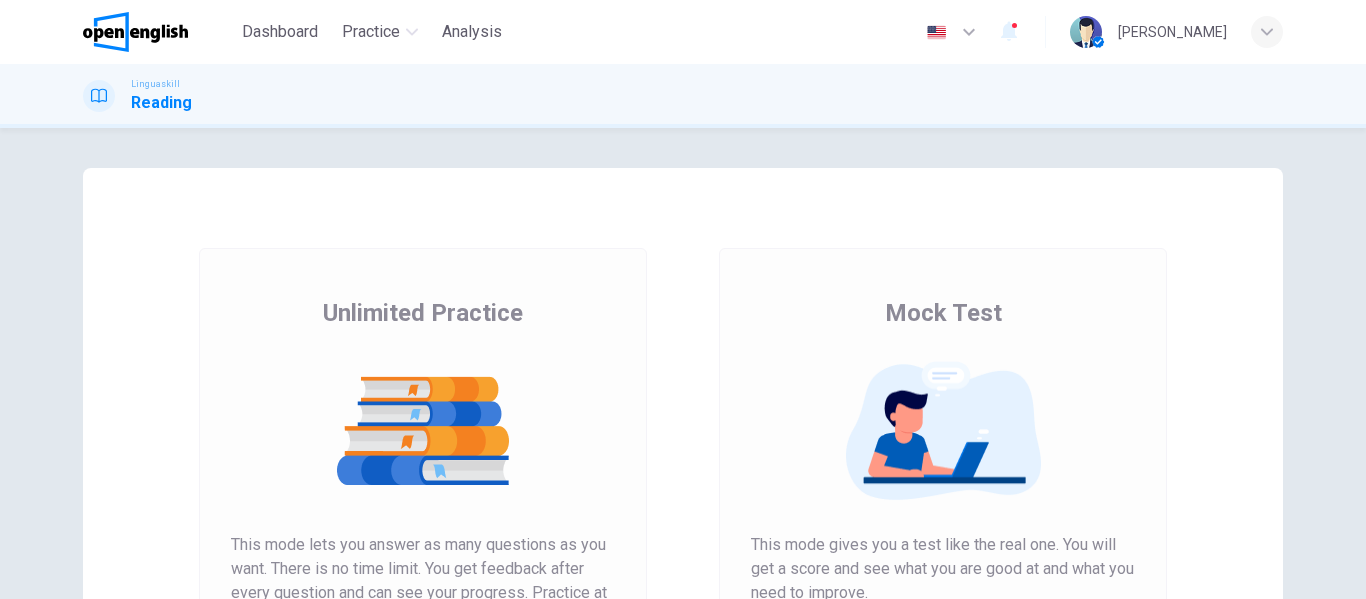 scroll, scrollTop: 0, scrollLeft: 0, axis: both 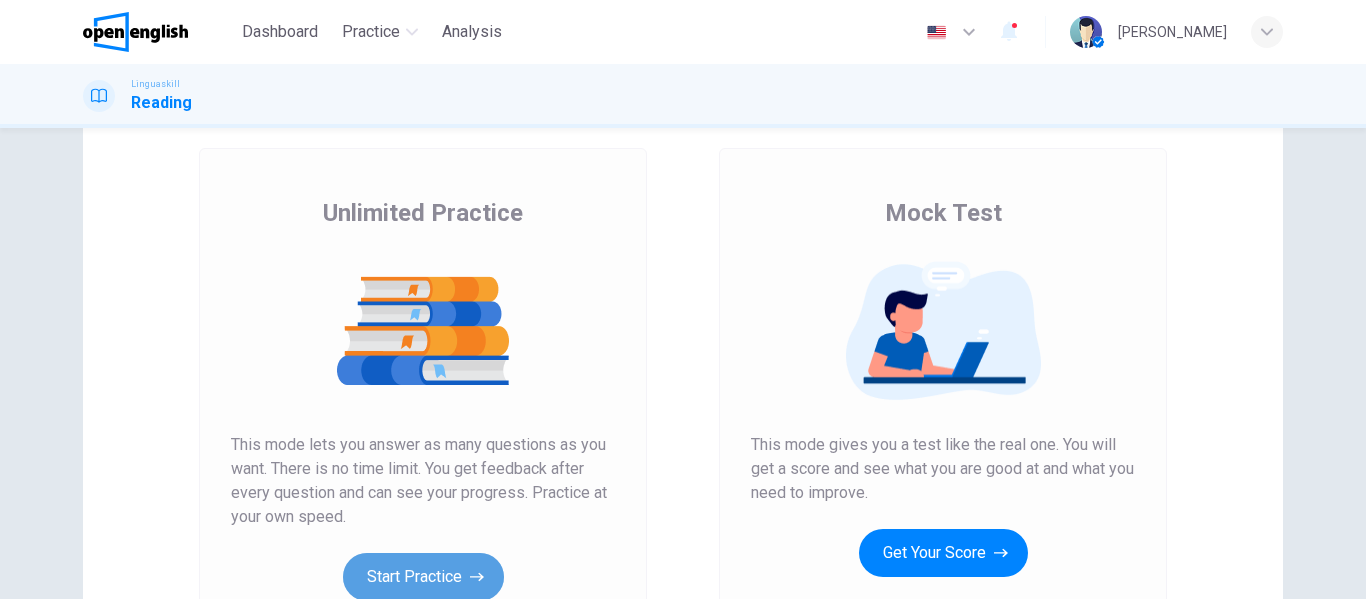 click on "Start Practice" at bounding box center (423, 577) 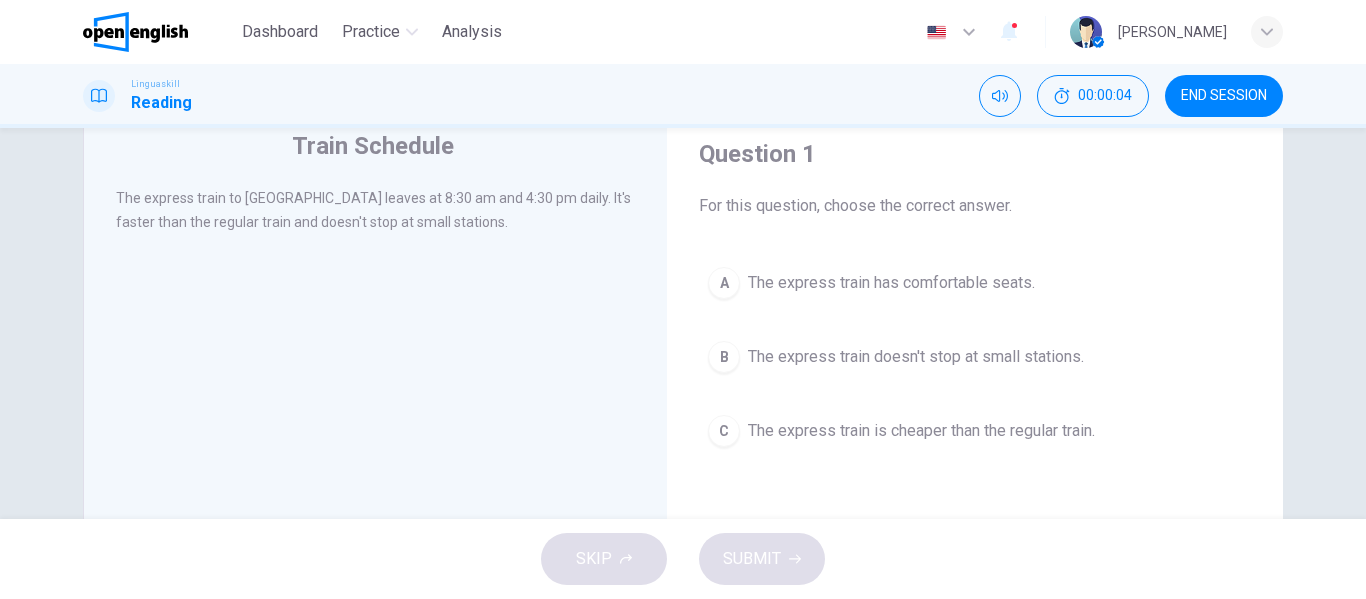 scroll, scrollTop: 100, scrollLeft: 0, axis: vertical 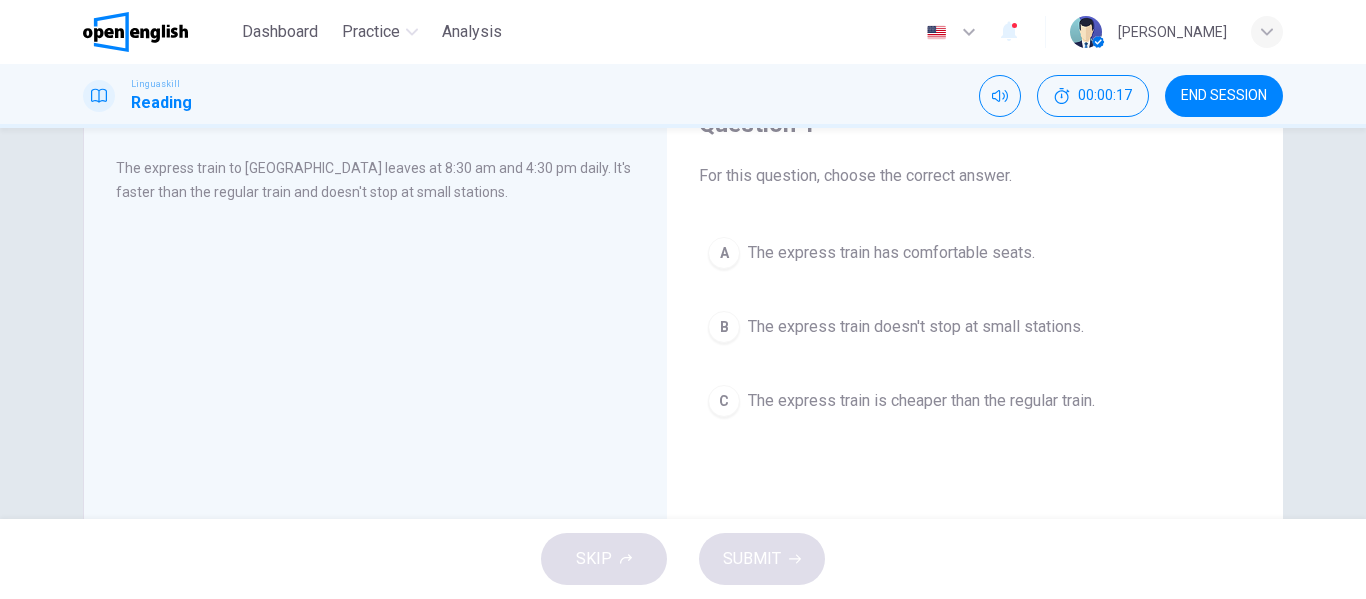click on "The express train doesn't stop at small stations." at bounding box center (916, 327) 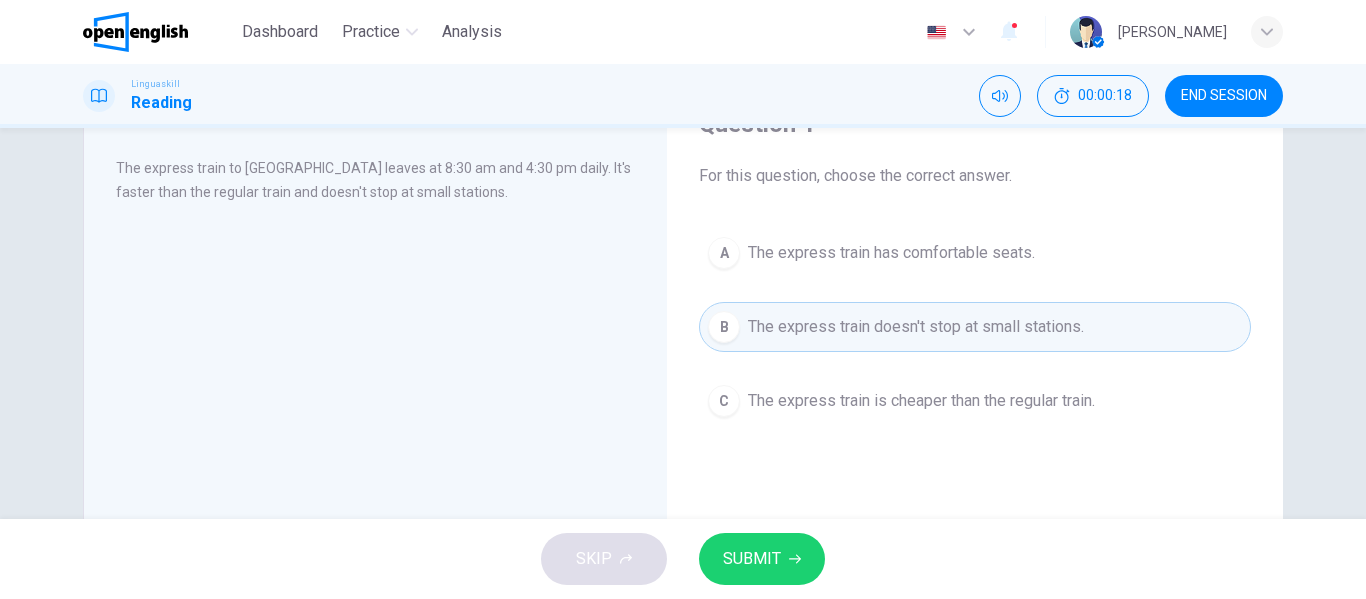 click on "SUBMIT" at bounding box center [752, 559] 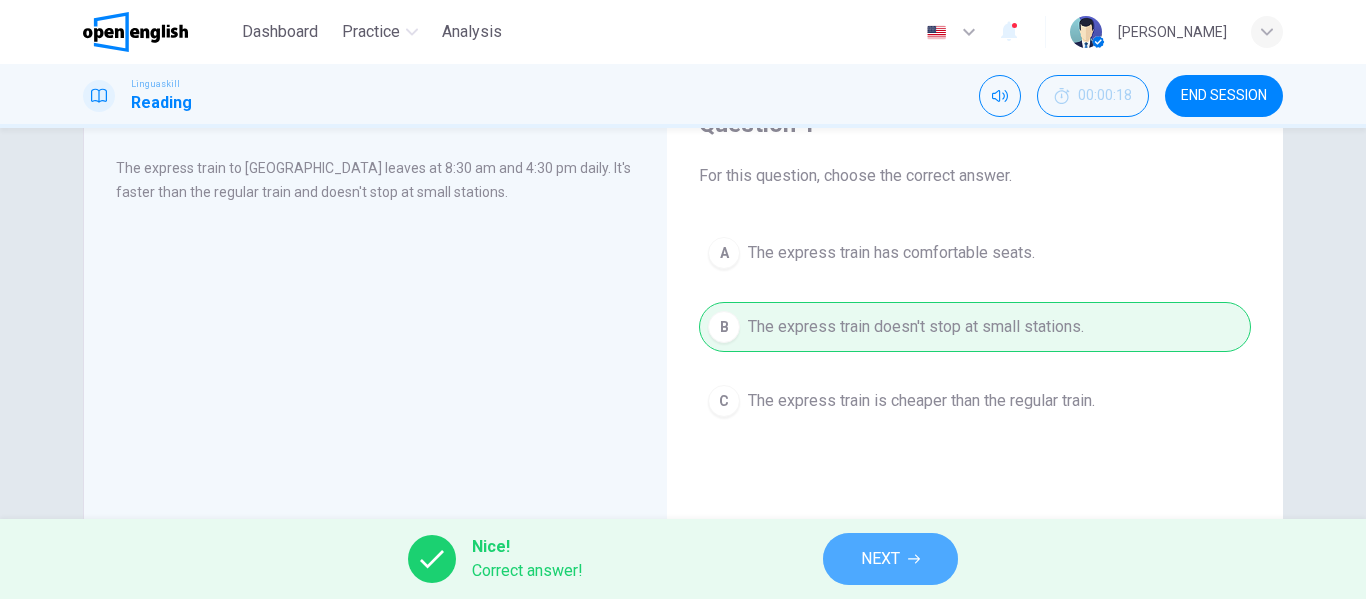 click on "NEXT" at bounding box center [880, 559] 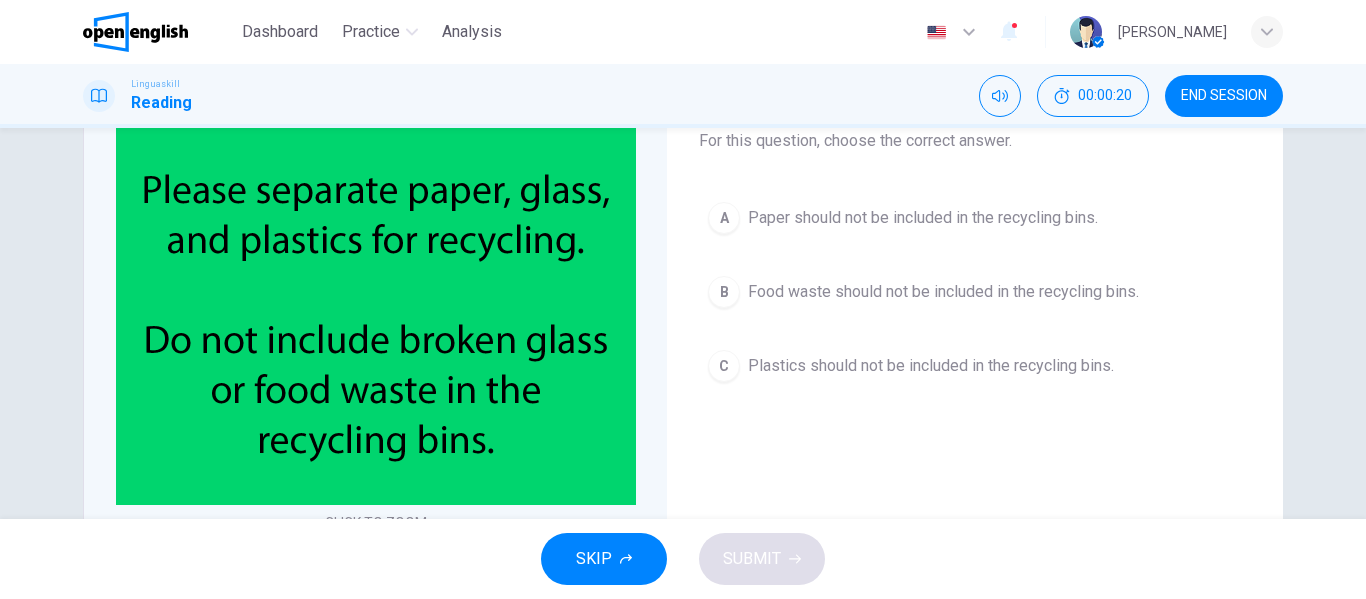 scroll, scrollTop: 100, scrollLeft: 0, axis: vertical 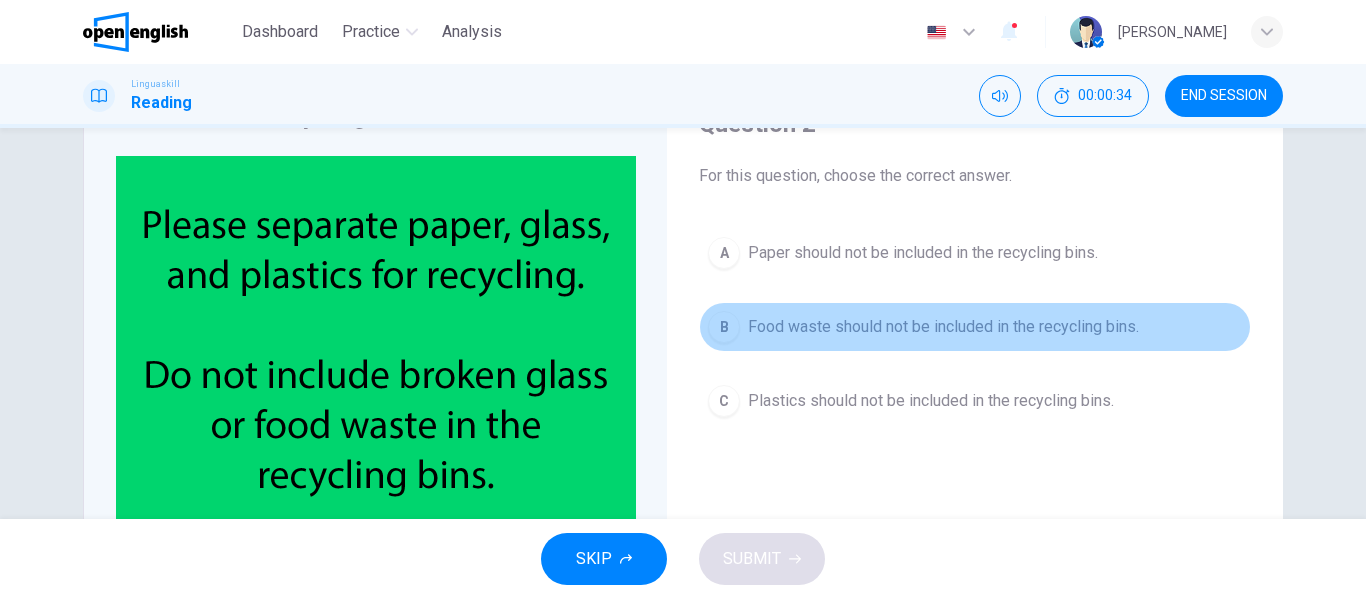 click on "Food waste should not be included in the recycling bins." at bounding box center (943, 327) 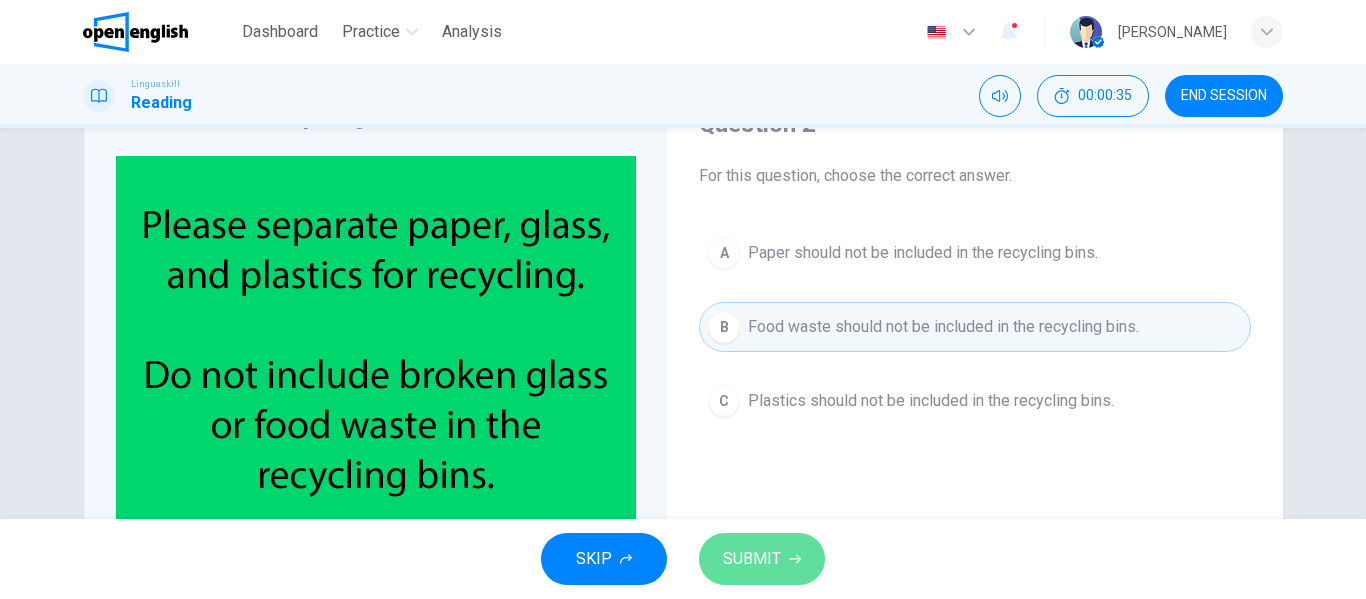 click on "SUBMIT" at bounding box center (752, 559) 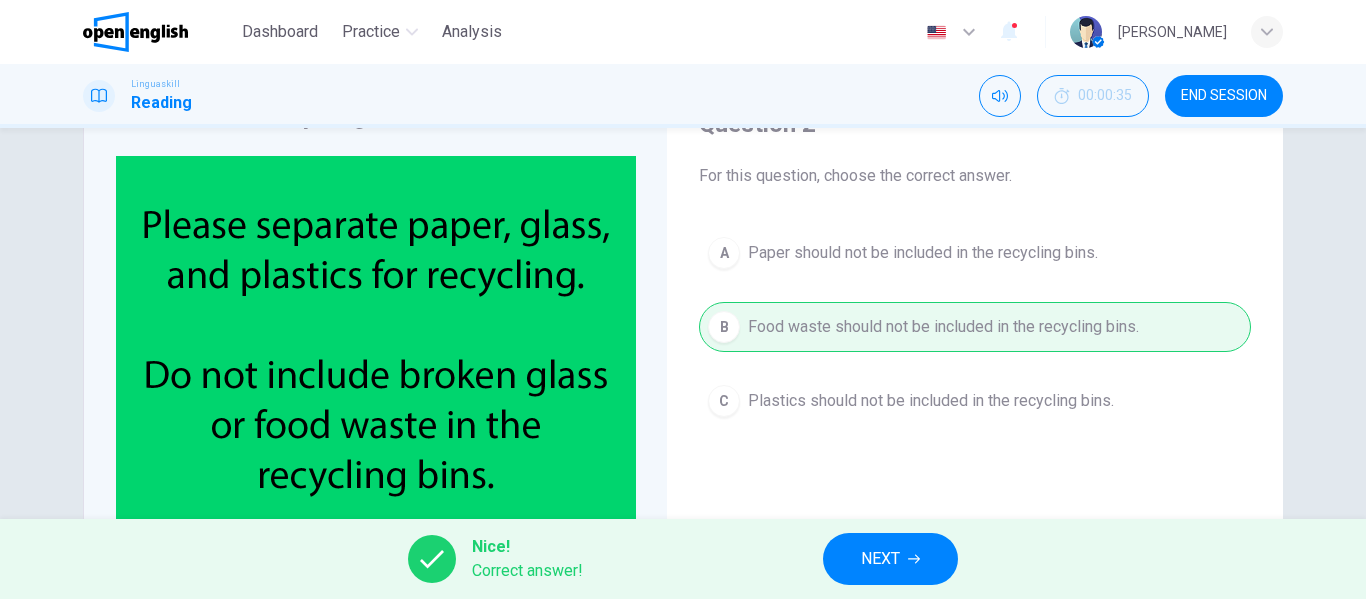 click on "NEXT" at bounding box center [890, 559] 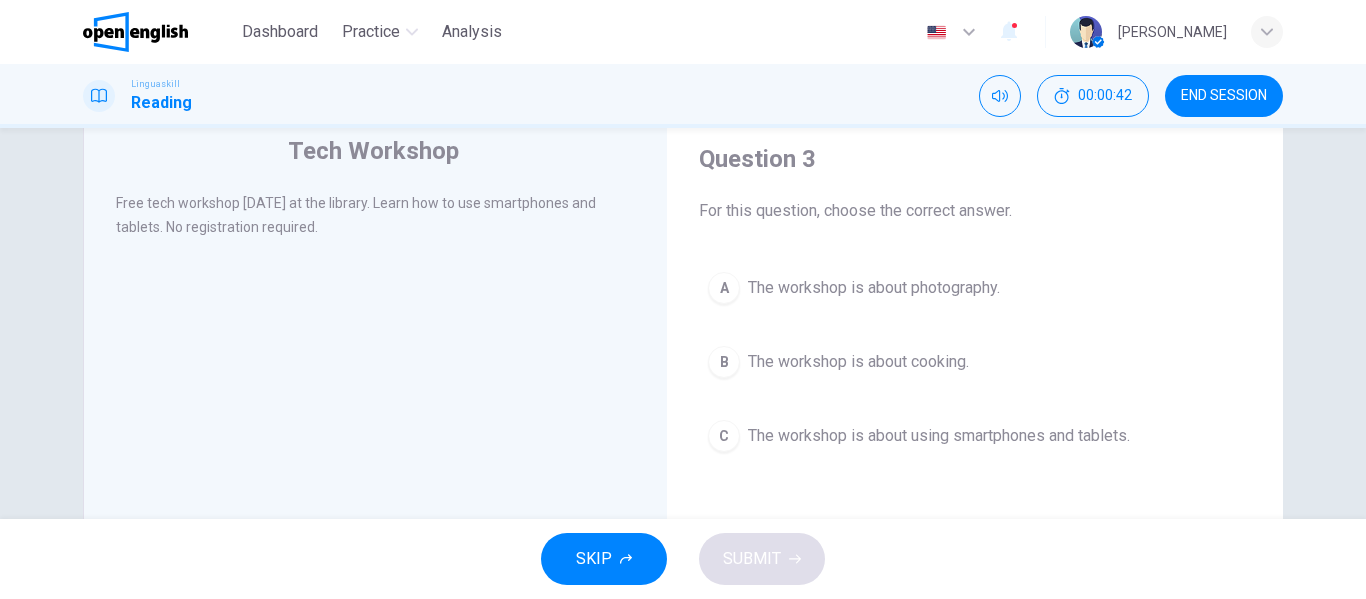 scroll, scrollTop: 100, scrollLeft: 0, axis: vertical 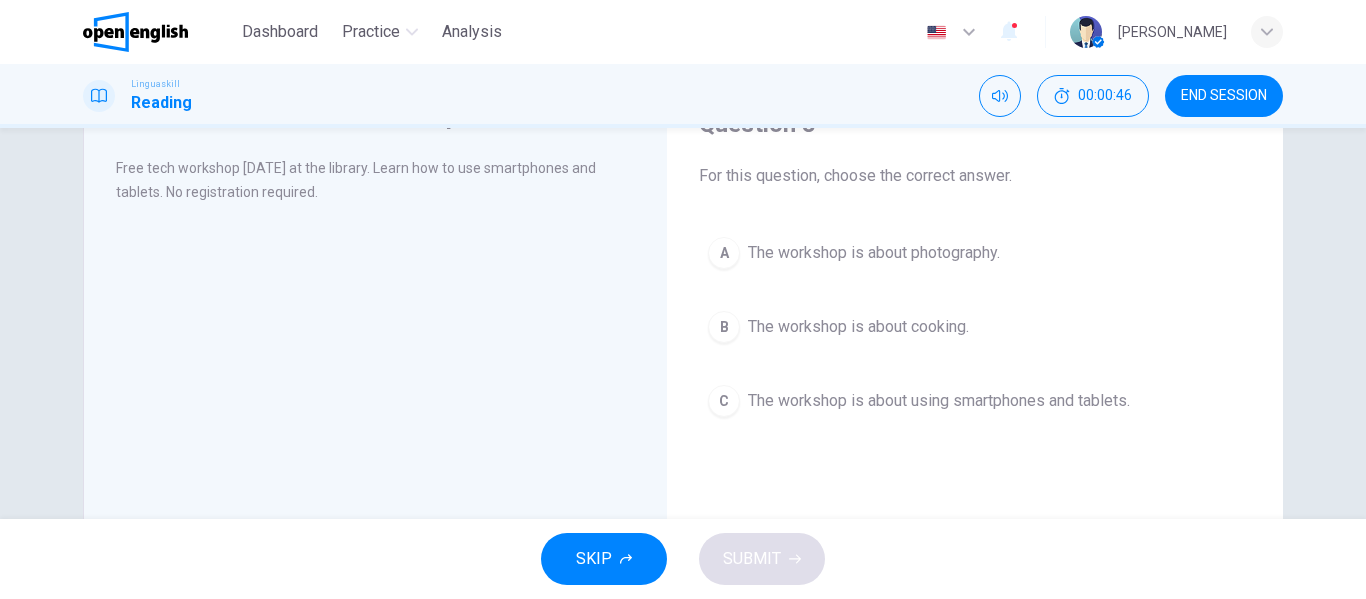 click on "The workshop is about using smartphones and tablets." at bounding box center [939, 401] 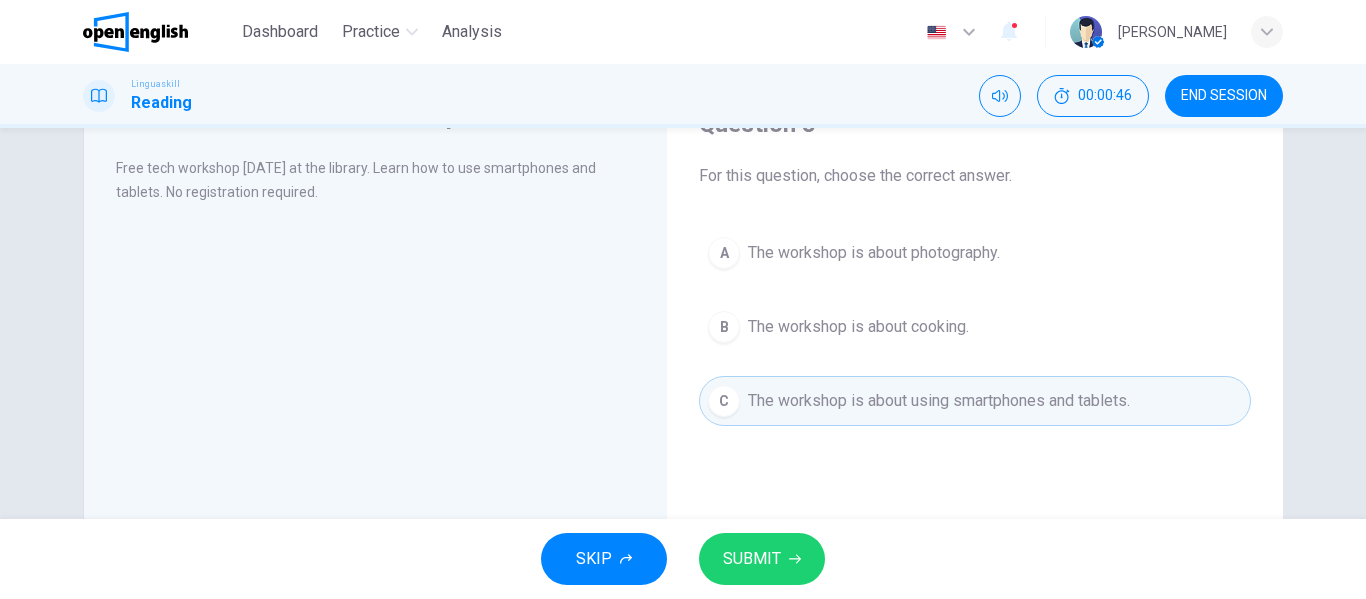 click on "SUBMIT" at bounding box center [762, 559] 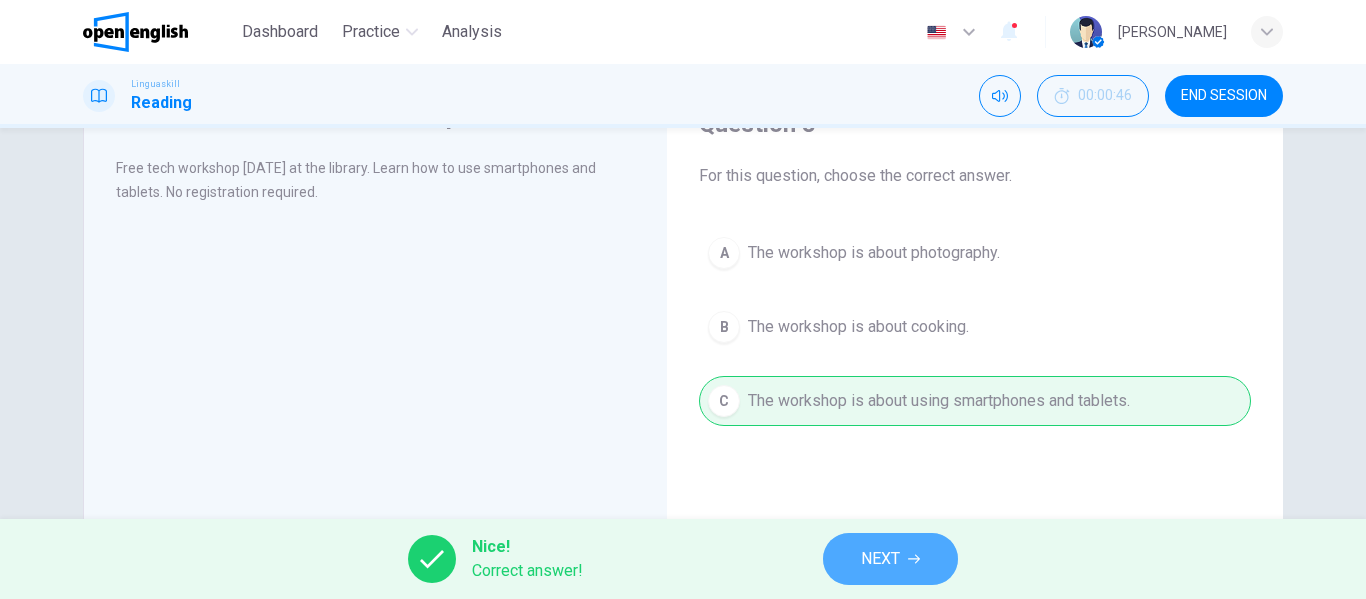 click on "NEXT" at bounding box center [880, 559] 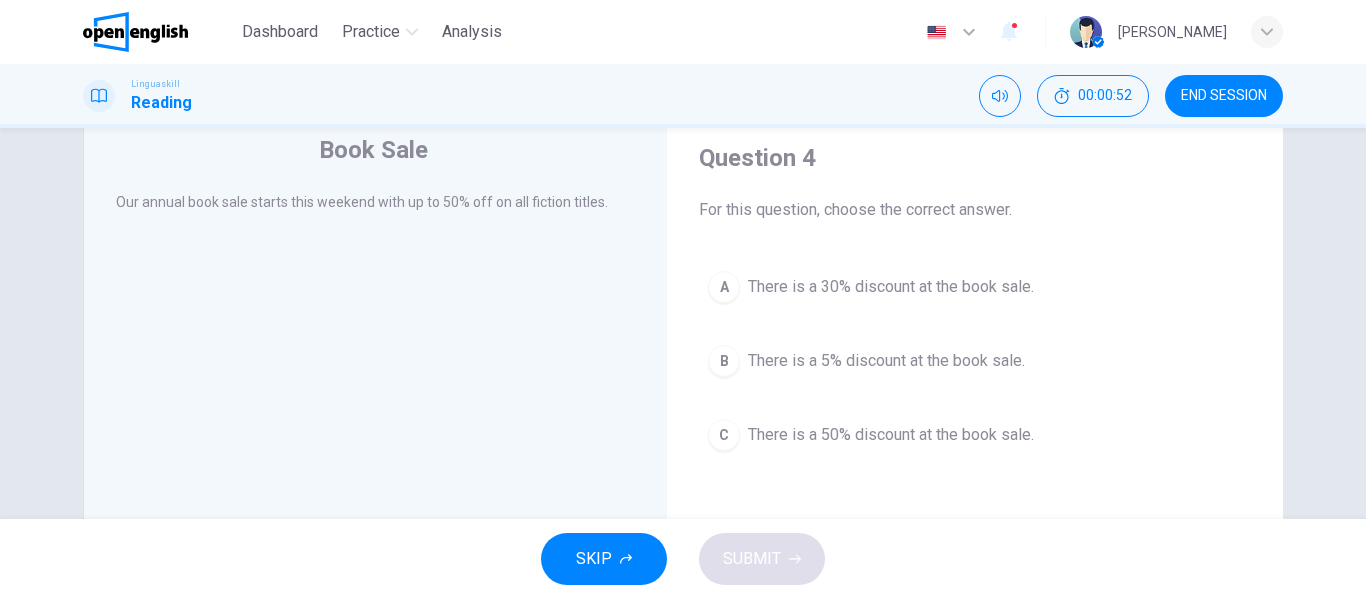 scroll, scrollTop: 100, scrollLeft: 0, axis: vertical 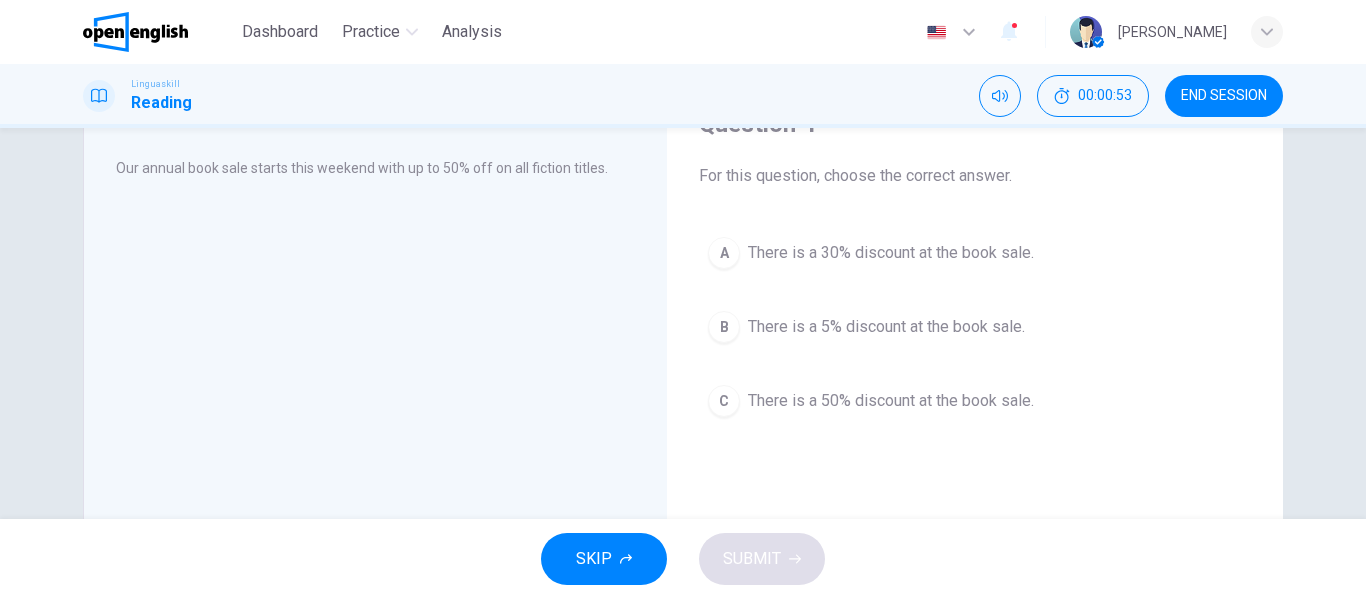 click on "There is a 50% discount at the book sale." at bounding box center [891, 401] 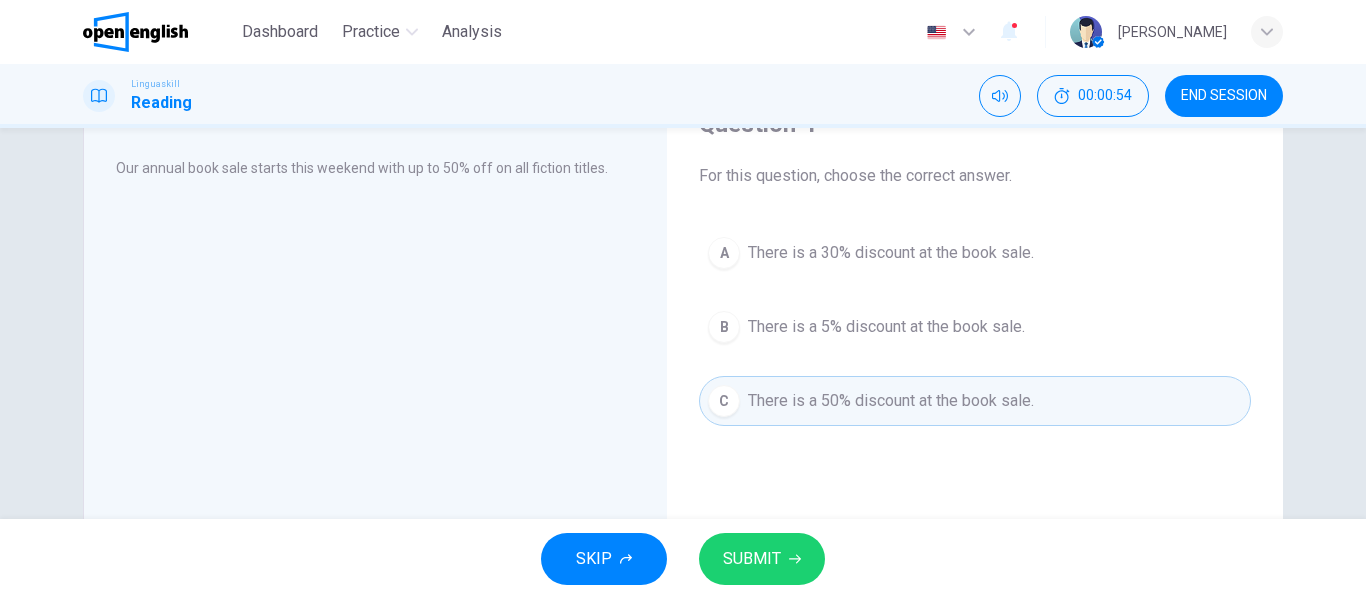 click on "SUBMIT" at bounding box center (762, 559) 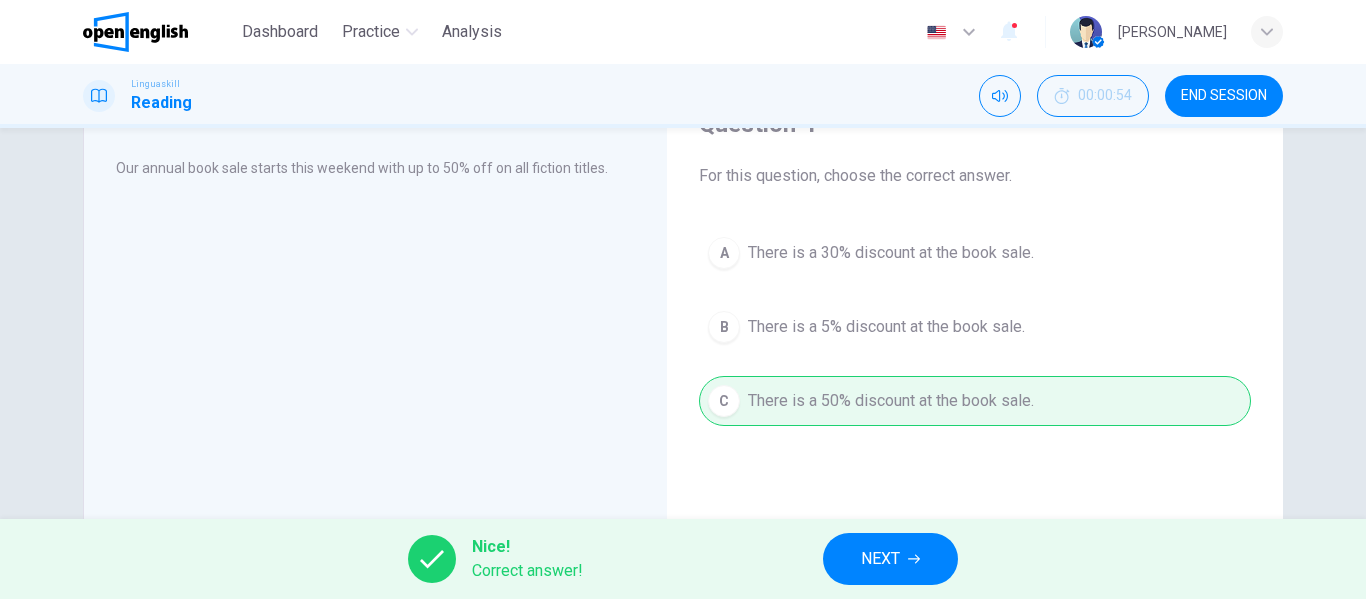 click on "NEXT" at bounding box center [880, 559] 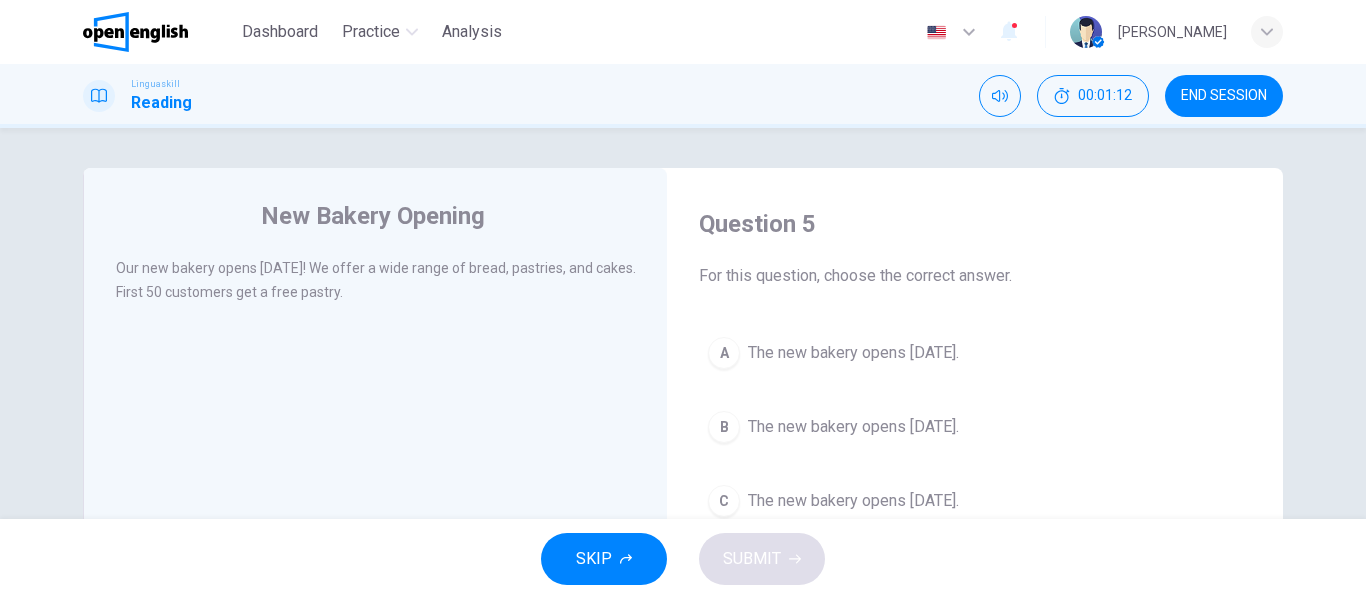 click on "A The new bakery opens [DATE]." at bounding box center [975, 353] 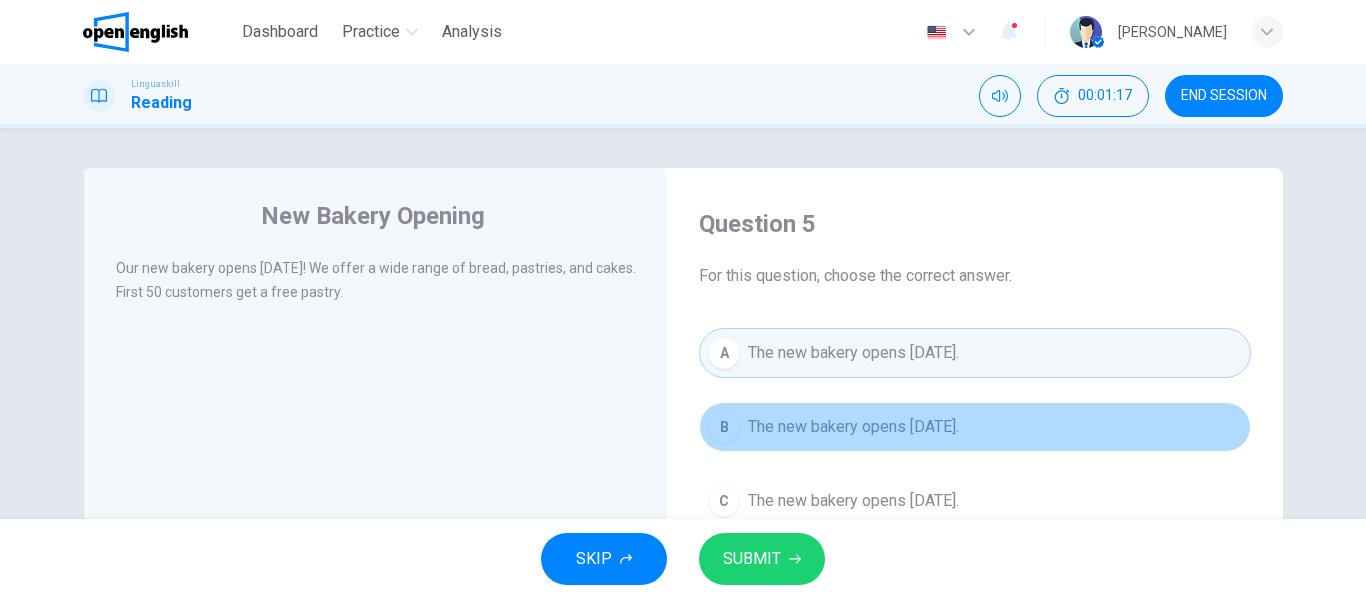 click on "The new bakery opens [DATE]." at bounding box center (853, 427) 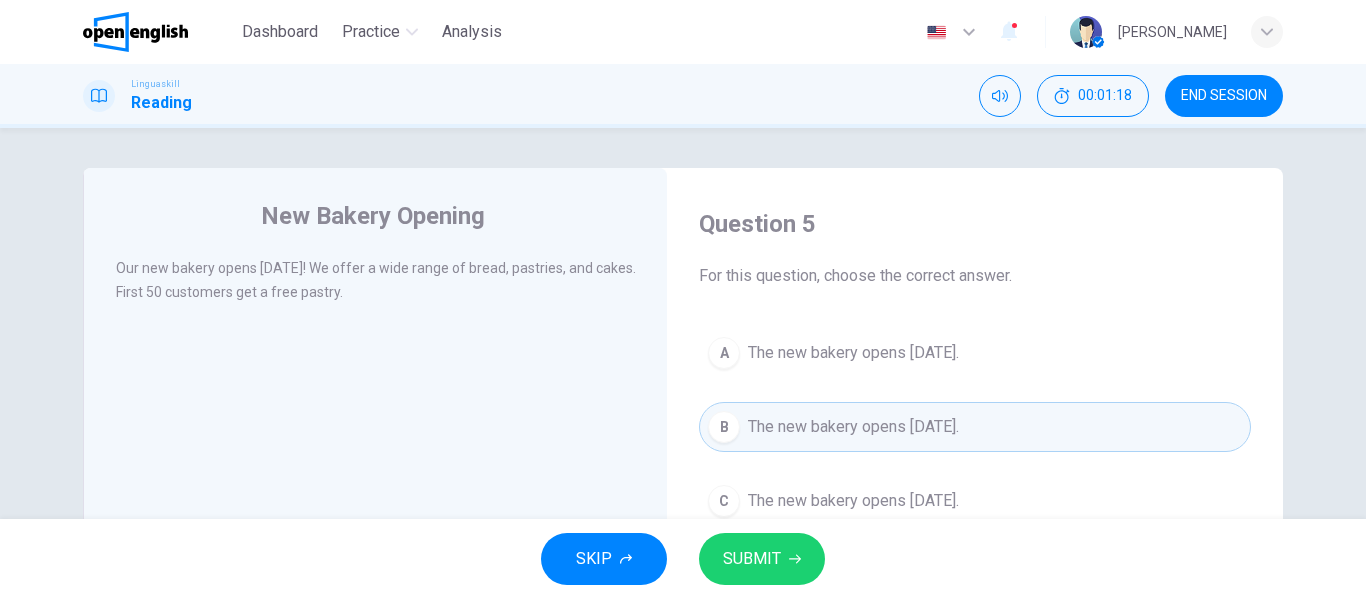 click on "SKIP SUBMIT" at bounding box center [683, 559] 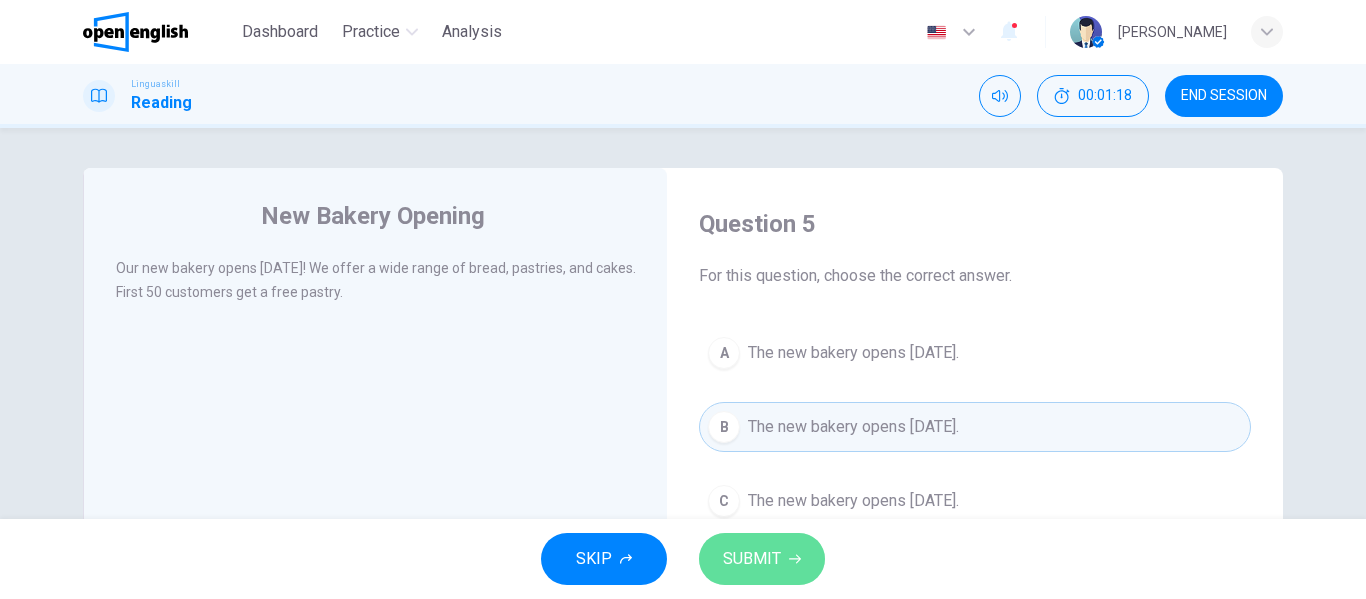 click on "SUBMIT" at bounding box center (762, 559) 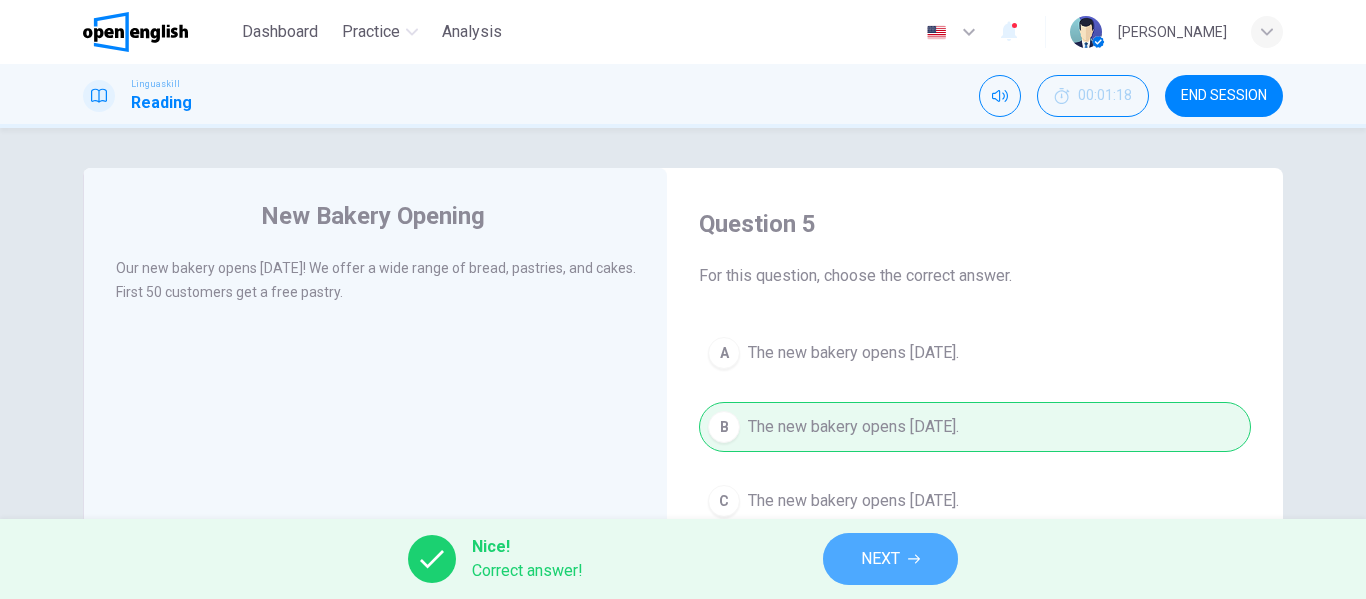 click on "NEXT" at bounding box center (880, 559) 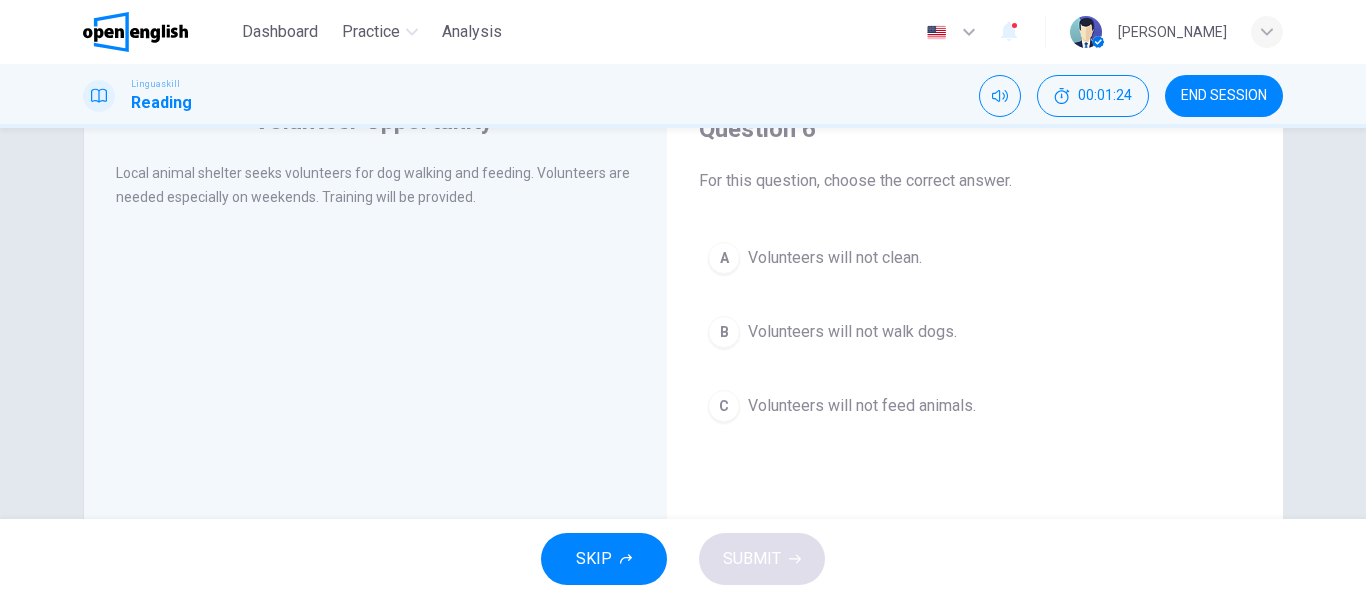 scroll, scrollTop: 100, scrollLeft: 0, axis: vertical 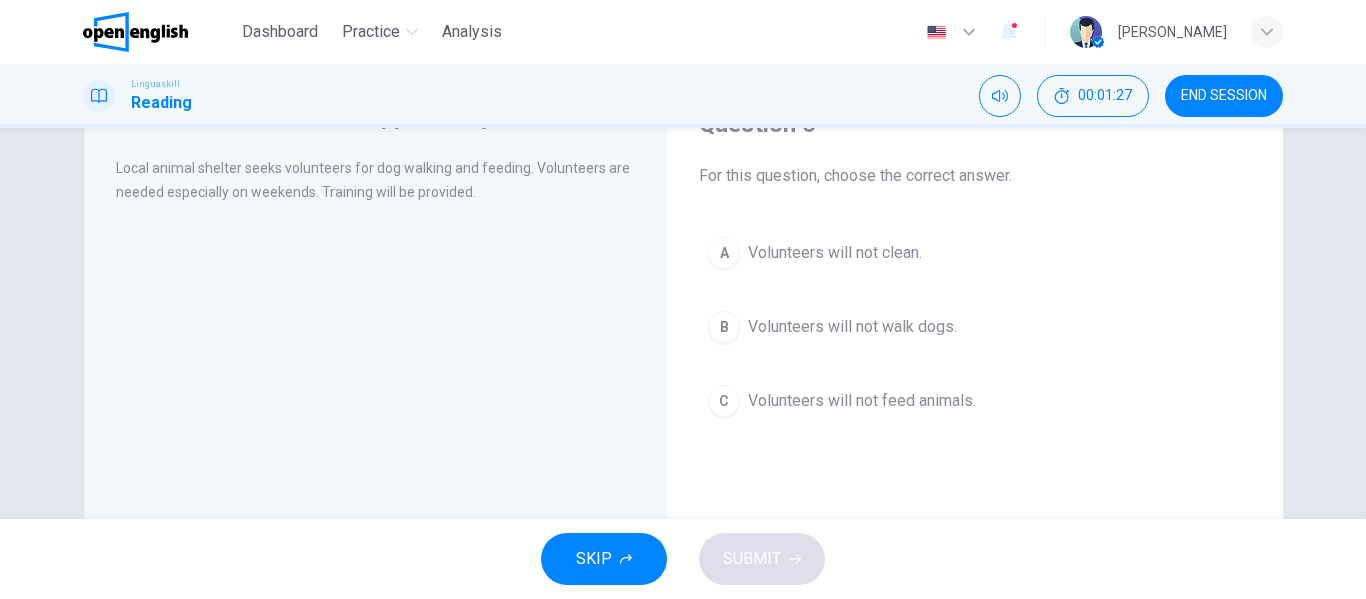 click on "Volunteers will not walk dogs." at bounding box center [852, 327] 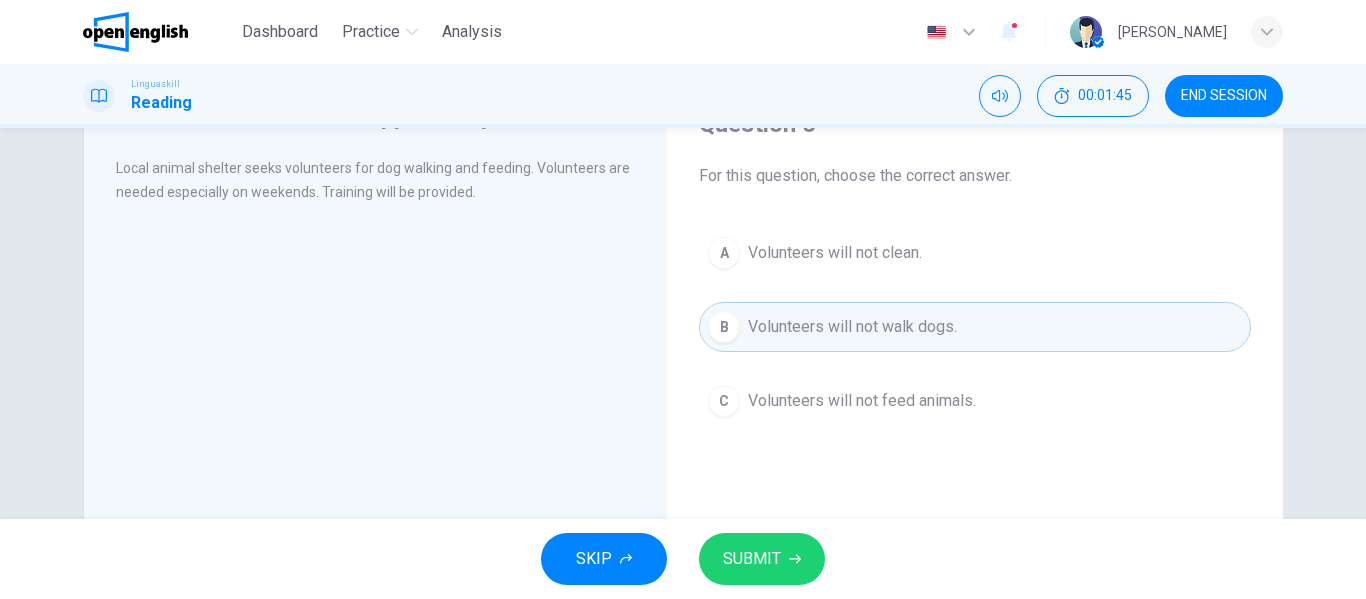 click on "Volunteers will not feed animals." at bounding box center (862, 401) 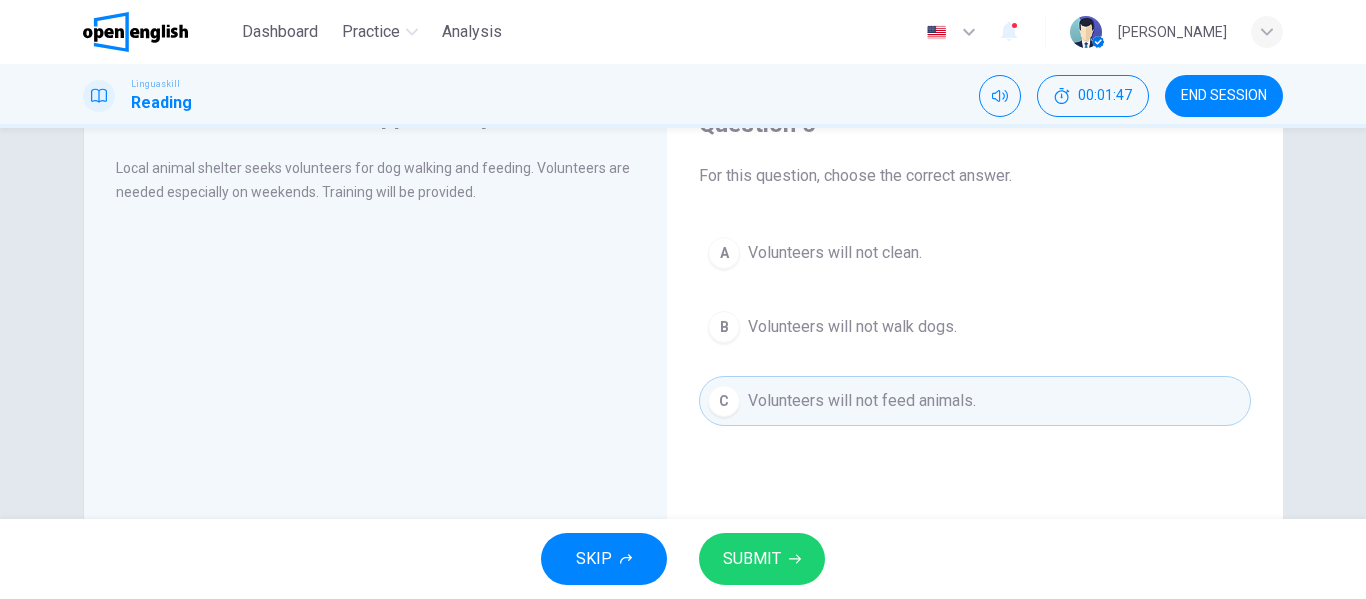 click on "SUBMIT" at bounding box center [752, 559] 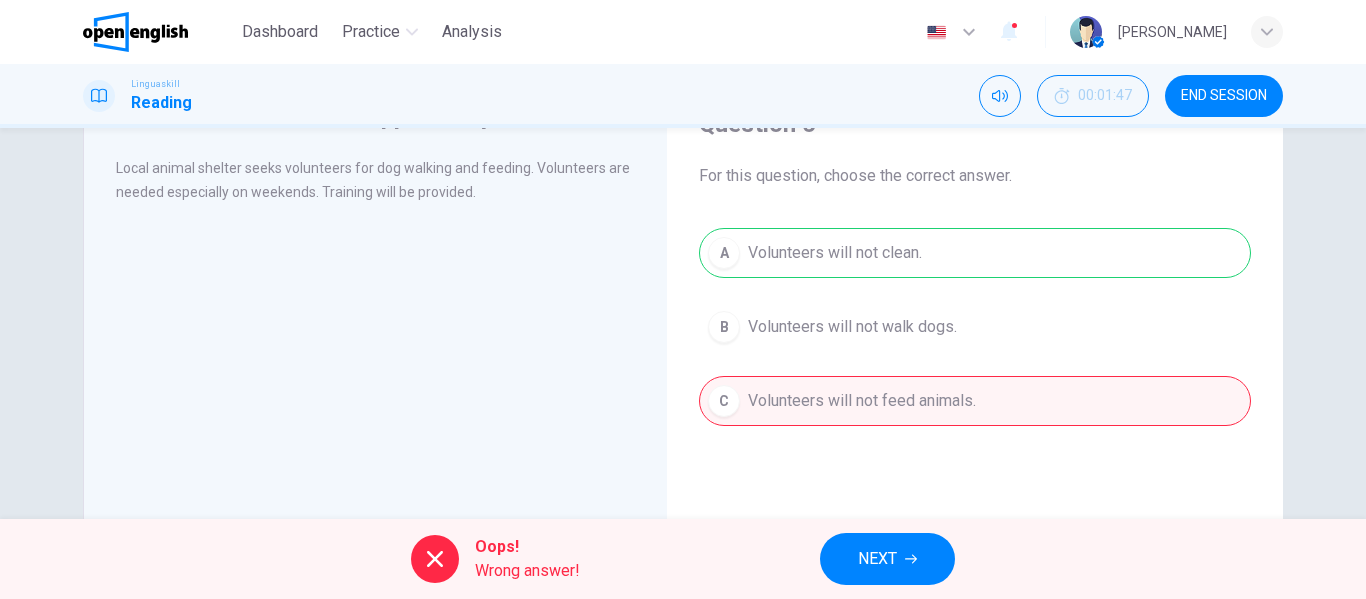 click on "NEXT" at bounding box center (887, 559) 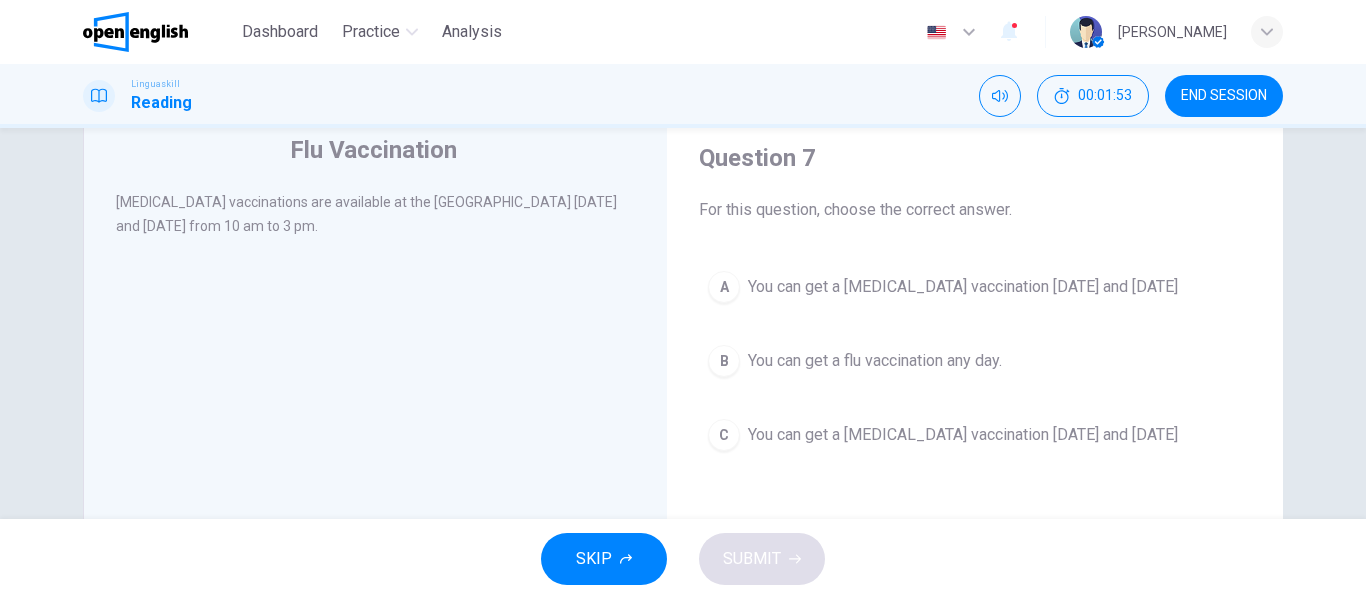 scroll, scrollTop: 100, scrollLeft: 0, axis: vertical 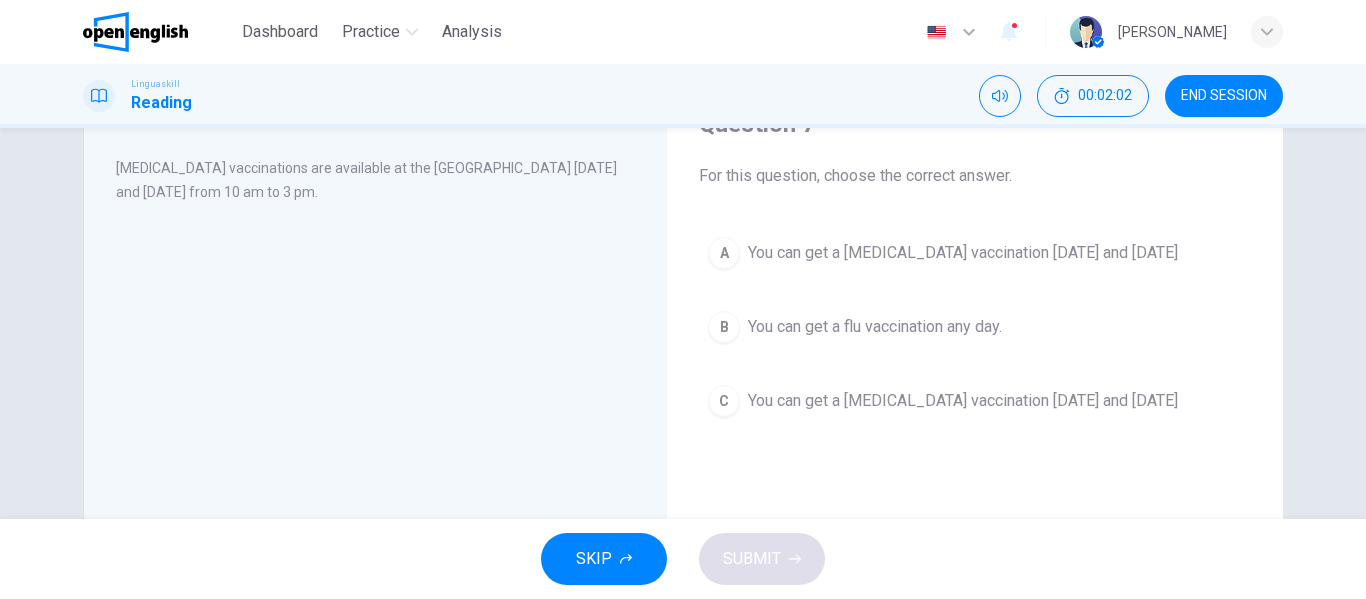 click on "You can get a [MEDICAL_DATA] vaccination [DATE] and [DATE]" at bounding box center (963, 401) 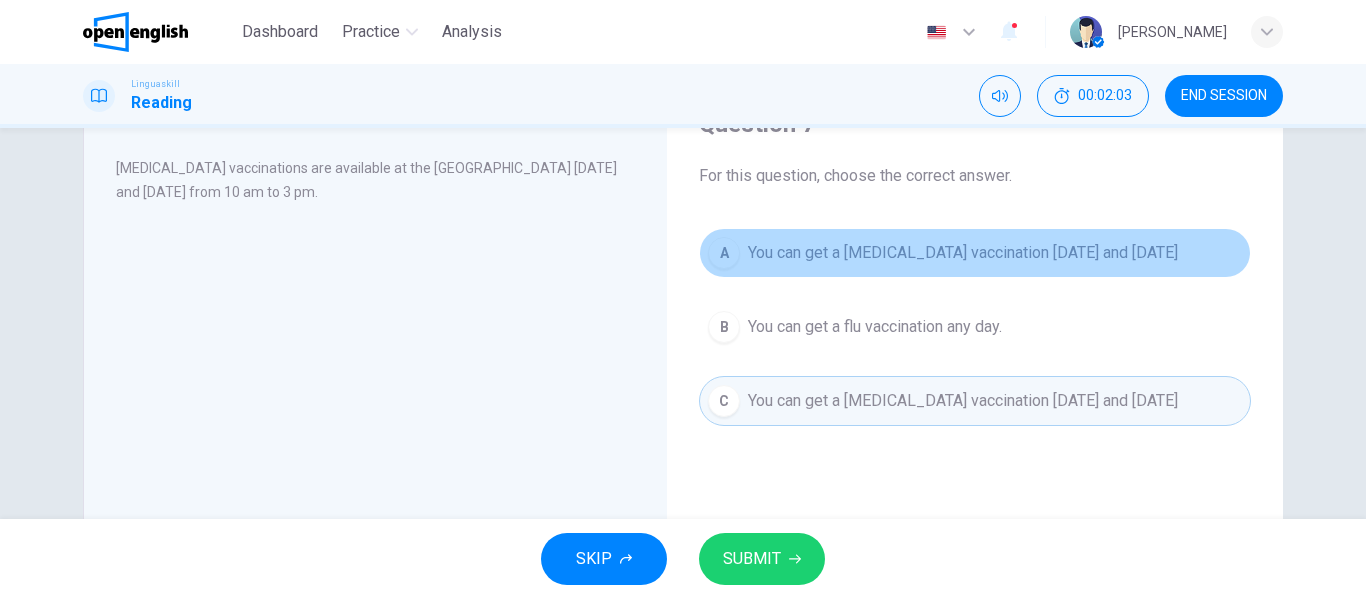 click on "You can get a [MEDICAL_DATA] vaccination [DATE] and [DATE]" at bounding box center [963, 253] 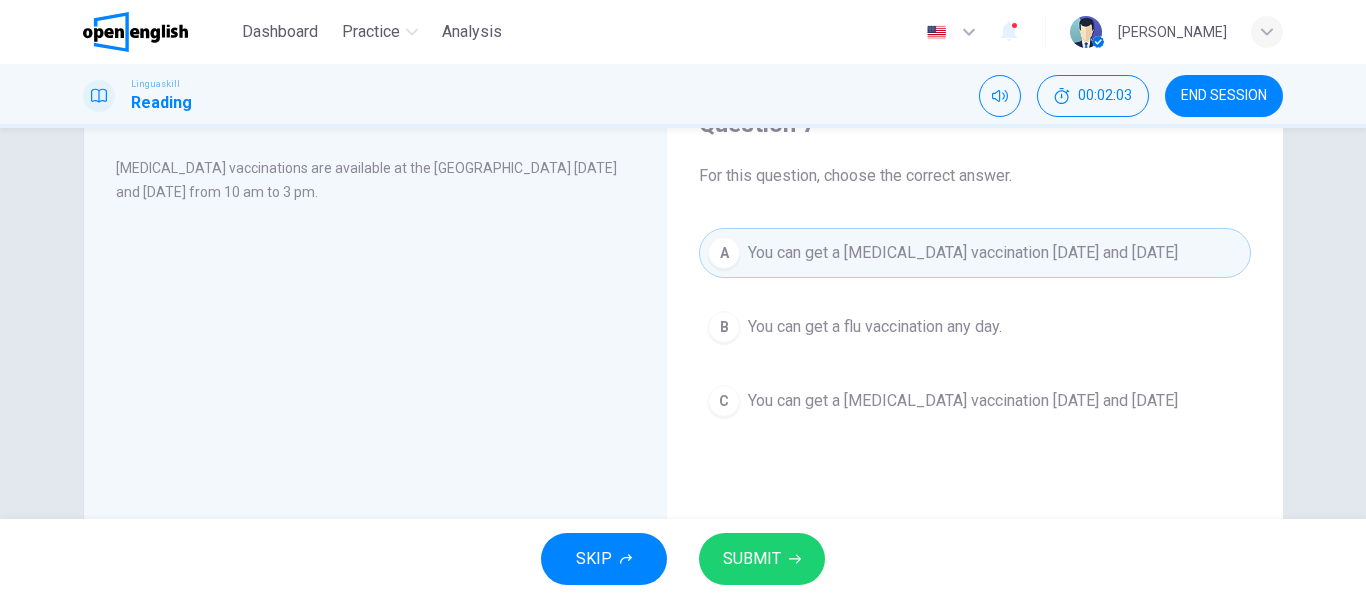 click on "SUBMIT" at bounding box center [752, 559] 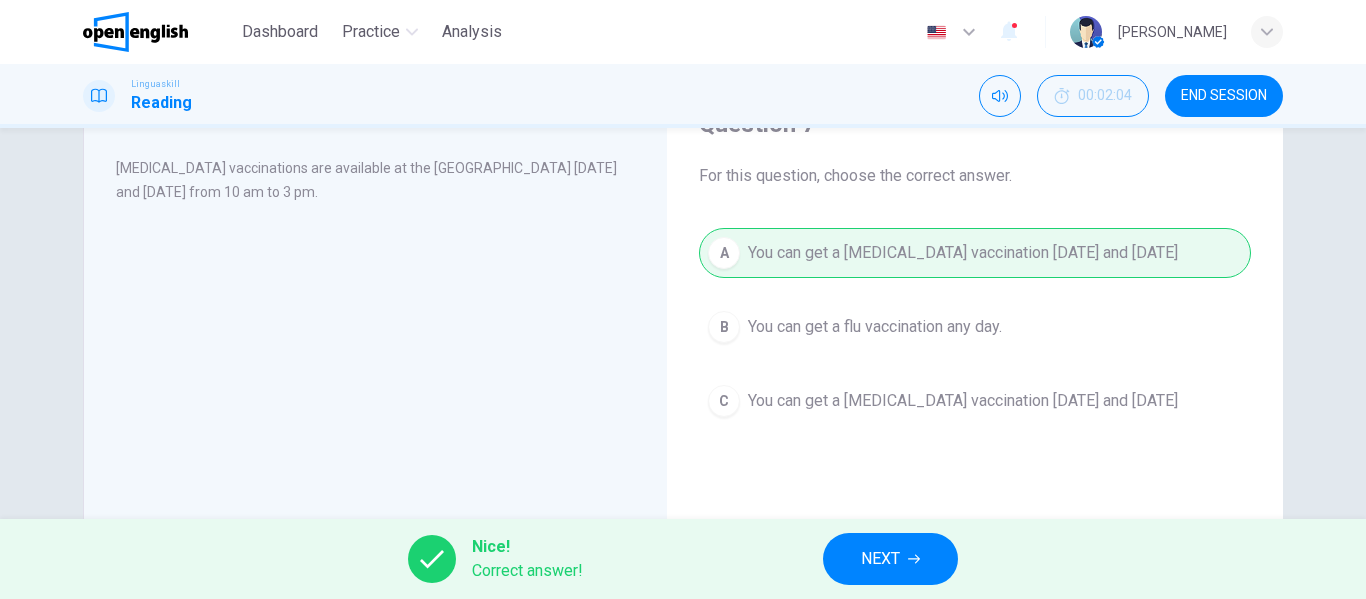 click on "NEXT" at bounding box center [890, 559] 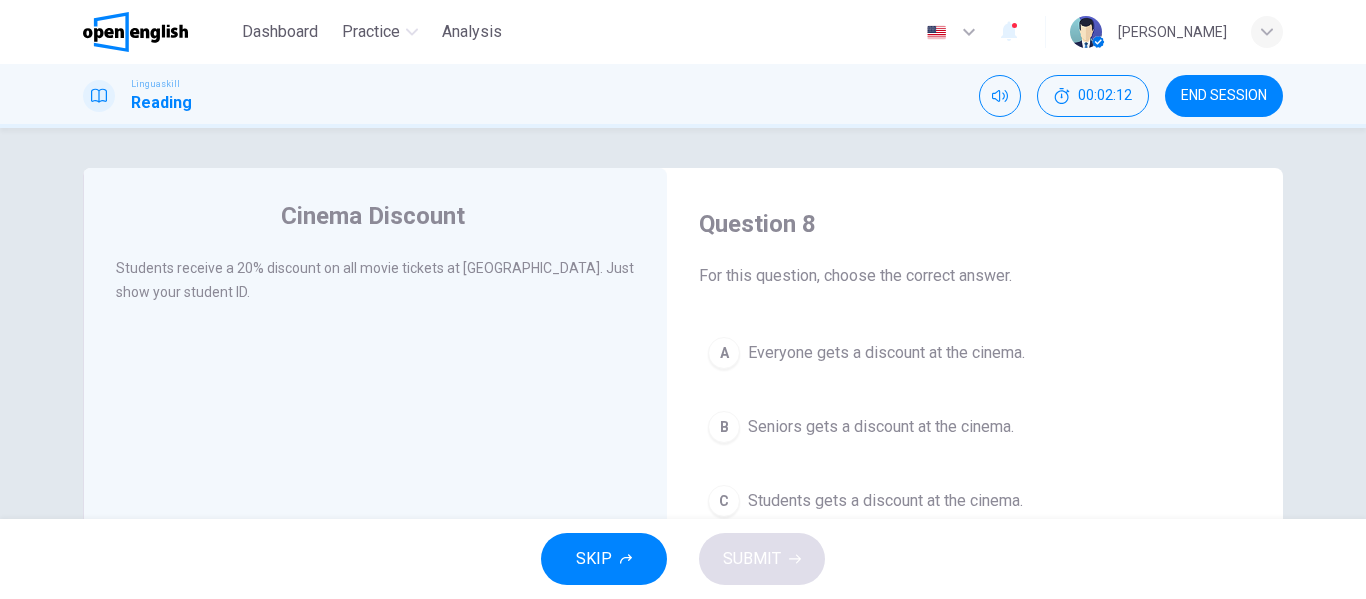 click on "Everyone gets a discount at the cinema." at bounding box center [886, 353] 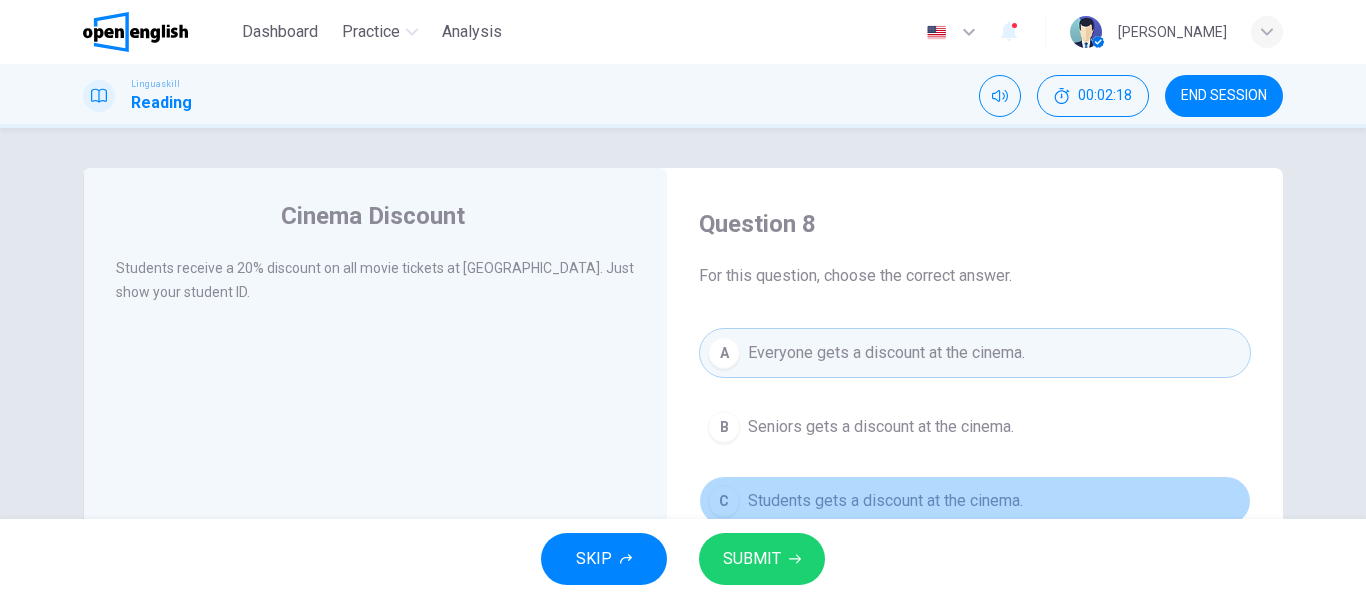 click on "Students gets a discount at the cinema." at bounding box center (885, 501) 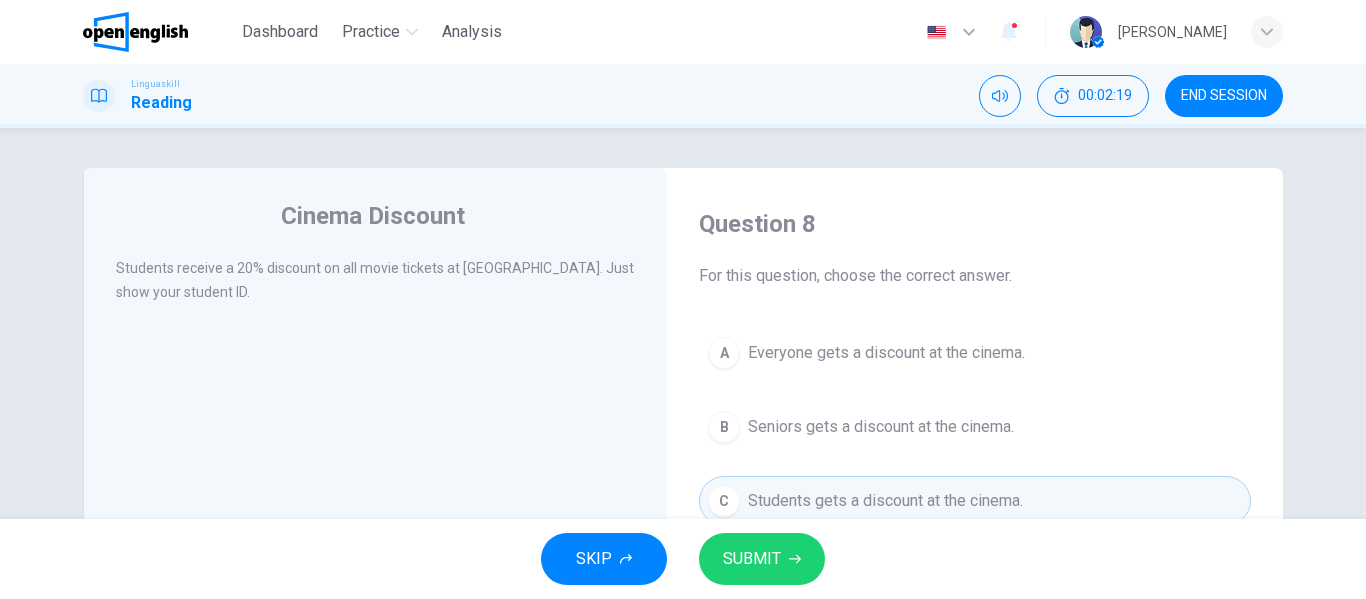 click on "SUBMIT" at bounding box center [762, 559] 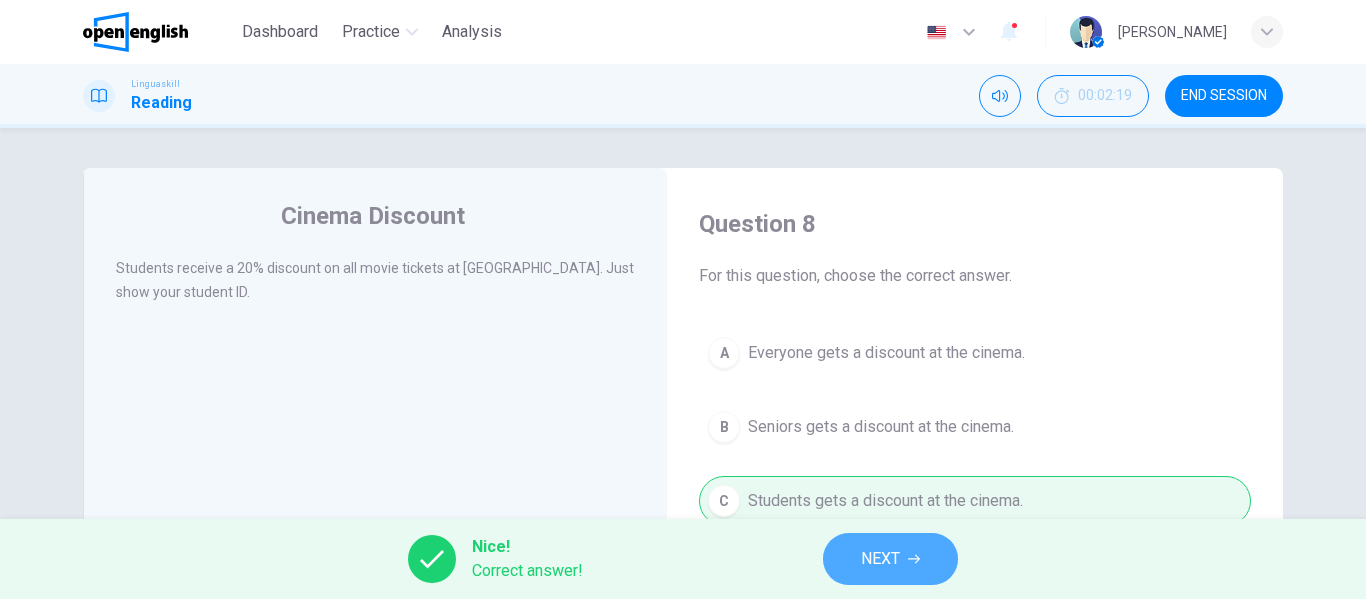 click on "NEXT" at bounding box center [890, 559] 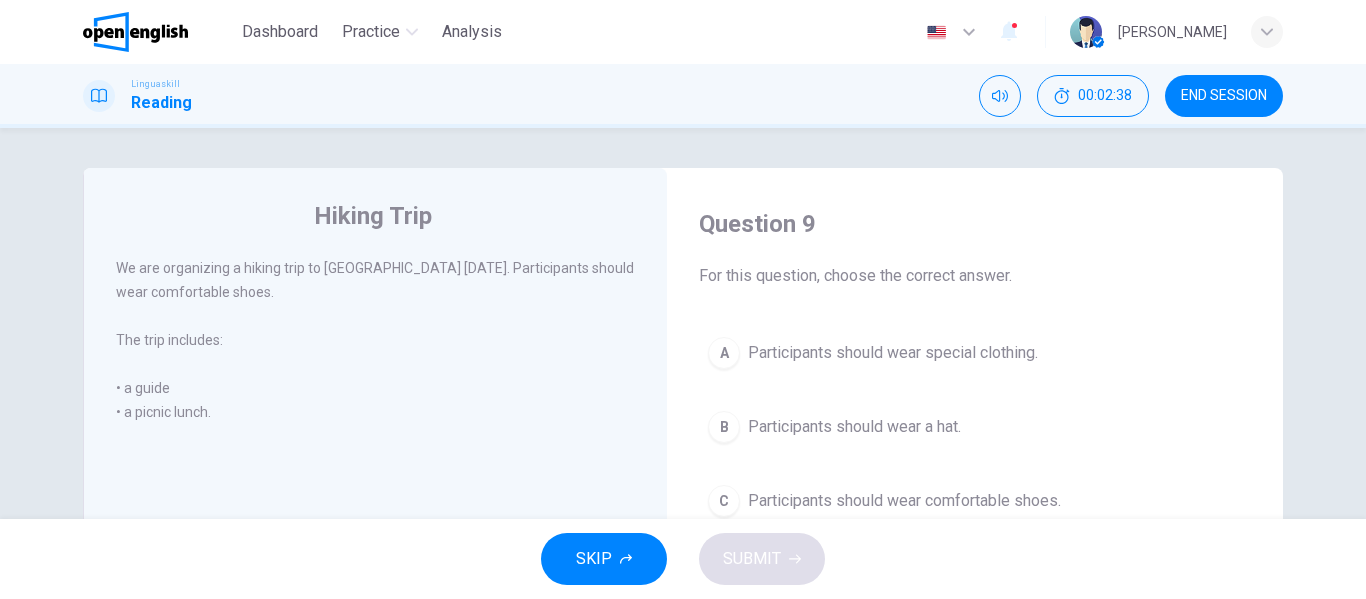 scroll, scrollTop: 100, scrollLeft: 0, axis: vertical 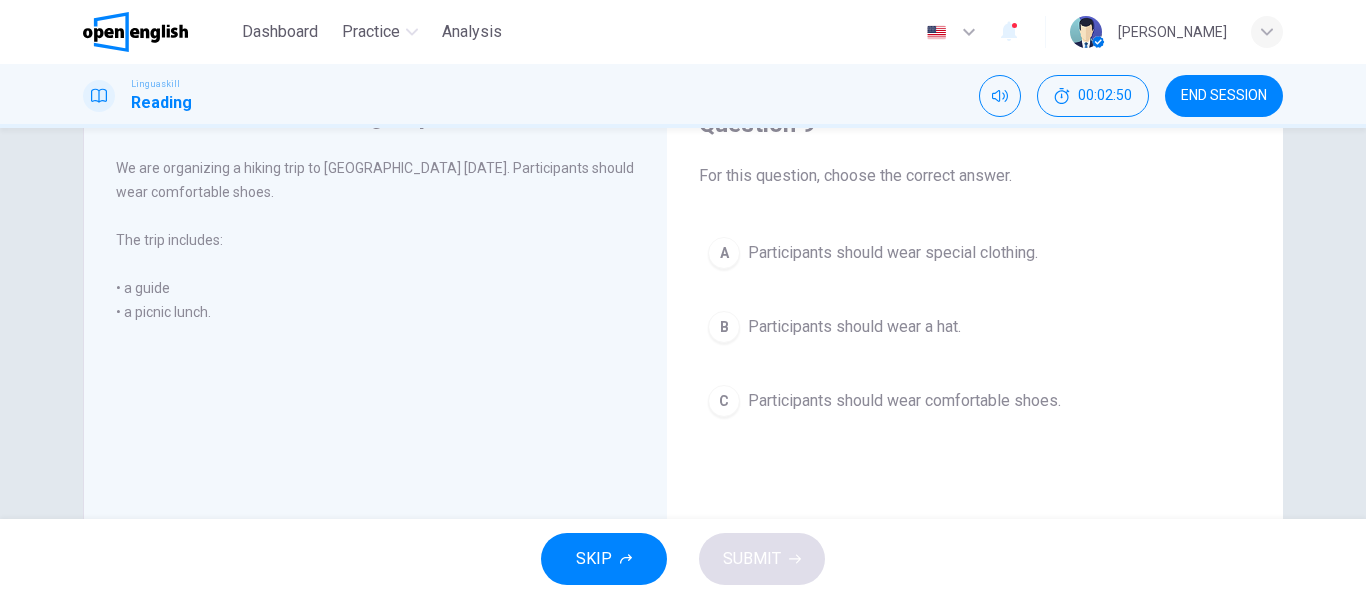 click on "Participants should wear comfortable shoes." at bounding box center [904, 401] 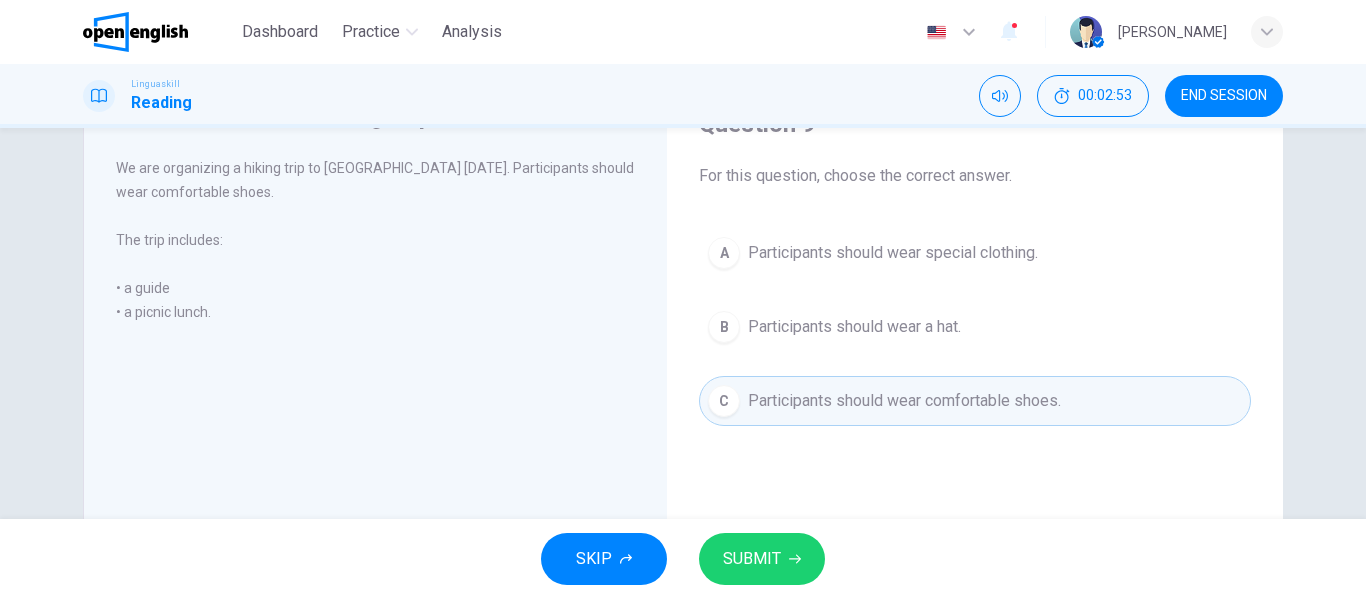 click on "SUBMIT" at bounding box center (752, 559) 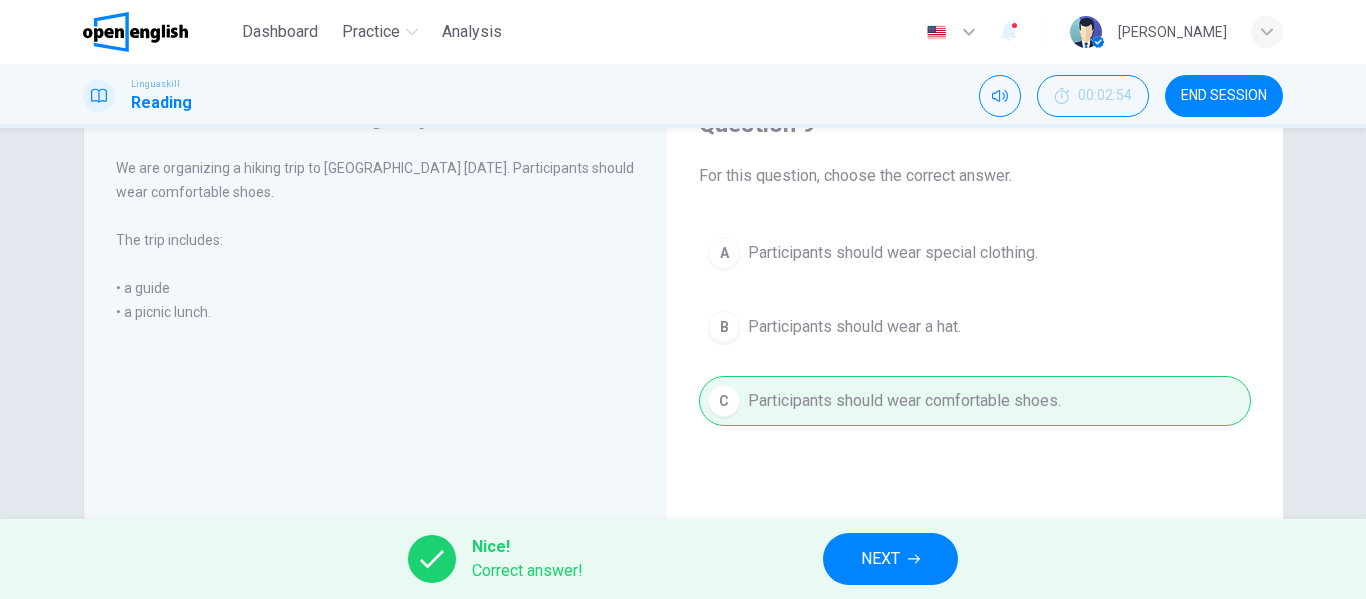 click on "NEXT" at bounding box center [890, 559] 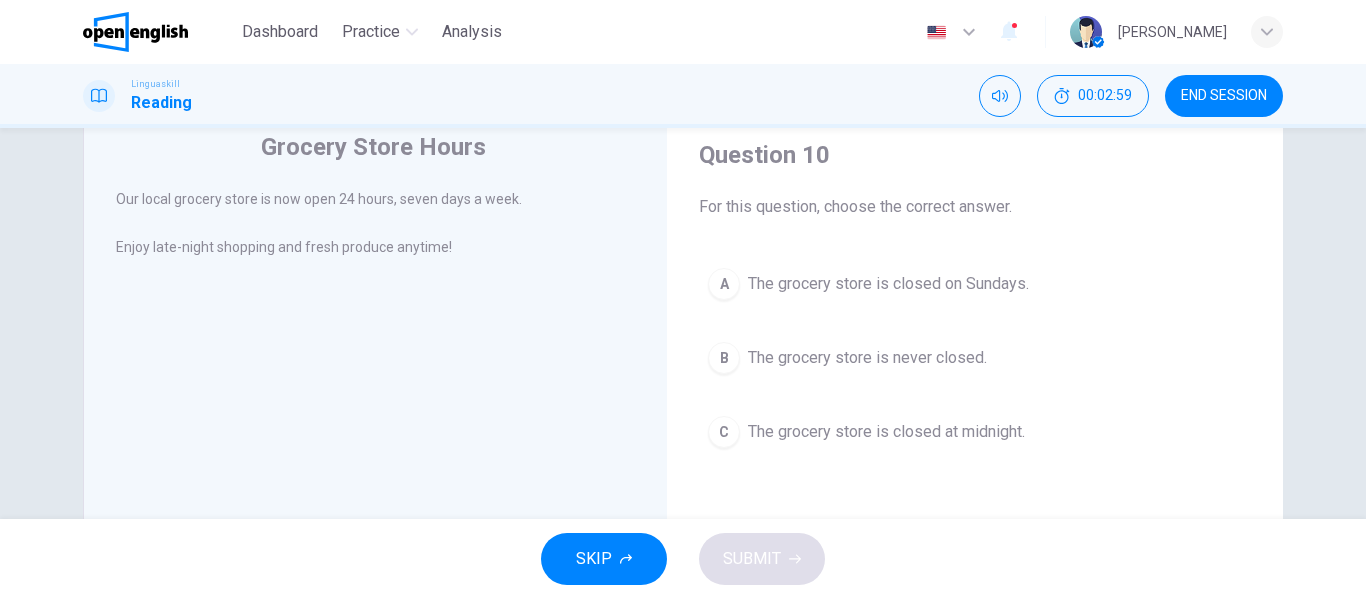 scroll, scrollTop: 100, scrollLeft: 0, axis: vertical 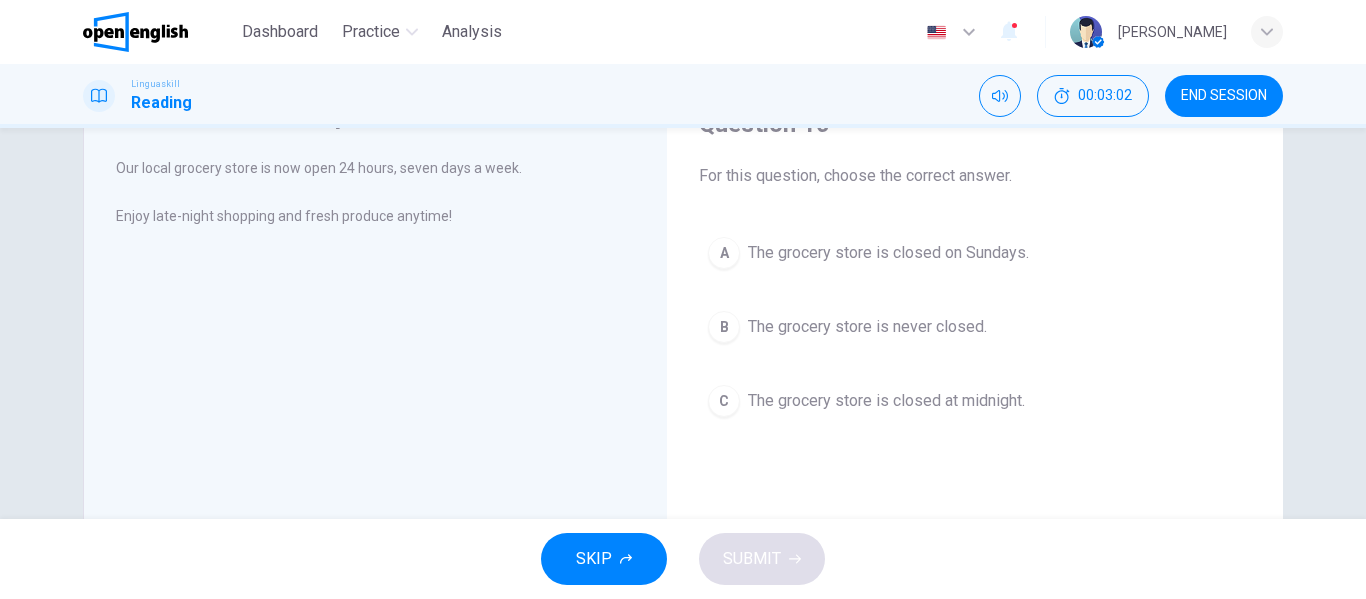 click on "B The grocery store is never closed." at bounding box center [975, 327] 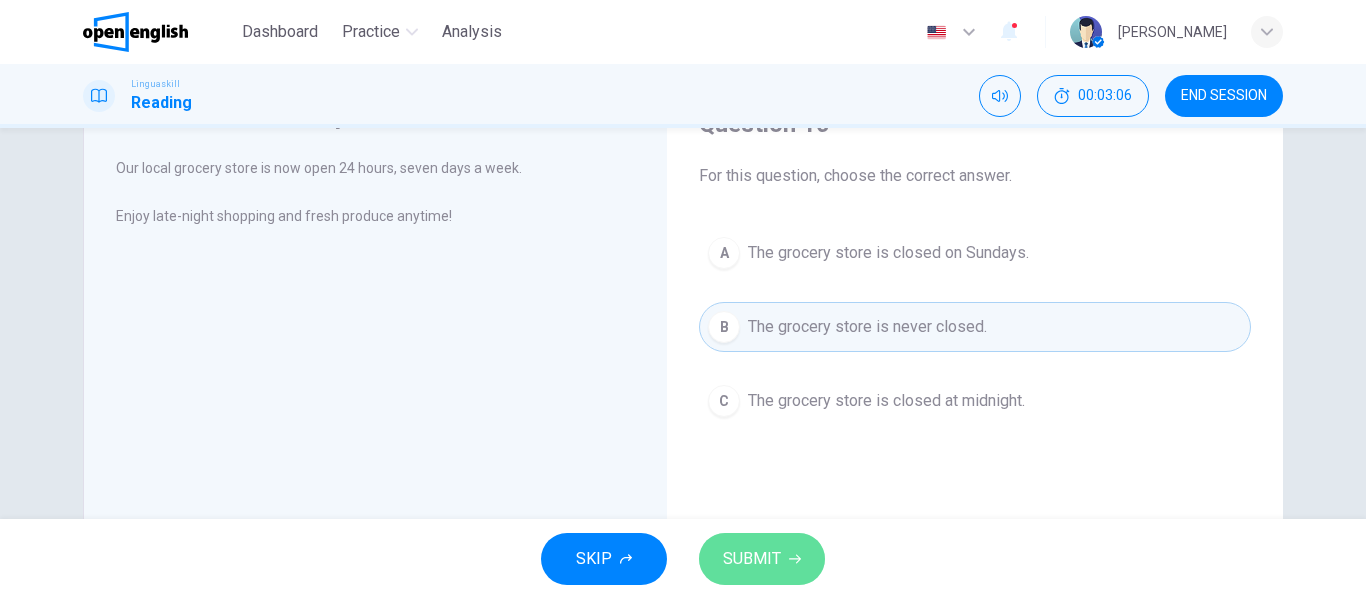 click on "SUBMIT" at bounding box center (762, 559) 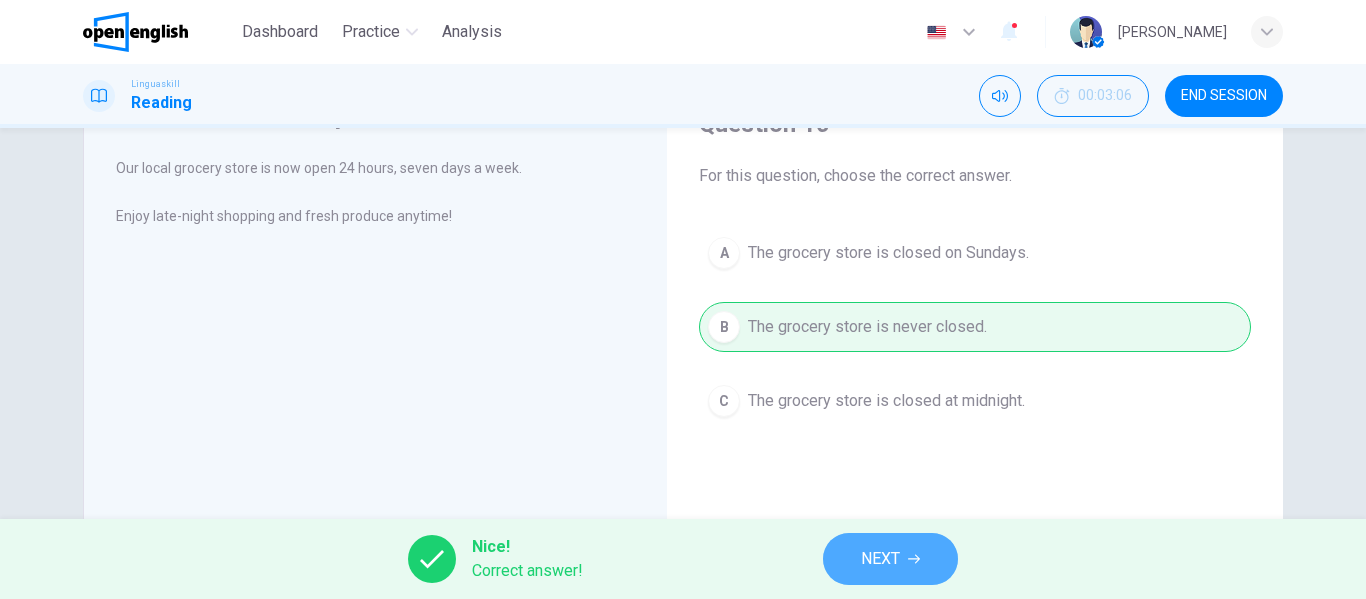 click on "NEXT" at bounding box center (890, 559) 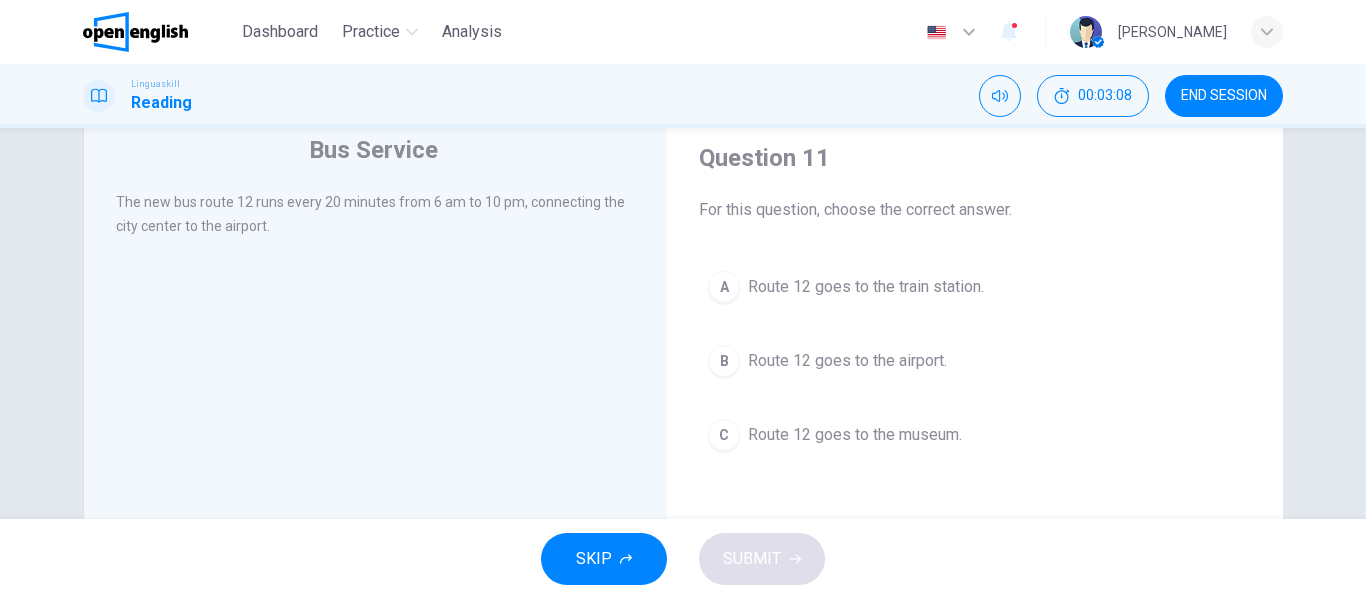 scroll, scrollTop: 100, scrollLeft: 0, axis: vertical 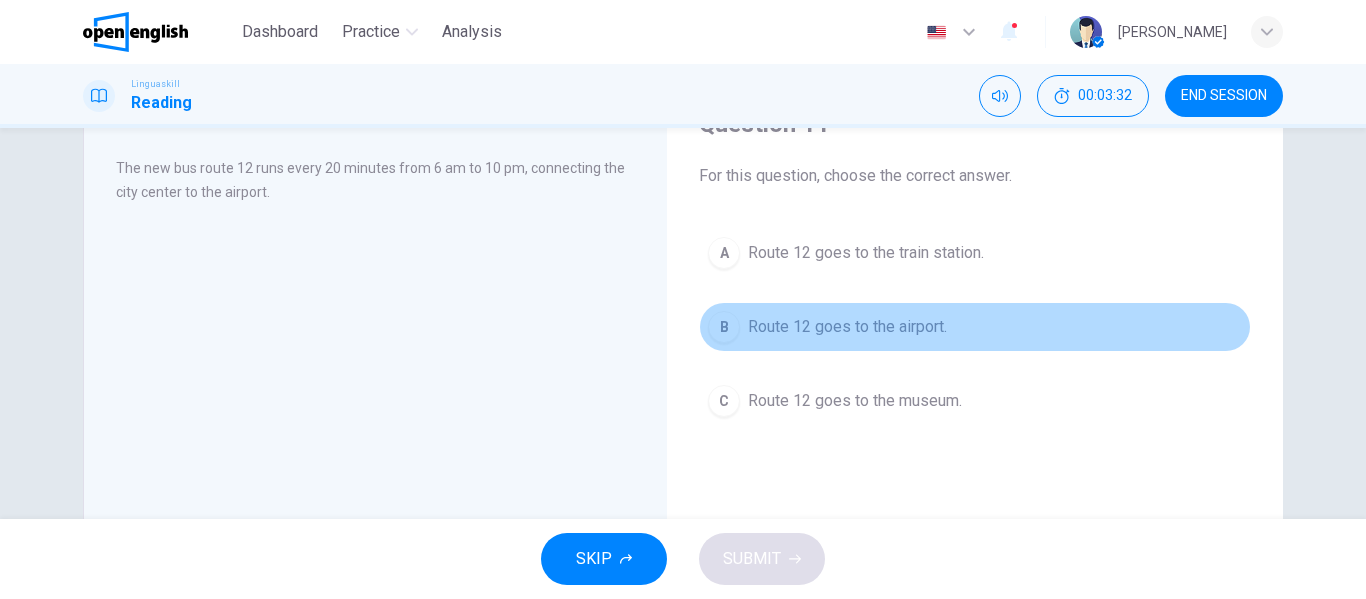 click on "Route 12 goes to the airport." at bounding box center (847, 327) 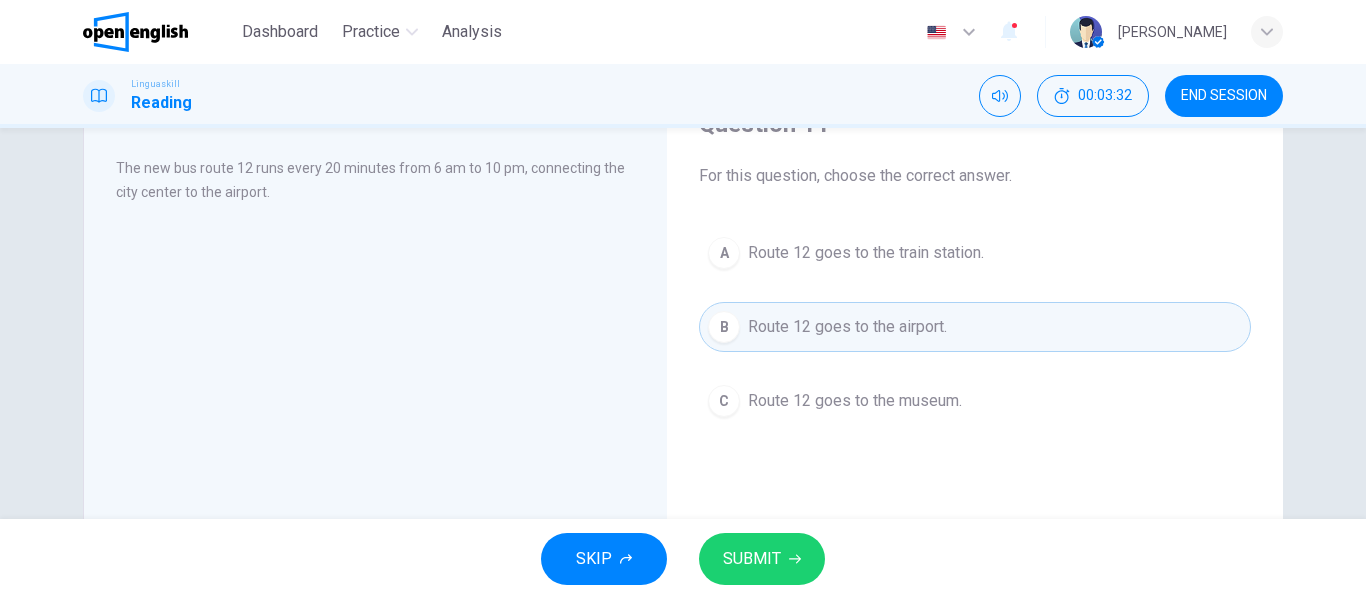 click on "SKIP SUBMIT" at bounding box center (683, 559) 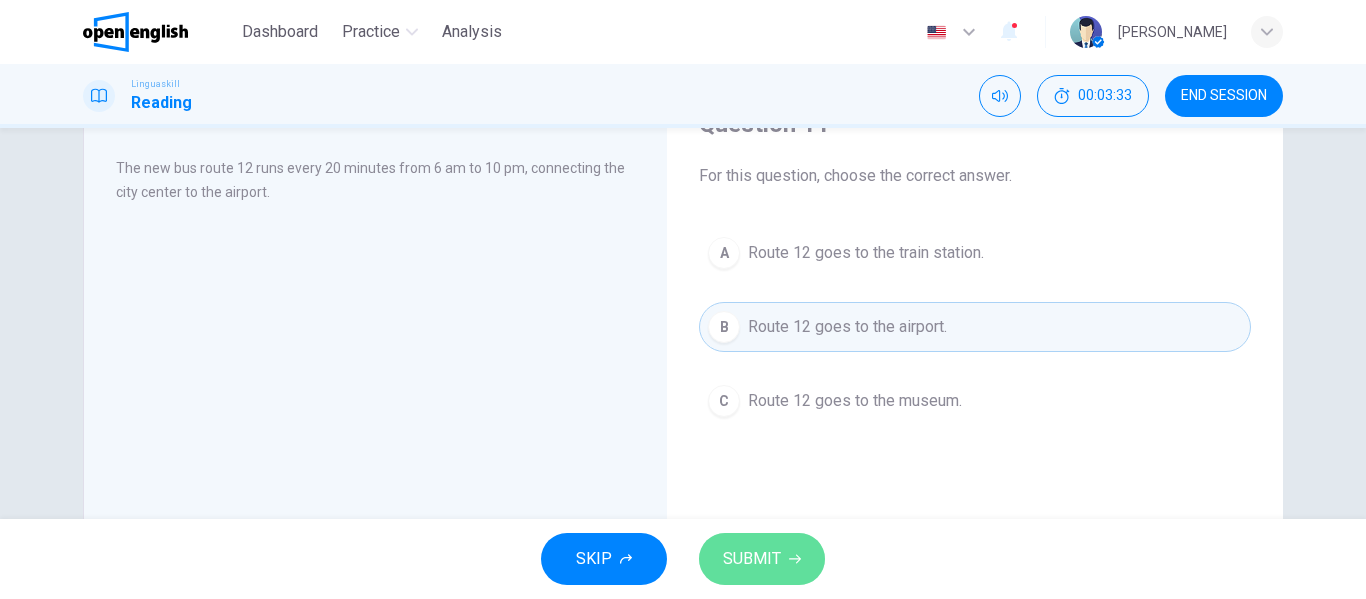 click on "SUBMIT" at bounding box center [752, 559] 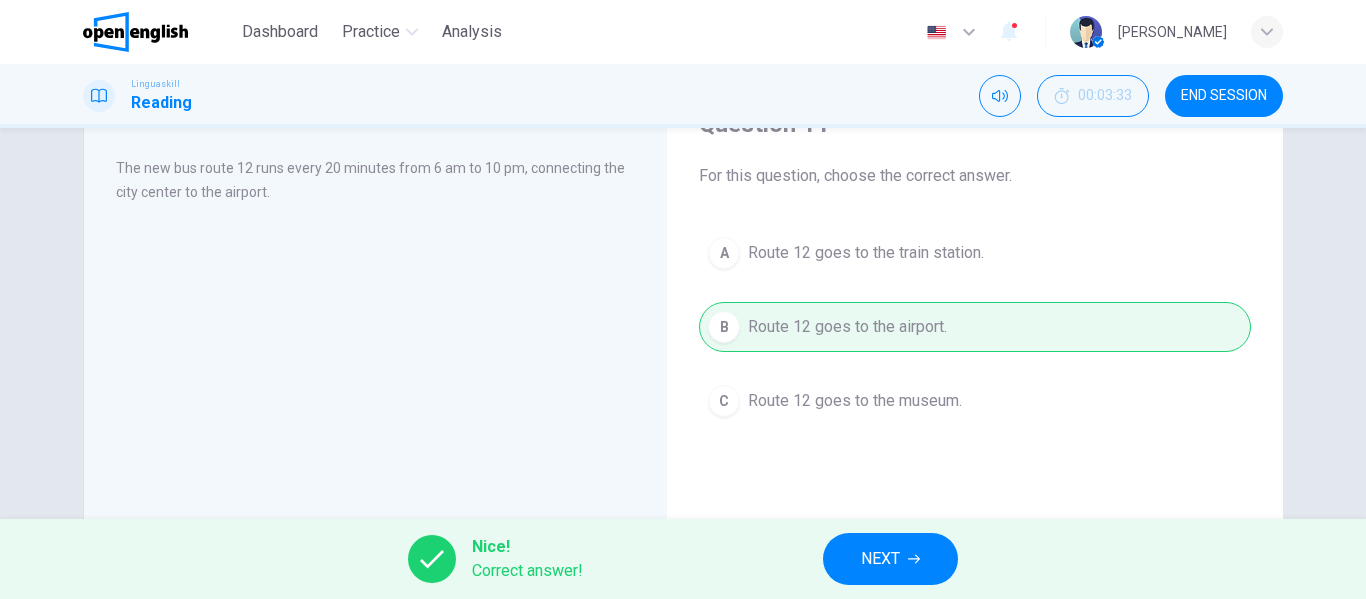 click on "Nice! Correct answer! NEXT" at bounding box center [683, 559] 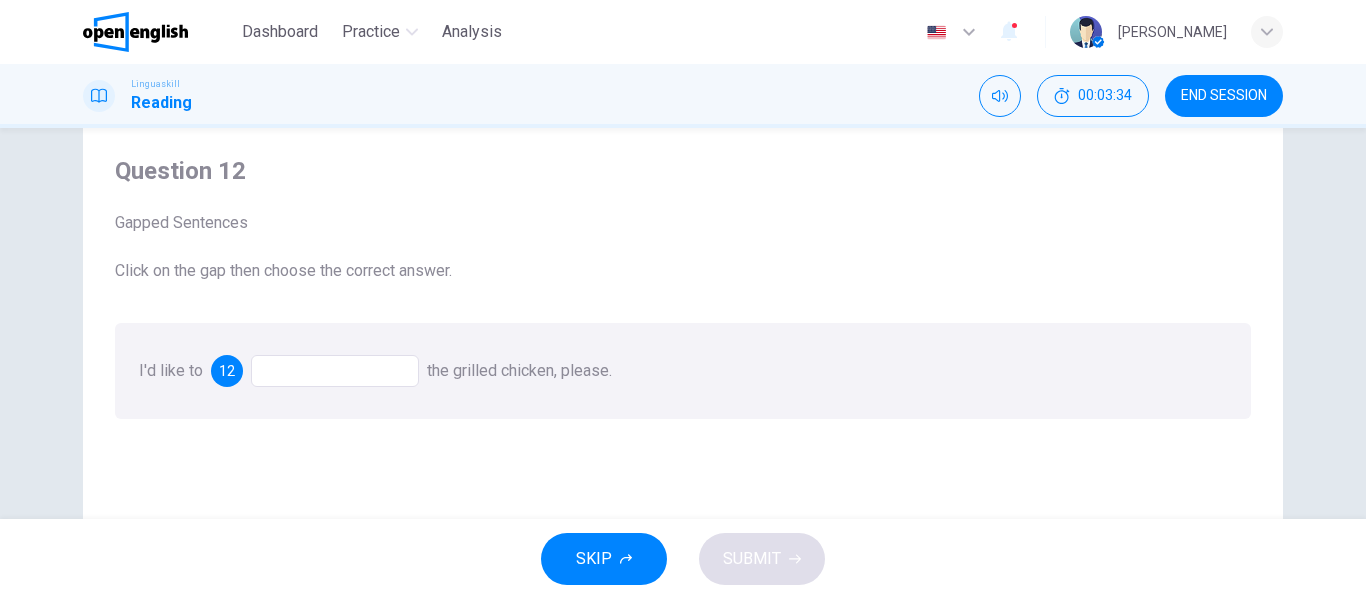 scroll, scrollTop: 100, scrollLeft: 0, axis: vertical 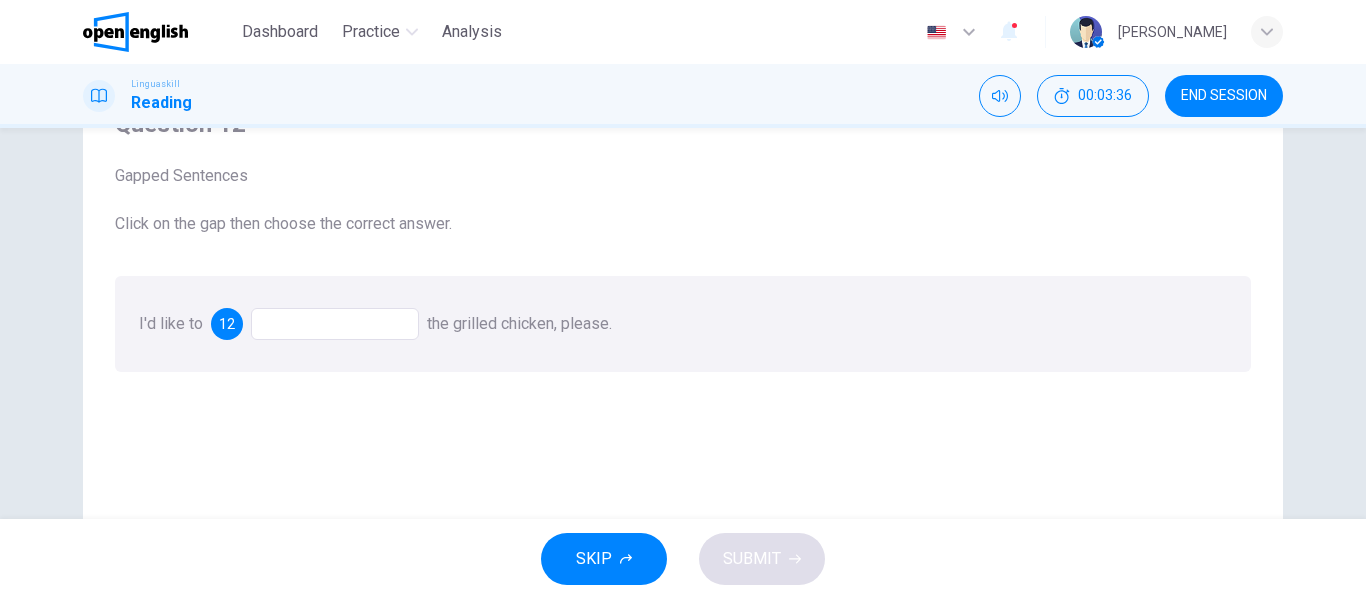 click at bounding box center (335, 324) 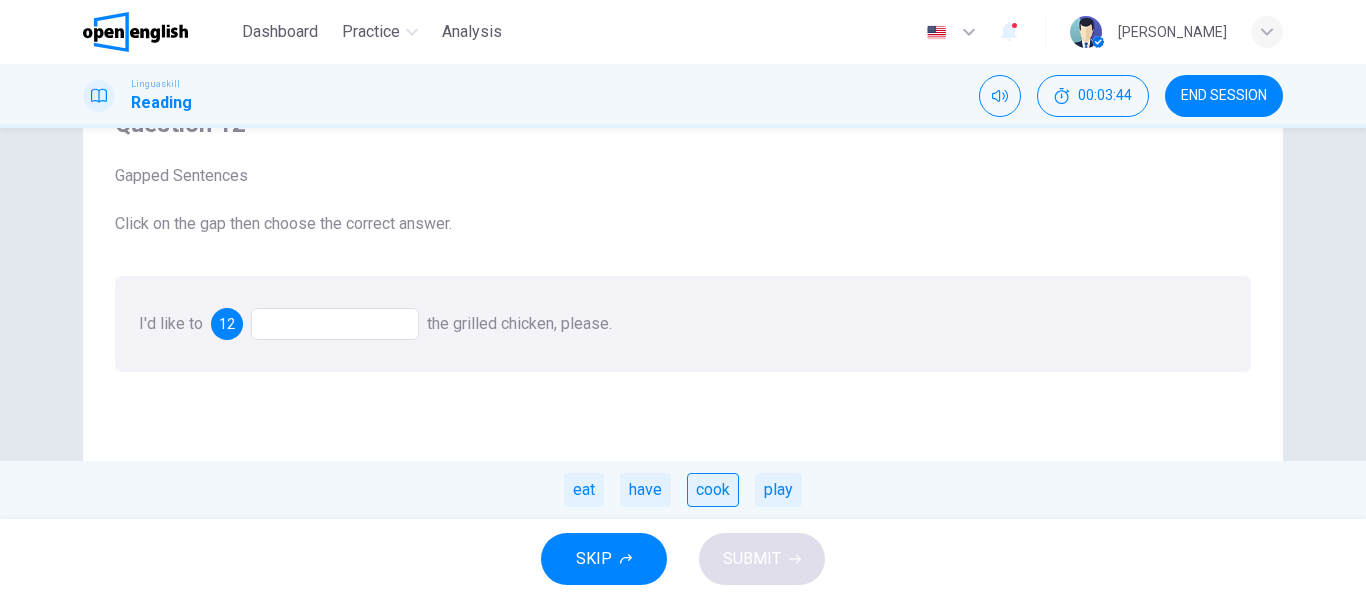 click on "cook" at bounding box center (713, 490) 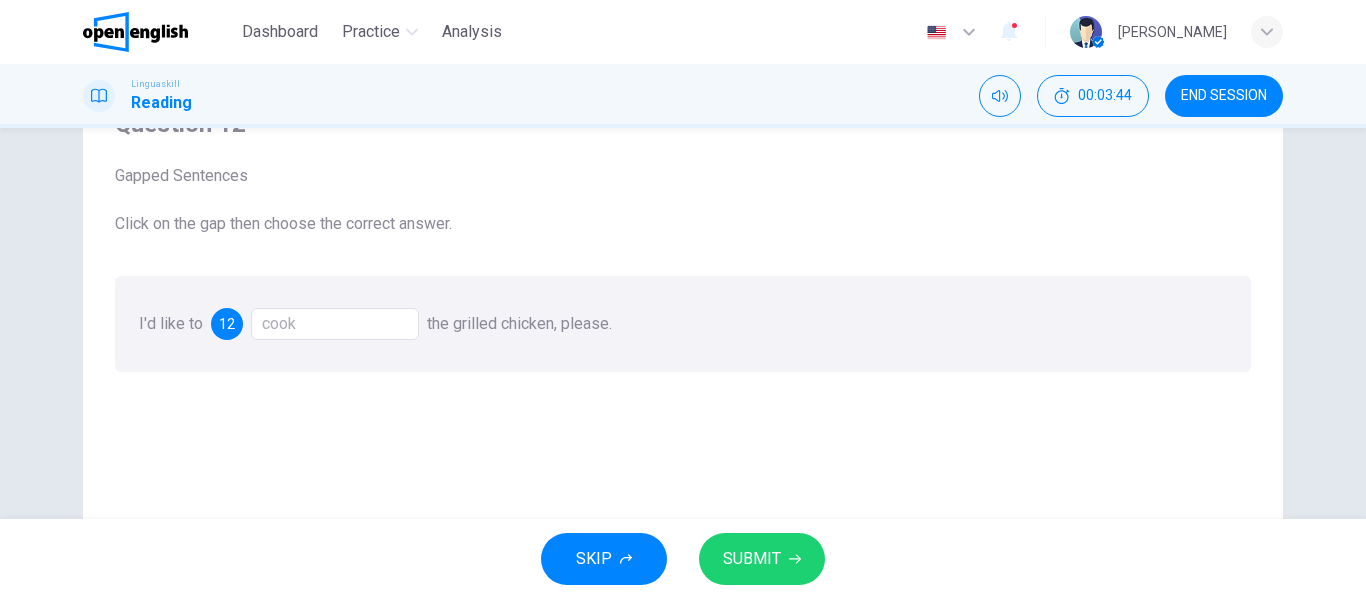 click on "SUBMIT" at bounding box center [752, 559] 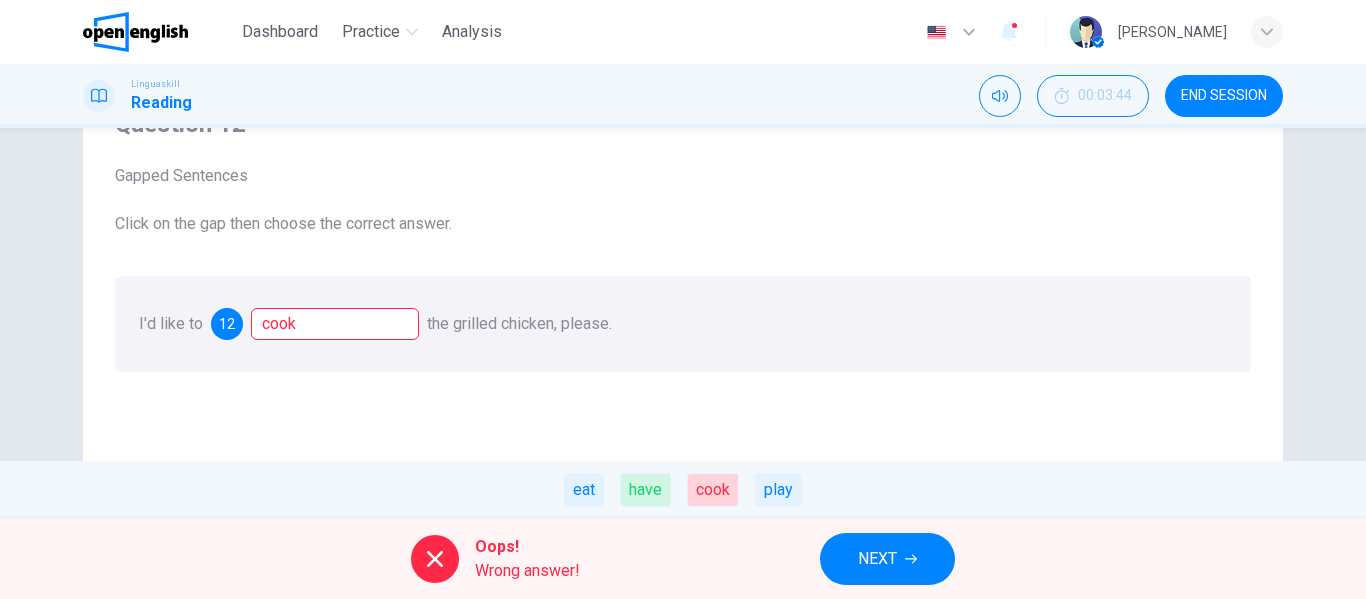 click on "NEXT" at bounding box center [887, 559] 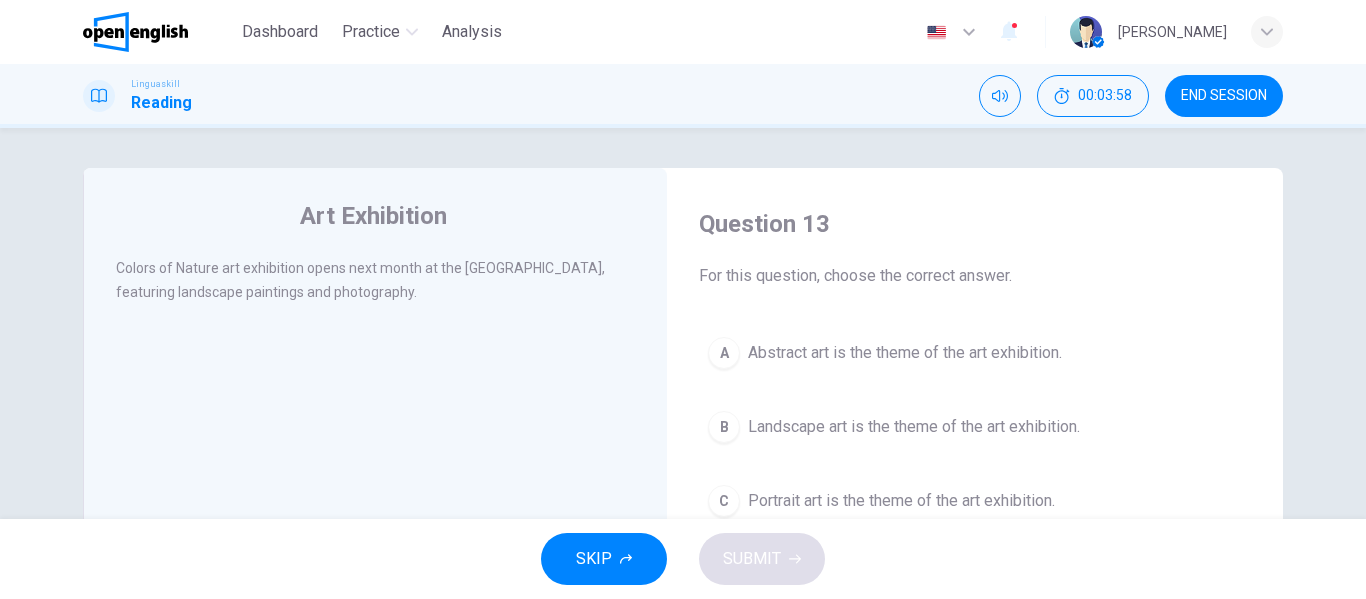 scroll, scrollTop: 100, scrollLeft: 0, axis: vertical 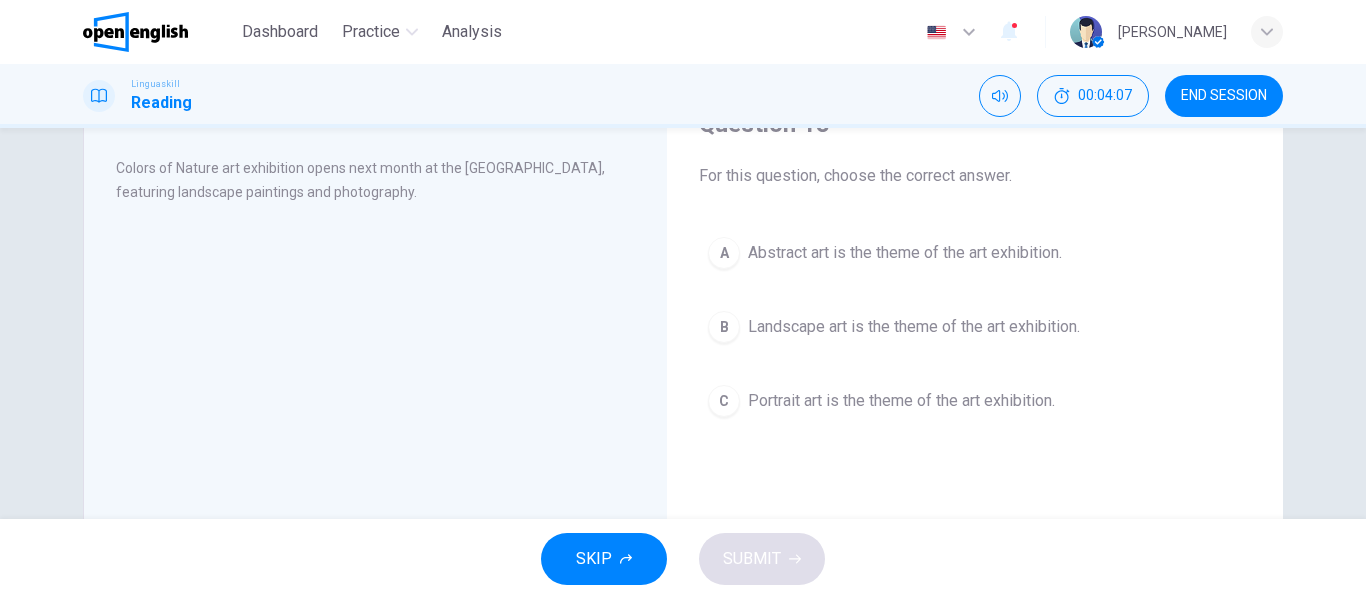 click on "Landscape art is the theme of the art exhibition." at bounding box center (914, 327) 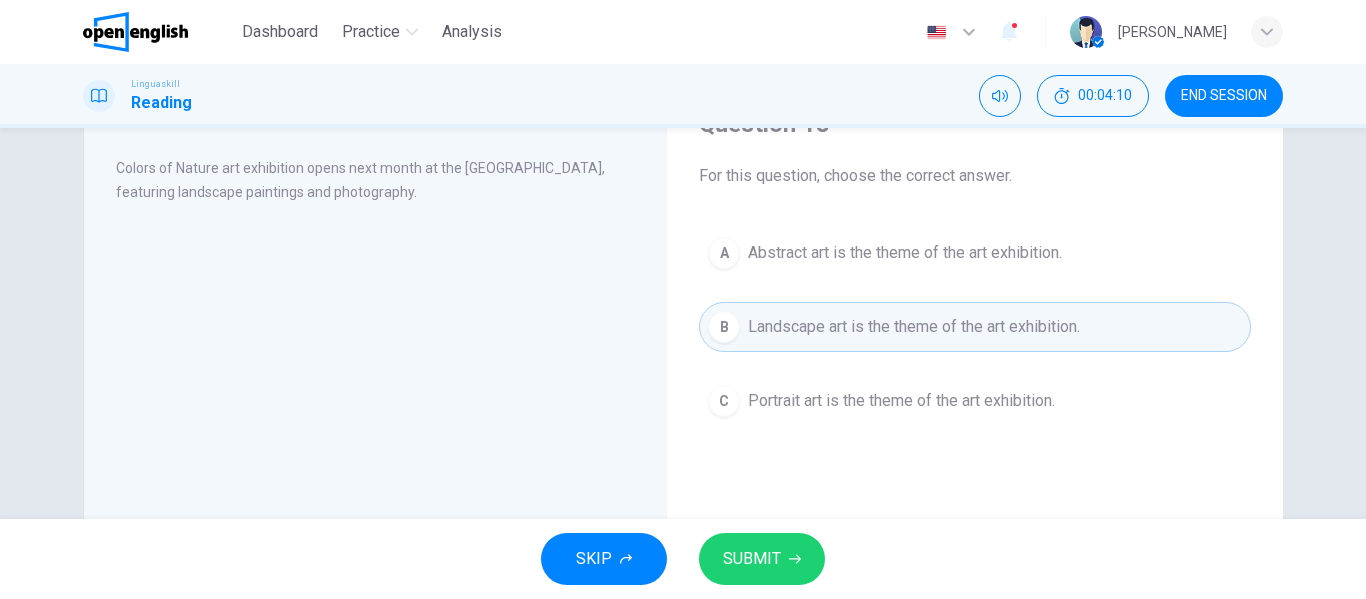 click on "SUBMIT" at bounding box center [752, 559] 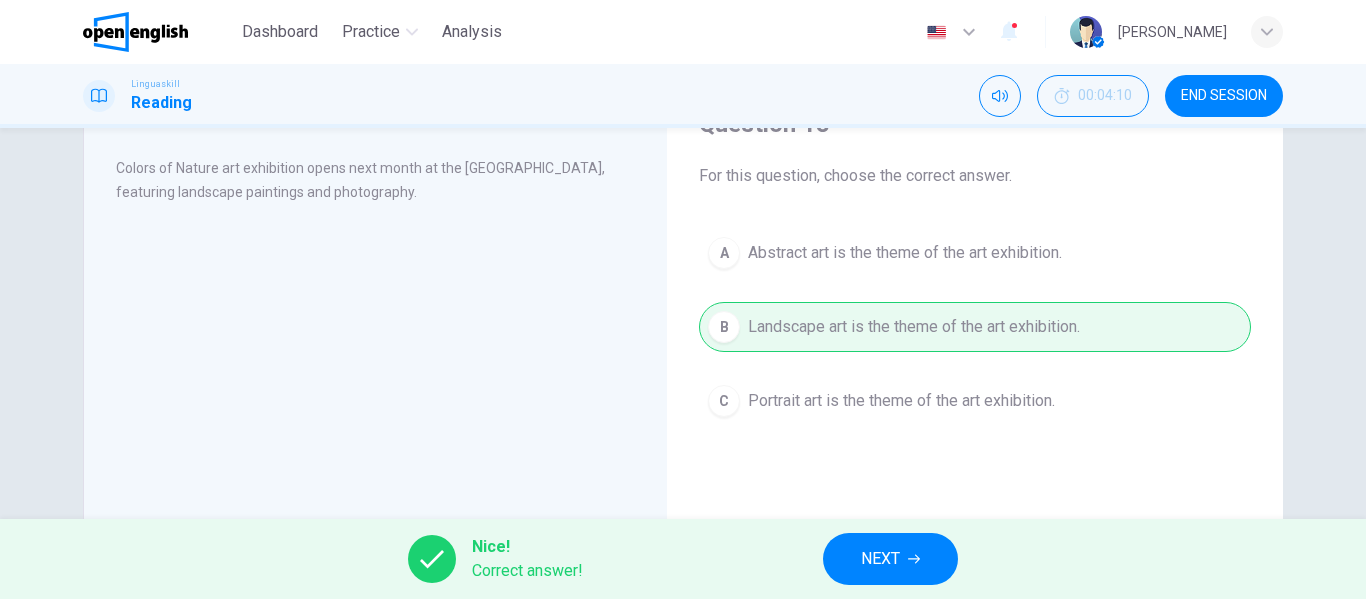 drag, startPoint x: 850, startPoint y: 549, endPoint x: 820, endPoint y: 530, distance: 35.510563 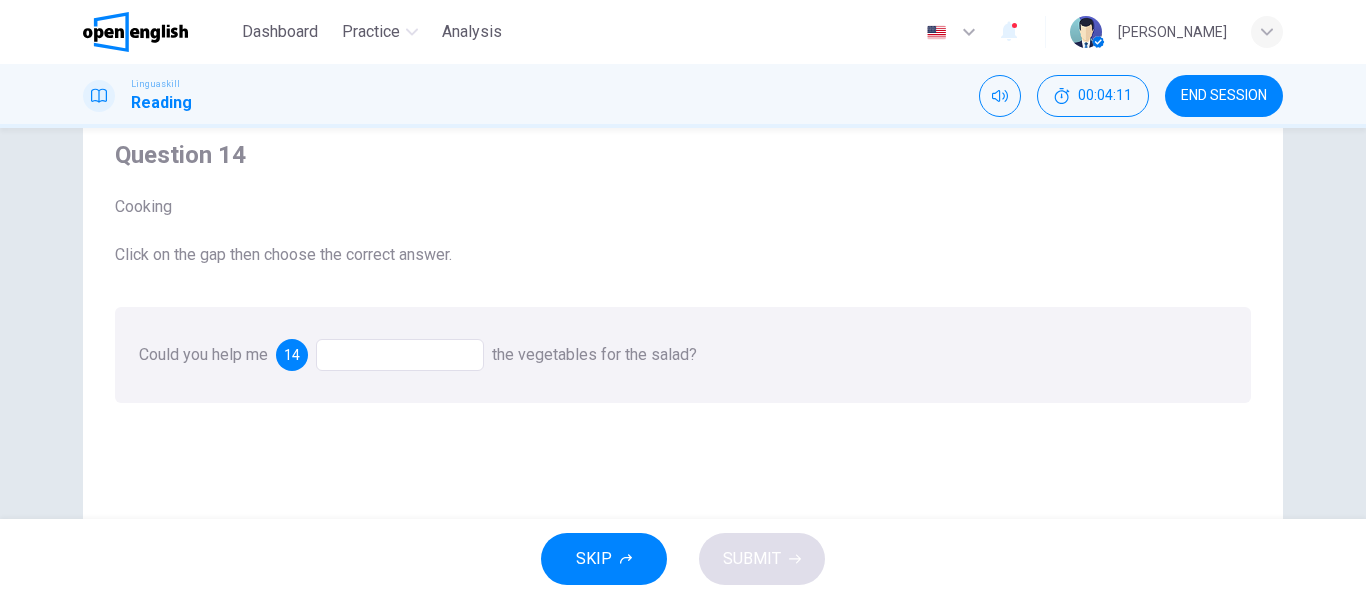 scroll, scrollTop: 100, scrollLeft: 0, axis: vertical 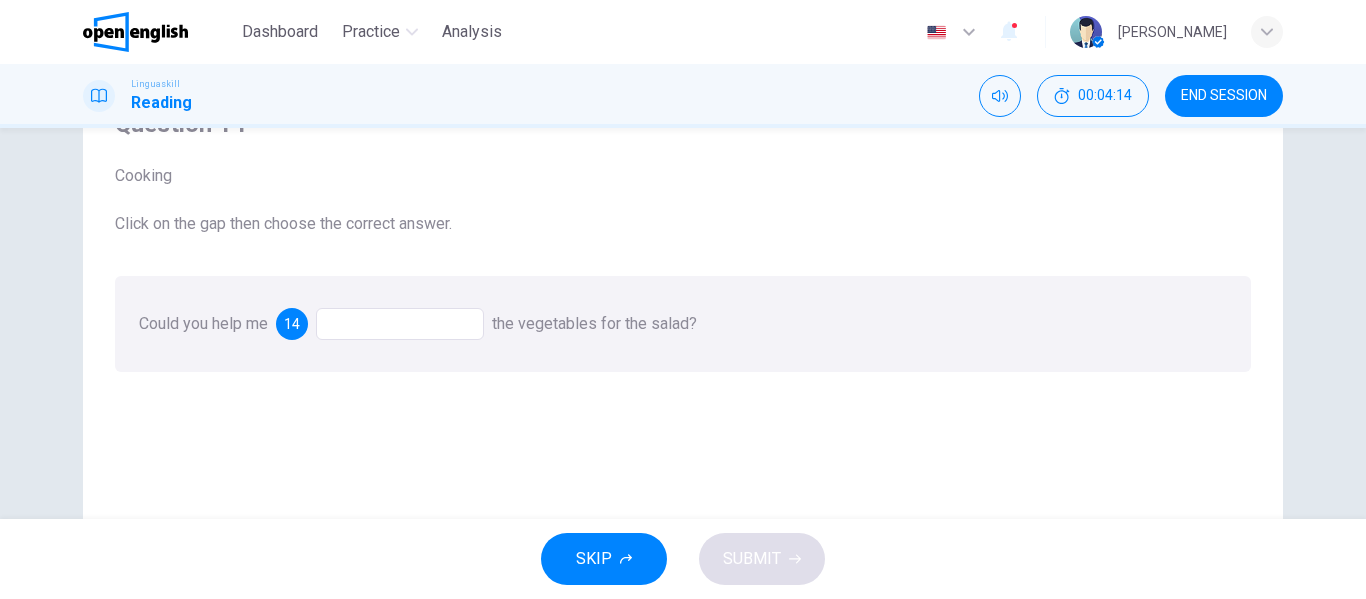 click at bounding box center (400, 324) 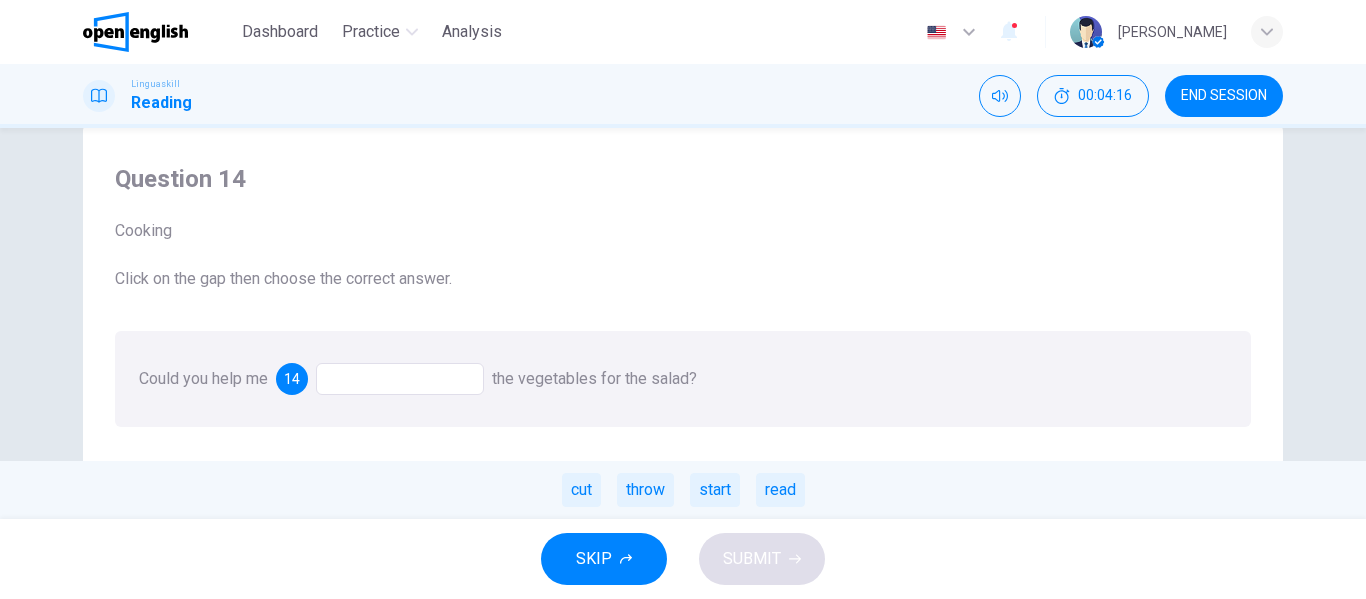 scroll, scrollTop: 0, scrollLeft: 0, axis: both 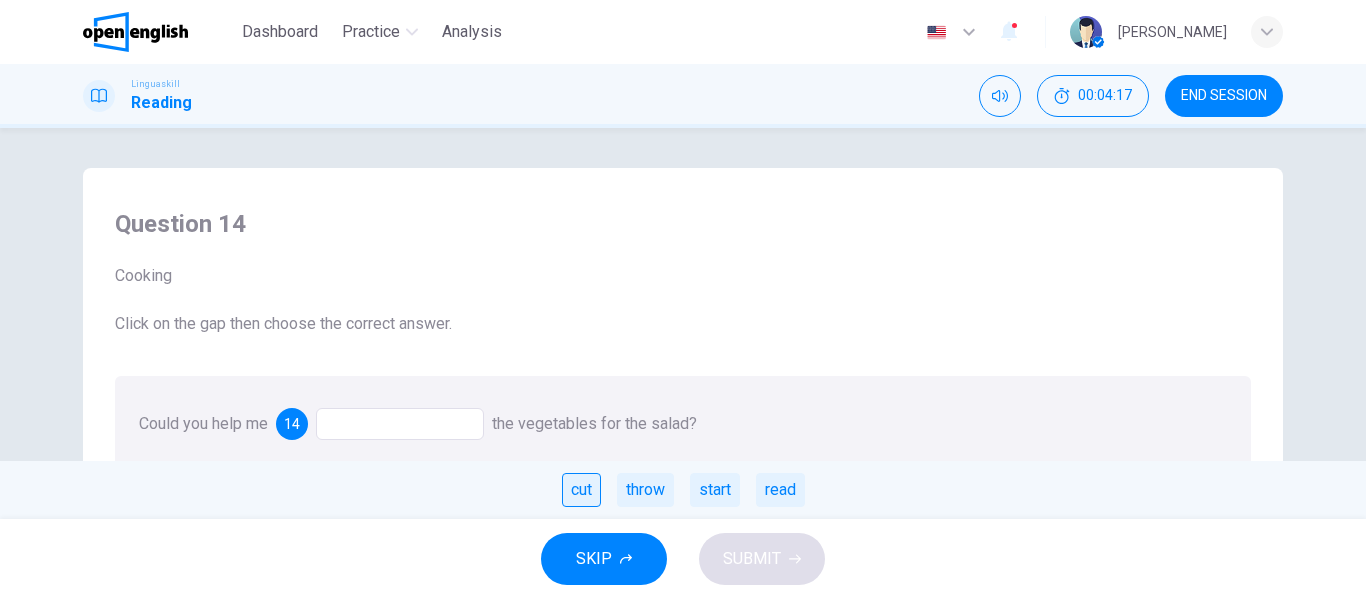click on "cut" at bounding box center (581, 490) 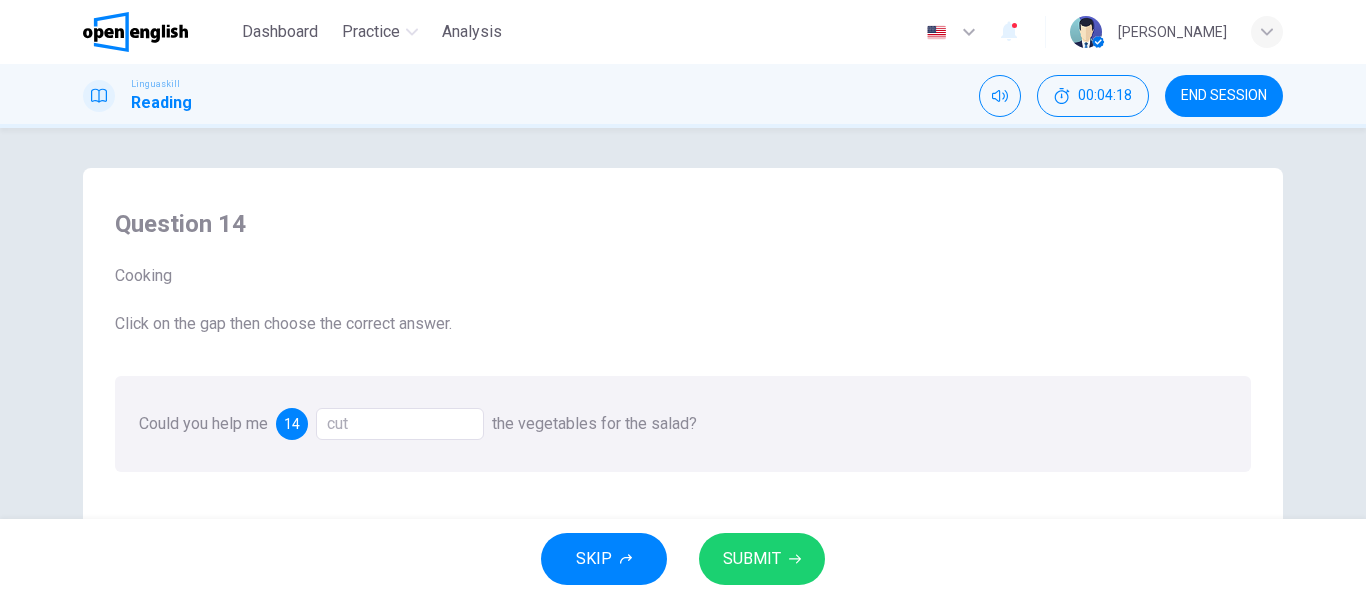 click on "SUBMIT" at bounding box center (762, 559) 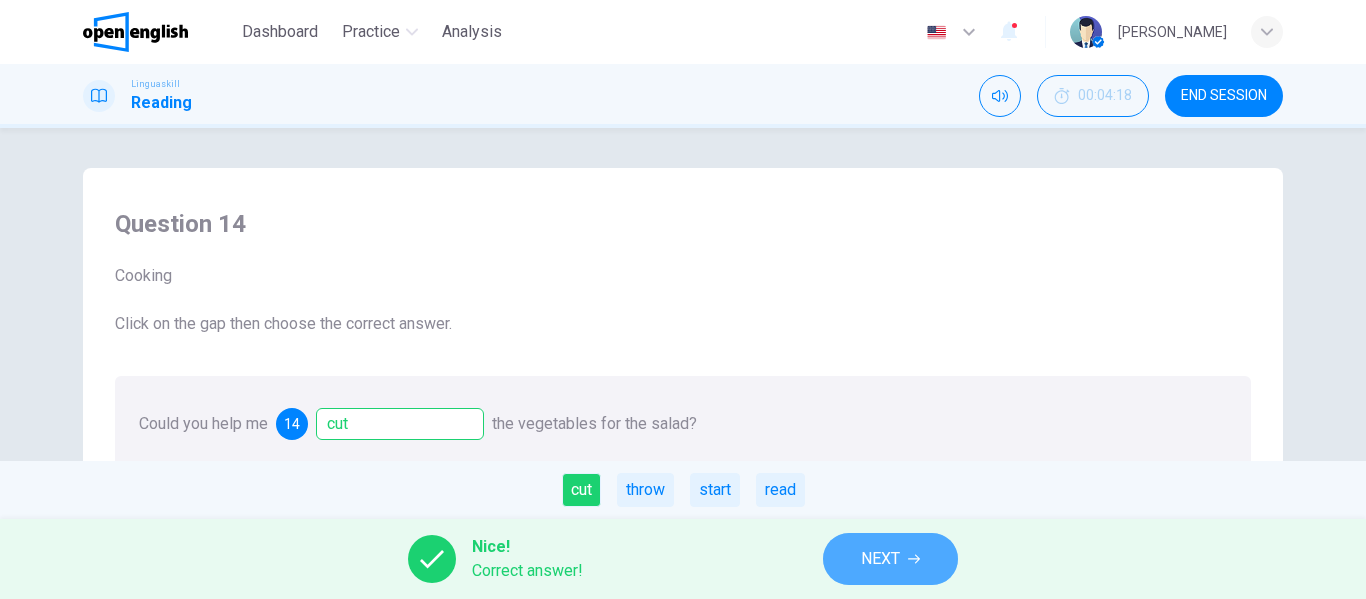 click on "NEXT" at bounding box center [890, 559] 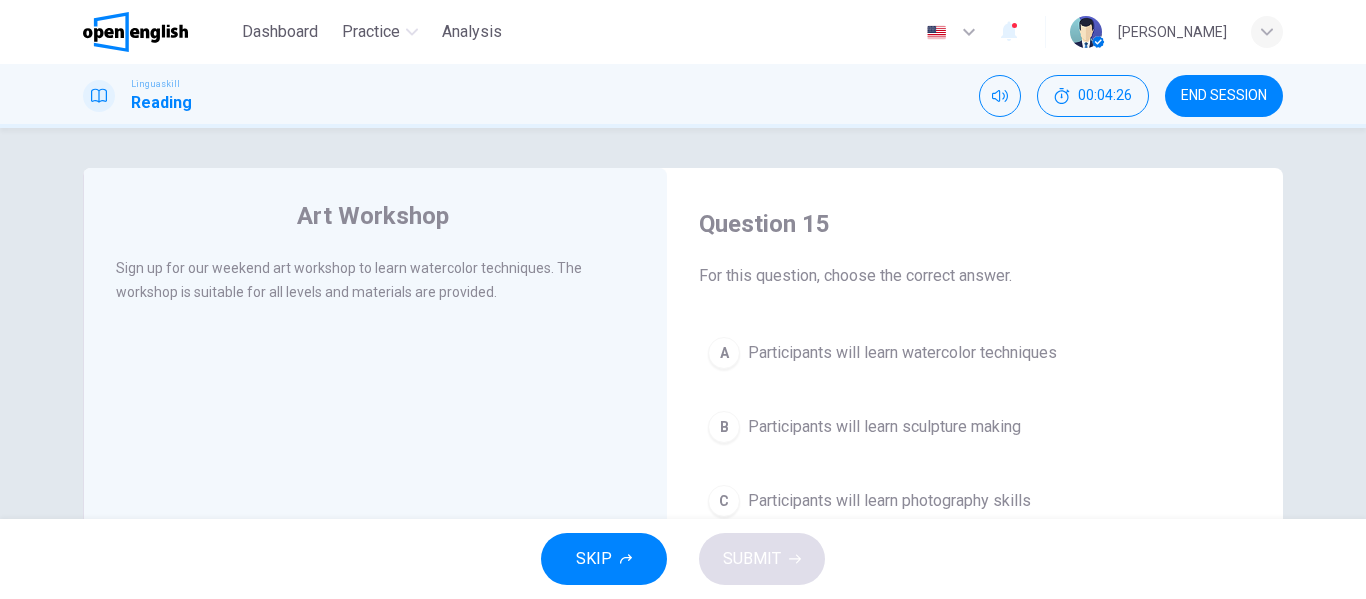 scroll, scrollTop: 100, scrollLeft: 0, axis: vertical 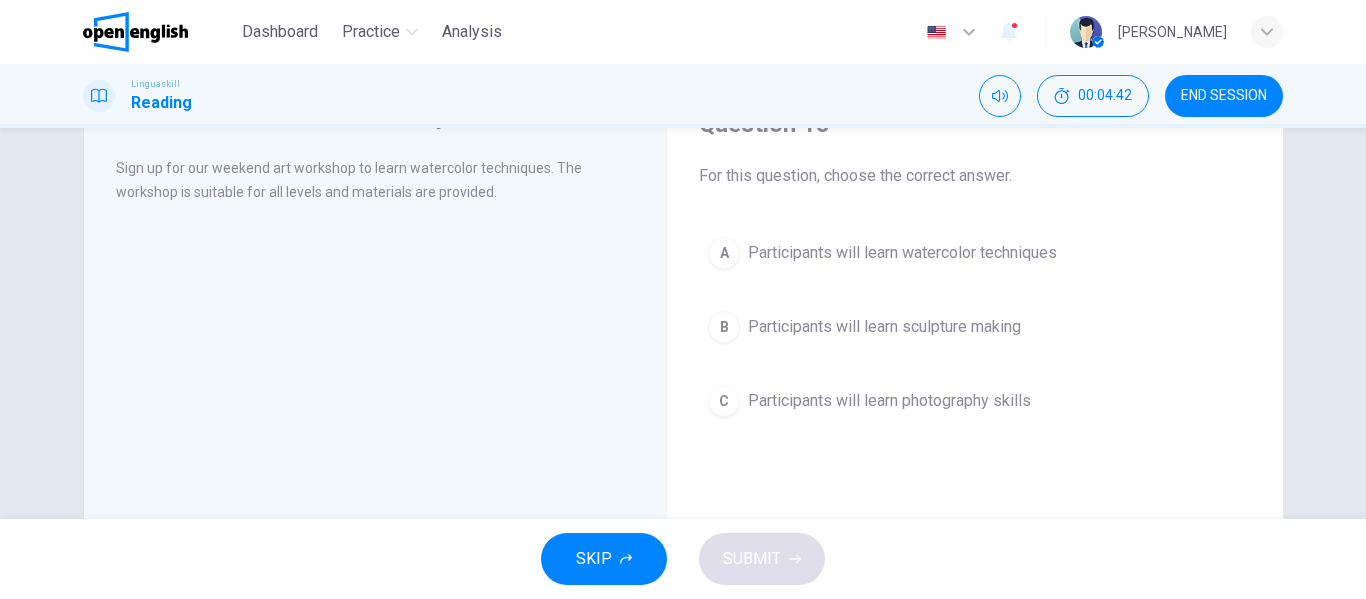 click on "Participants will learn photography skills" at bounding box center (889, 401) 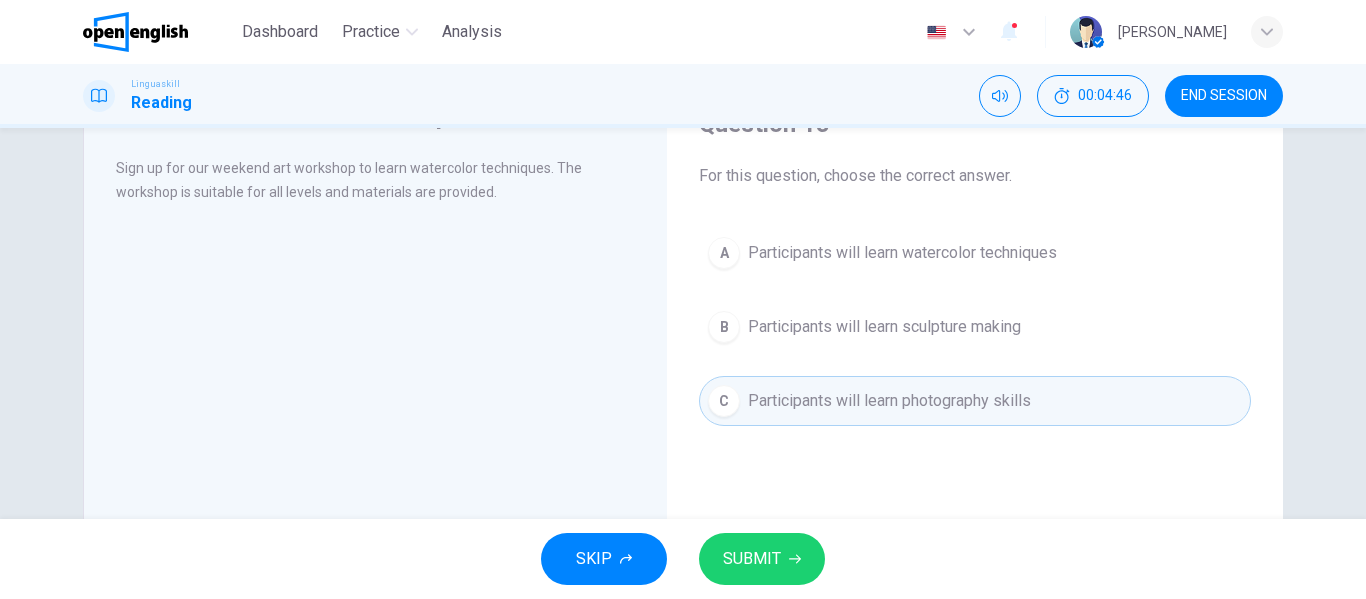 click on "Participants will learn watercolor techniques" at bounding box center (902, 253) 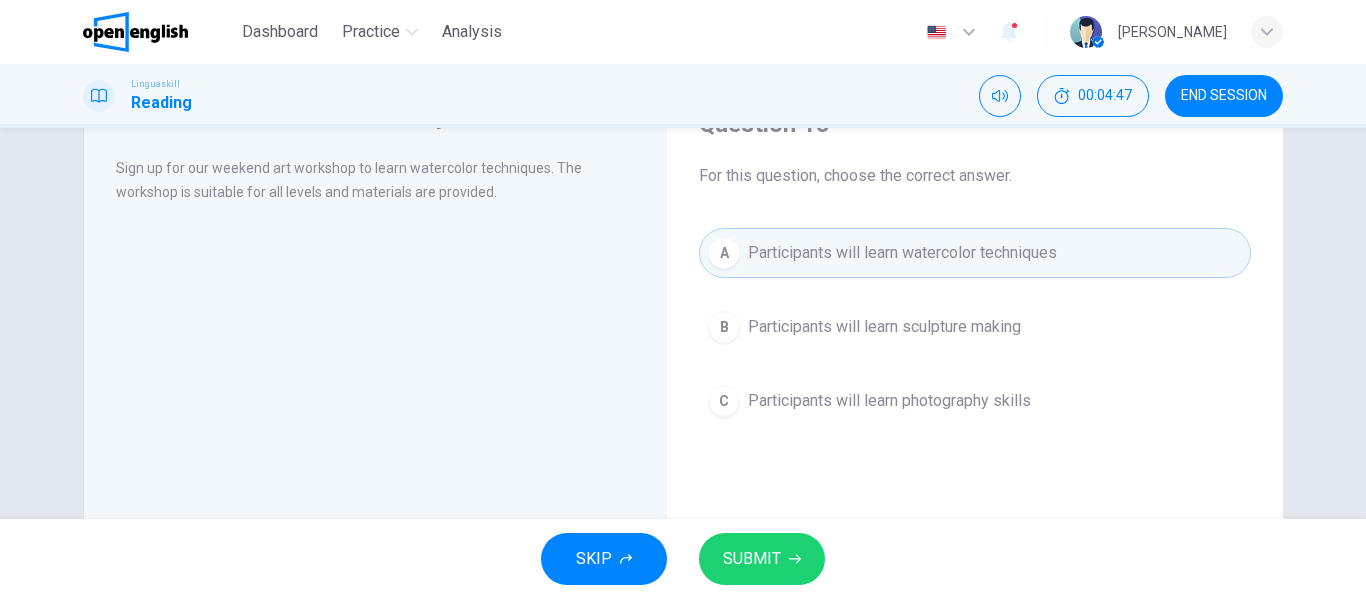 click on "SUBMIT" at bounding box center (752, 559) 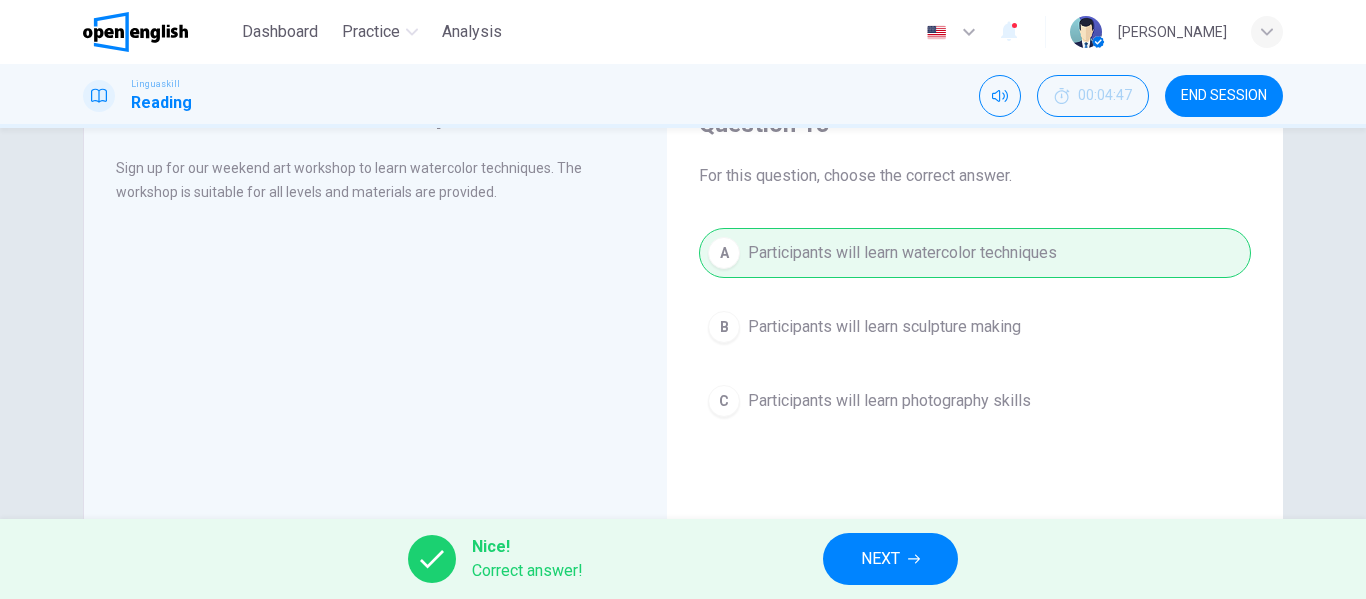 click on "NEXT" at bounding box center (880, 559) 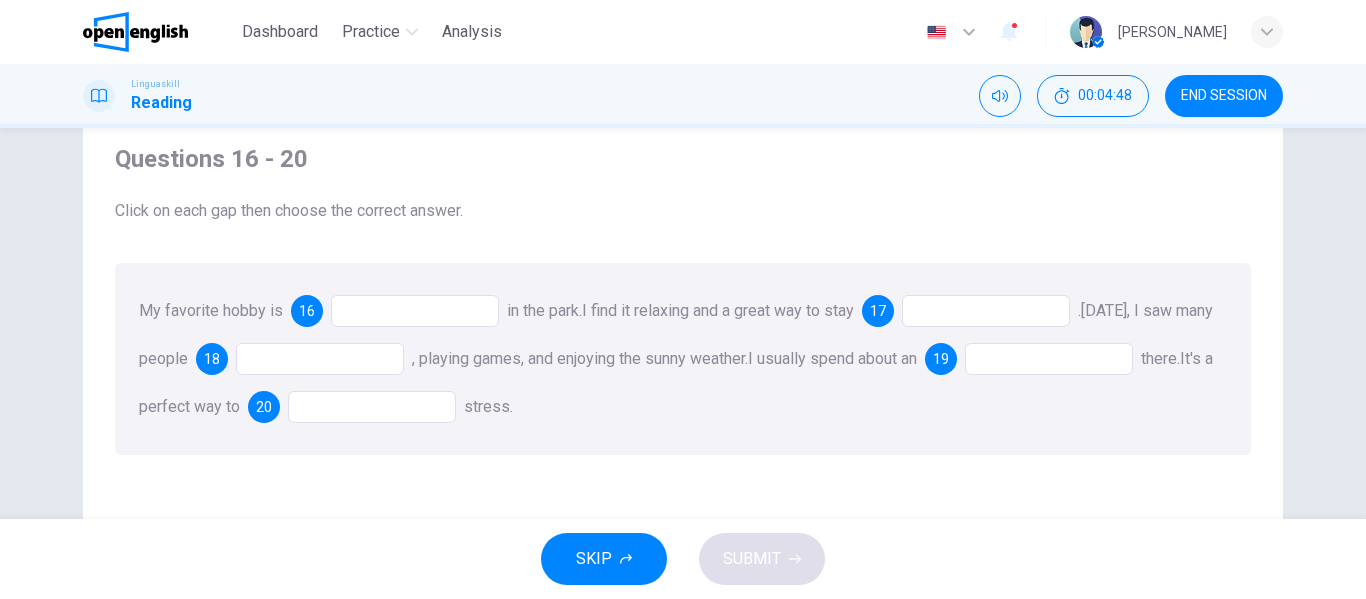 scroll, scrollTop: 100, scrollLeft: 0, axis: vertical 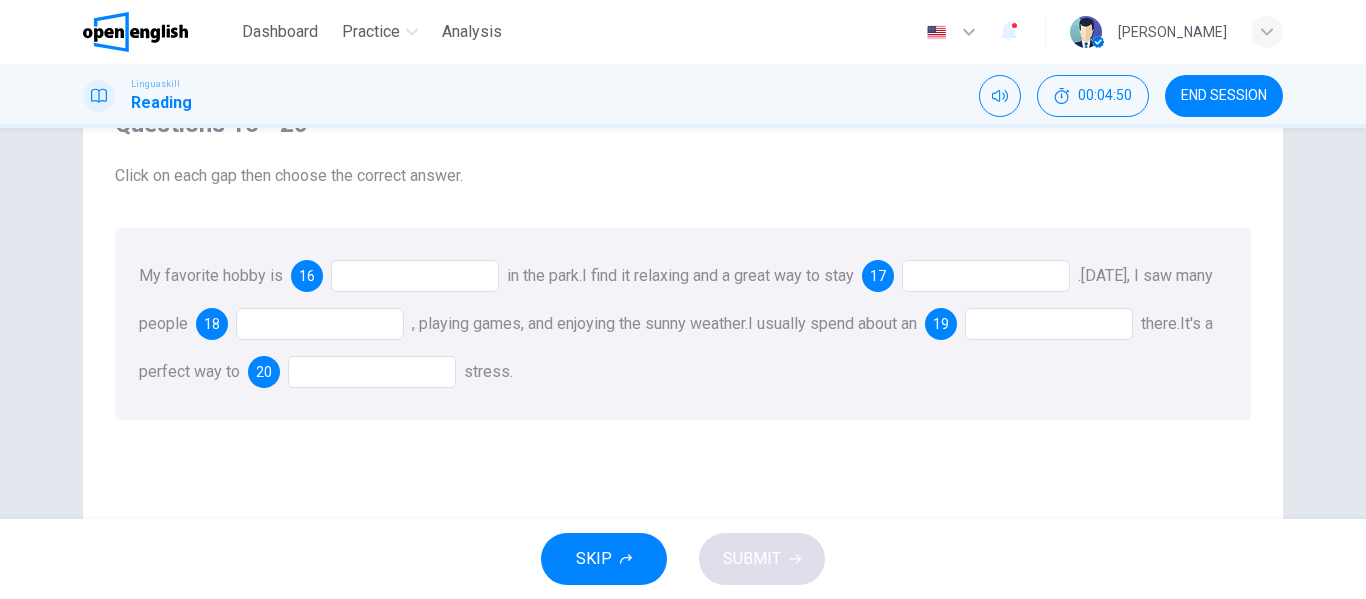 click at bounding box center [415, 276] 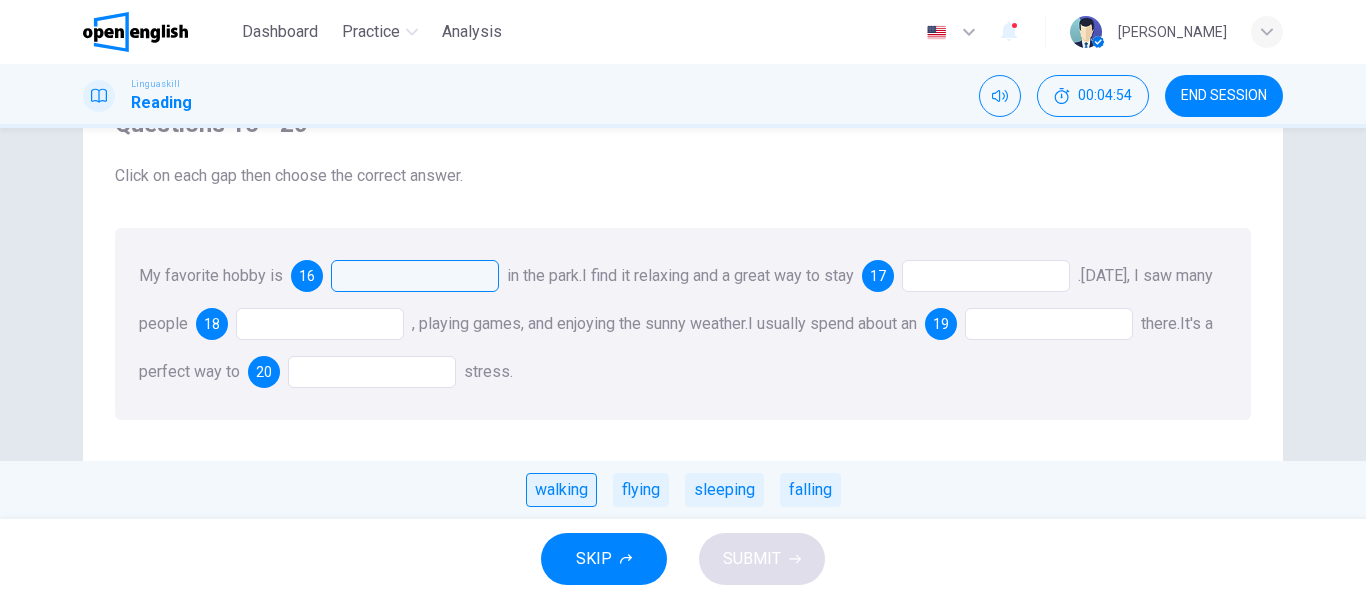 click on "walking" at bounding box center [561, 490] 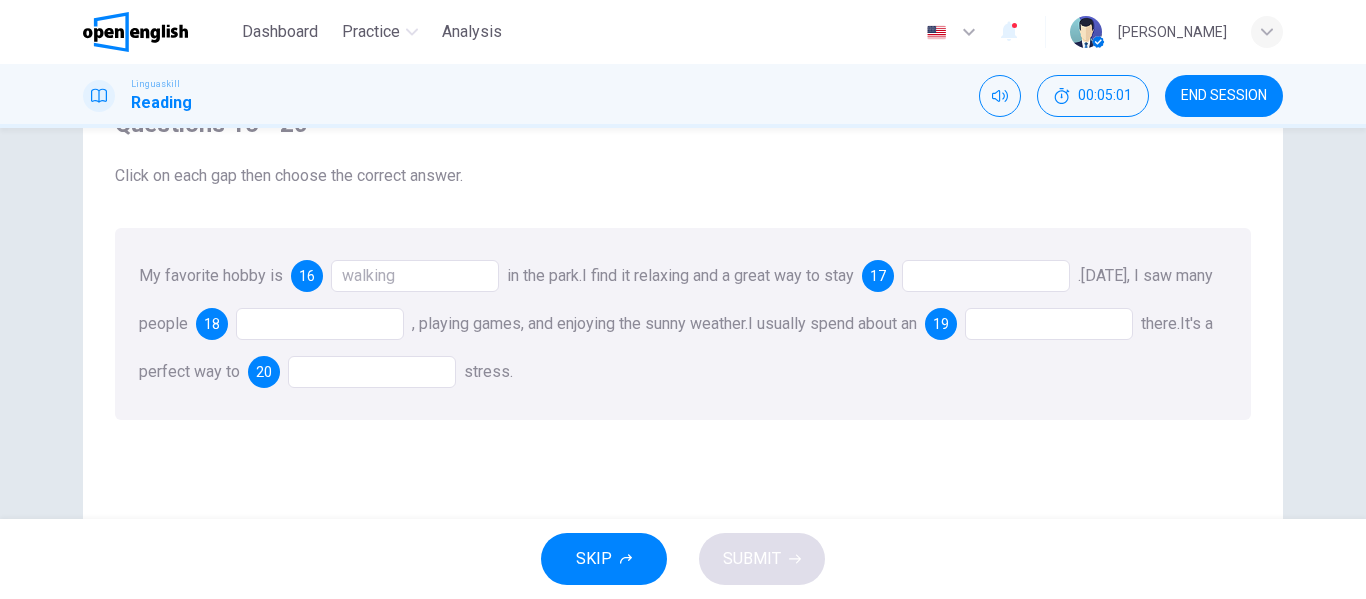 click at bounding box center (986, 276) 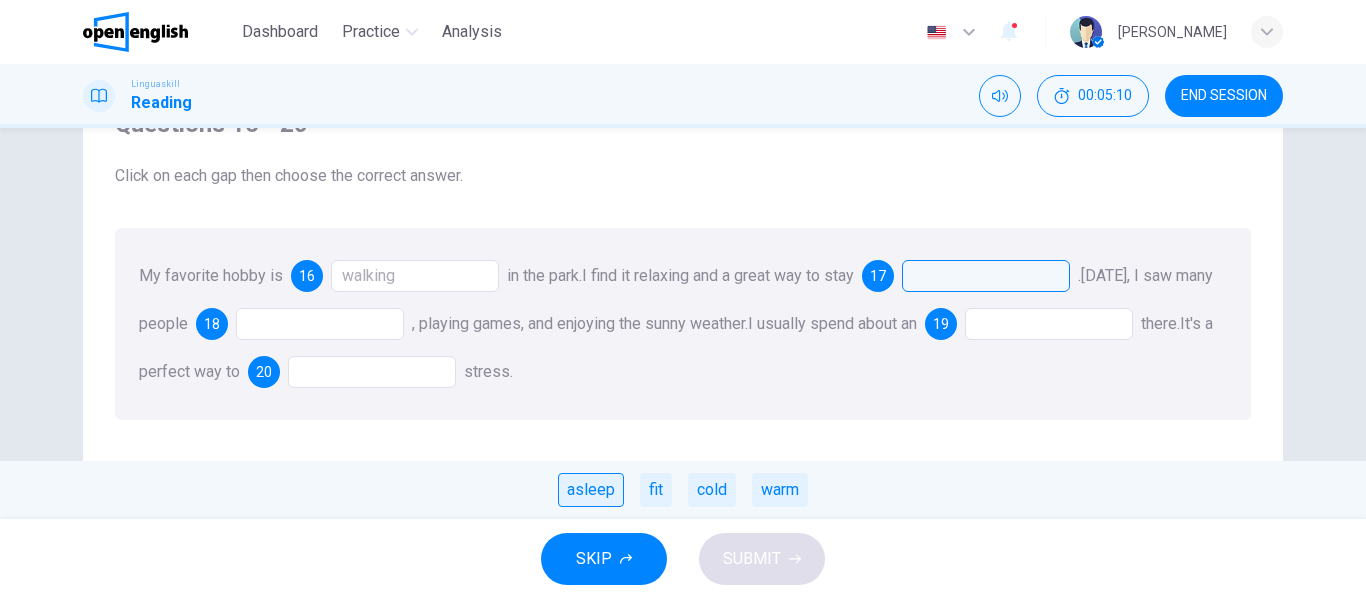 click on "asleep" at bounding box center (591, 490) 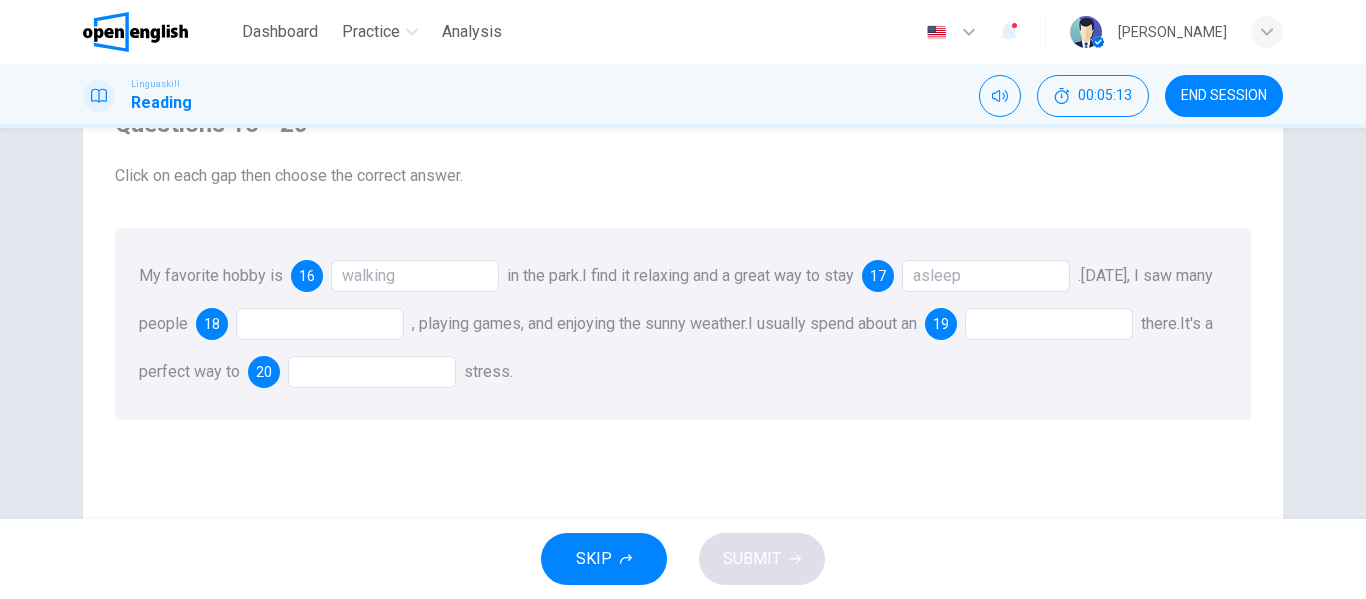 click at bounding box center [320, 324] 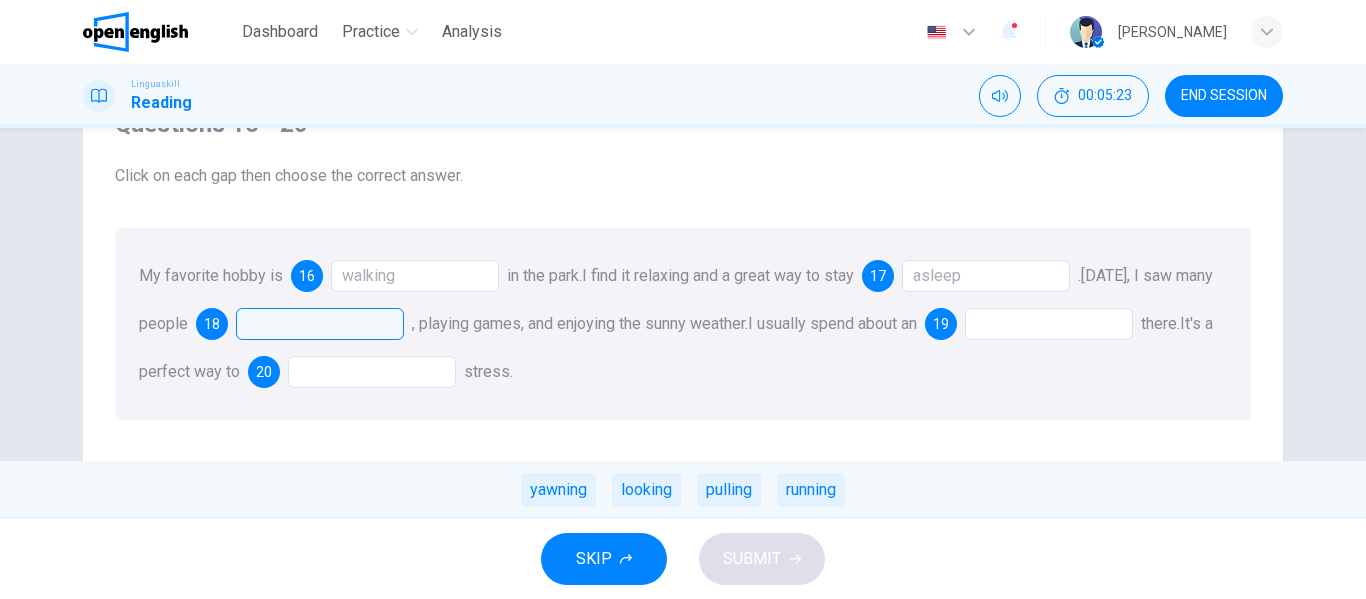 click on "running" at bounding box center (811, 490) 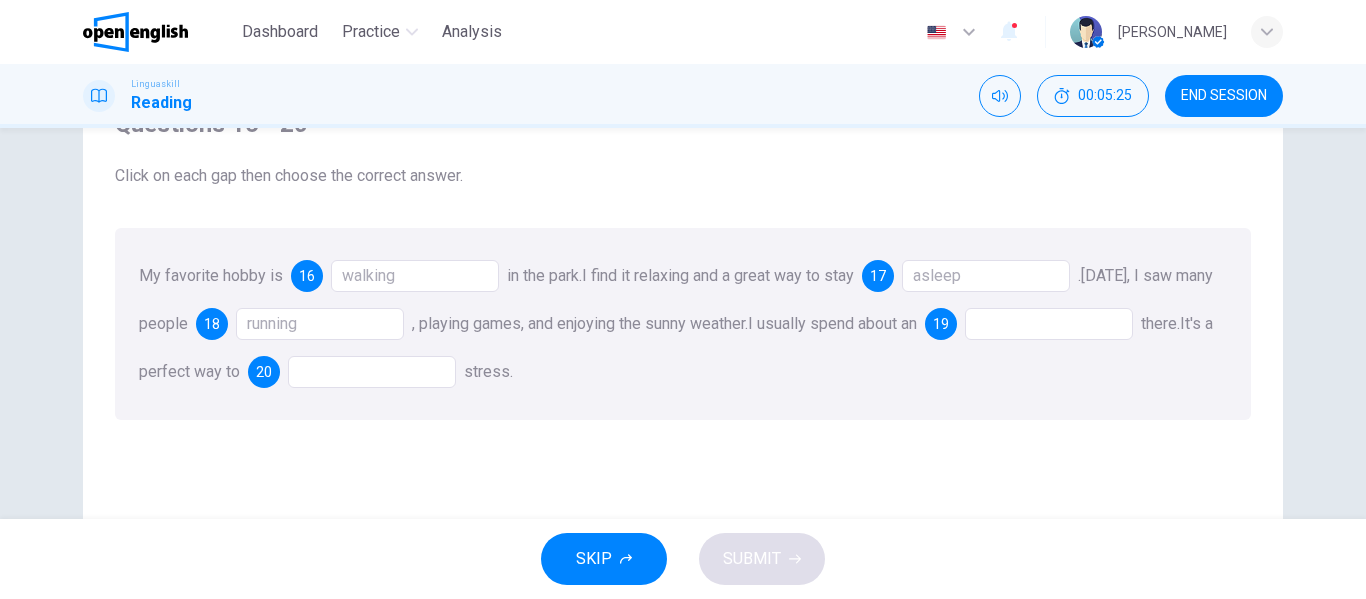 click at bounding box center (1049, 324) 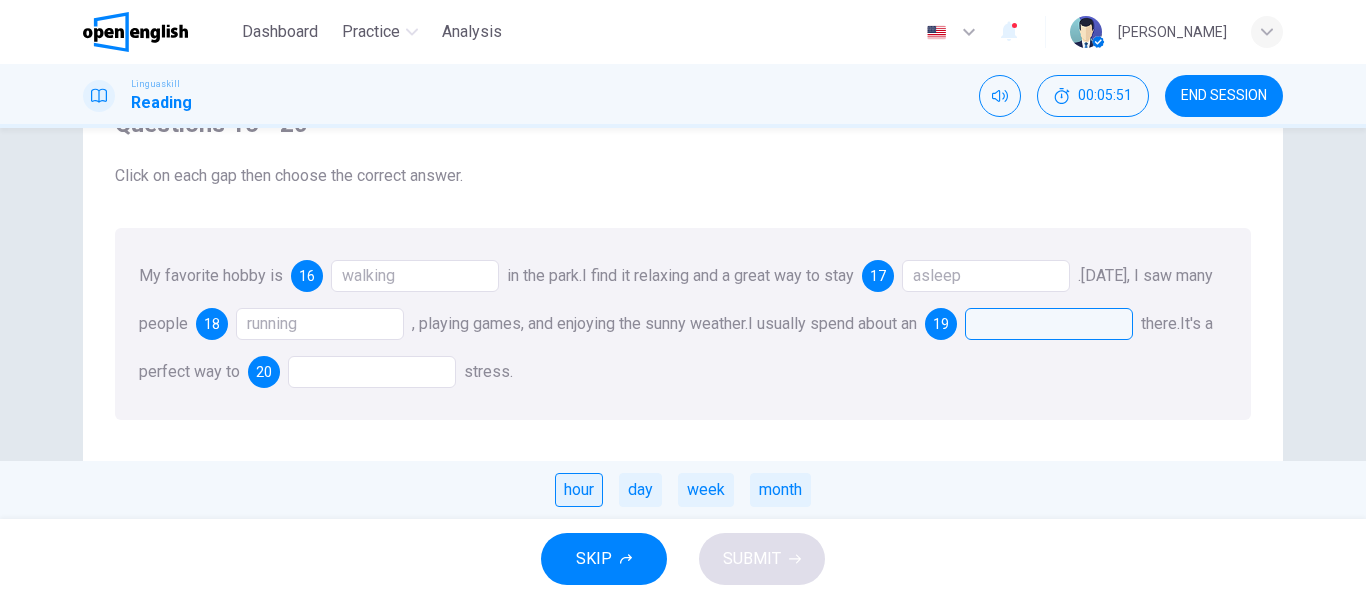 click on "hour" at bounding box center [579, 490] 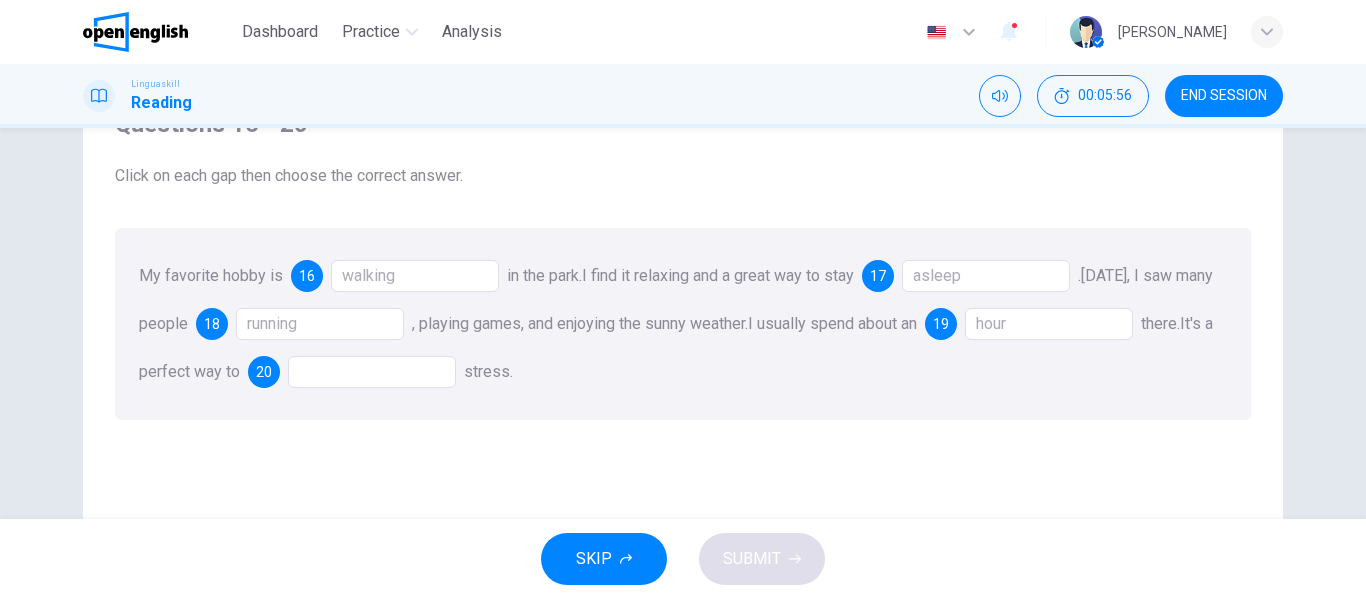 click at bounding box center [372, 372] 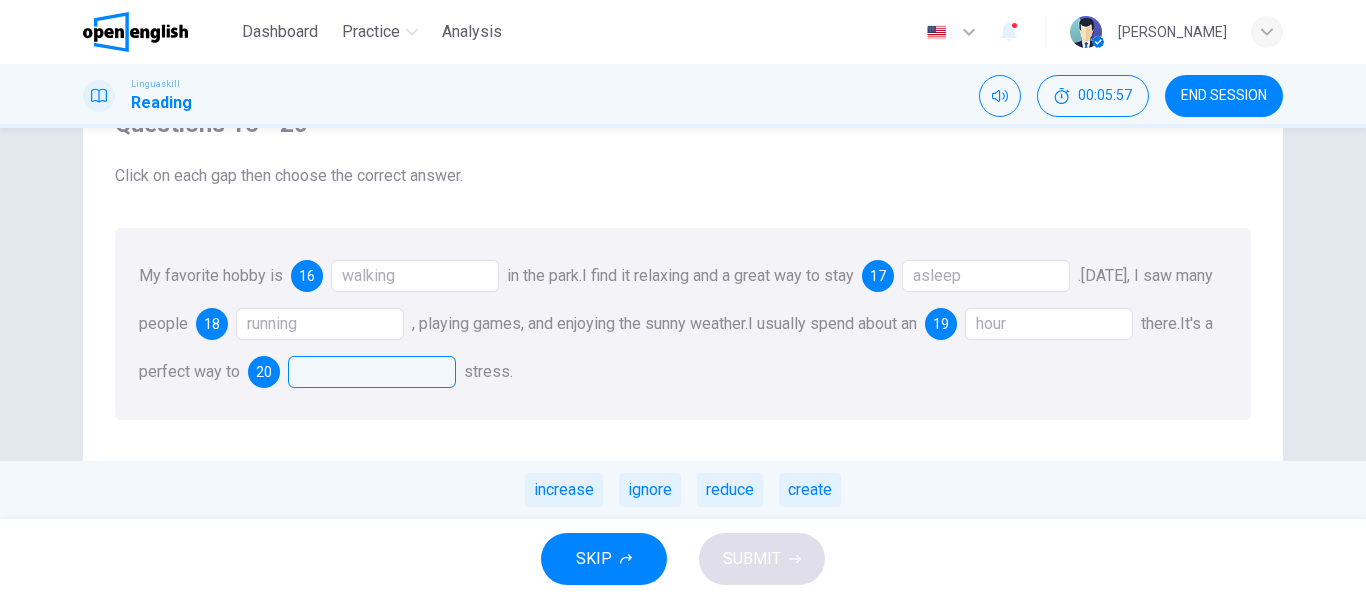 click on "hour" at bounding box center (1049, 324) 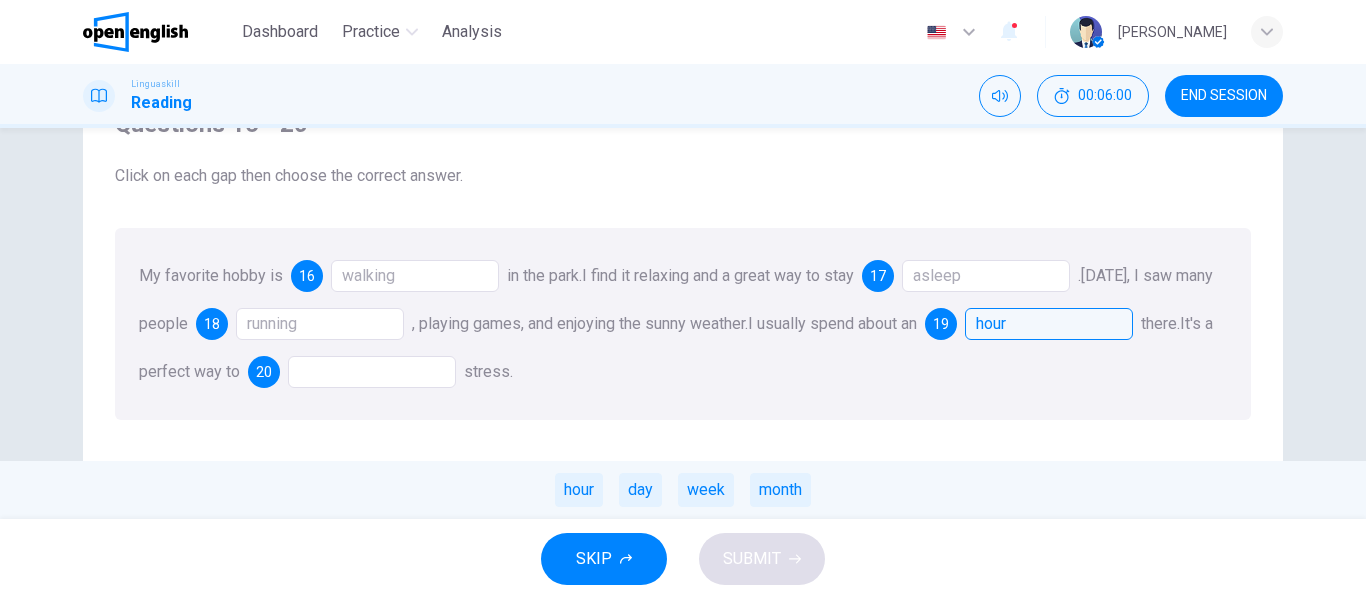 click at bounding box center (372, 372) 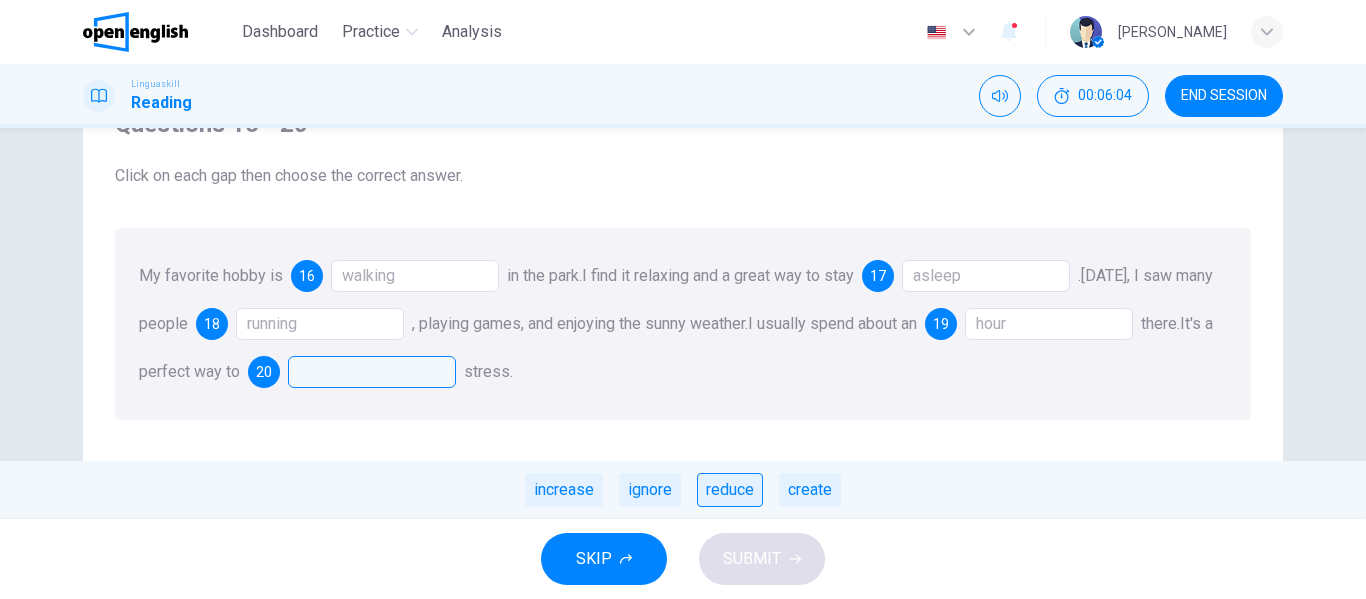 click on "reduce" at bounding box center [730, 490] 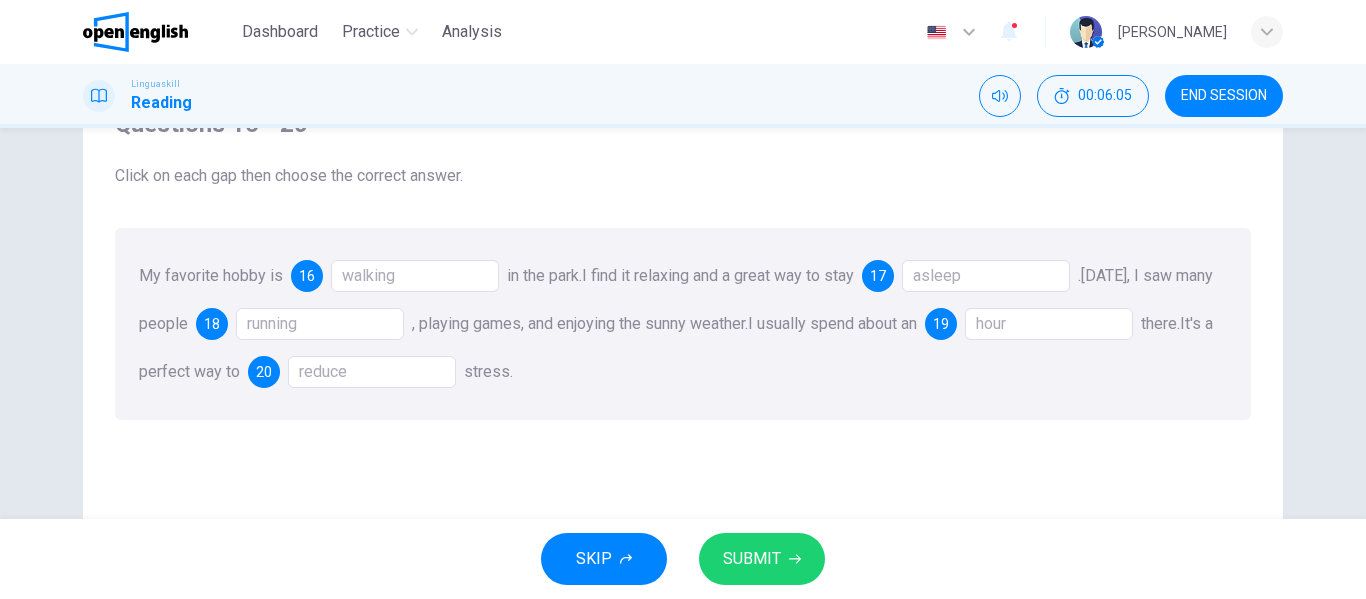 click on "SUBMIT" at bounding box center (762, 559) 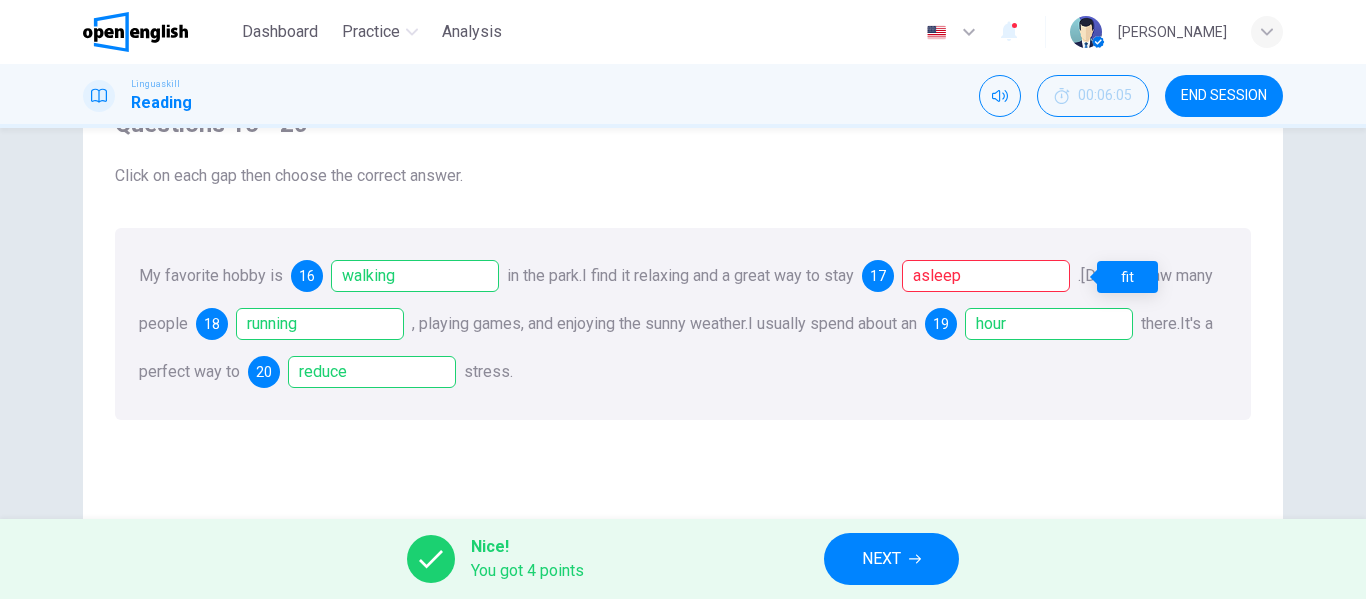 click on "asleep" at bounding box center (986, 276) 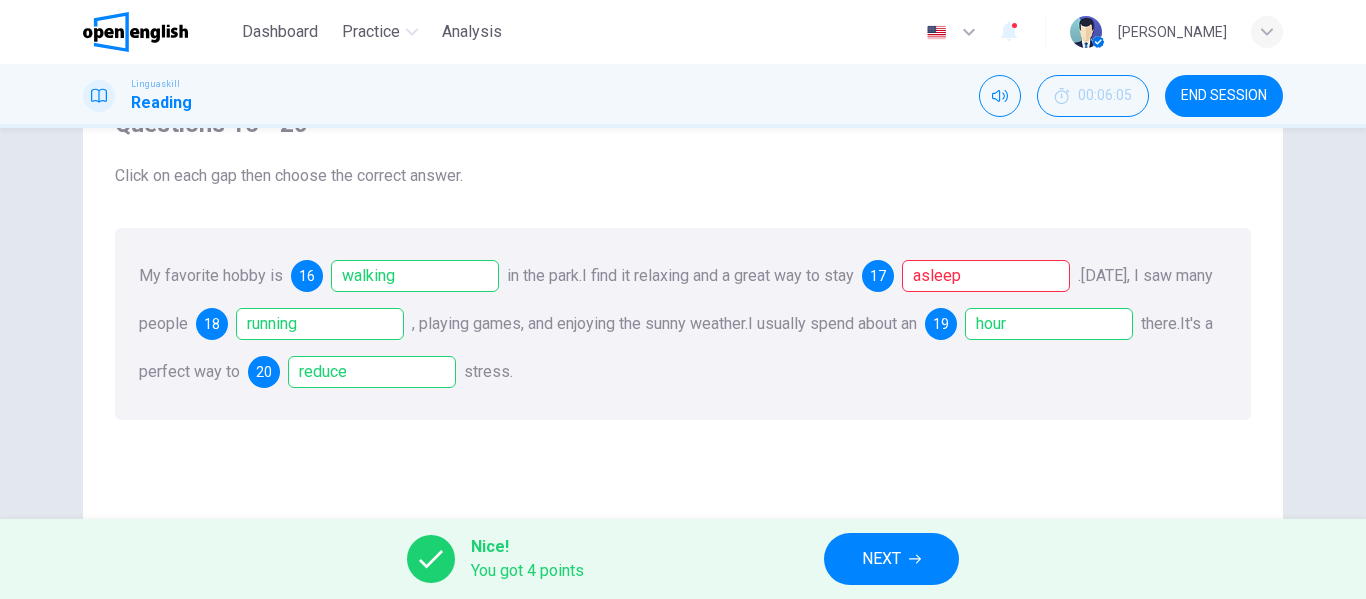 click on "NEXT" at bounding box center [881, 559] 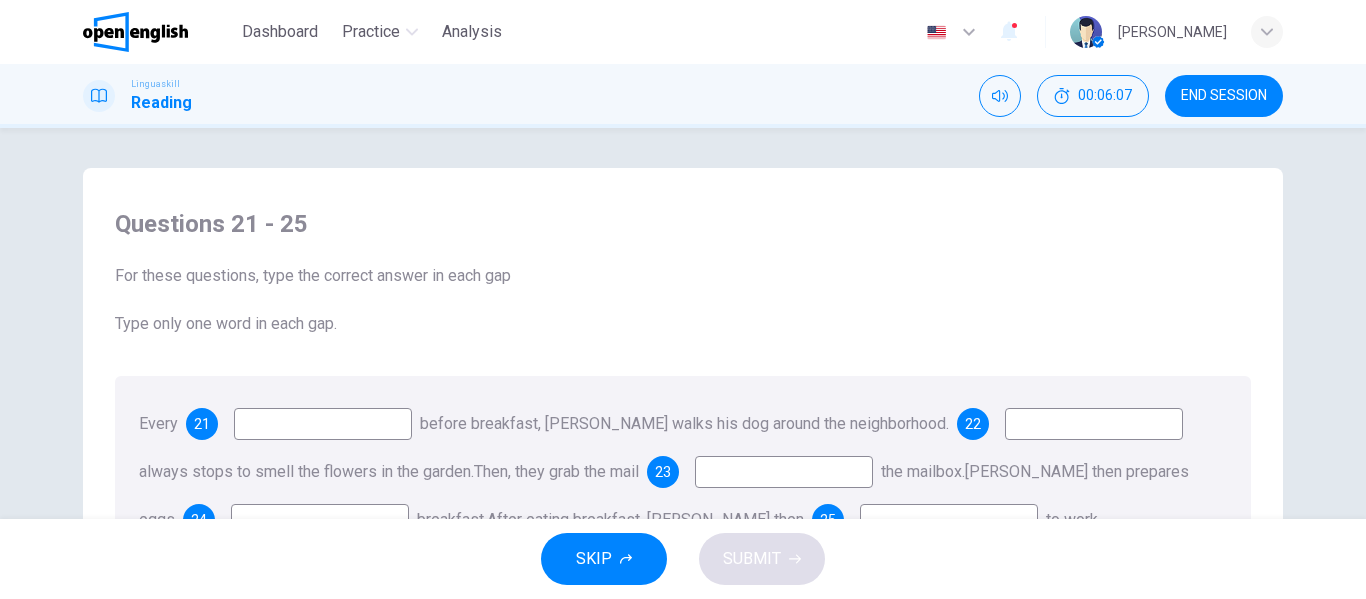 scroll, scrollTop: 100, scrollLeft: 0, axis: vertical 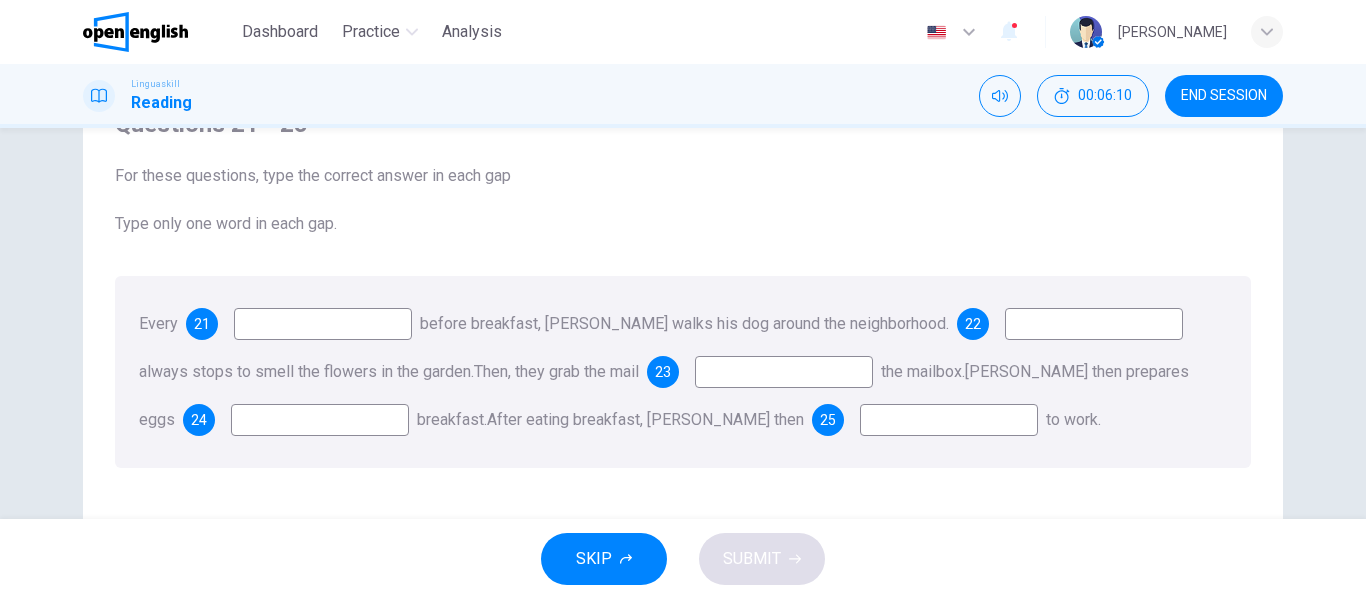 click at bounding box center [323, 324] 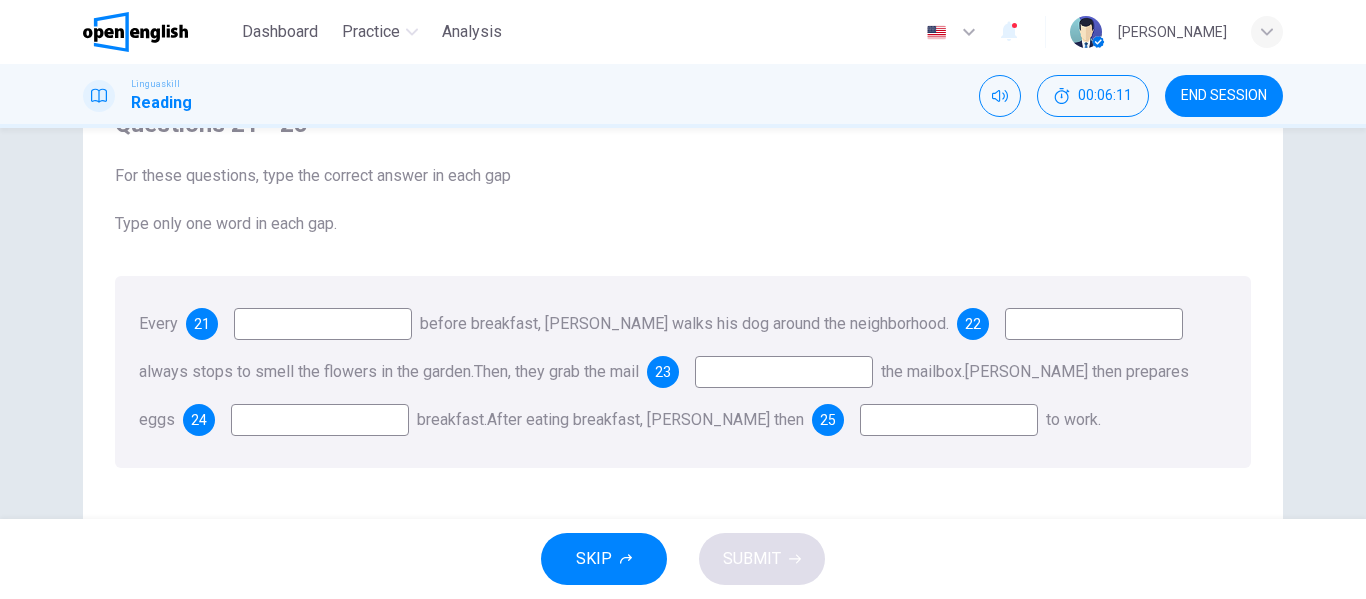 click at bounding box center (323, 324) 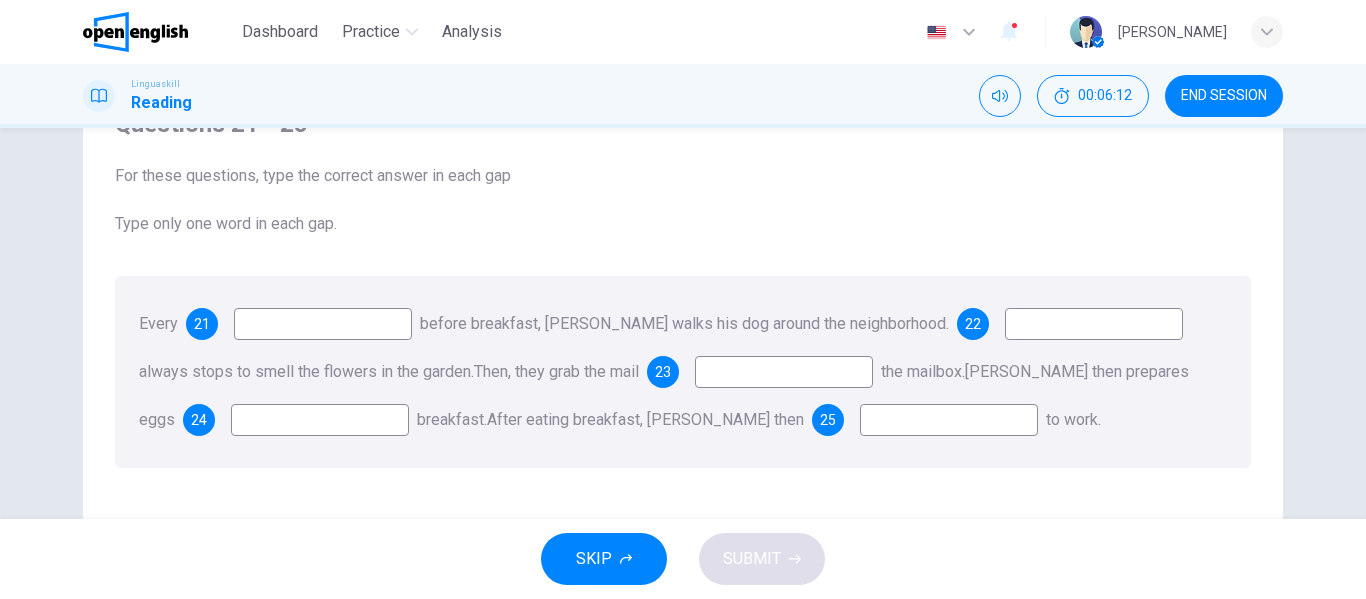 scroll, scrollTop: 200, scrollLeft: 0, axis: vertical 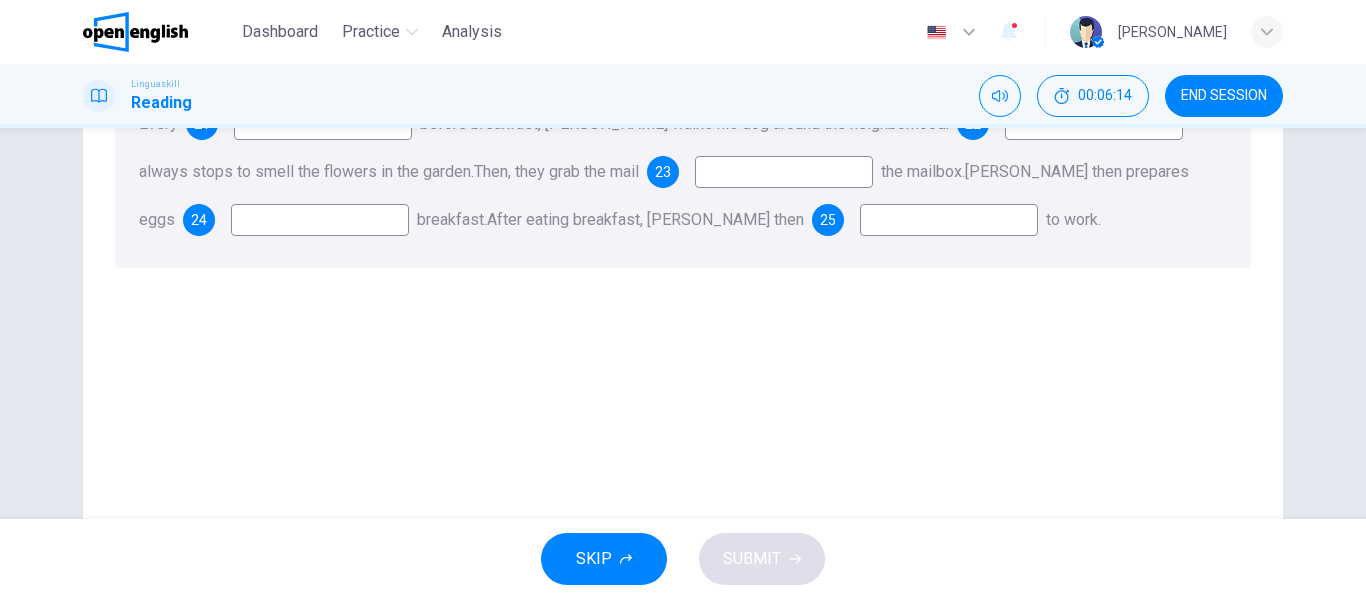 click at bounding box center [320, 220] 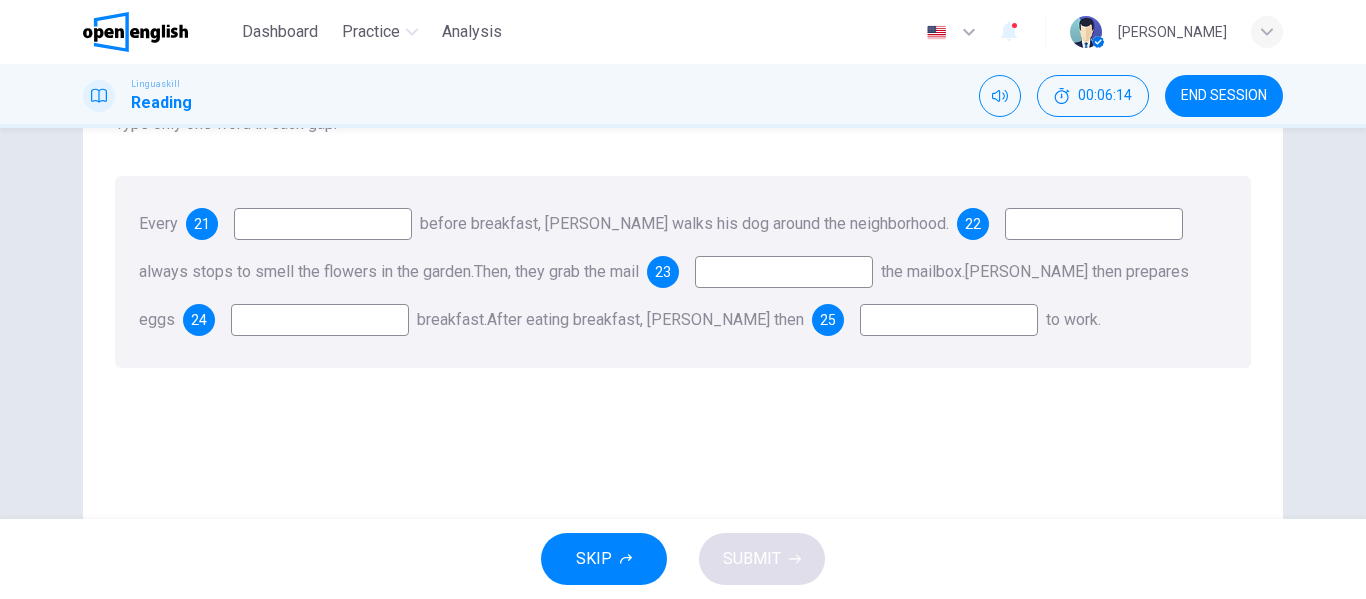 click at bounding box center [323, 224] 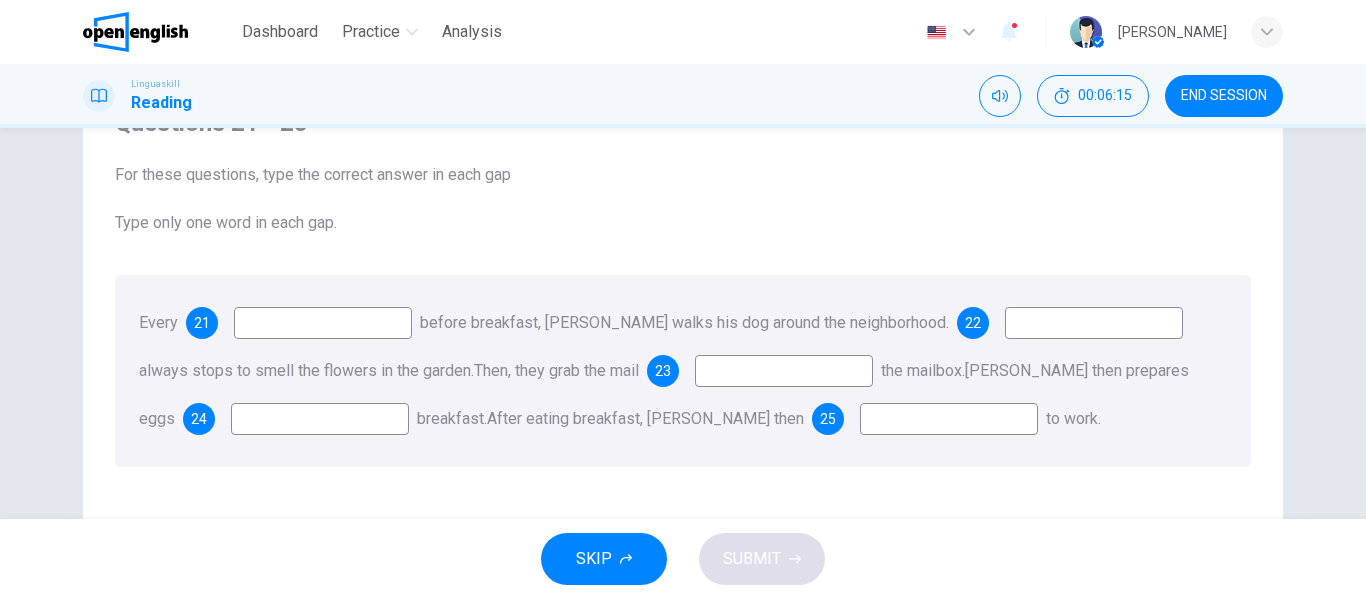 scroll, scrollTop: 100, scrollLeft: 0, axis: vertical 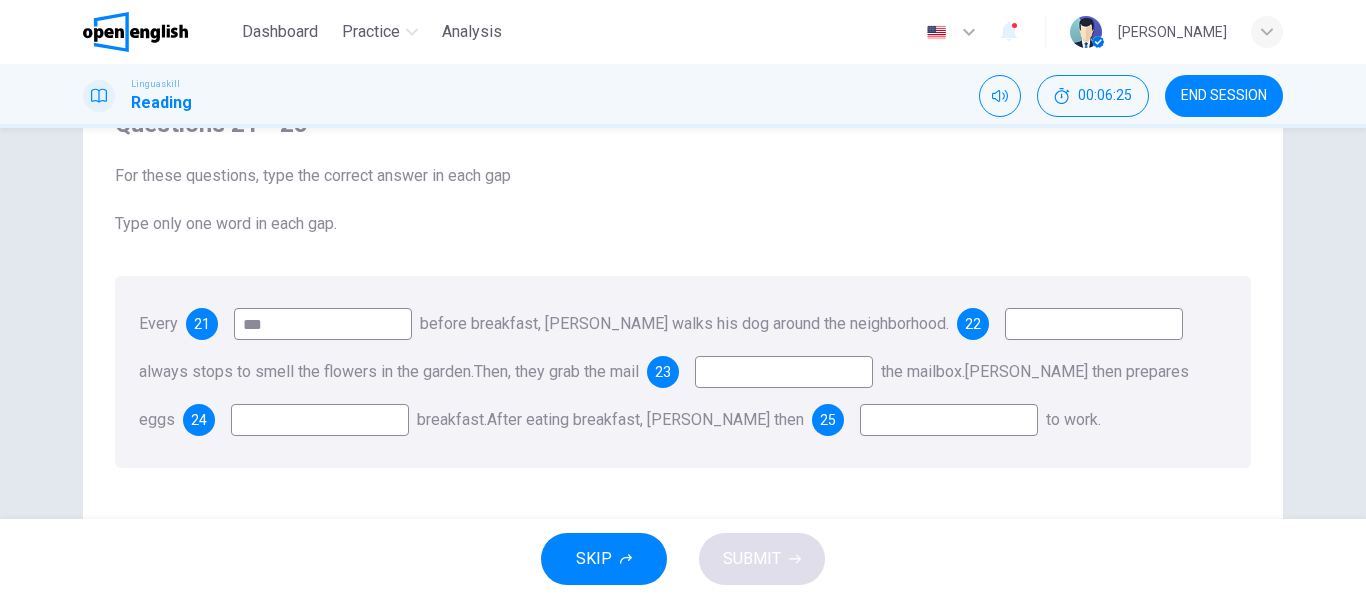 type on "***" 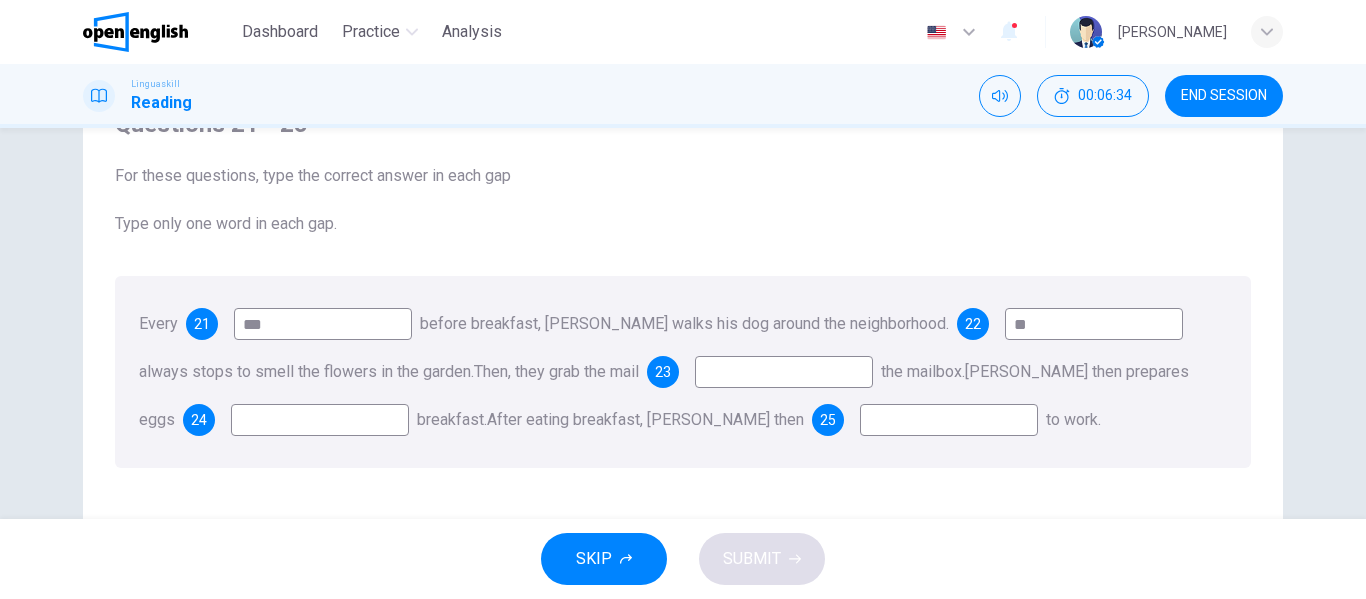 type on "*" 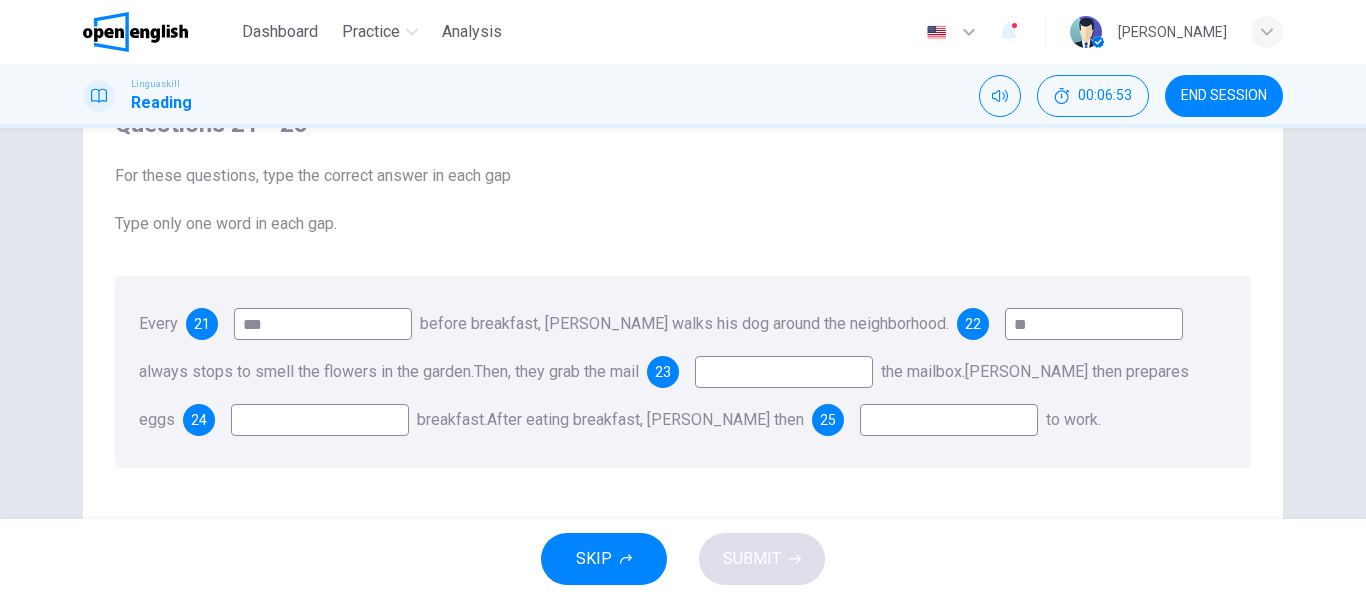 type on "**" 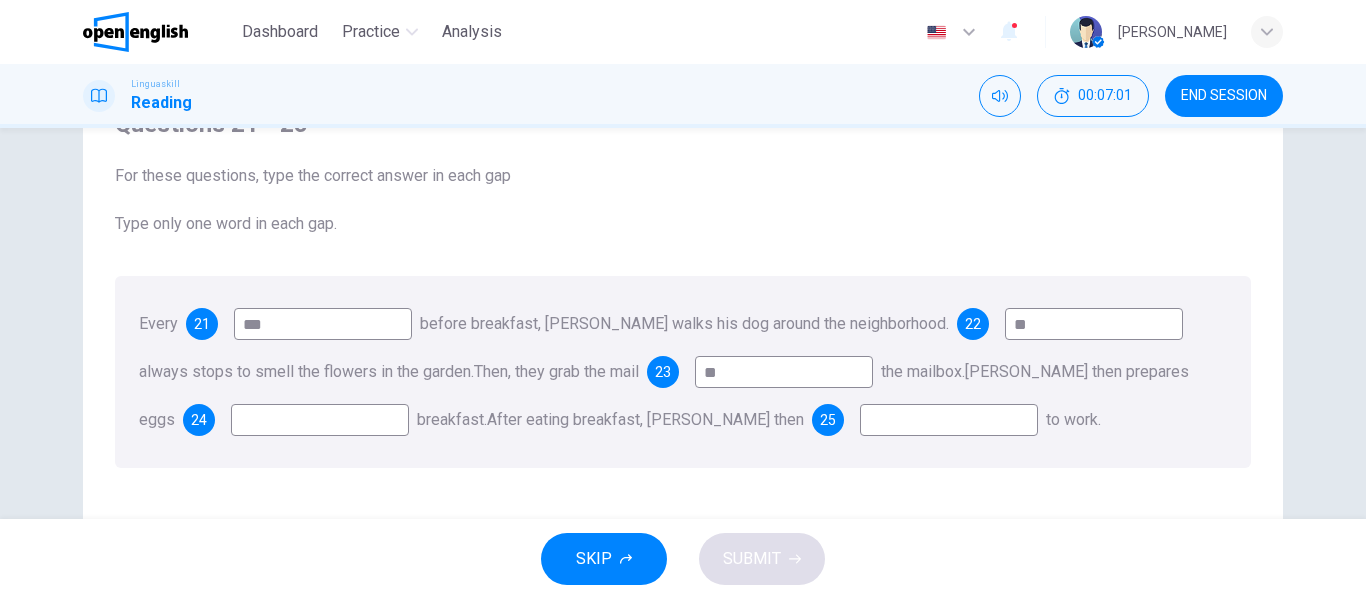 type on "**" 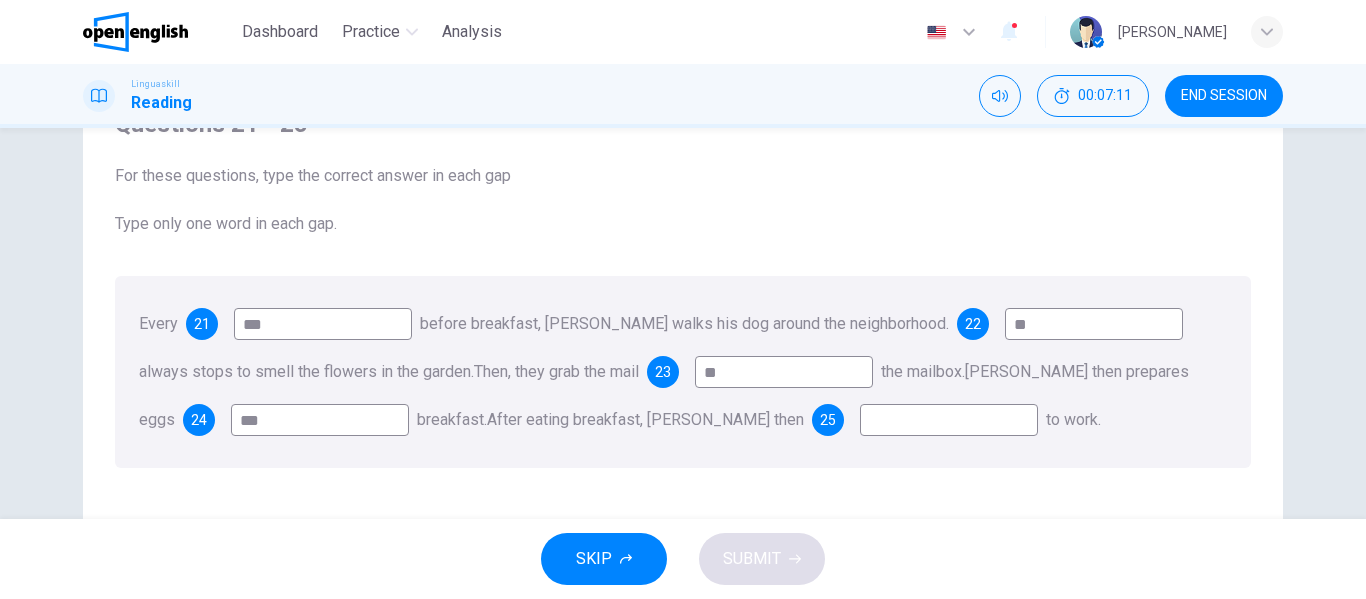 type on "***" 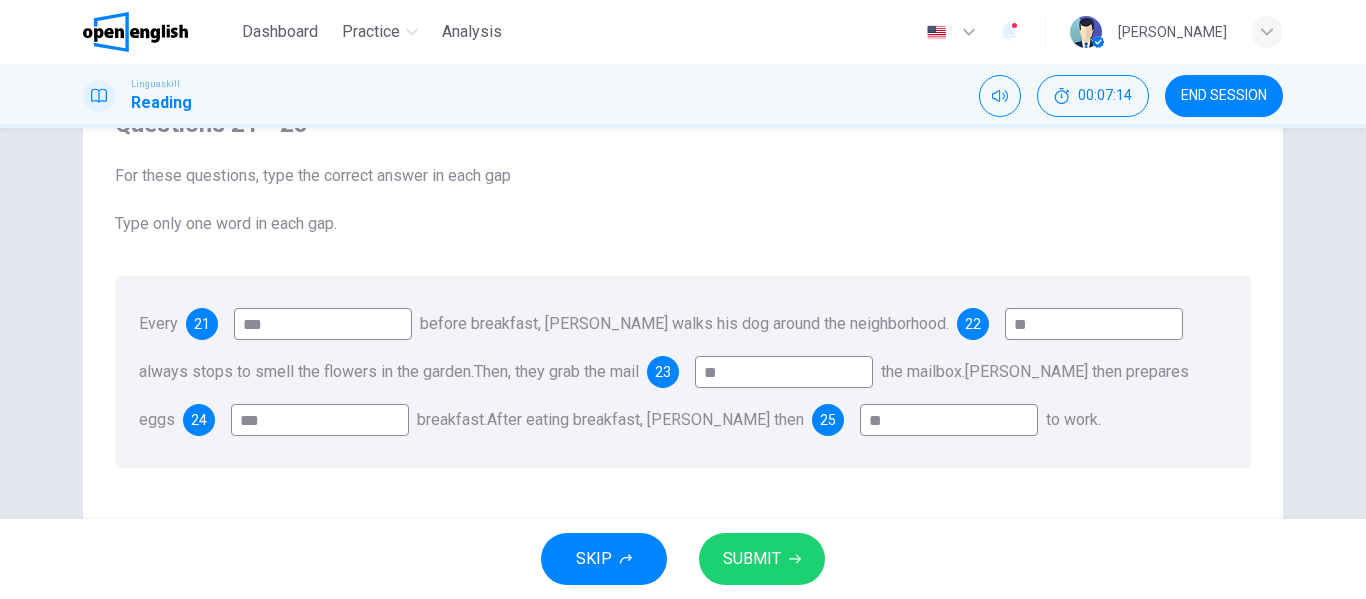 type on "**" 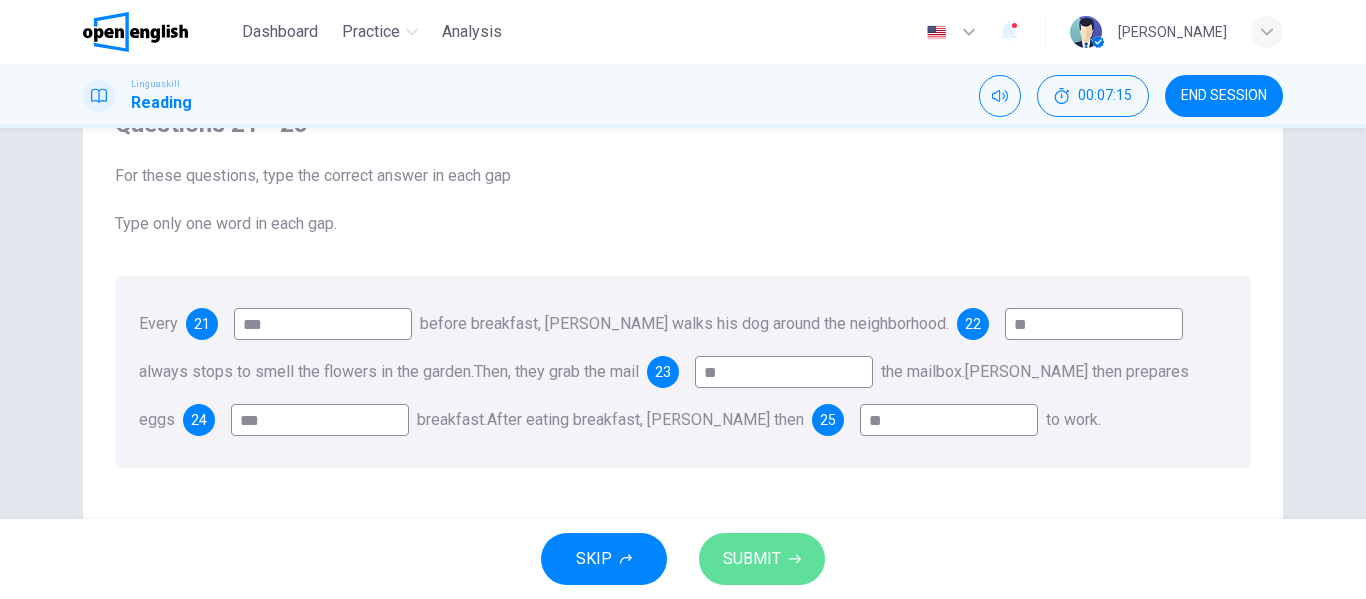 click on "SUBMIT" at bounding box center (752, 559) 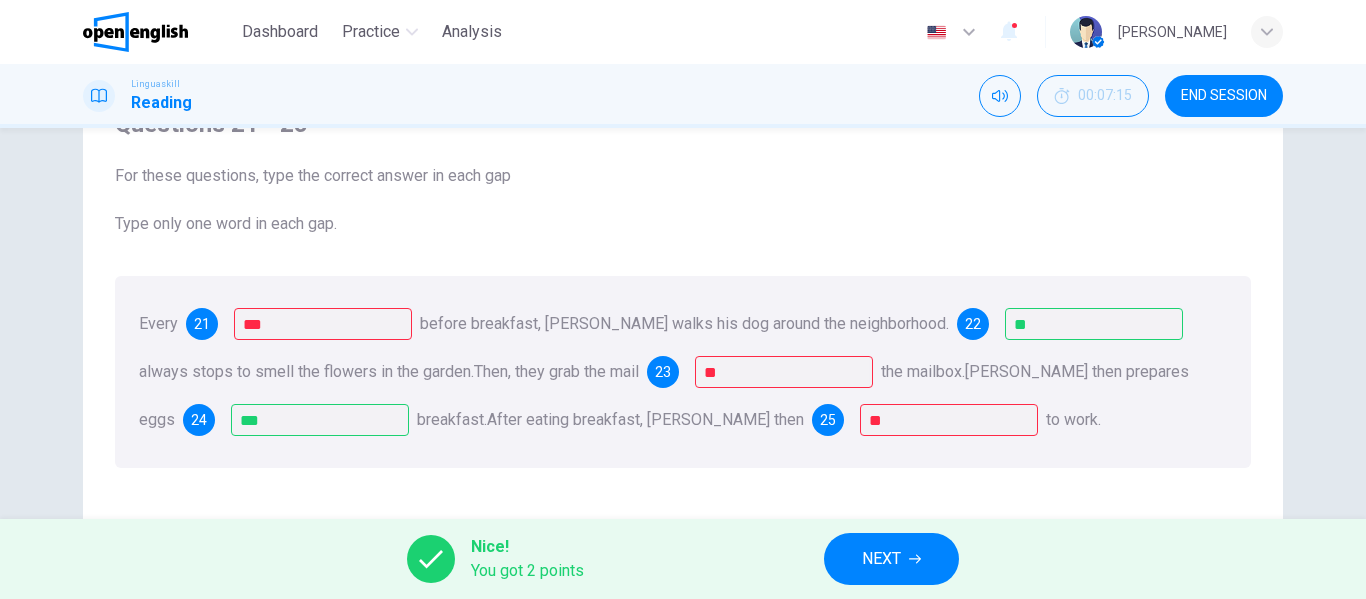click 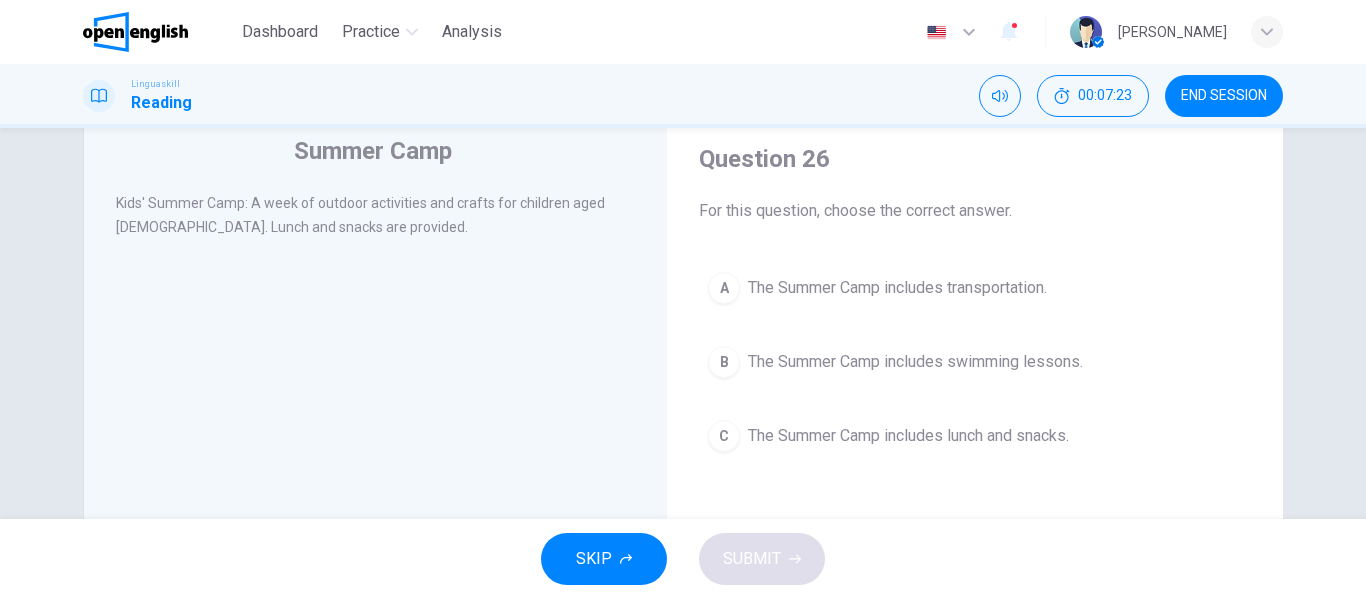 scroll, scrollTop: 100, scrollLeft: 0, axis: vertical 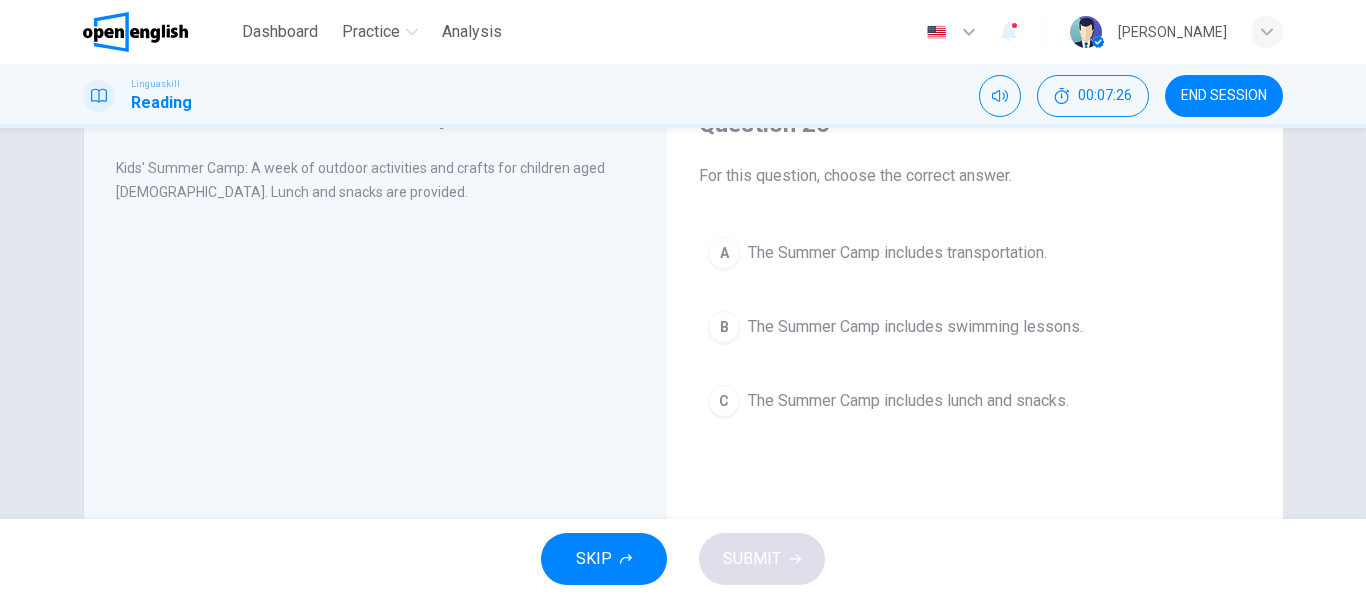 click on "The Summer Camp includes lunch and snacks." at bounding box center [908, 401] 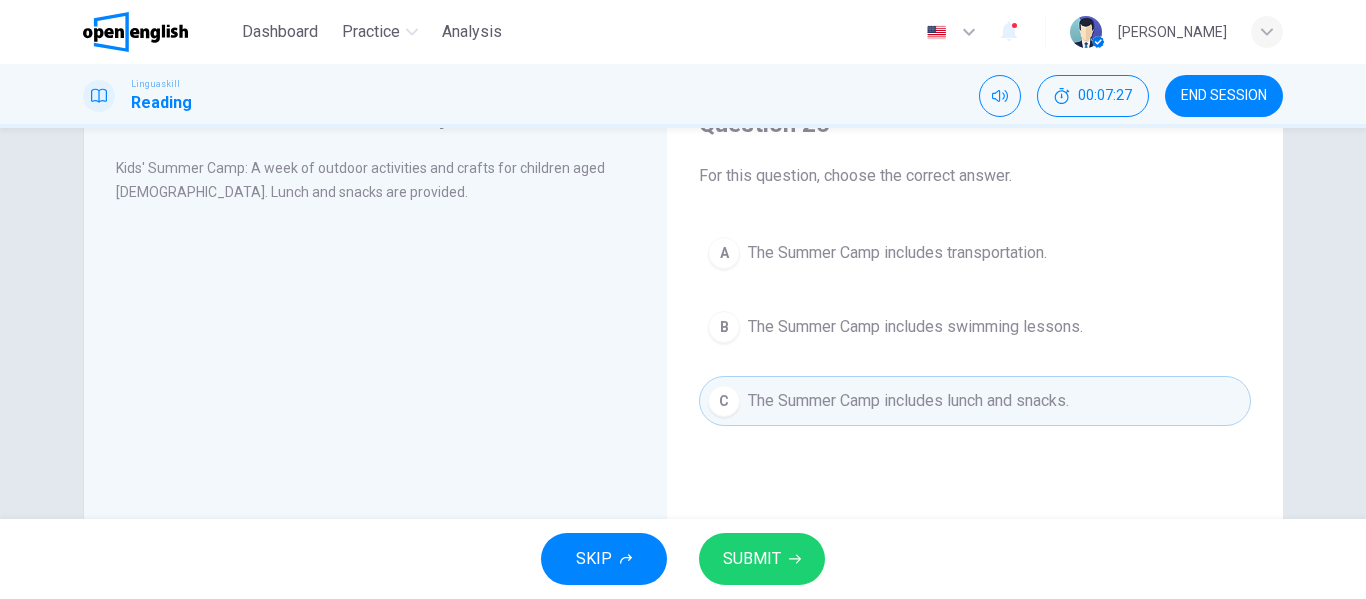 click on "SKIP SUBMIT" at bounding box center (683, 559) 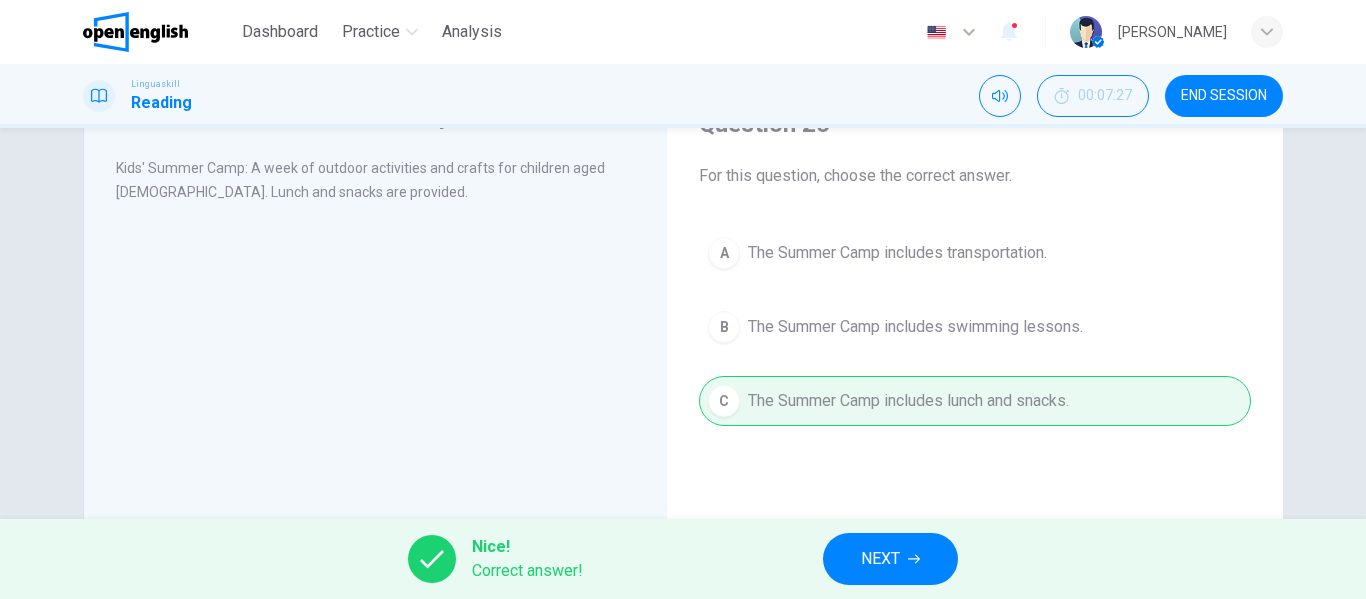 drag, startPoint x: 835, startPoint y: 553, endPoint x: 855, endPoint y: 549, distance: 20.396078 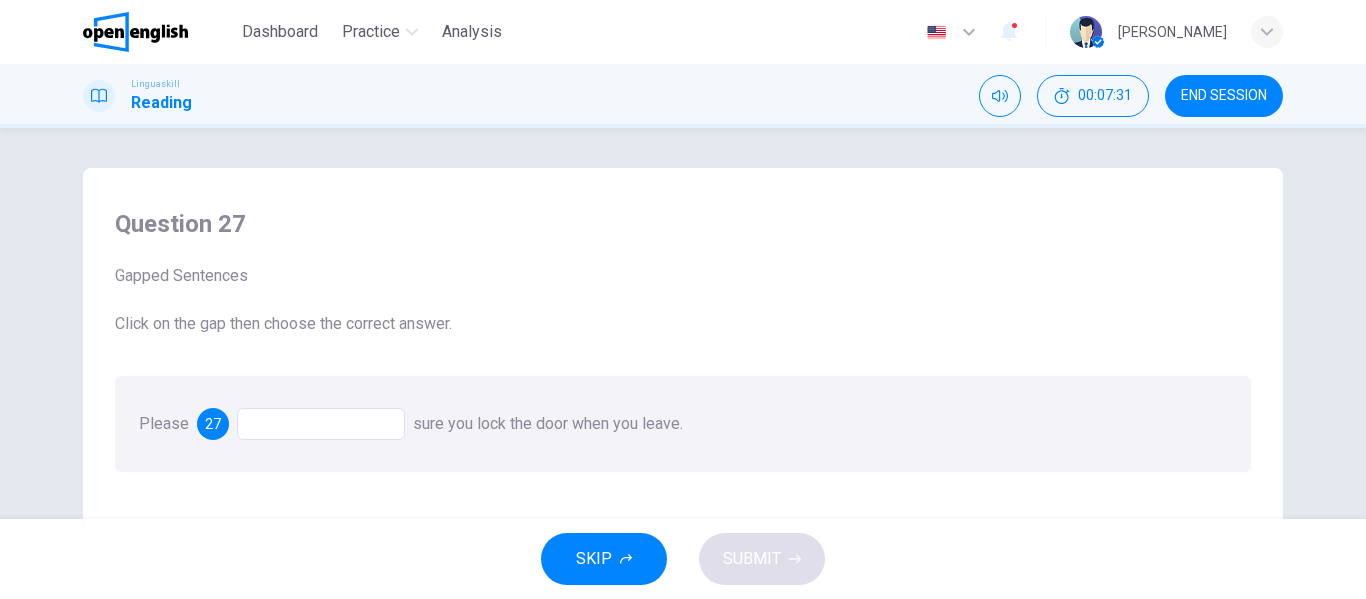 click at bounding box center [321, 424] 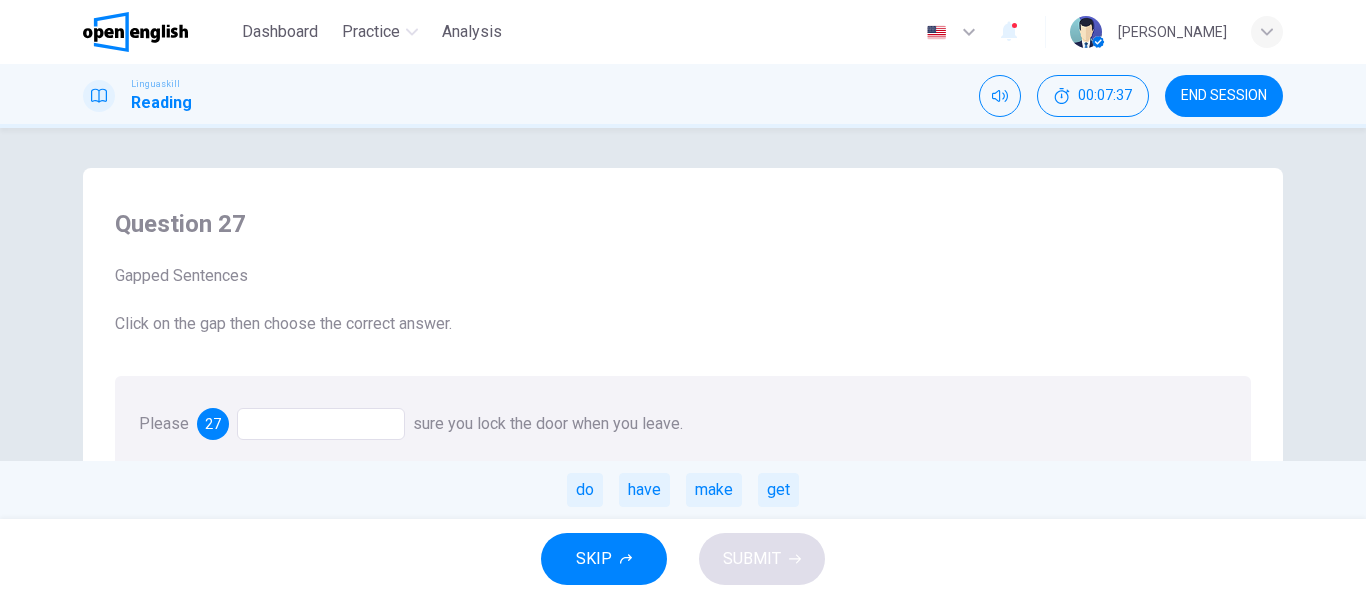 click on "do have make get" at bounding box center (683, 490) 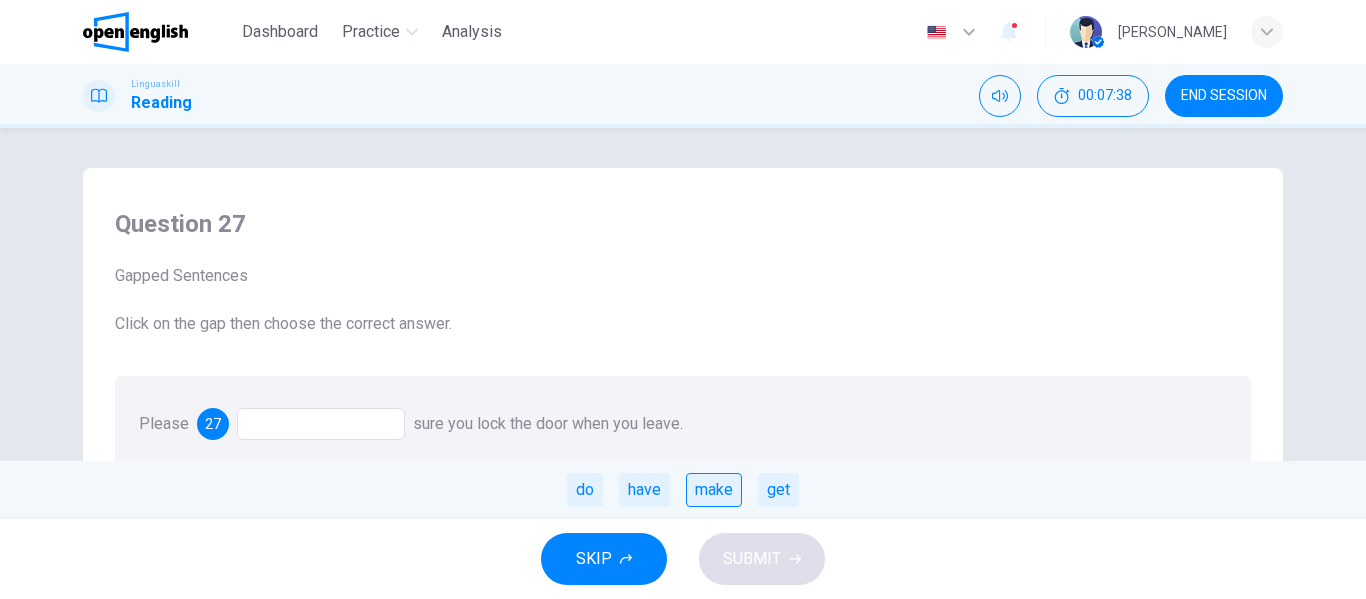 click on "make" at bounding box center [714, 490] 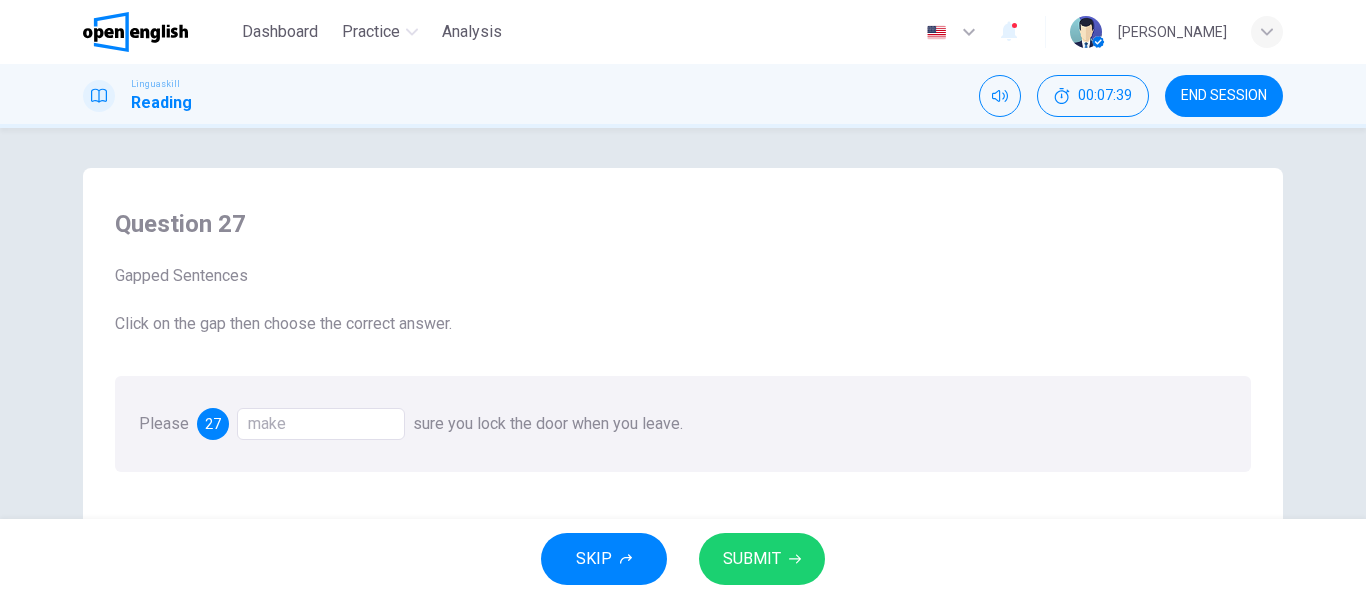 click on "SUBMIT" at bounding box center (752, 559) 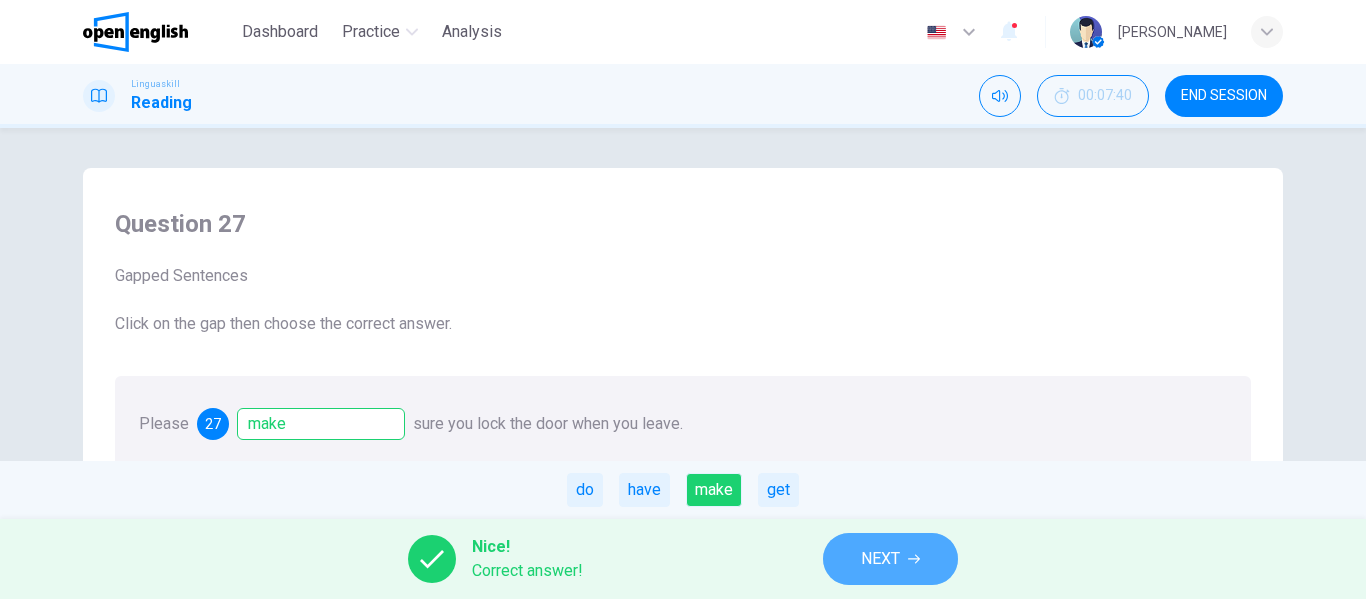 click on "NEXT" at bounding box center (890, 559) 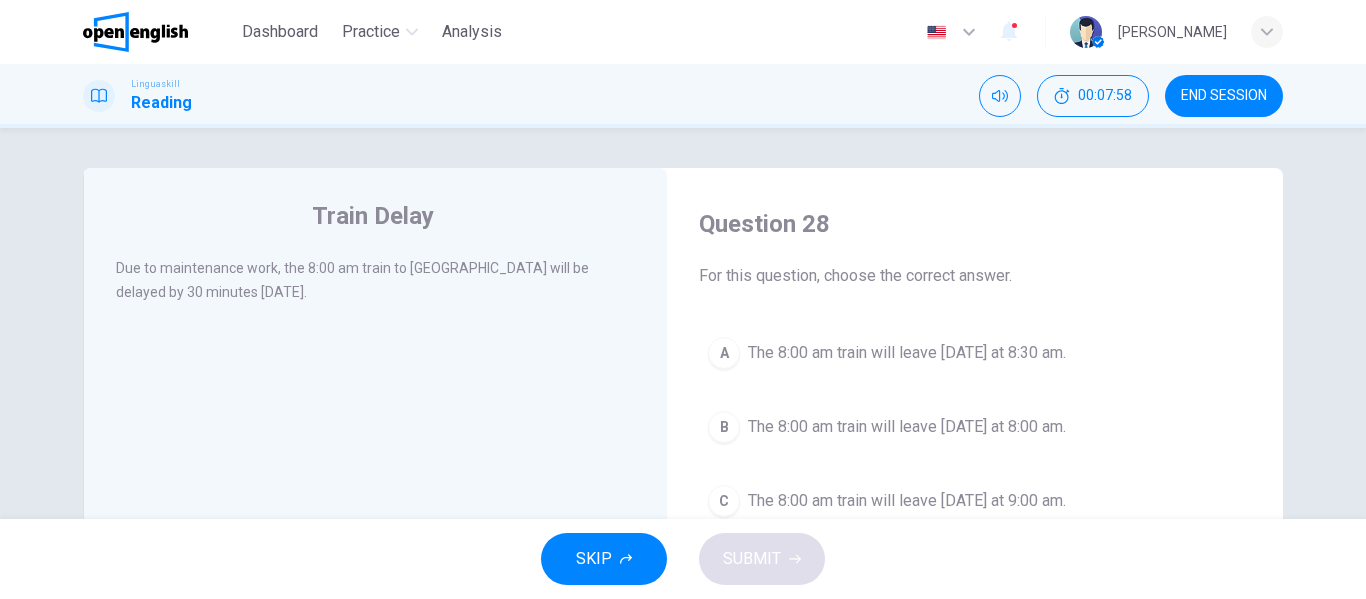 click on "The 8:00 am train will leave [DATE] at 8:30 am." at bounding box center (907, 353) 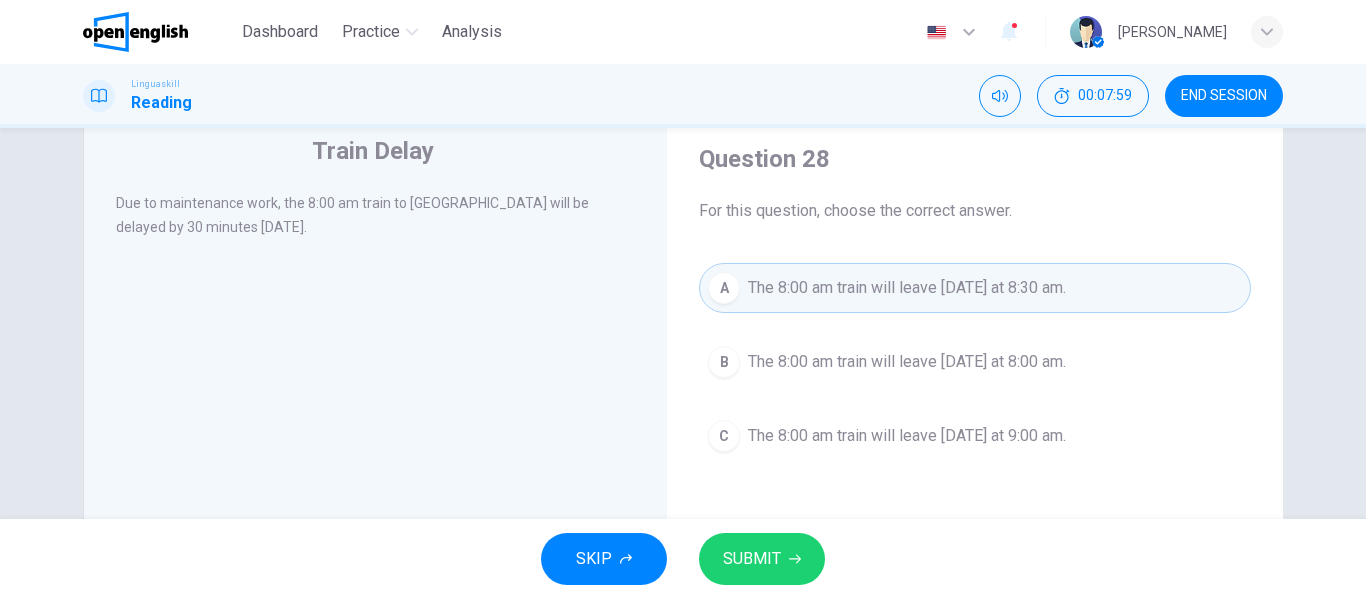 scroll, scrollTop: 100, scrollLeft: 0, axis: vertical 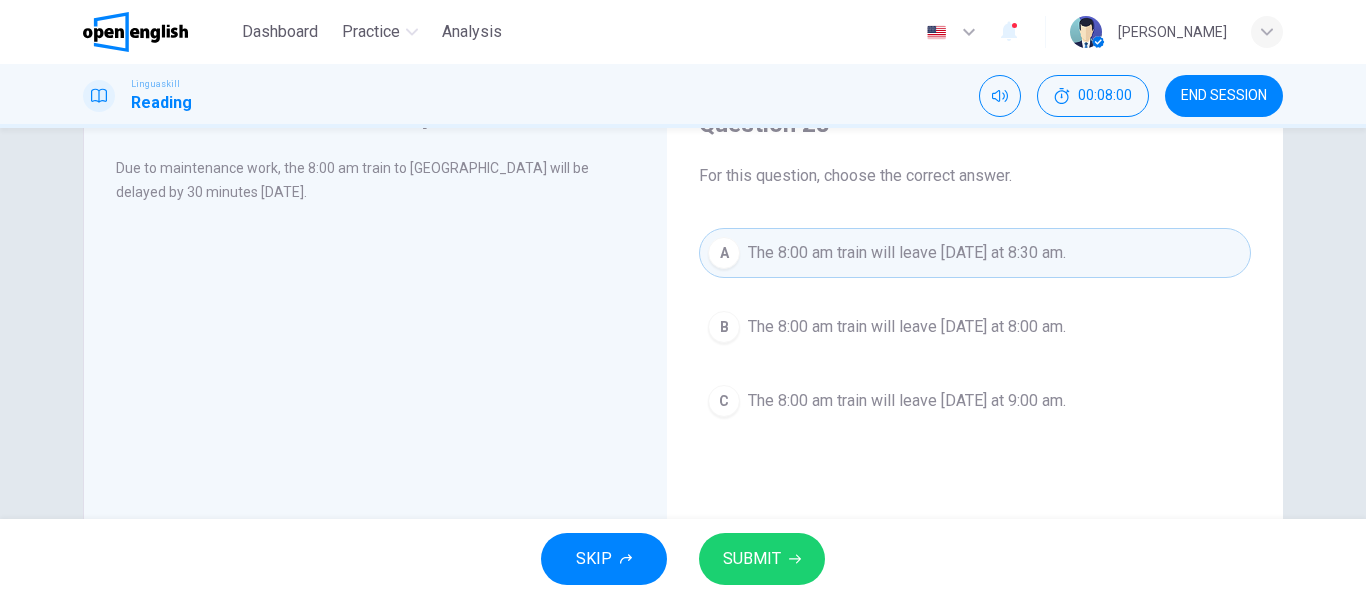 click on "SUBMIT" at bounding box center (762, 559) 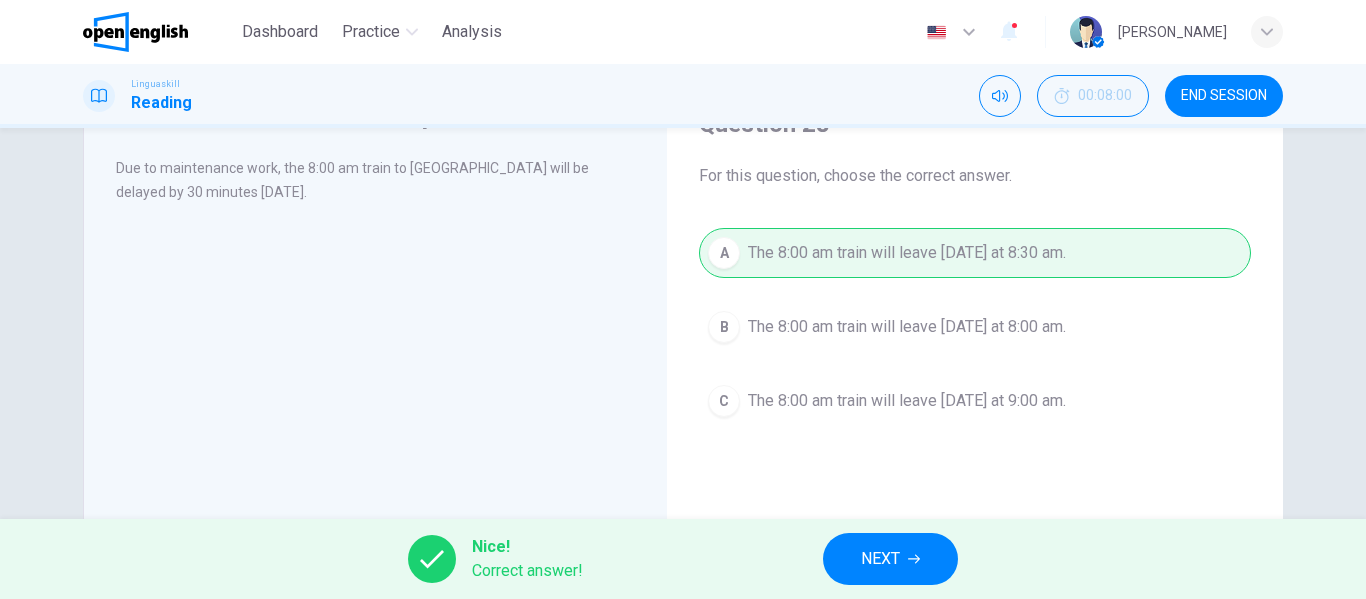 click on "NEXT" at bounding box center [880, 559] 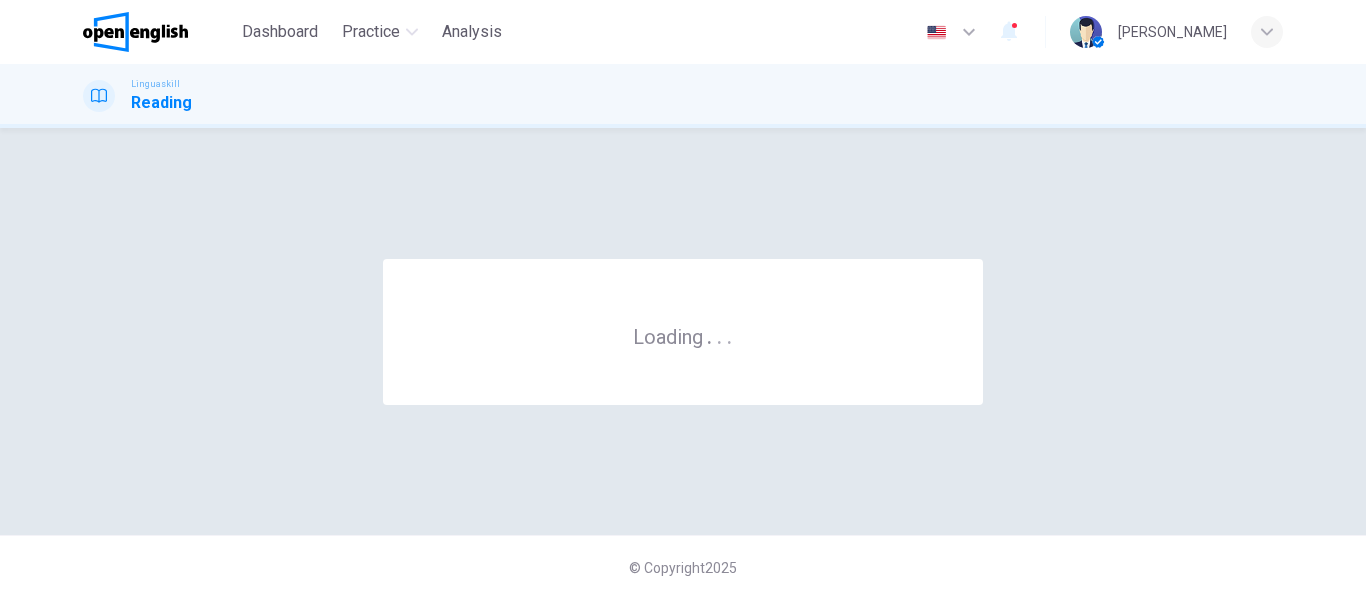 scroll, scrollTop: 0, scrollLeft: 0, axis: both 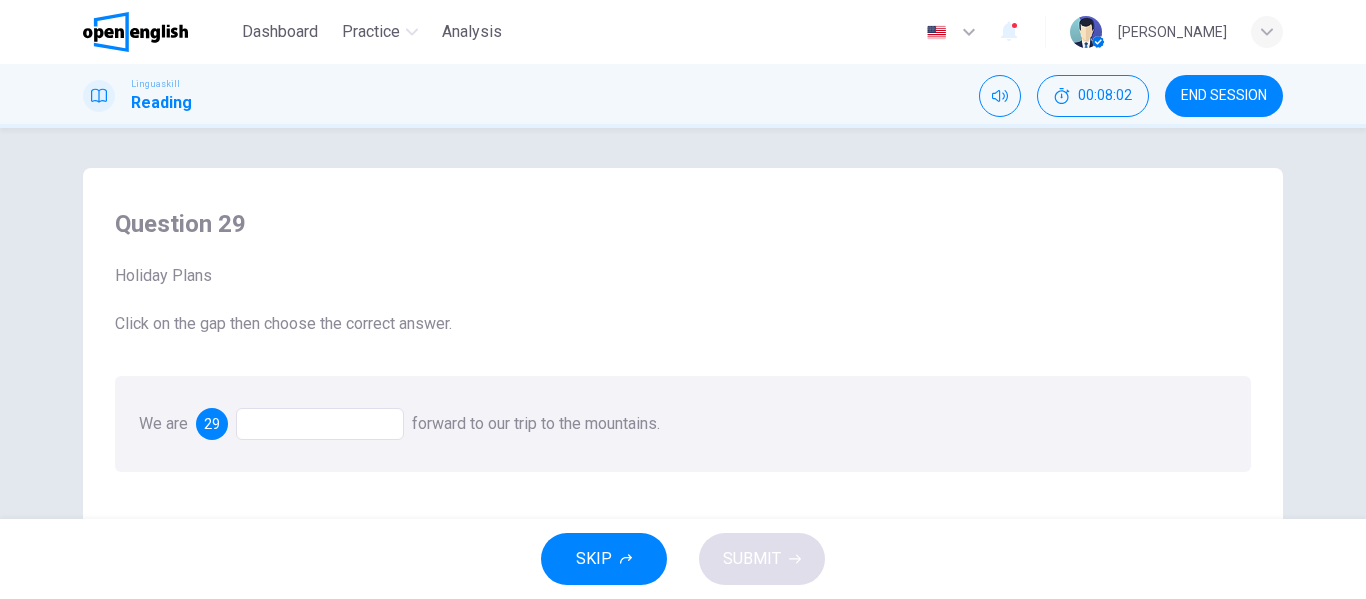 click at bounding box center (320, 424) 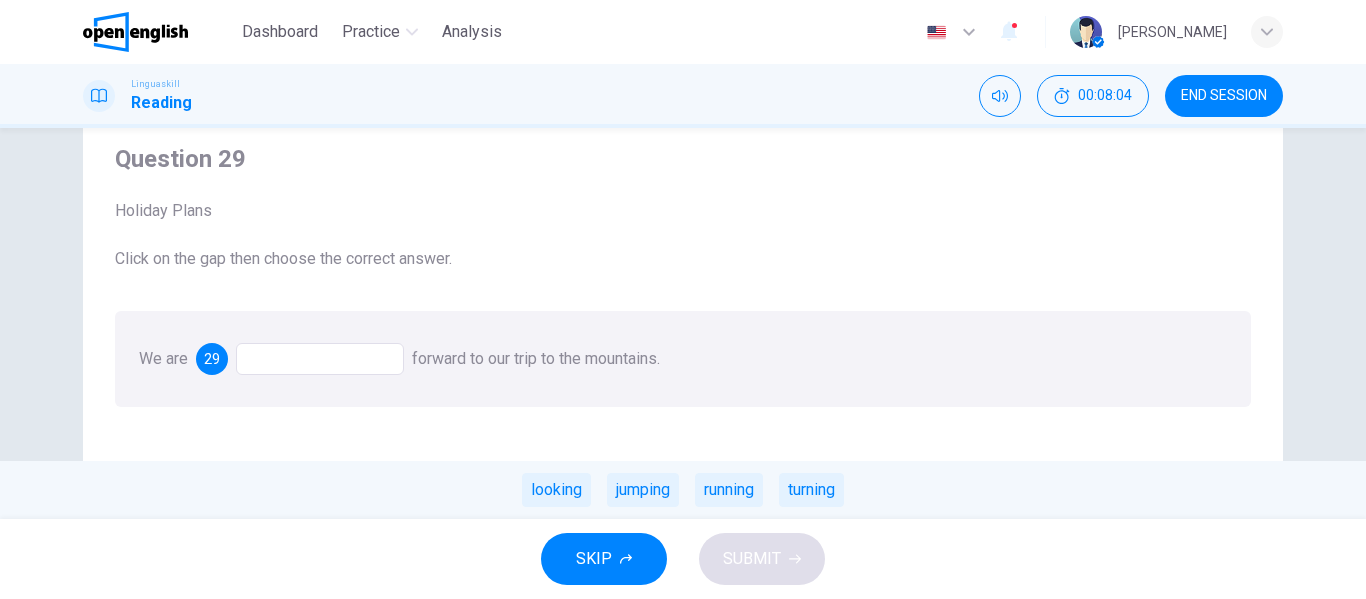 scroll, scrollTop: 100, scrollLeft: 0, axis: vertical 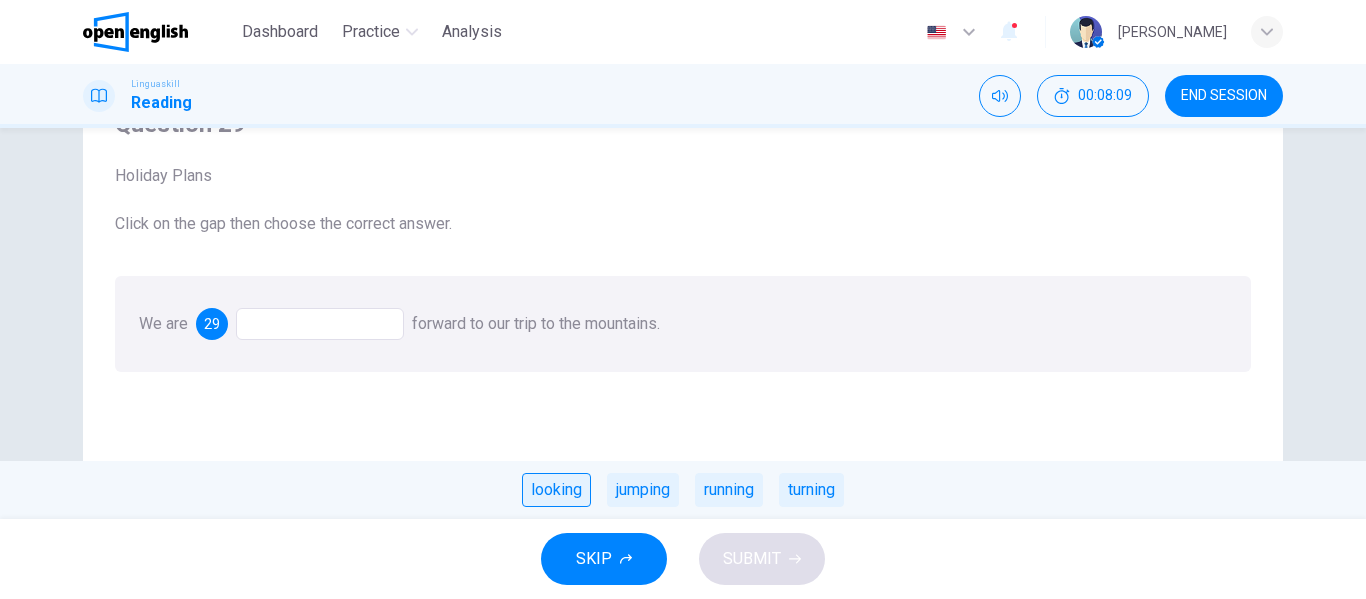 click on "looking" at bounding box center [556, 490] 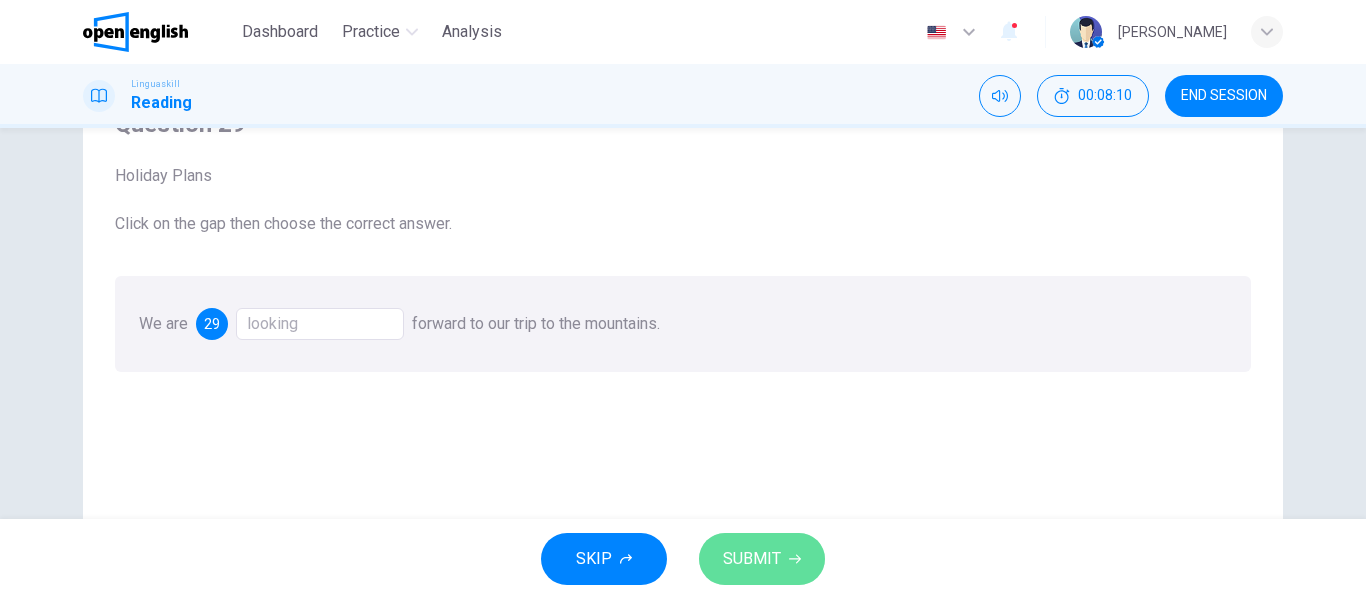click on "SUBMIT" at bounding box center (752, 559) 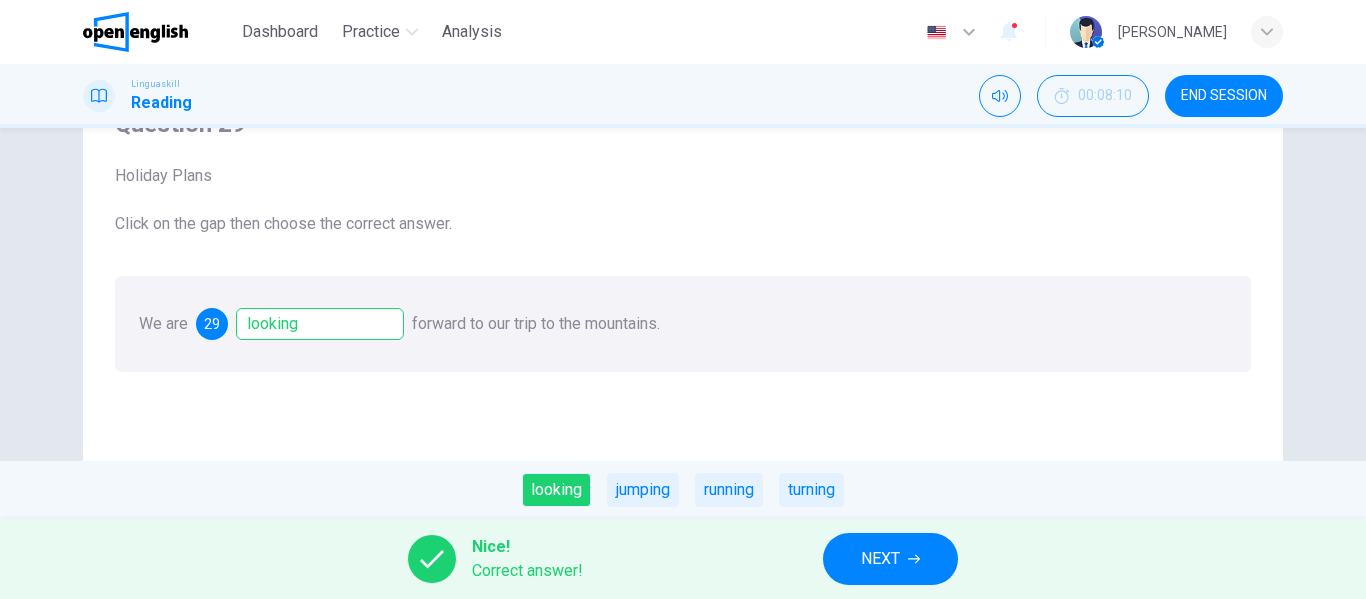 click on "NEXT" at bounding box center [880, 559] 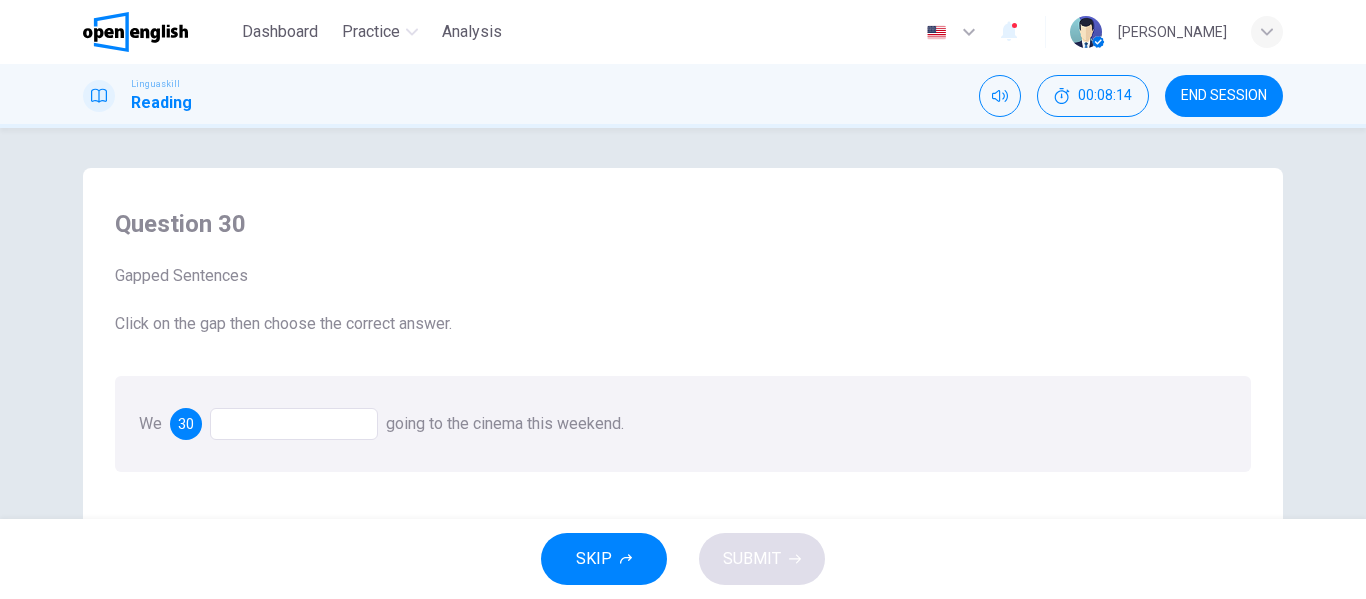click at bounding box center [294, 424] 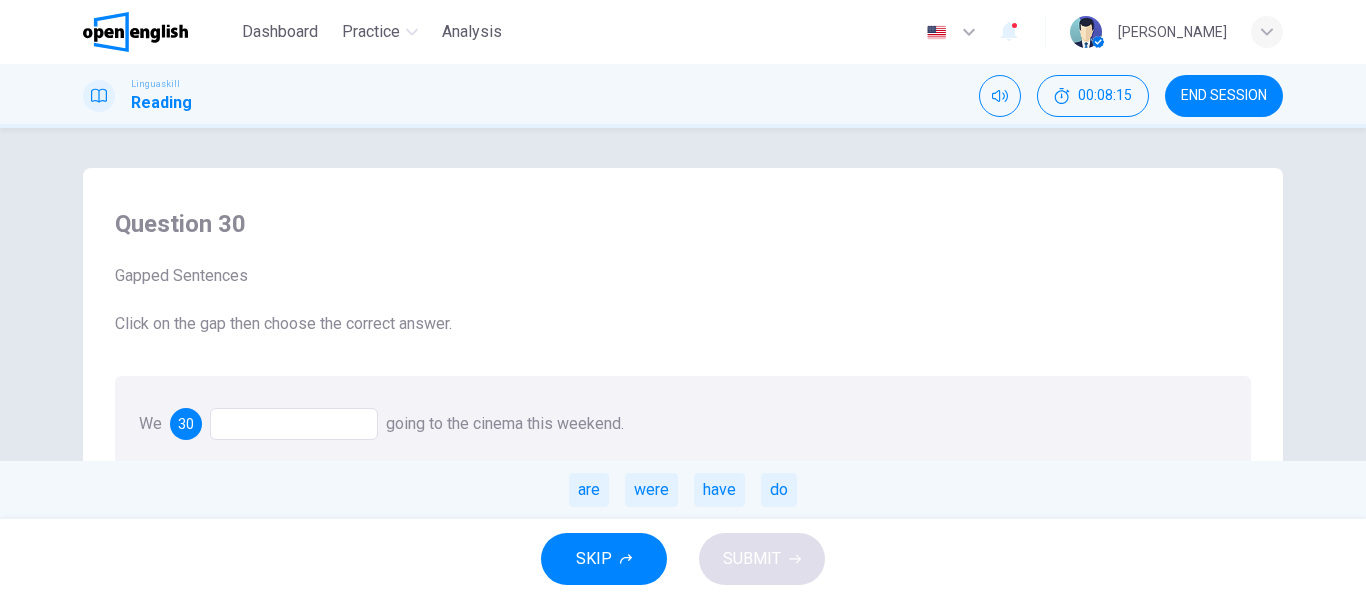 click on "are" at bounding box center (589, 490) 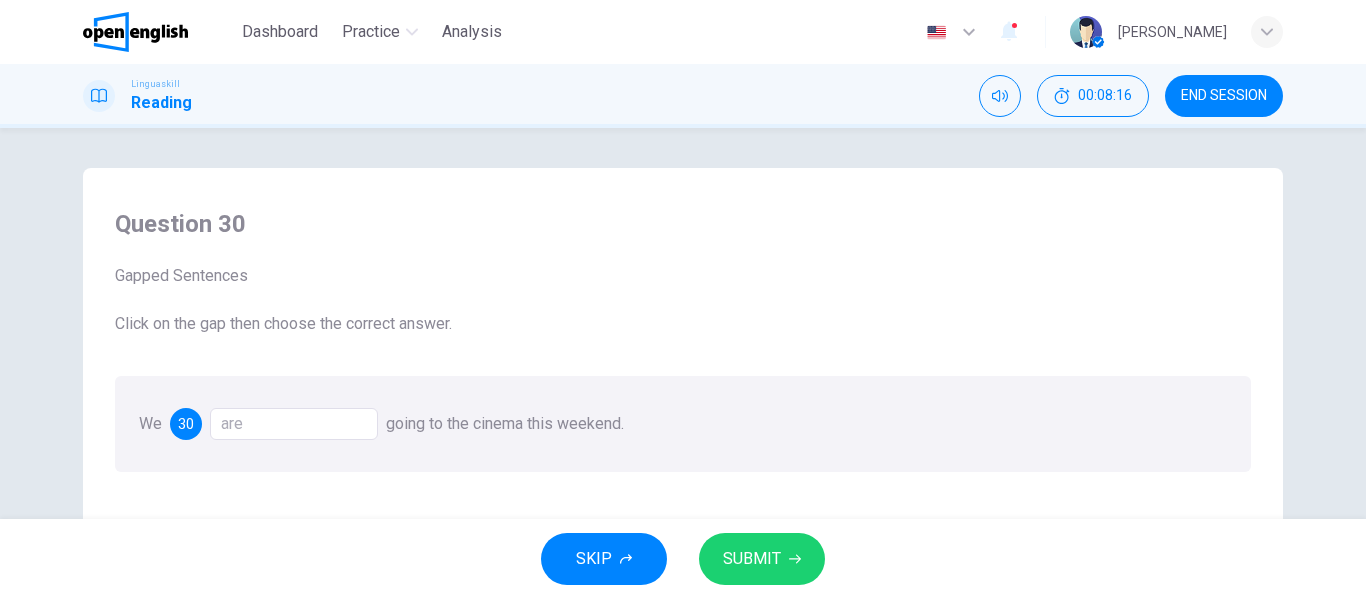 click on "SUBMIT" at bounding box center (752, 559) 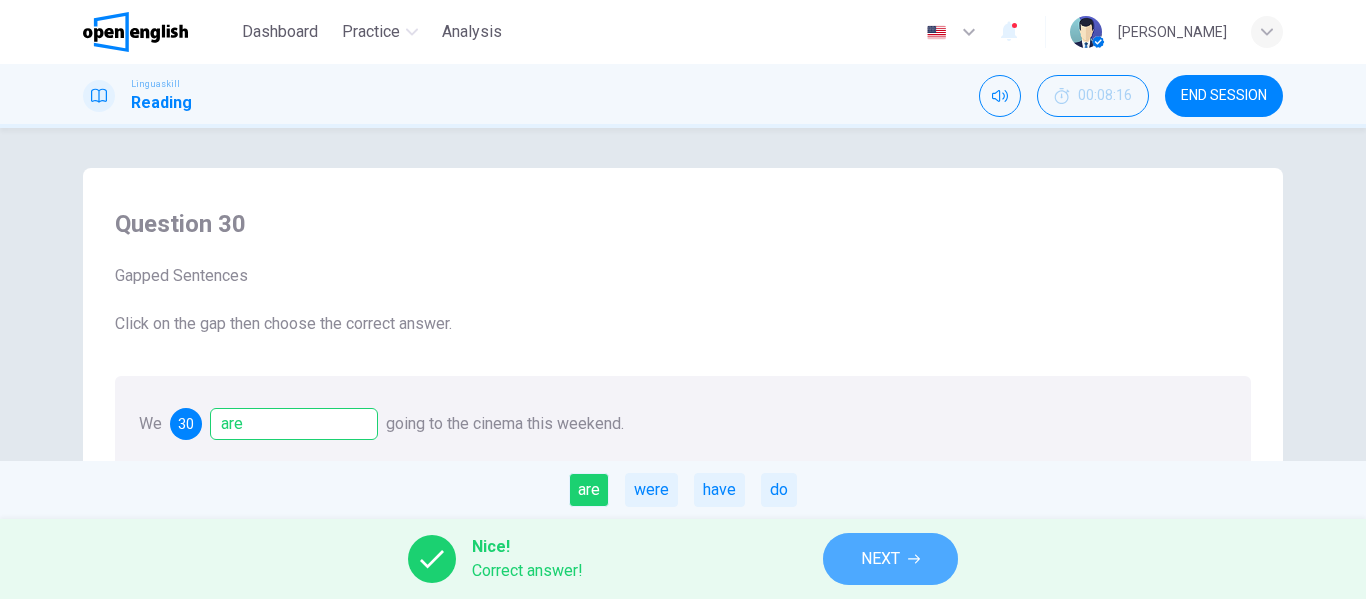 click on "NEXT" at bounding box center [890, 559] 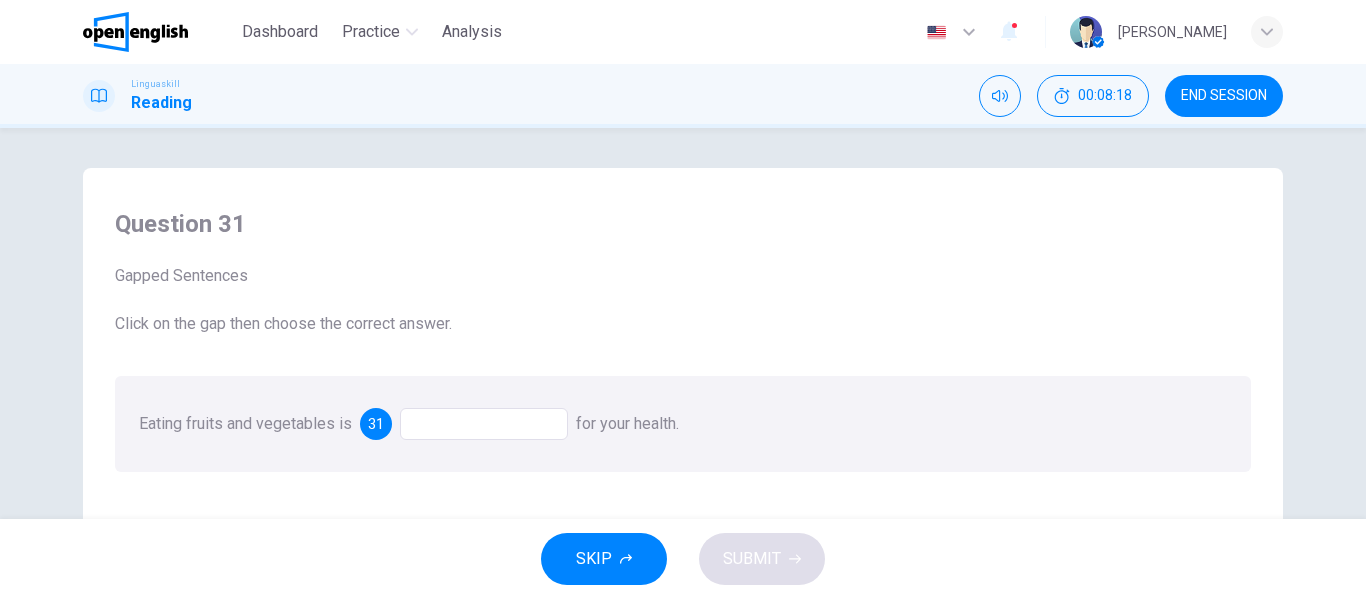 click at bounding box center [484, 424] 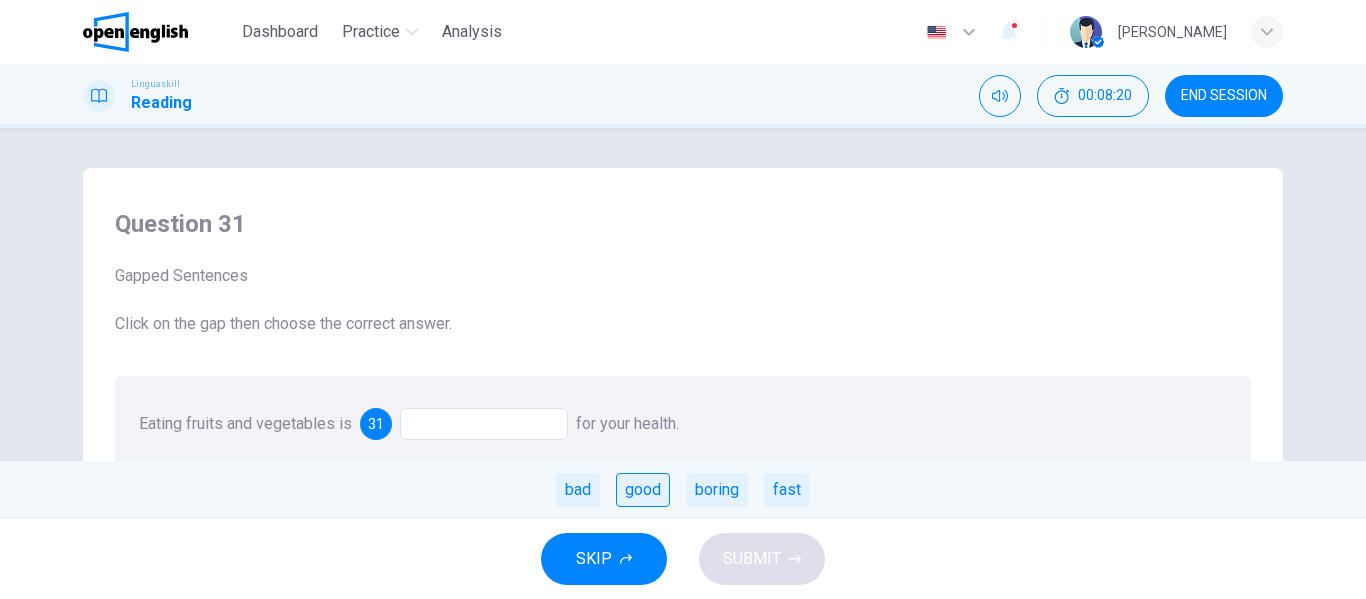 click on "good" at bounding box center (643, 490) 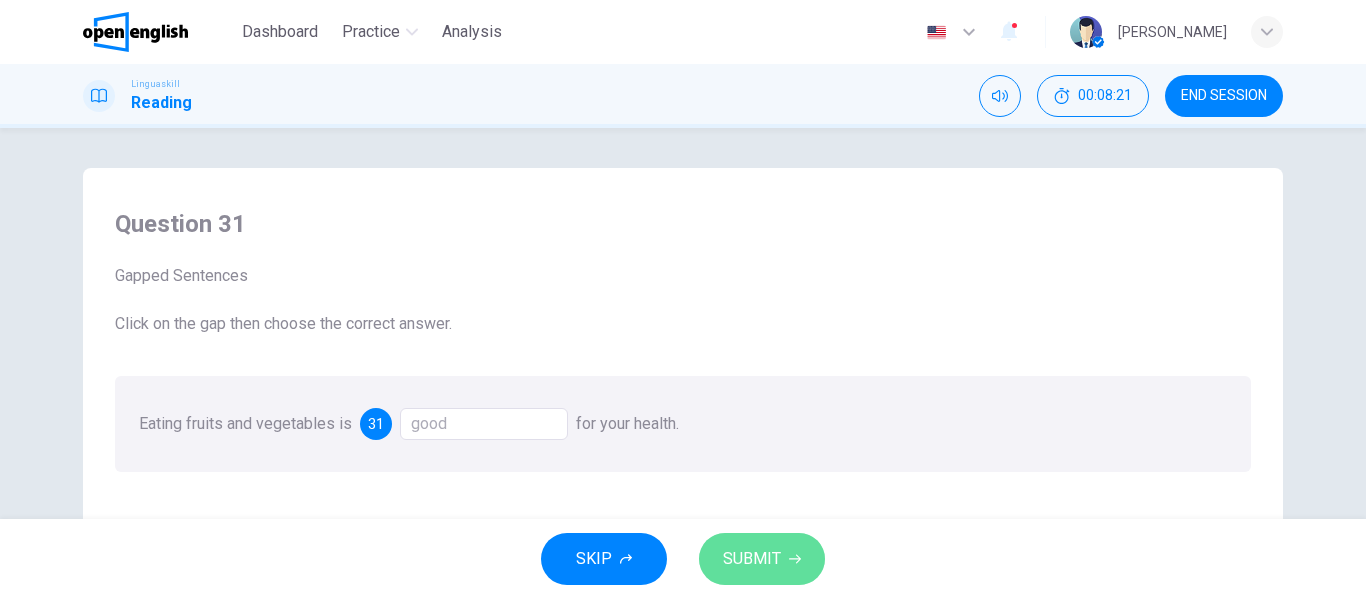 click on "SUBMIT" at bounding box center [752, 559] 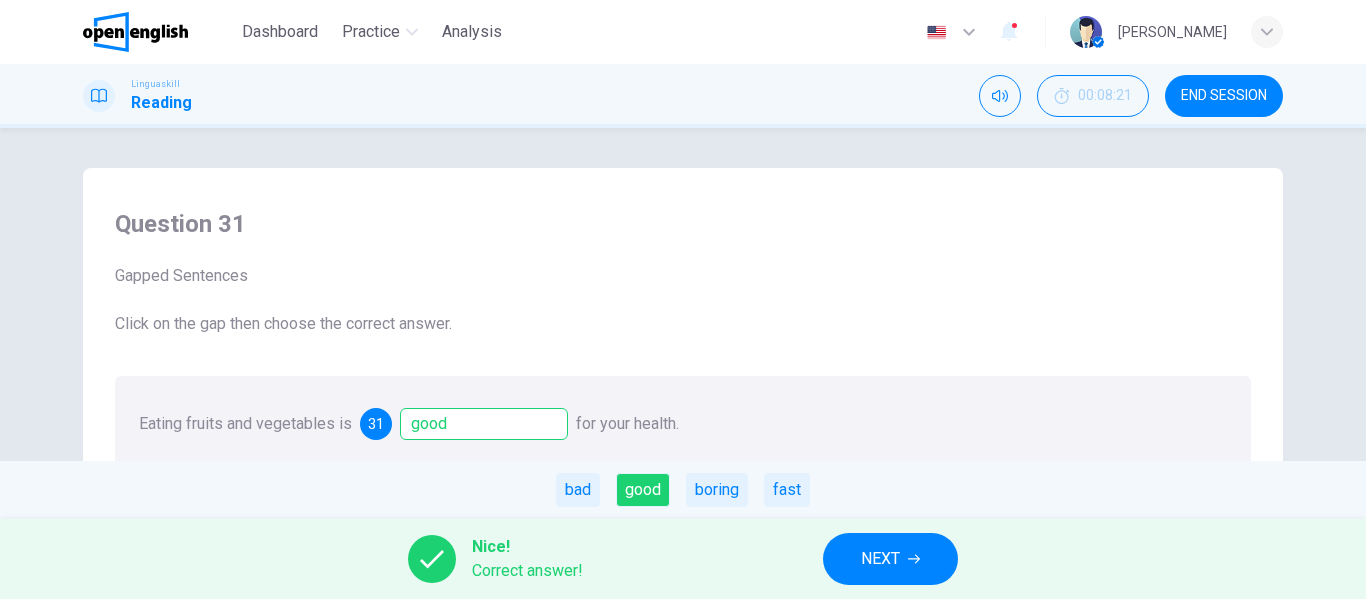 click on "NEXT" at bounding box center (880, 559) 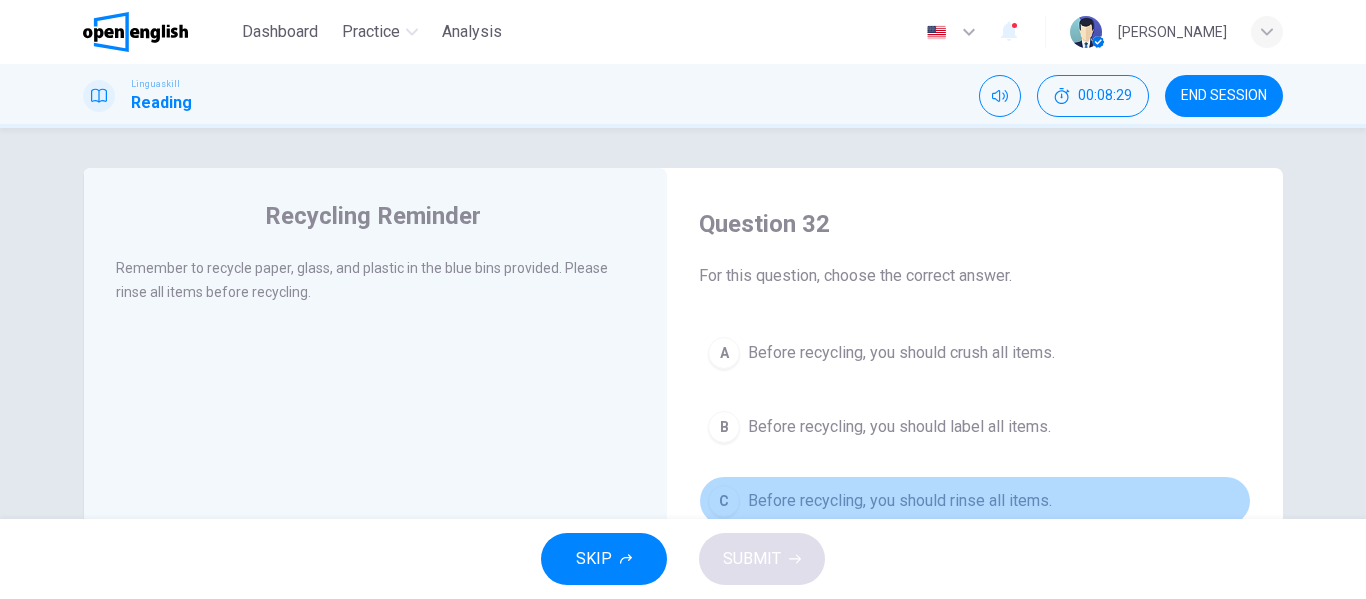click on "Before recycling, you should rinse all items." at bounding box center [900, 501] 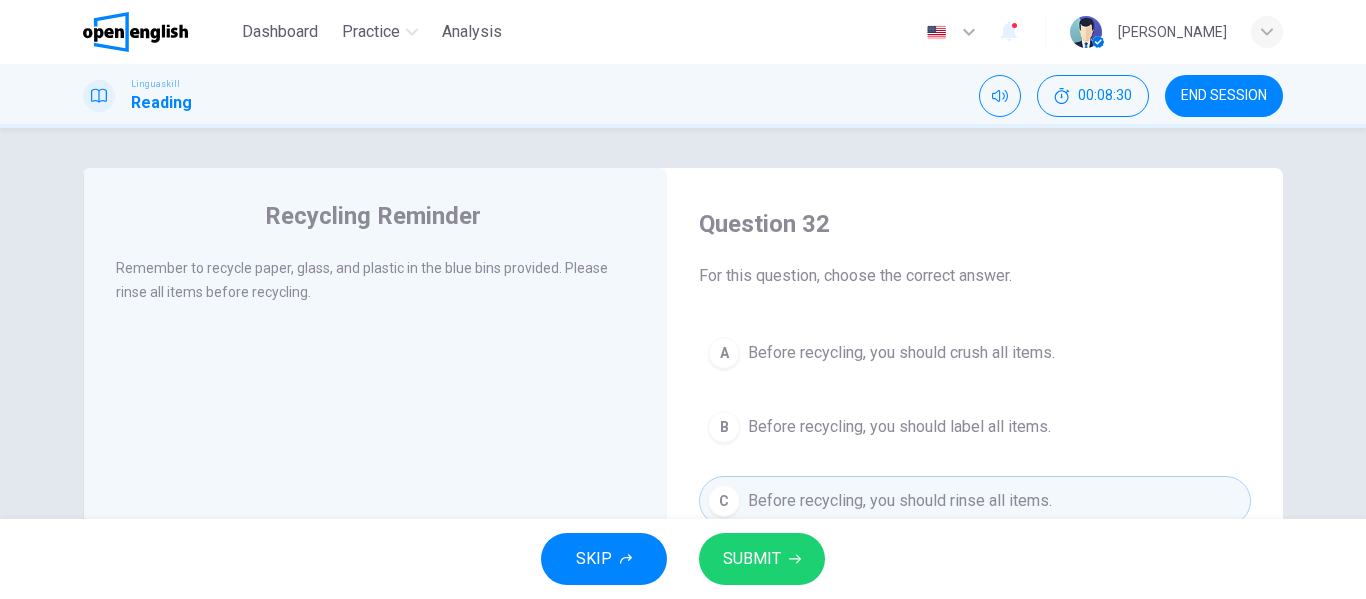 scroll, scrollTop: 100, scrollLeft: 0, axis: vertical 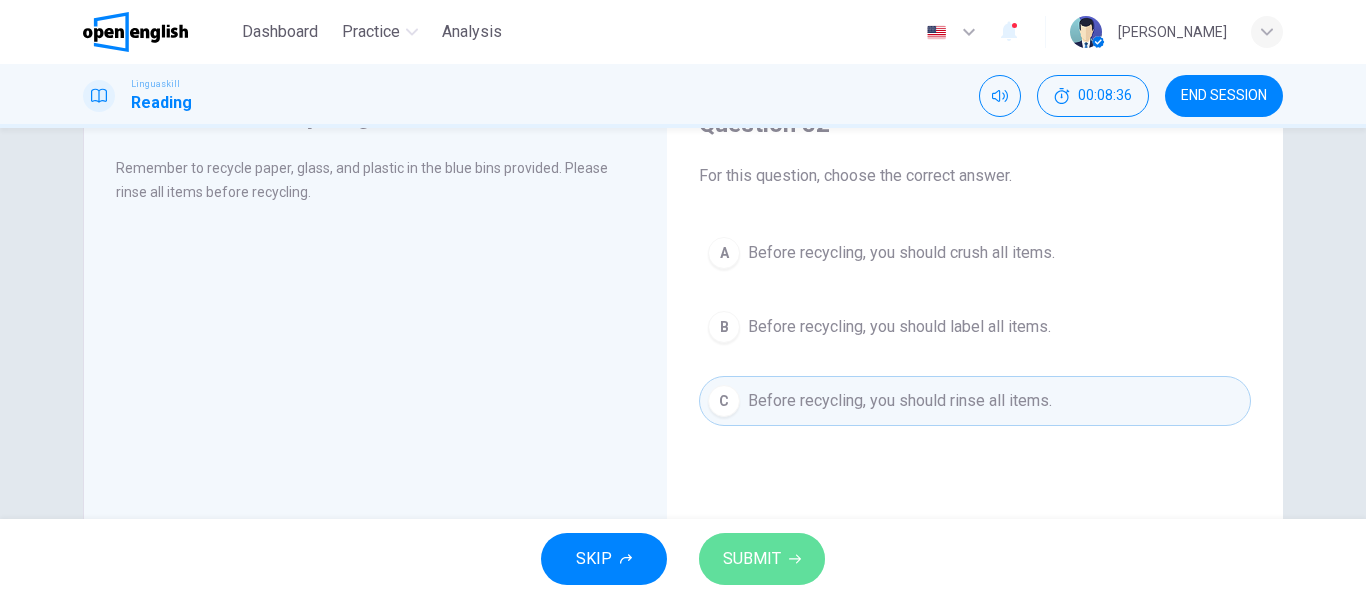 click on "SUBMIT" at bounding box center [752, 559] 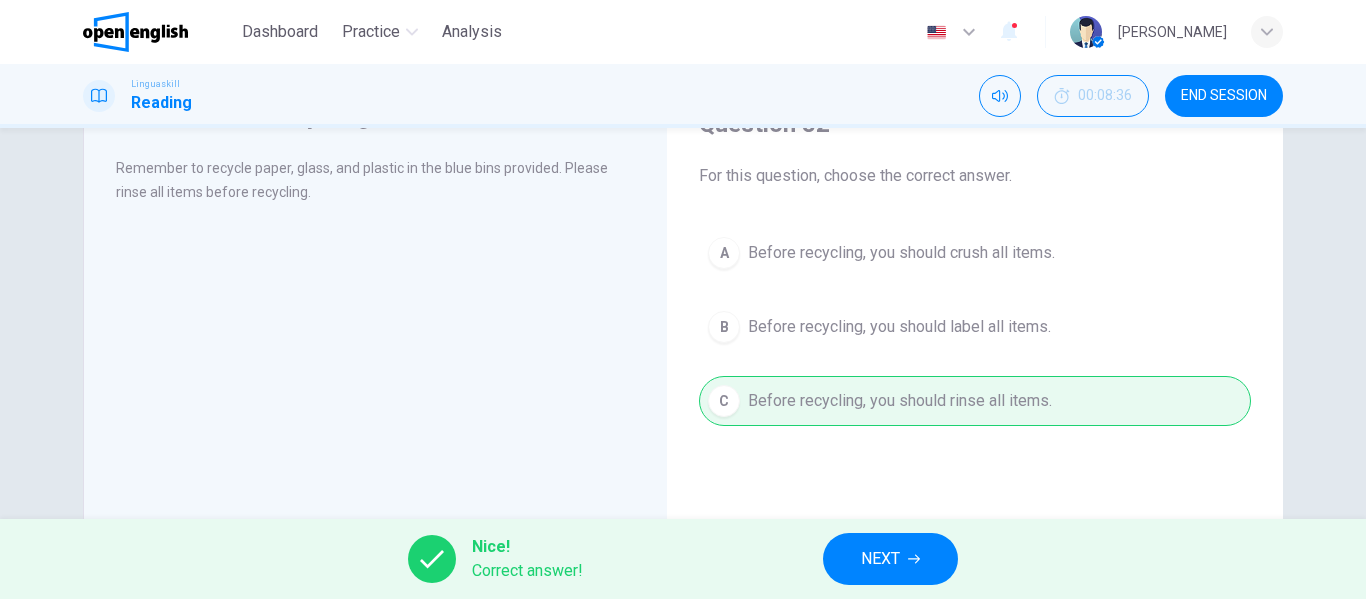 click on "NEXT" at bounding box center (880, 559) 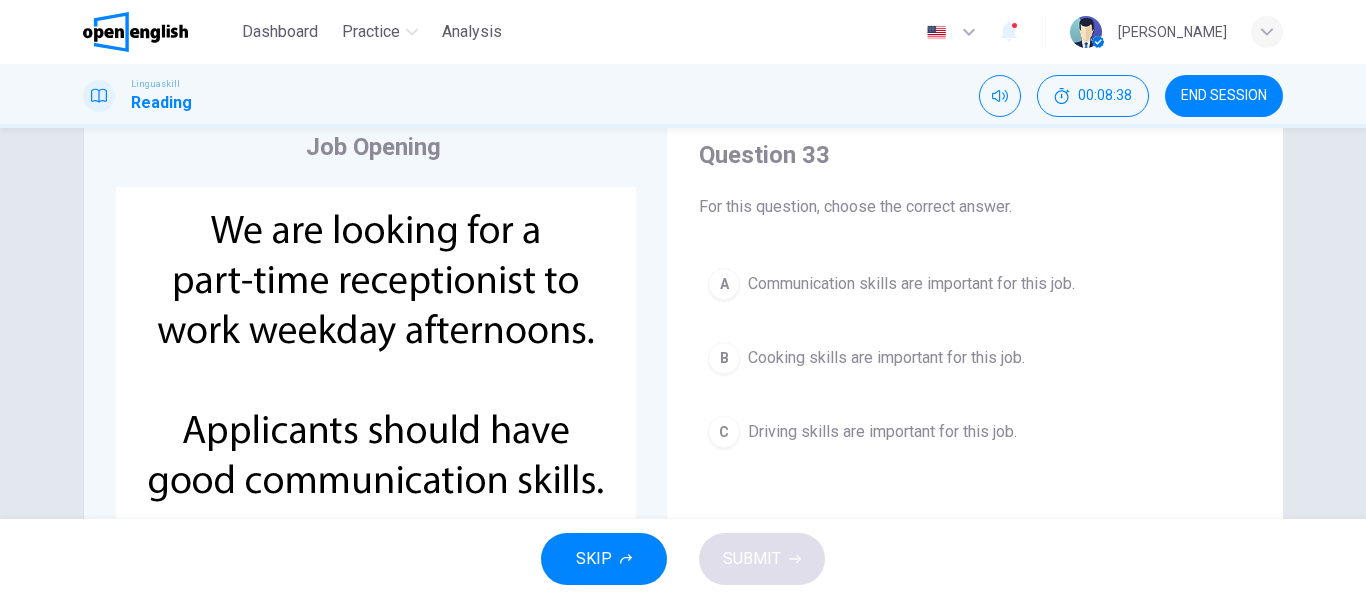 scroll, scrollTop: 100, scrollLeft: 0, axis: vertical 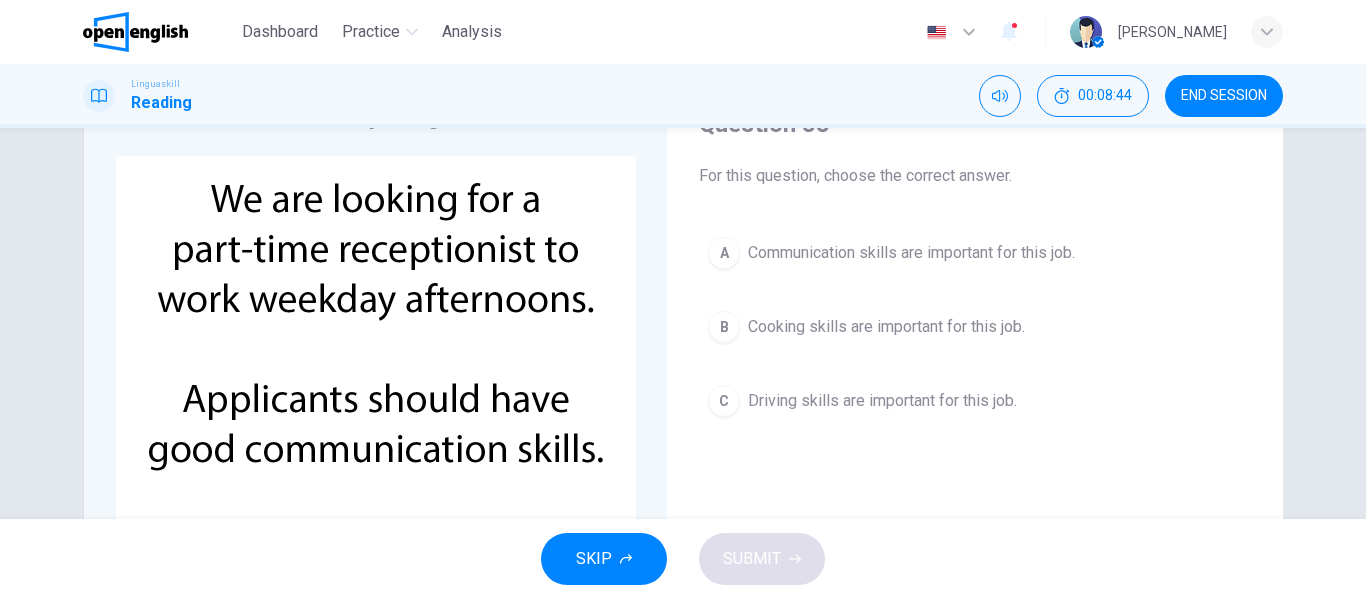 click on "Communication skills are important for this job." at bounding box center (911, 253) 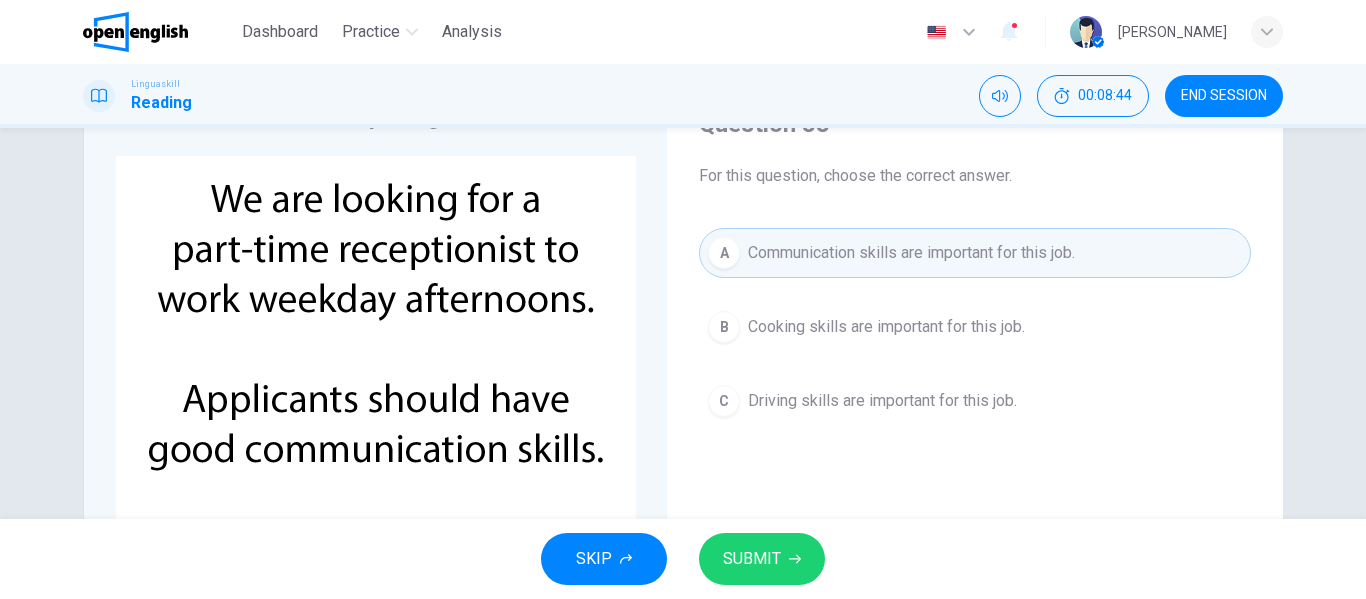 click on "SUBMIT" at bounding box center (762, 559) 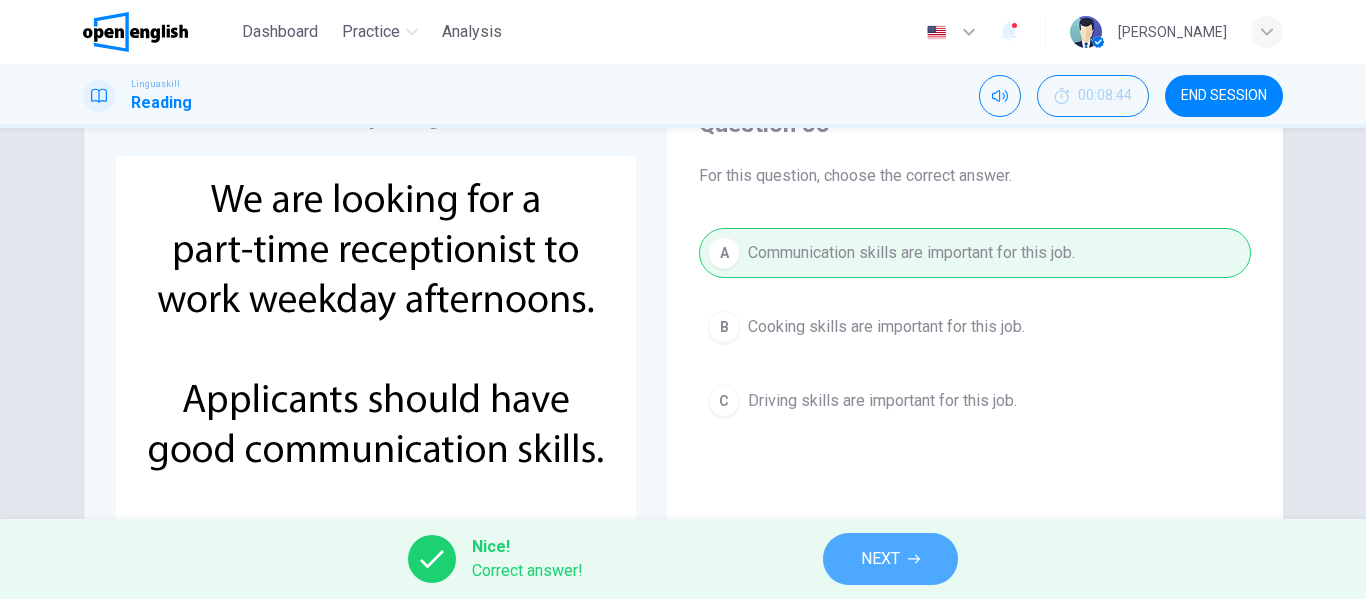 click on "NEXT" at bounding box center (880, 559) 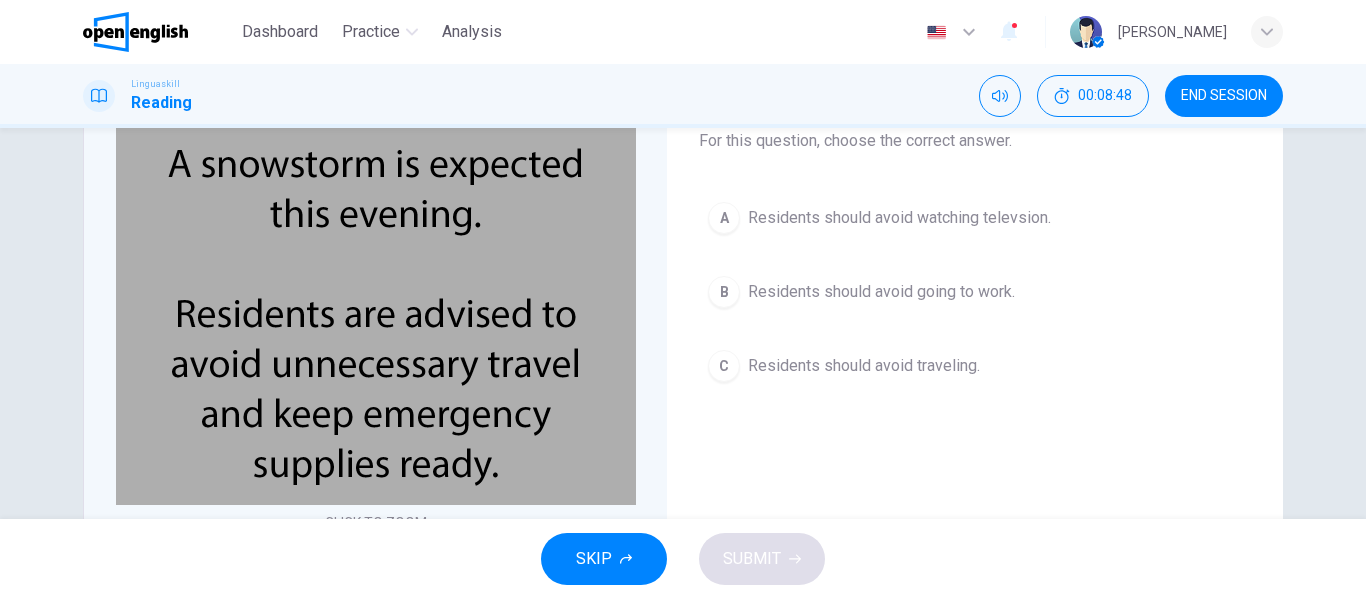 scroll, scrollTop: 100, scrollLeft: 0, axis: vertical 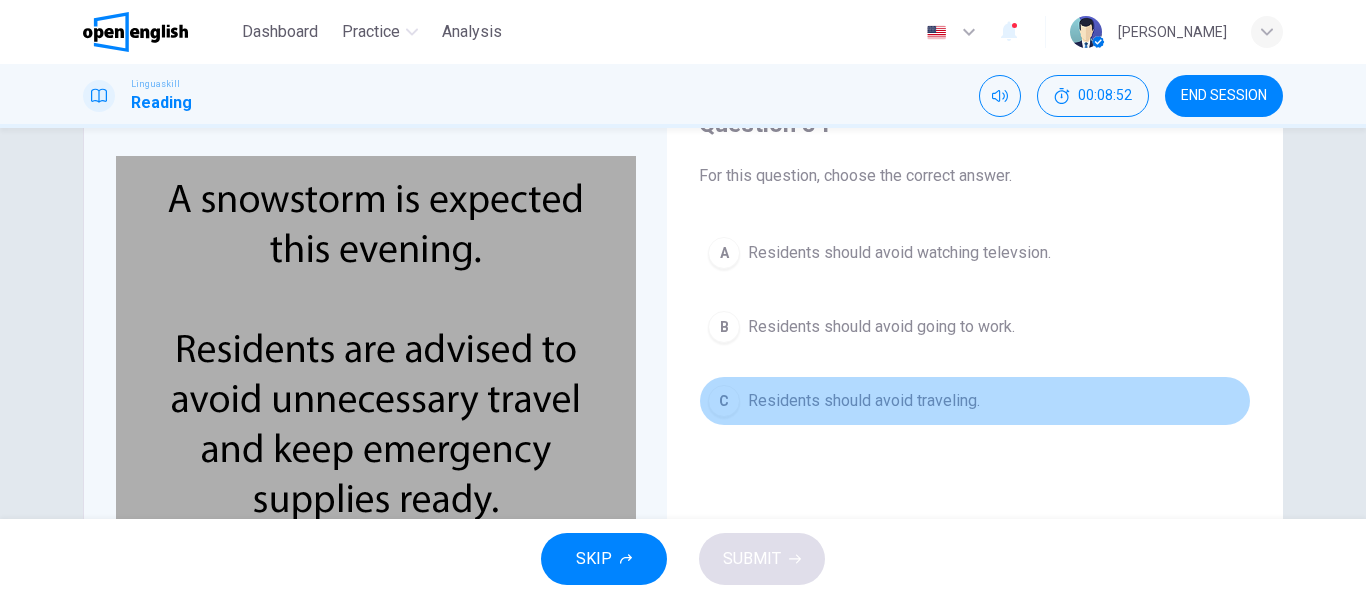click on "Residents should avoid traveling." at bounding box center (864, 401) 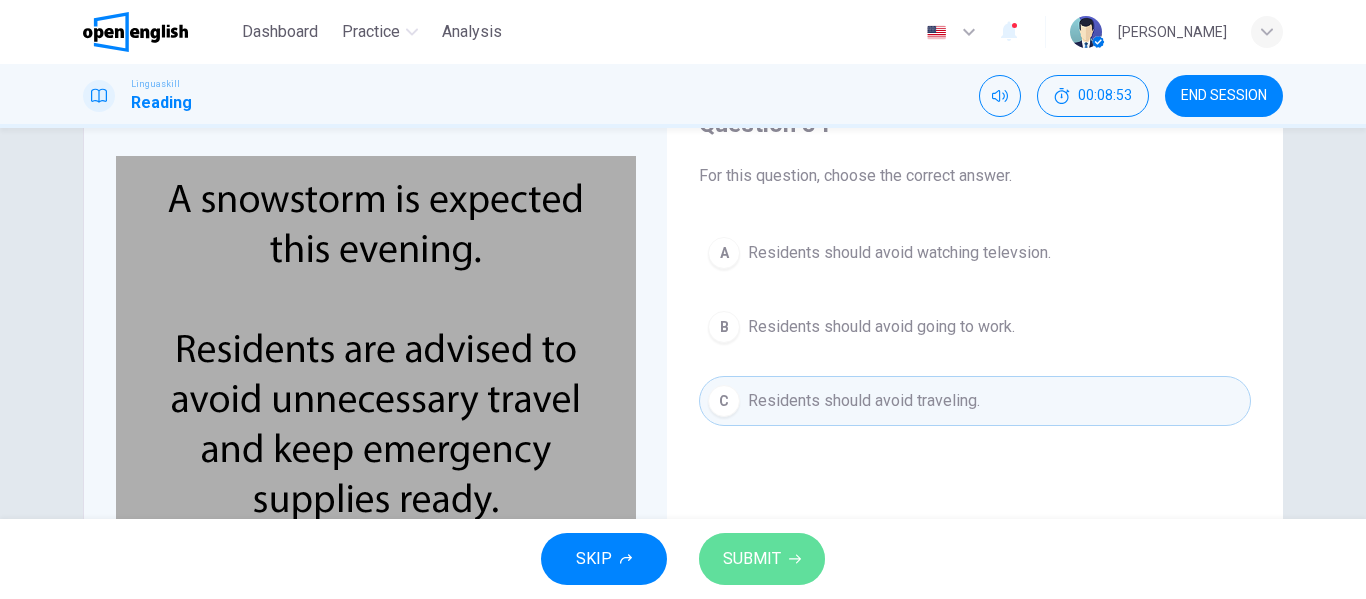 click on "SUBMIT" at bounding box center [752, 559] 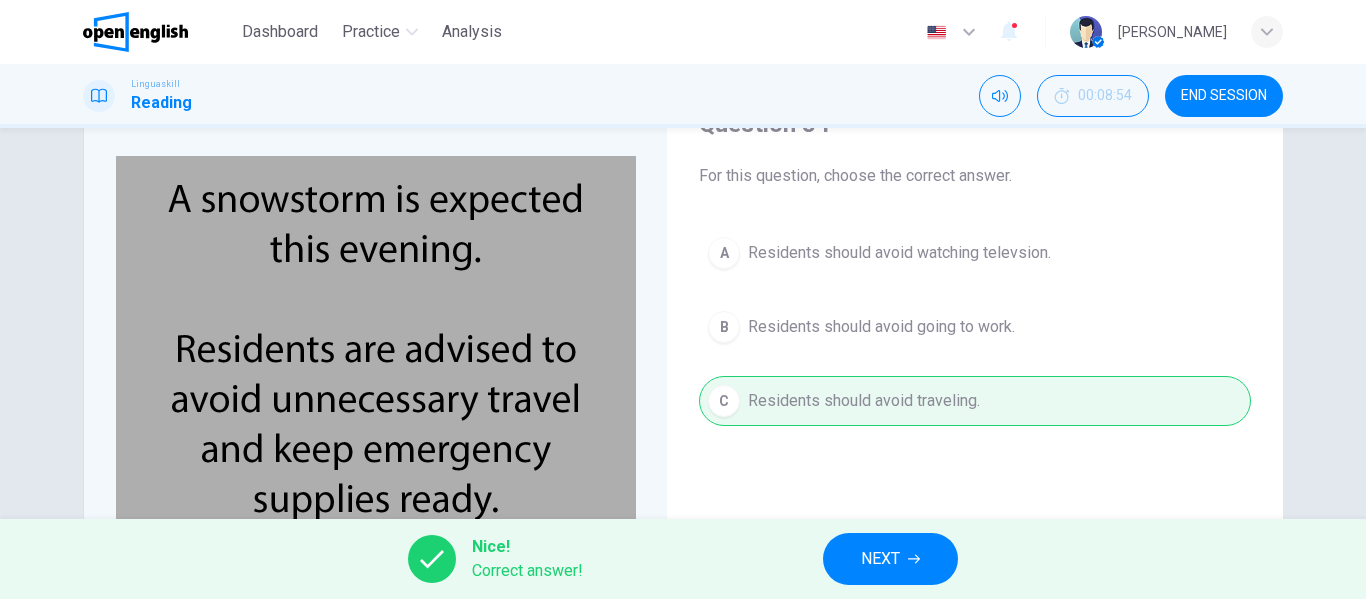 click on "NEXT" at bounding box center [890, 559] 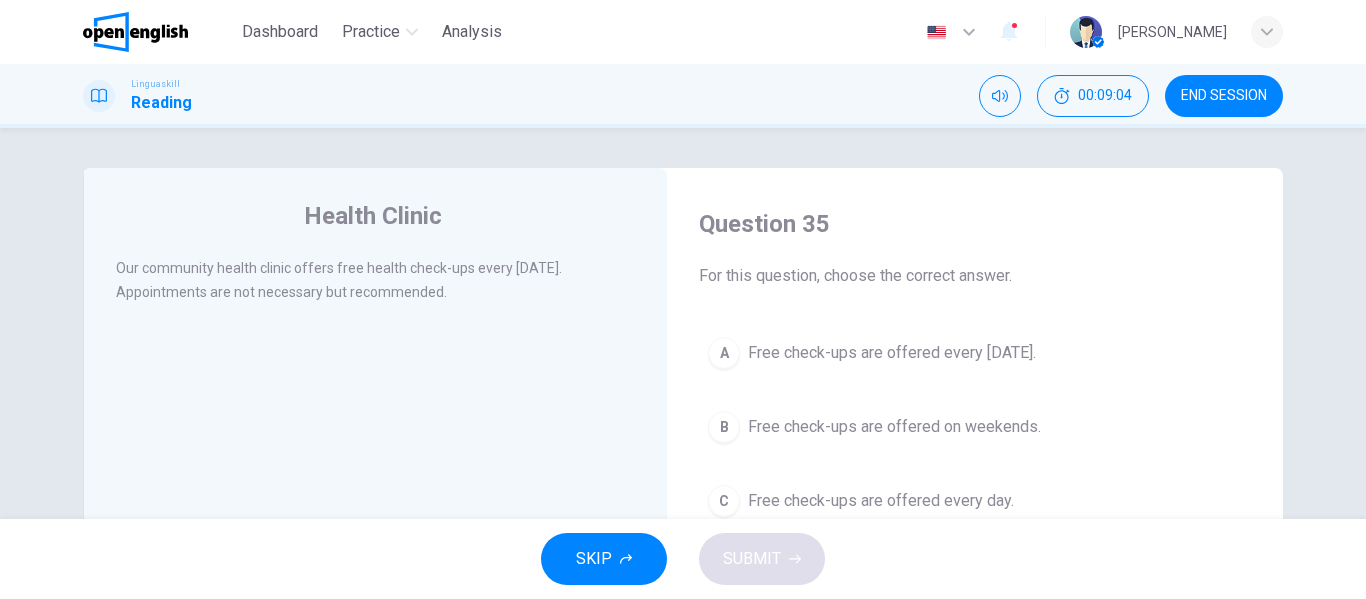 click on "A Free check-ups are offered every [DATE]." at bounding box center (975, 353) 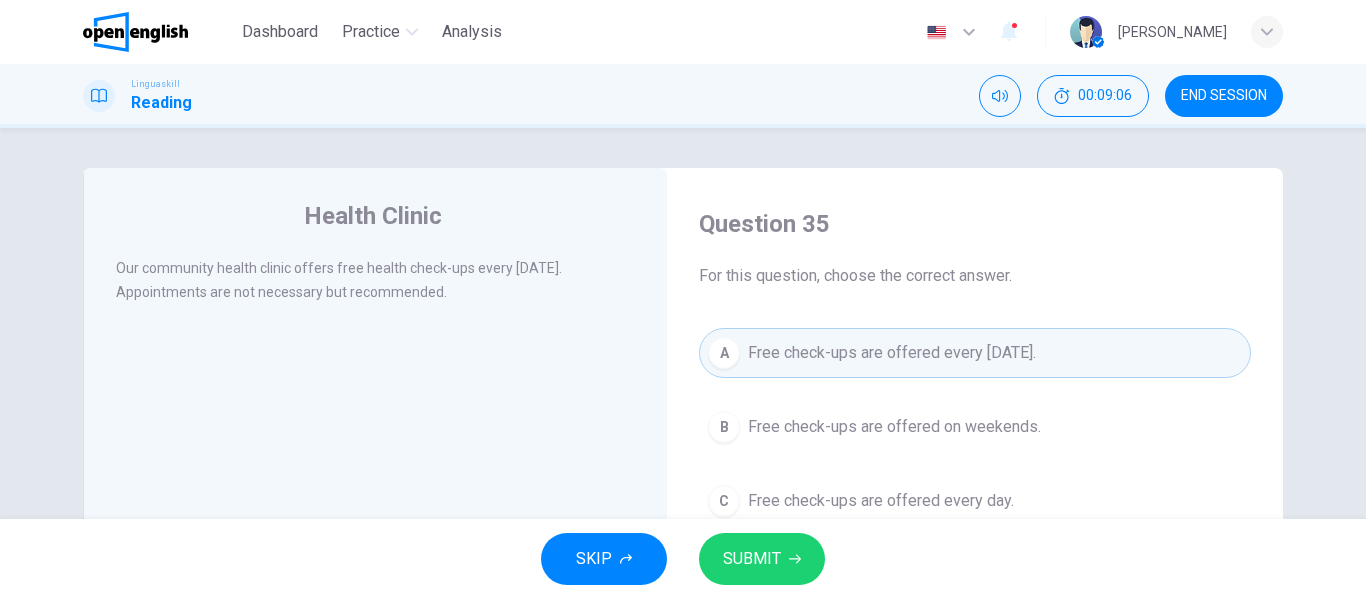 click on "SUBMIT" at bounding box center (762, 559) 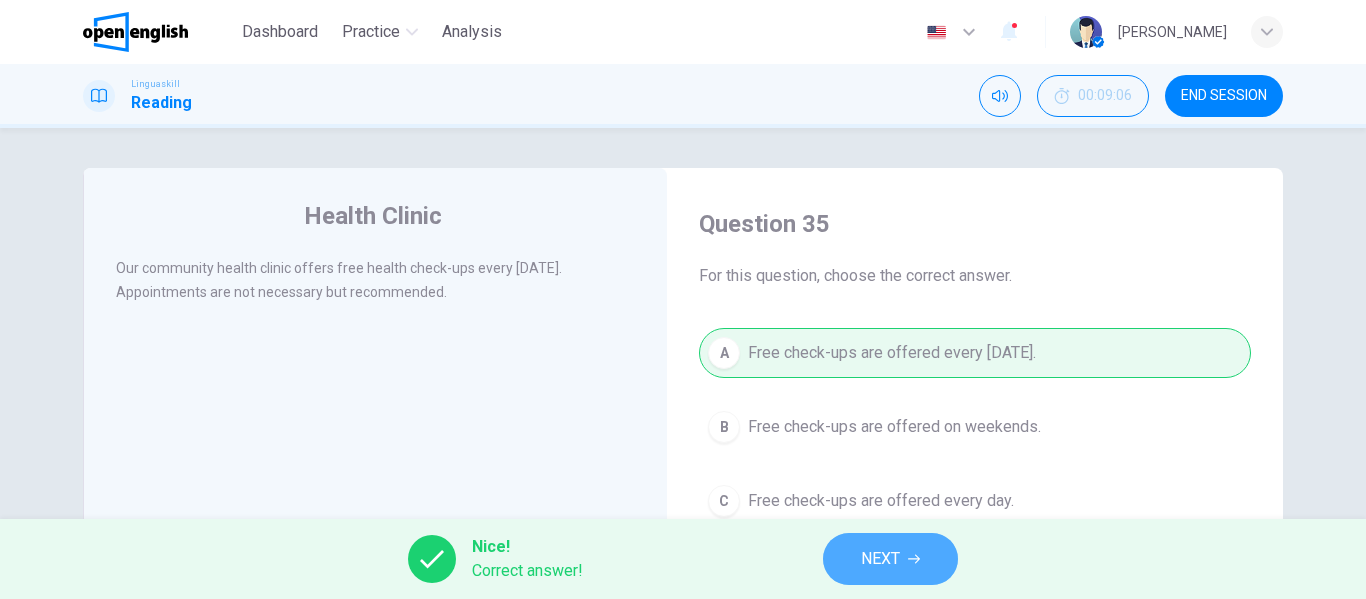 click on "NEXT" at bounding box center [890, 559] 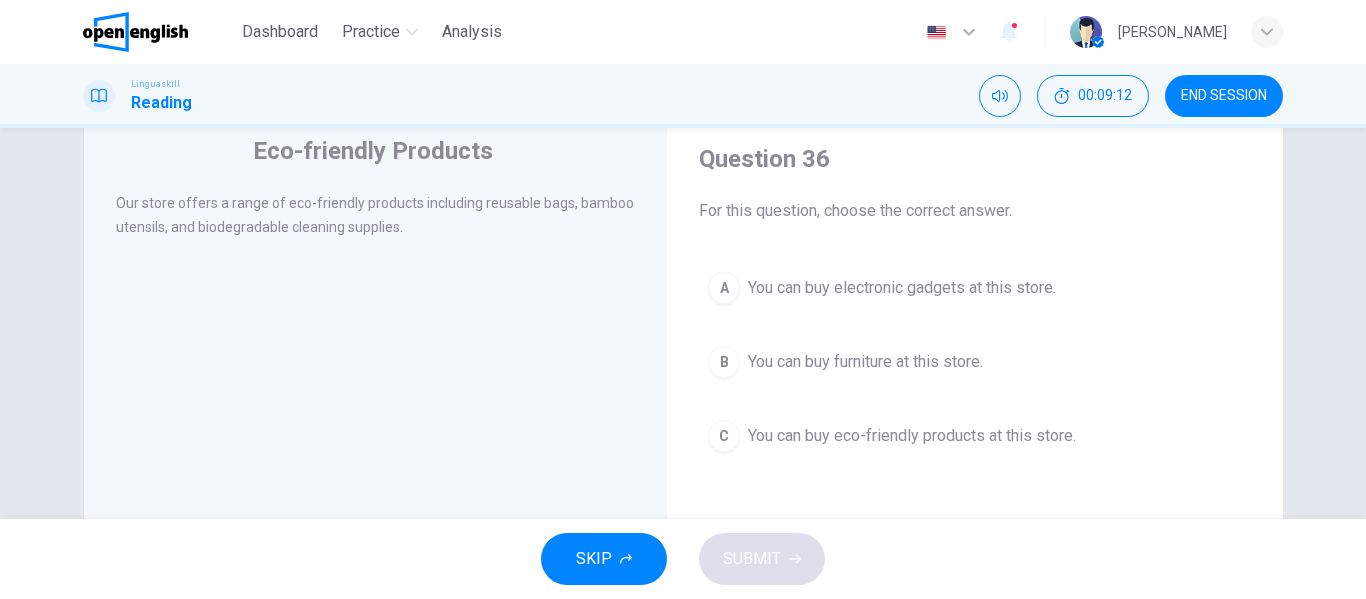 scroll, scrollTop: 100, scrollLeft: 0, axis: vertical 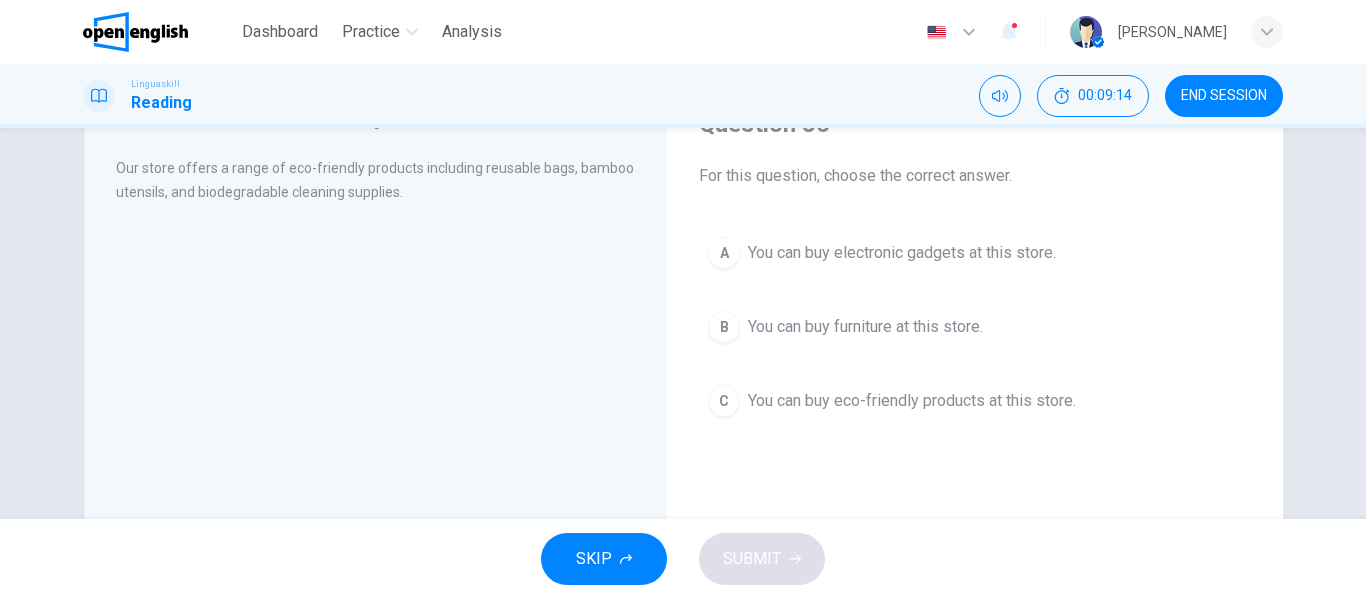 click on "You can buy eco-friendly products at this store." at bounding box center [912, 401] 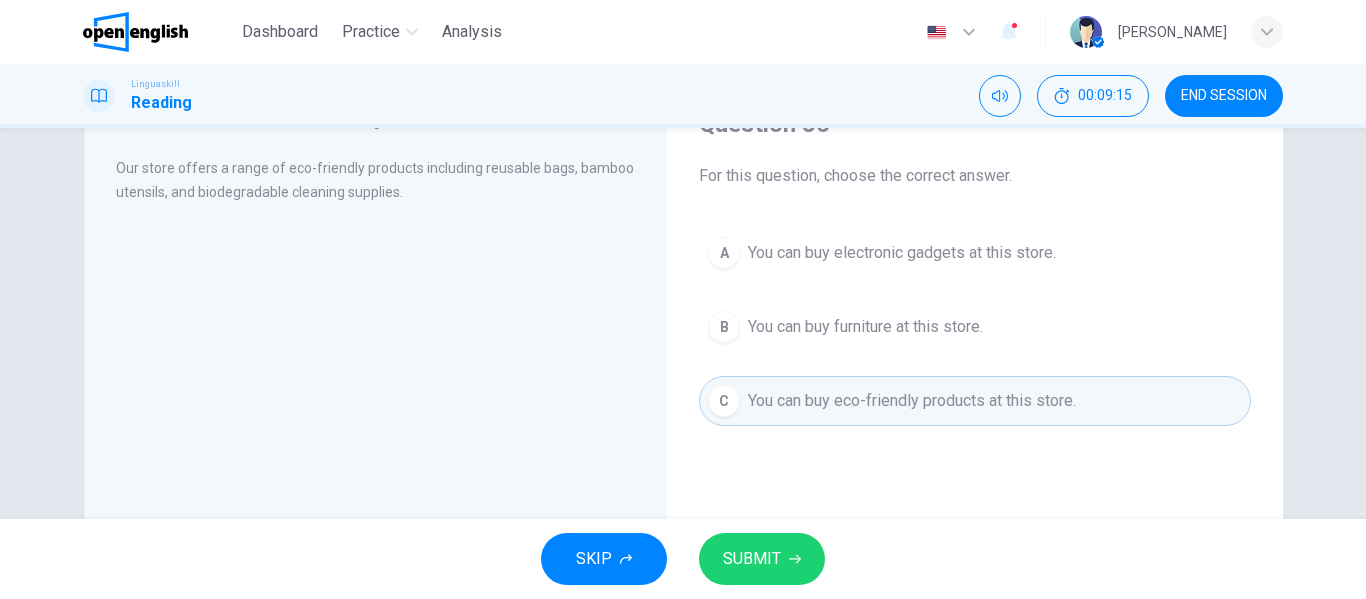 click on "SUBMIT" at bounding box center [762, 559] 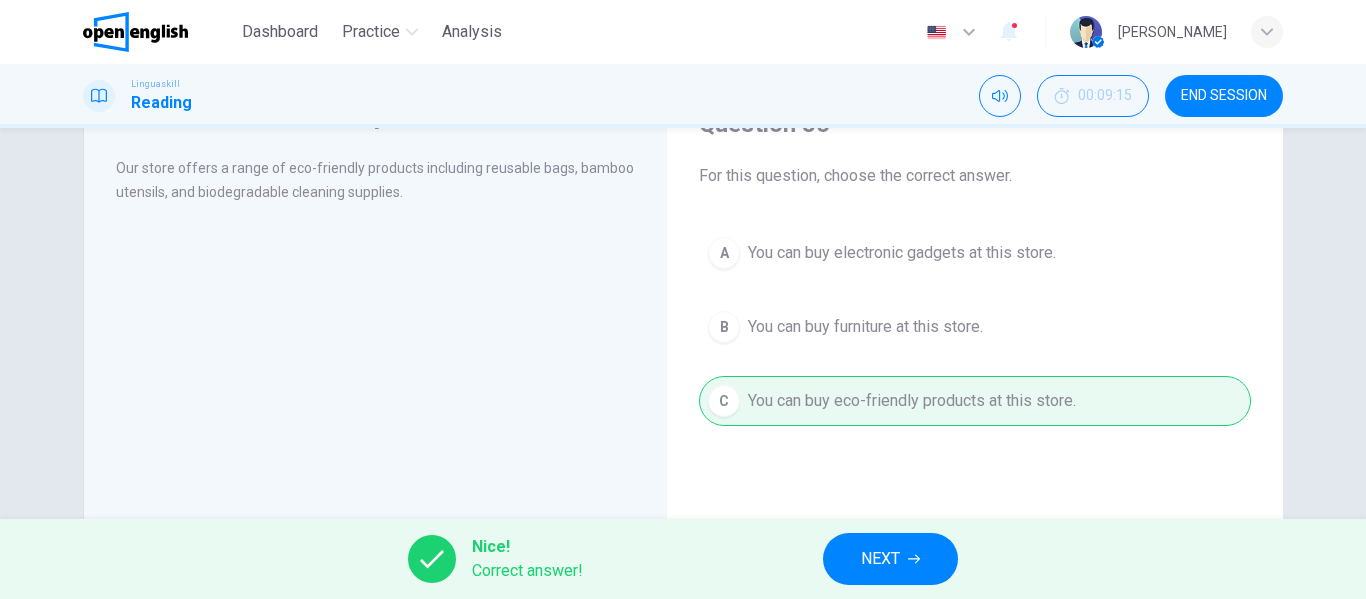 click on "NEXT" at bounding box center [890, 559] 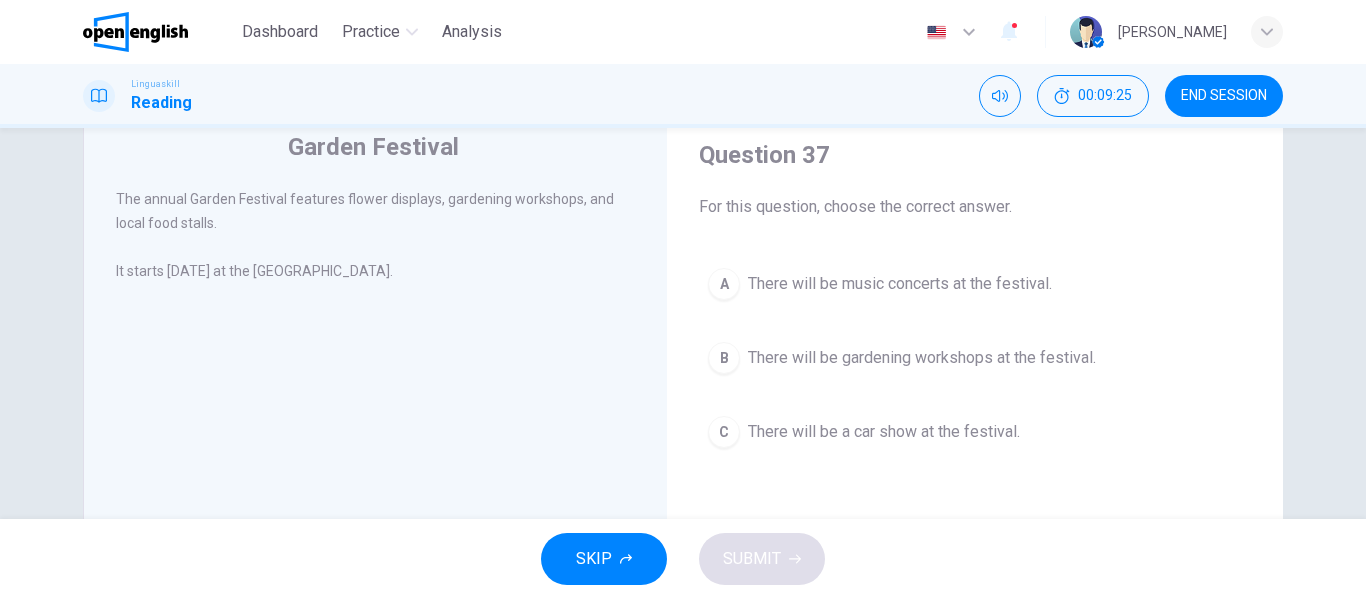 scroll, scrollTop: 100, scrollLeft: 0, axis: vertical 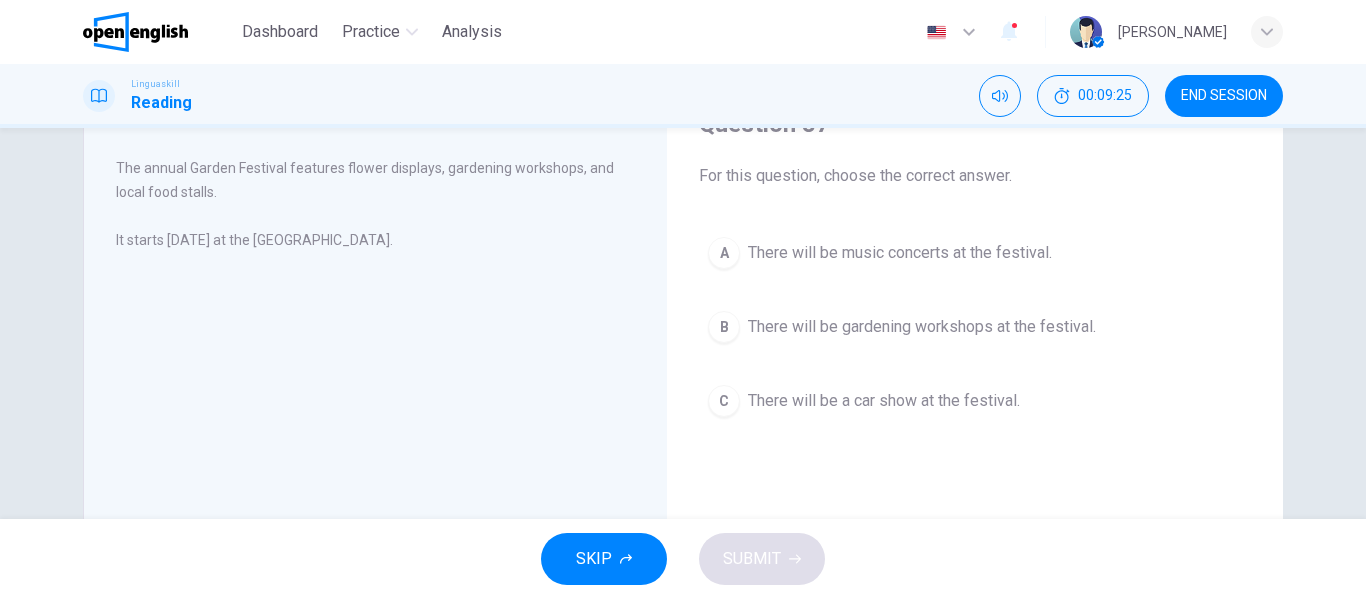 click on "There will be gardening workshops at the festival." at bounding box center [922, 327] 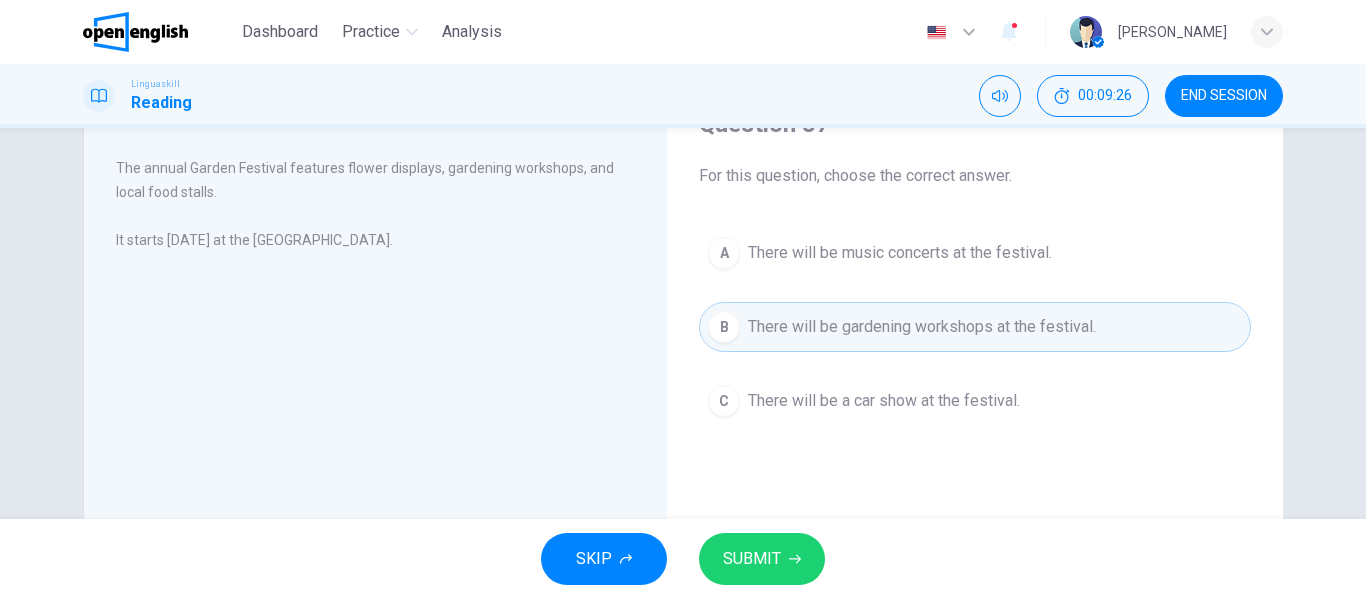 click on "SUBMIT" at bounding box center (752, 559) 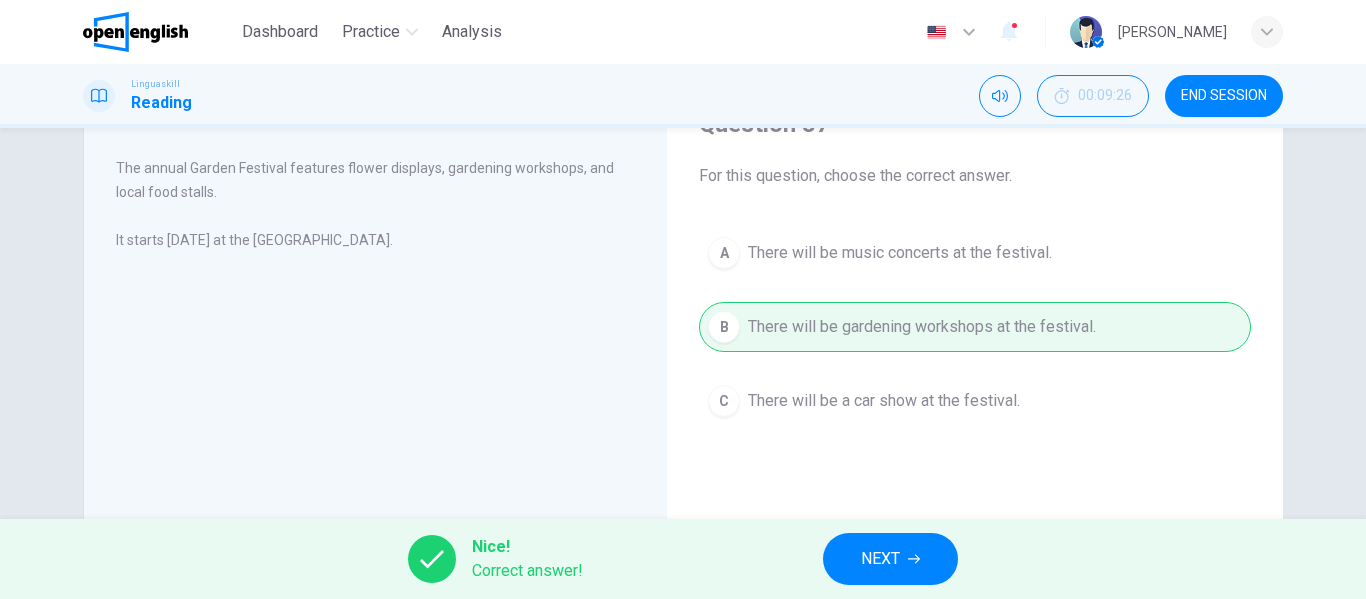 click on "NEXT" at bounding box center [890, 559] 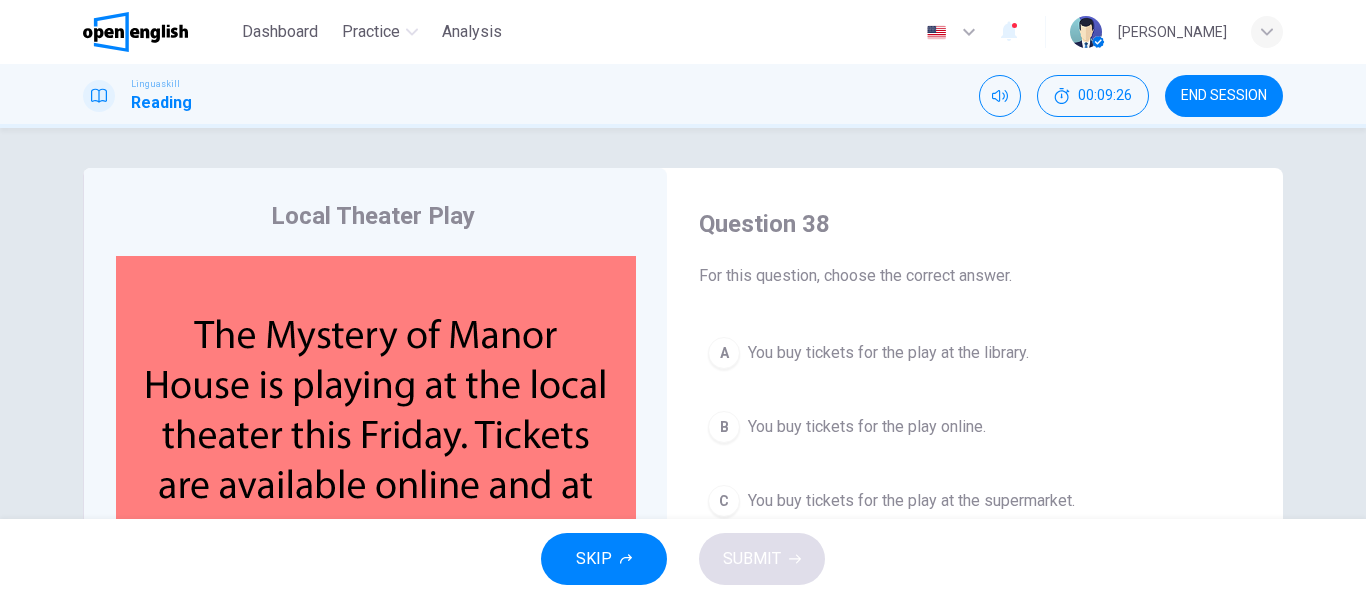 scroll, scrollTop: 100, scrollLeft: 0, axis: vertical 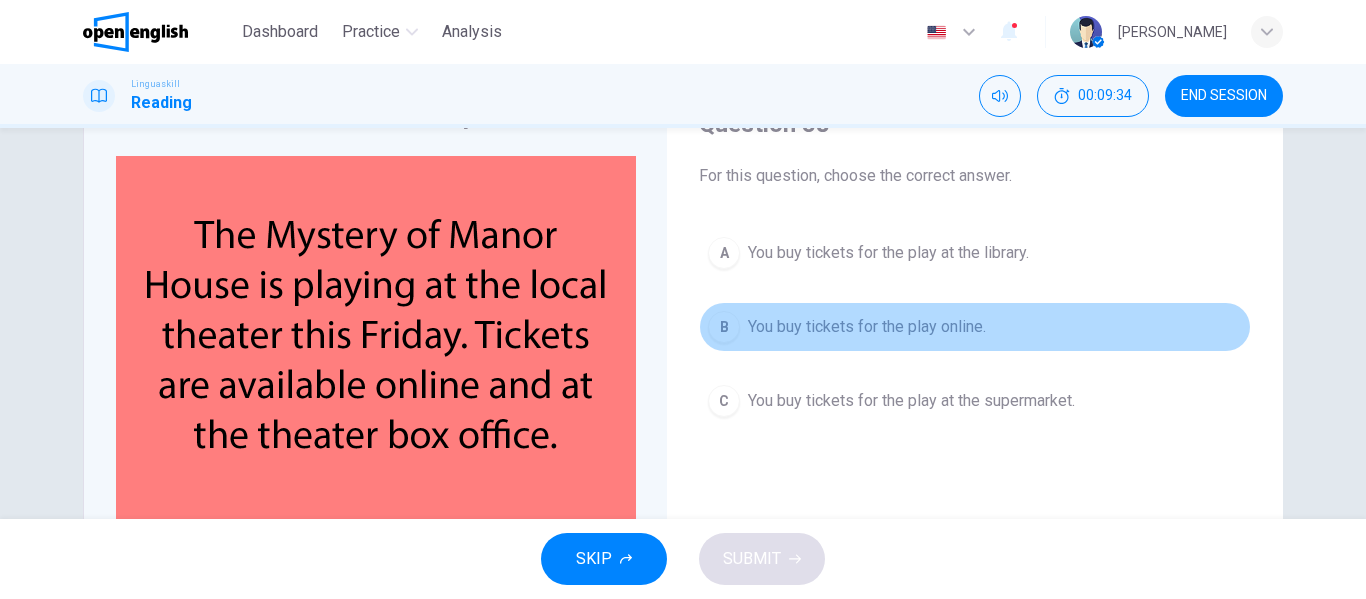 click on "You buy tickets for the play online." at bounding box center (867, 327) 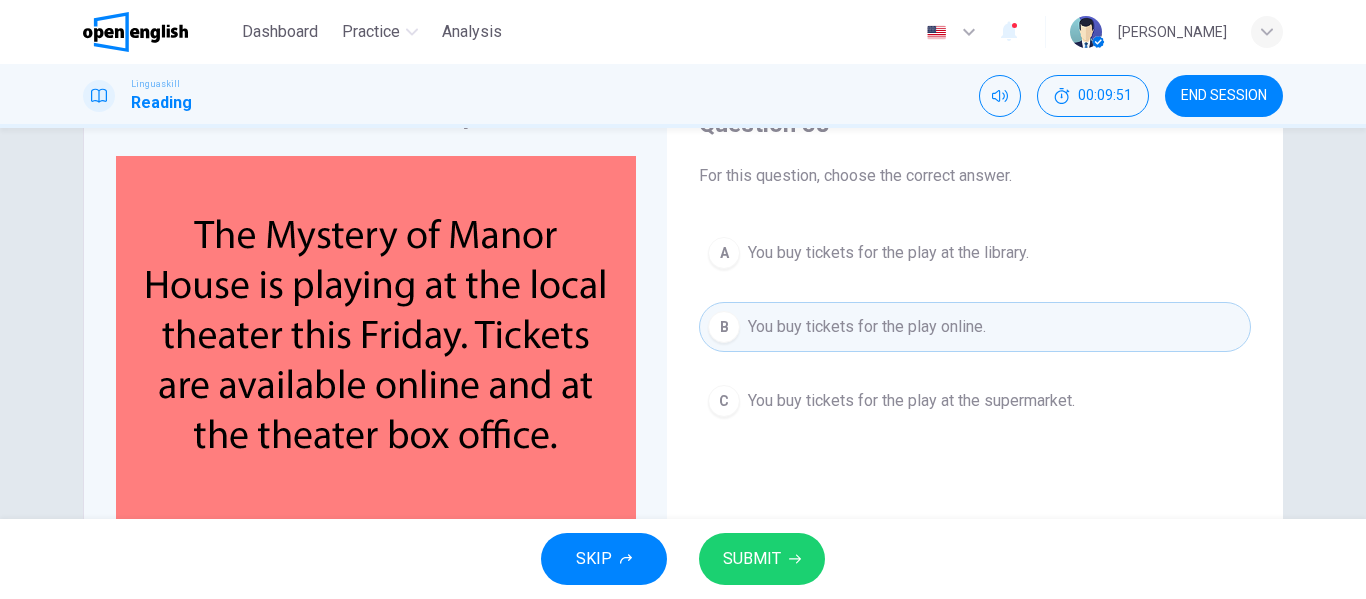 click on "You buy tickets for the play at the library." at bounding box center (888, 253) 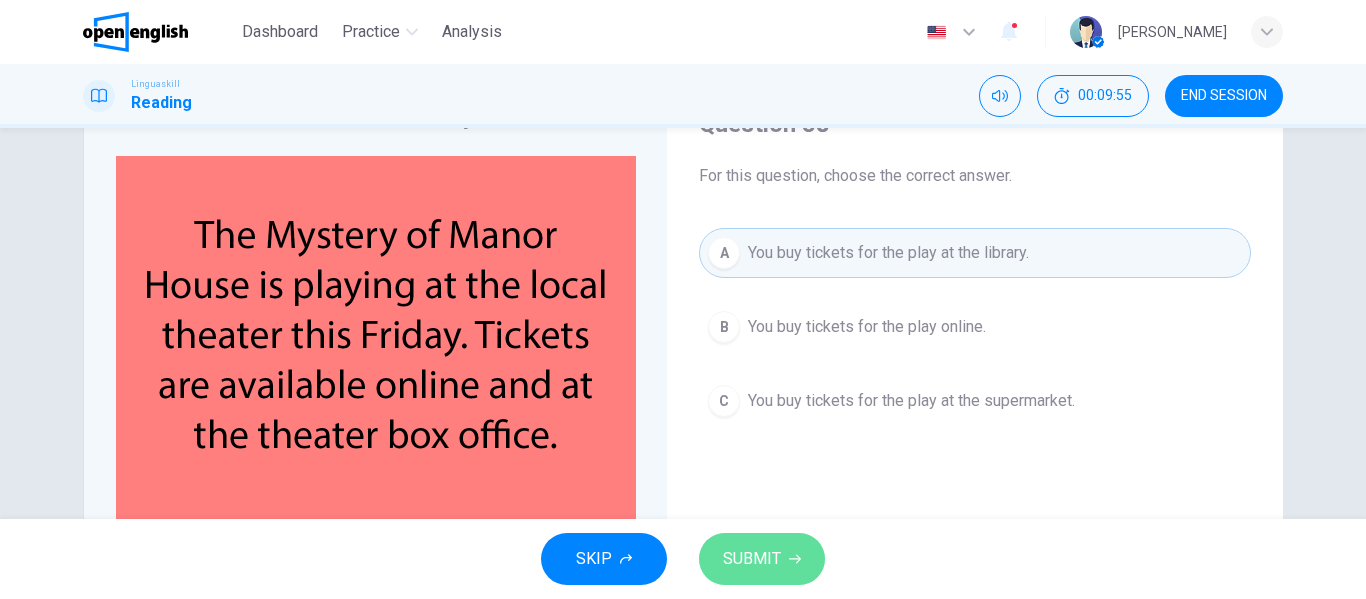 click on "SUBMIT" at bounding box center [752, 559] 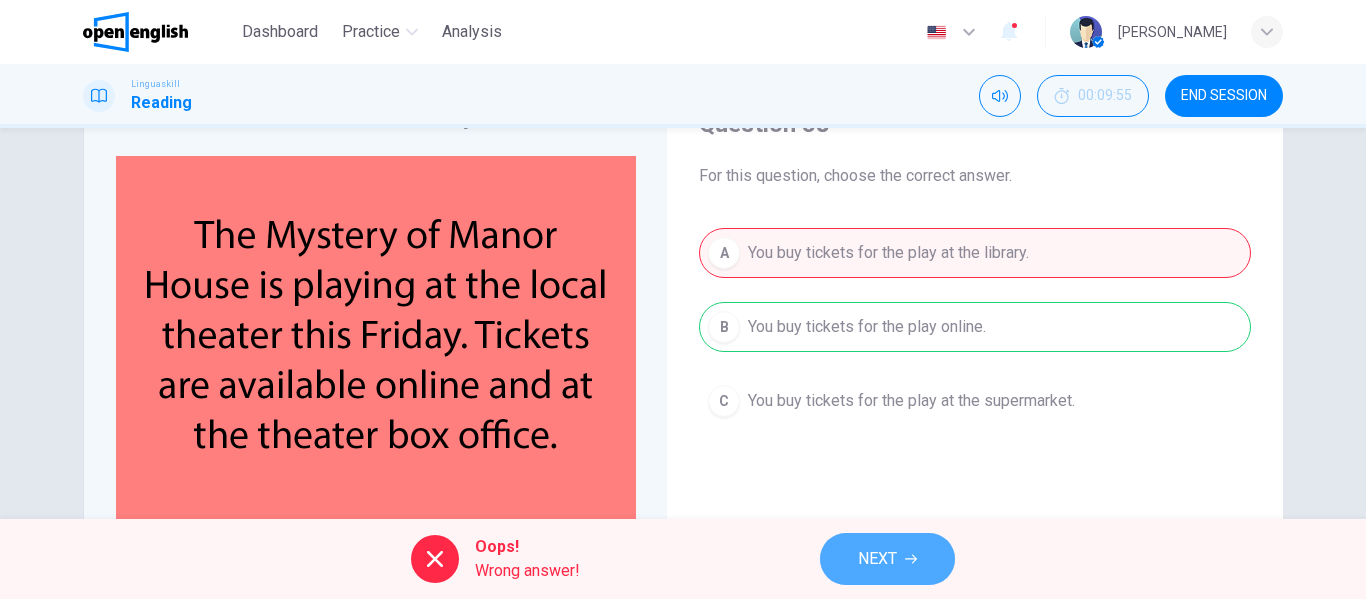 click on "NEXT" at bounding box center [877, 559] 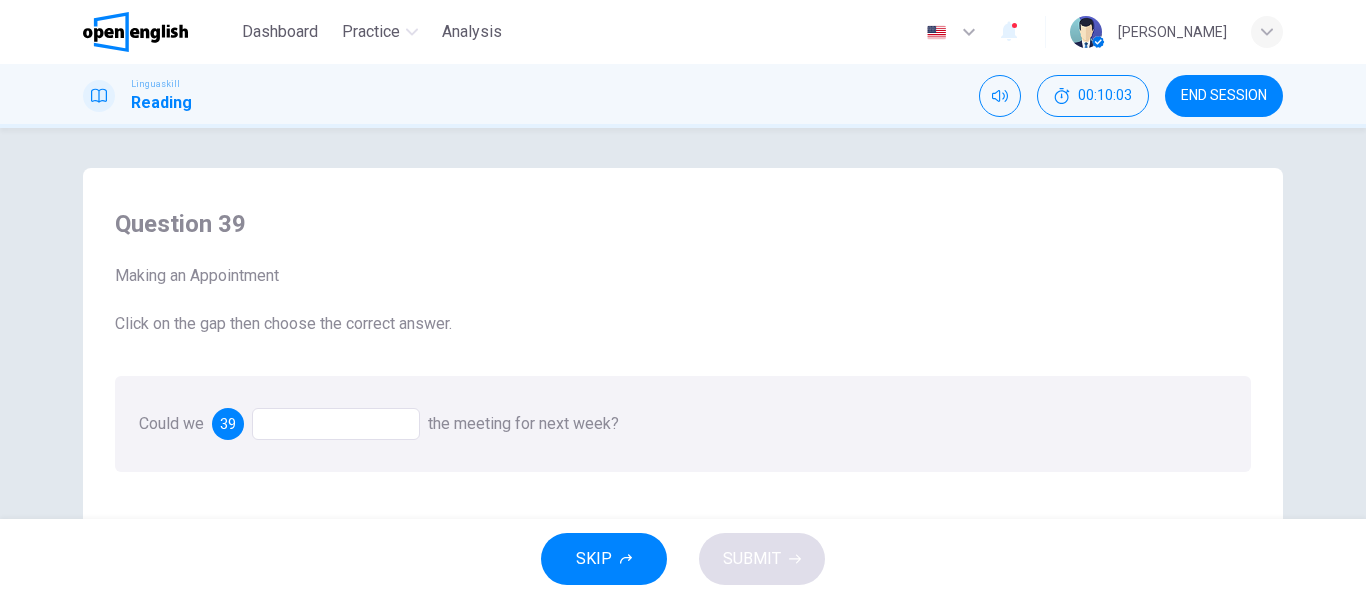 click at bounding box center (336, 424) 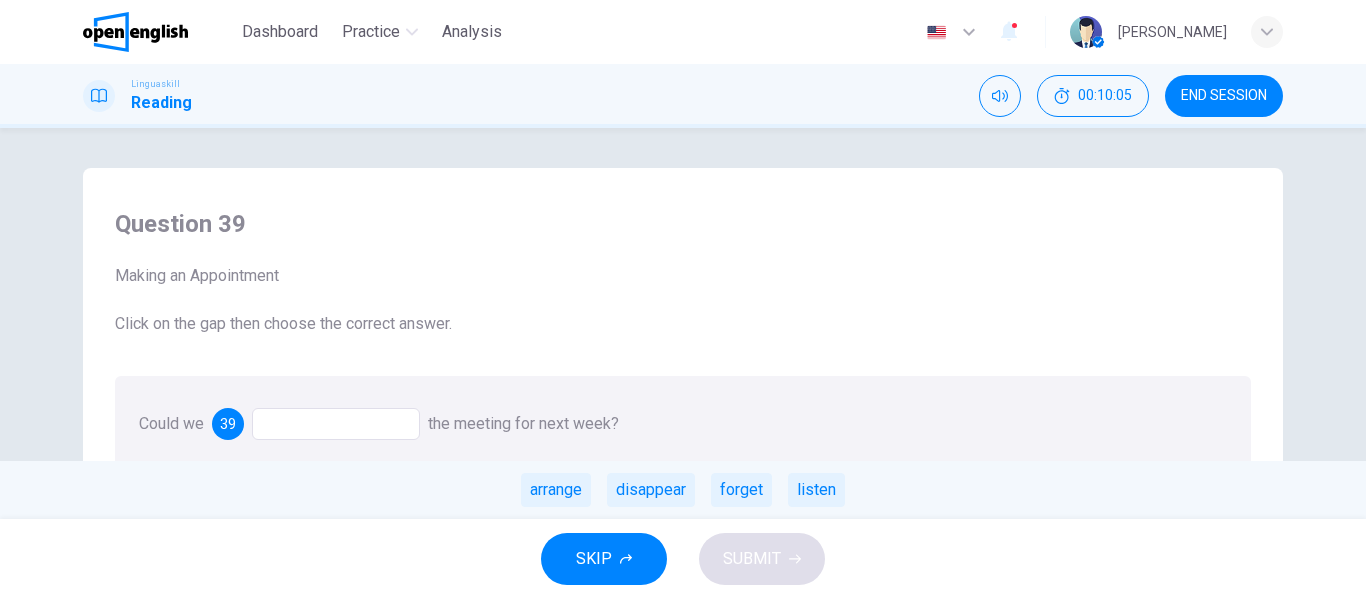 scroll, scrollTop: 100, scrollLeft: 0, axis: vertical 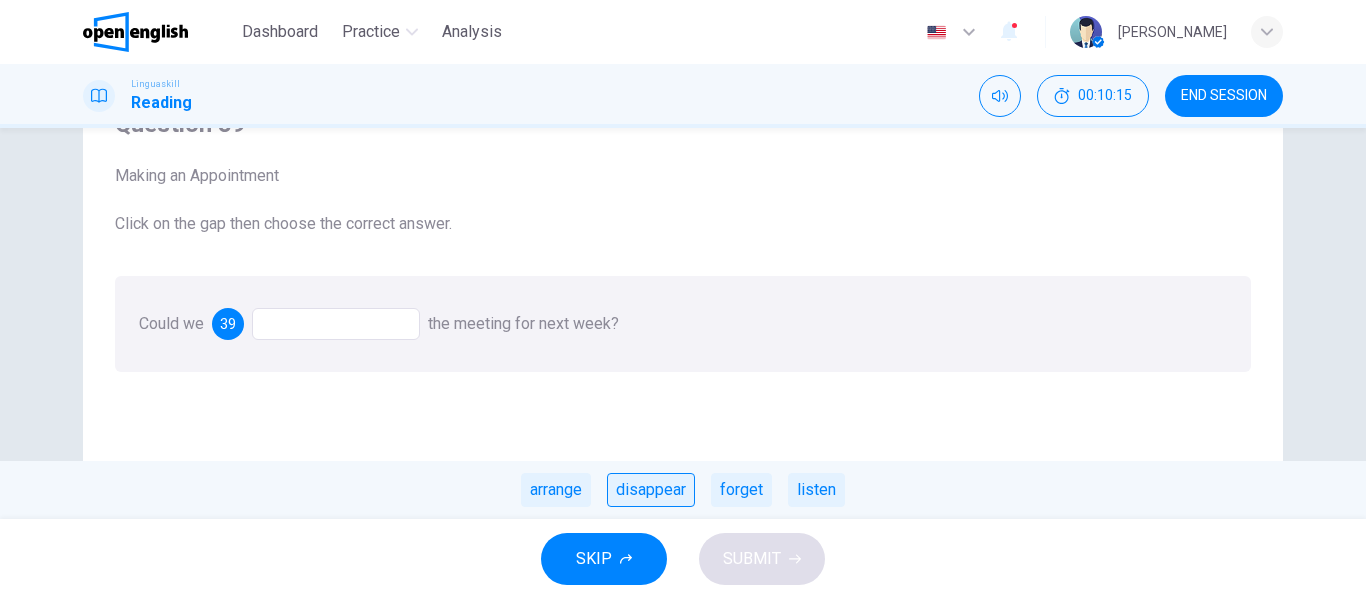 click on "disappear" at bounding box center (651, 490) 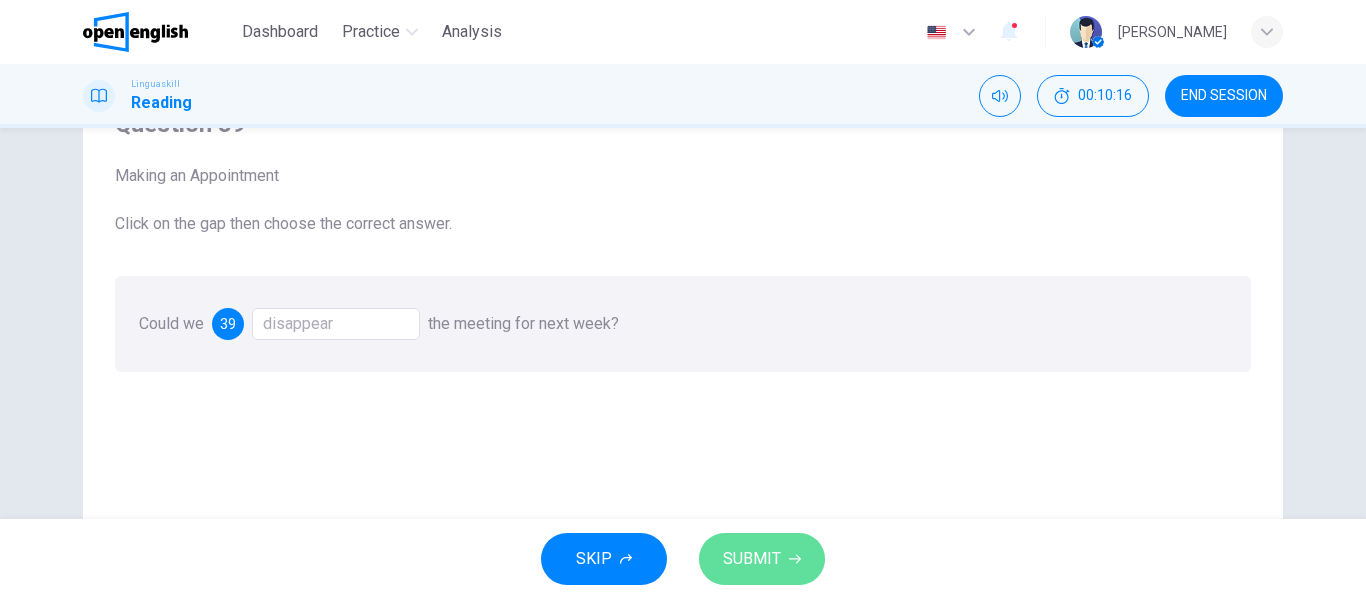 click on "SUBMIT" at bounding box center [752, 559] 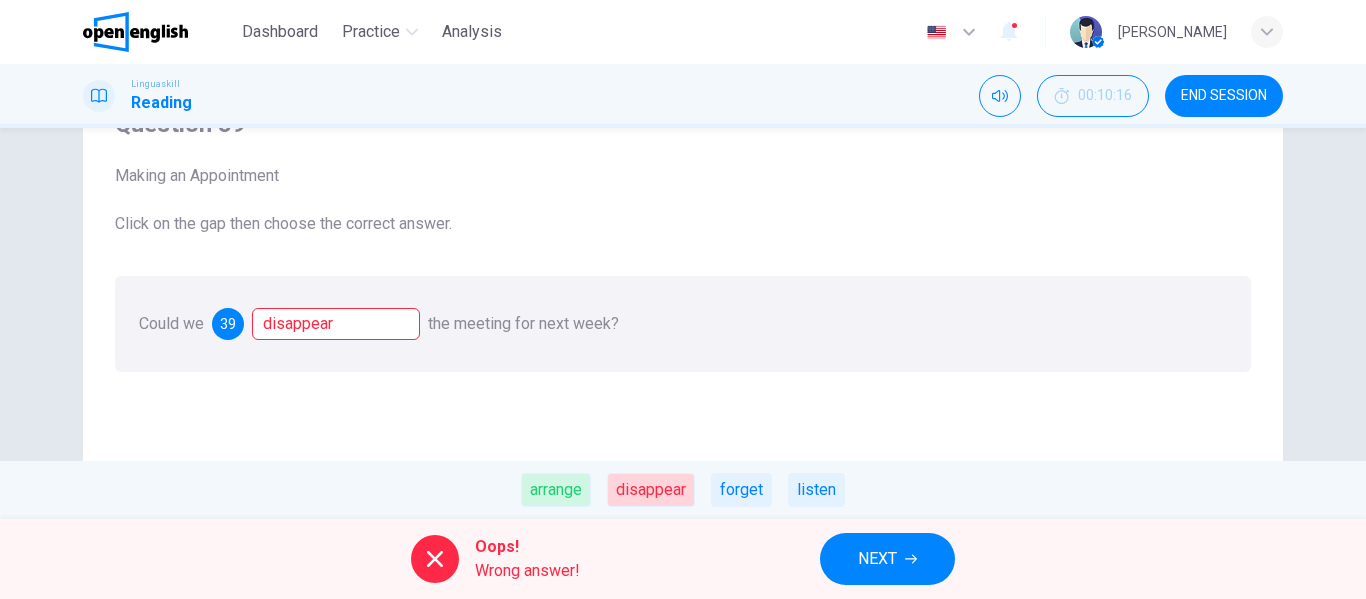 click on "NEXT" at bounding box center (877, 559) 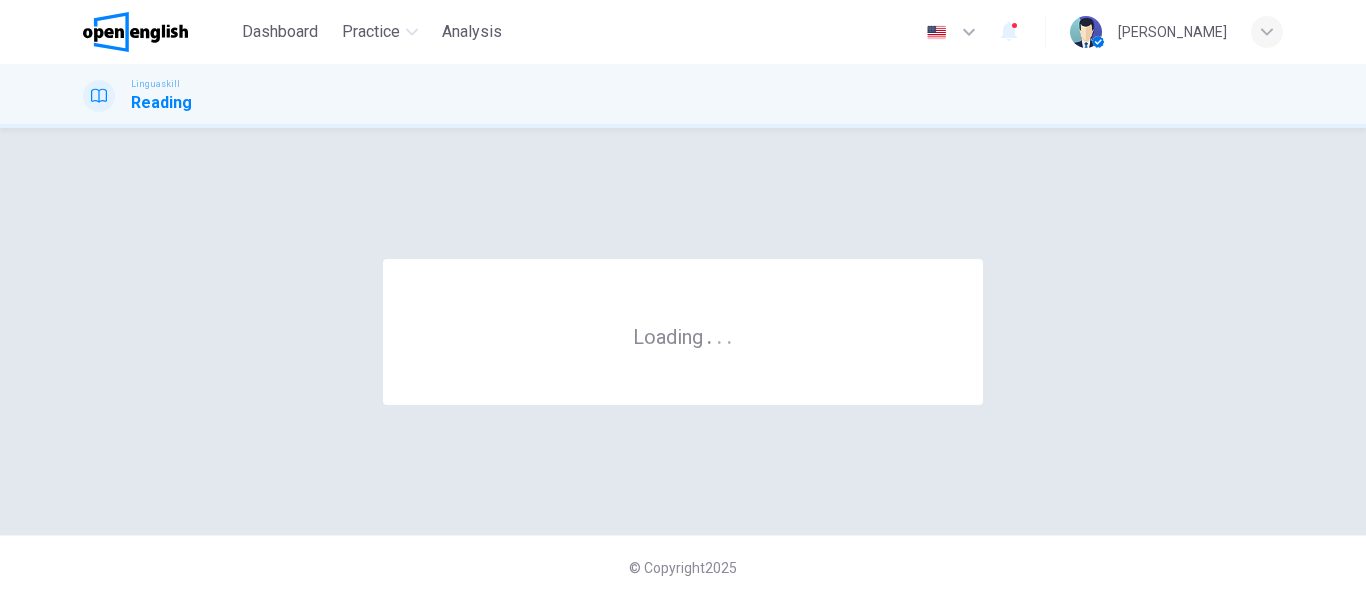 scroll, scrollTop: 0, scrollLeft: 0, axis: both 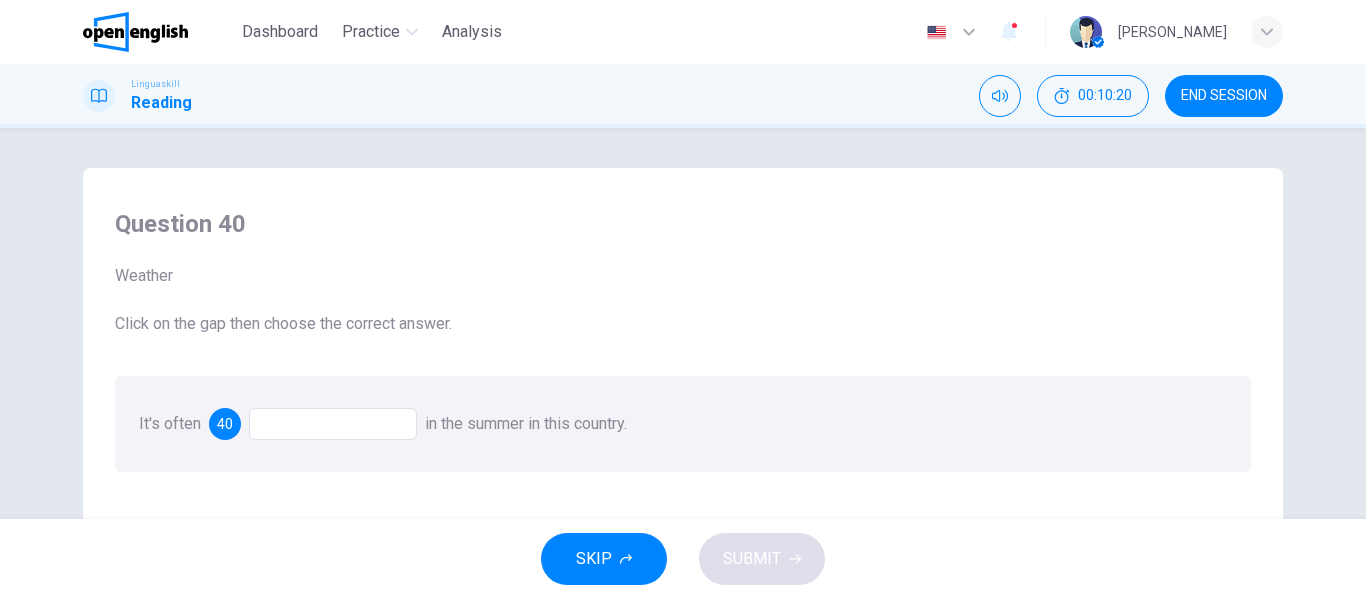 click at bounding box center [333, 424] 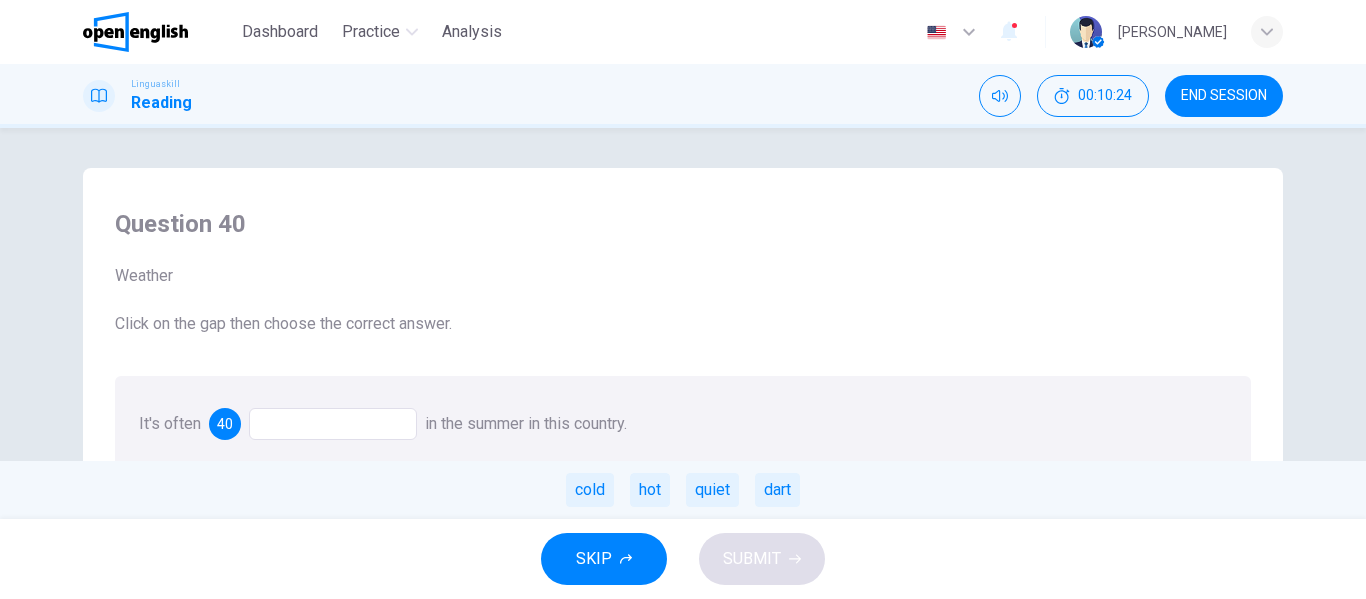 drag, startPoint x: 646, startPoint y: 481, endPoint x: 730, endPoint y: 519, distance: 92.19544 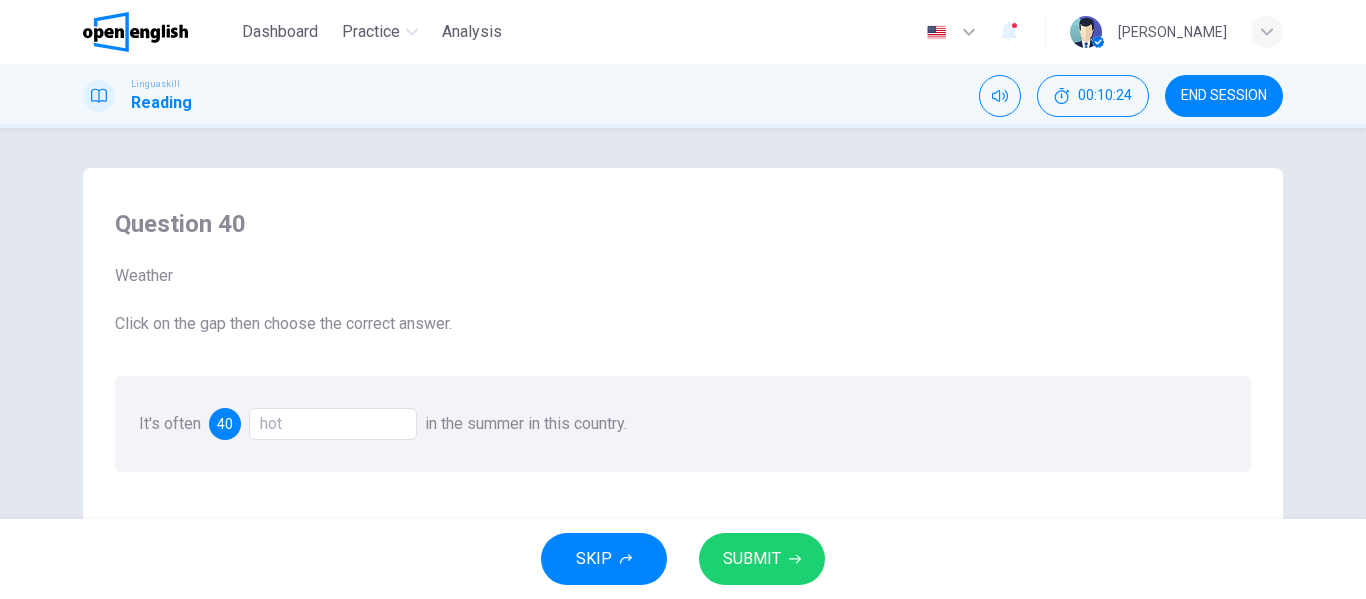 click on "SUBMIT" at bounding box center [752, 559] 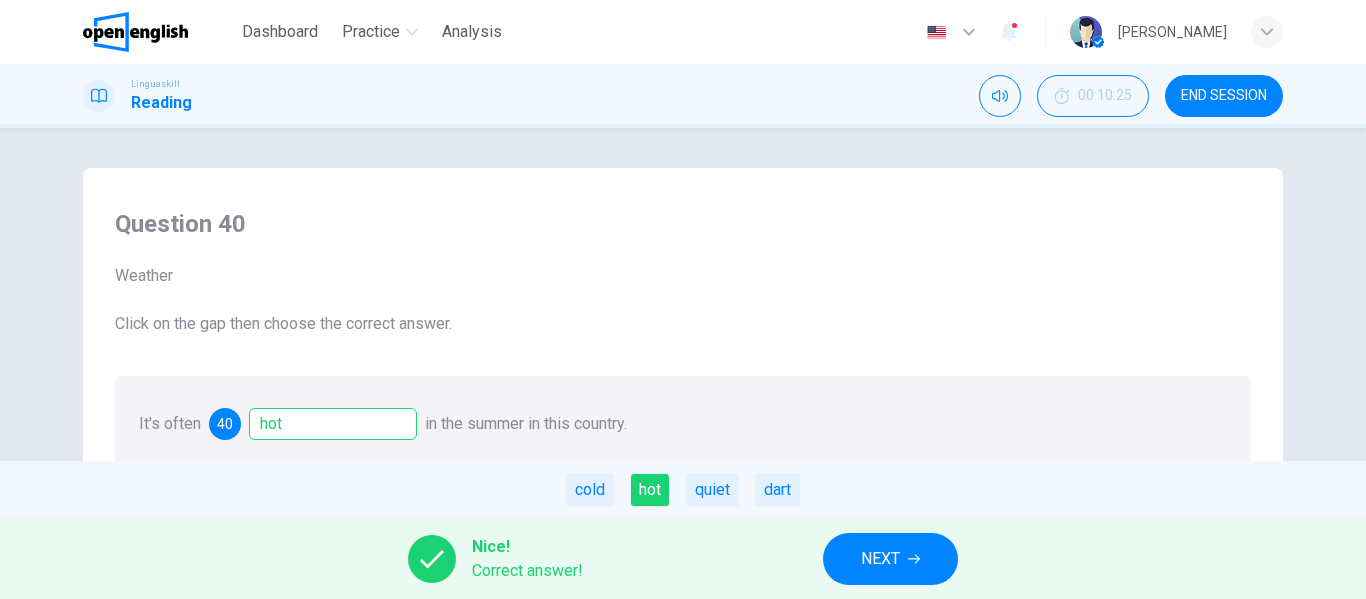 click on "NEXT" at bounding box center [880, 559] 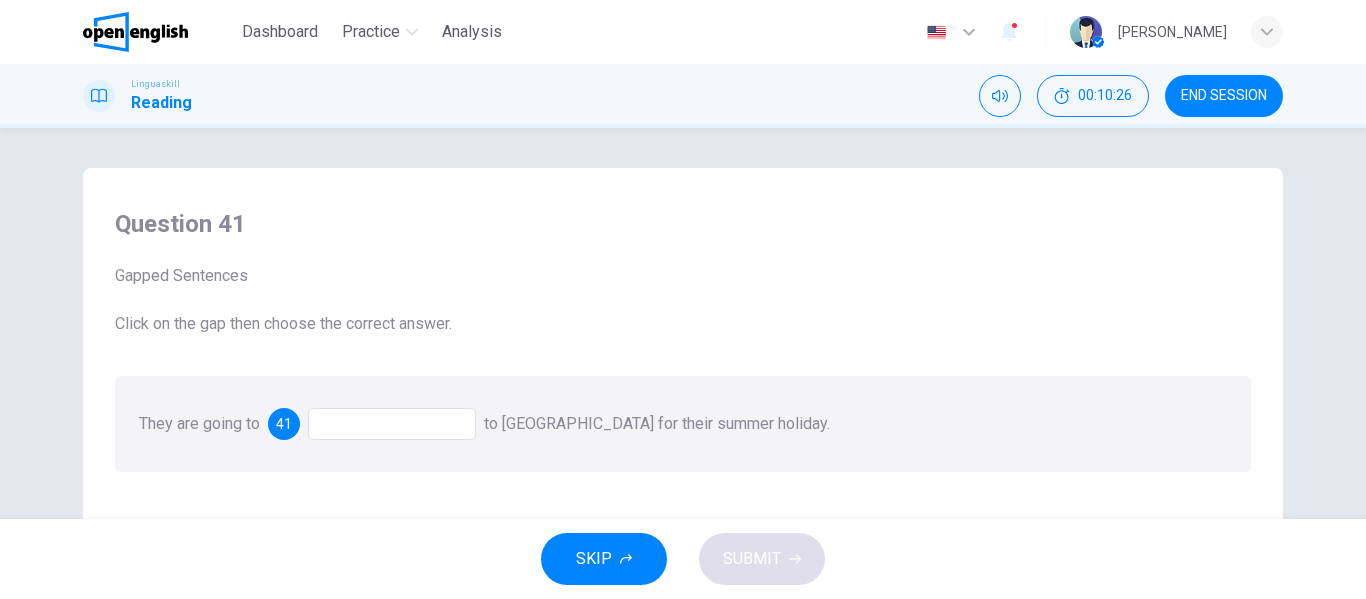 click at bounding box center (392, 424) 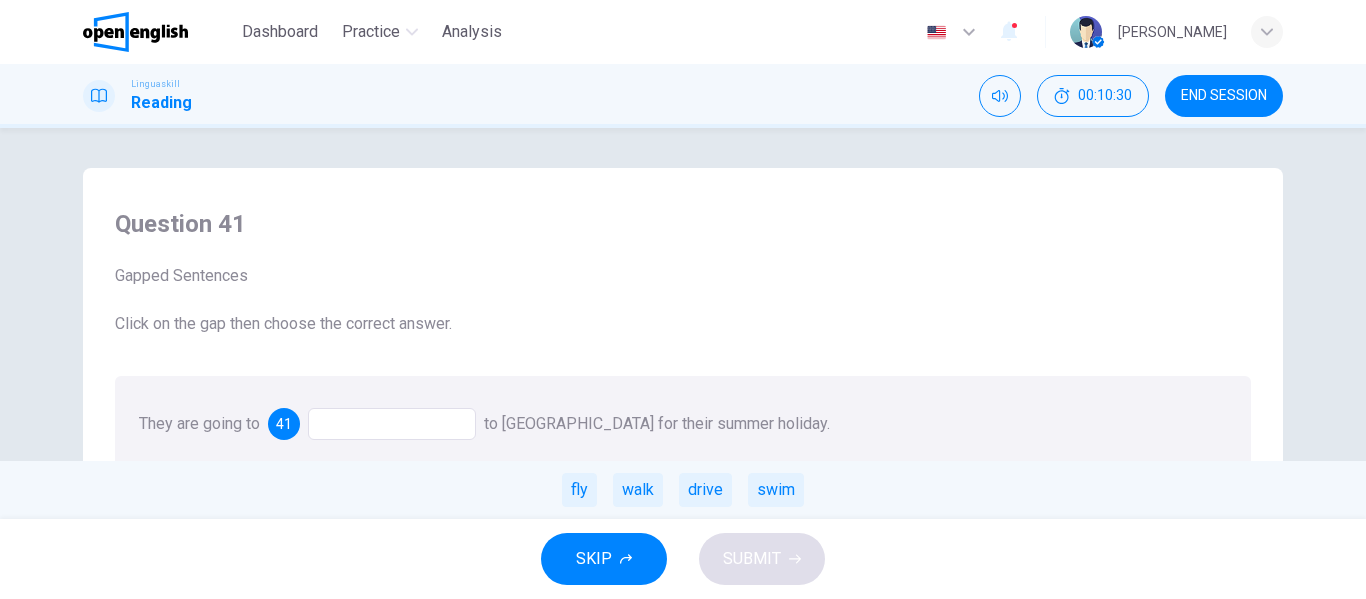click on "fly walk drive swim" at bounding box center [683, 490] 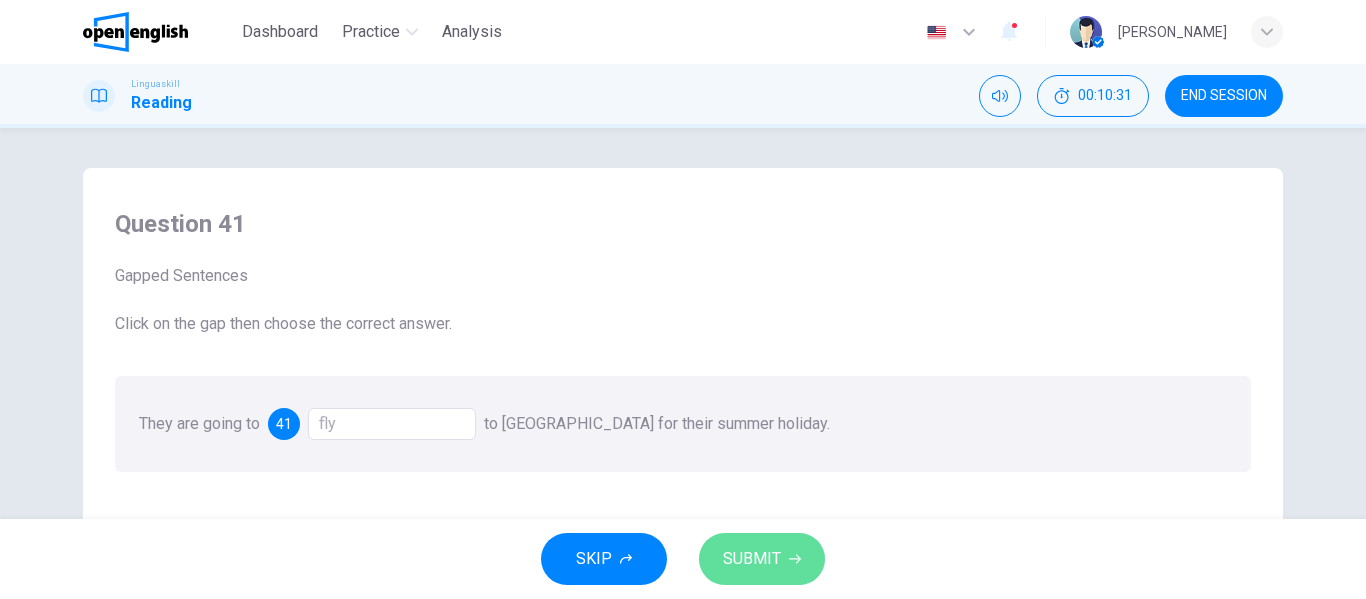 click on "SUBMIT" at bounding box center [752, 559] 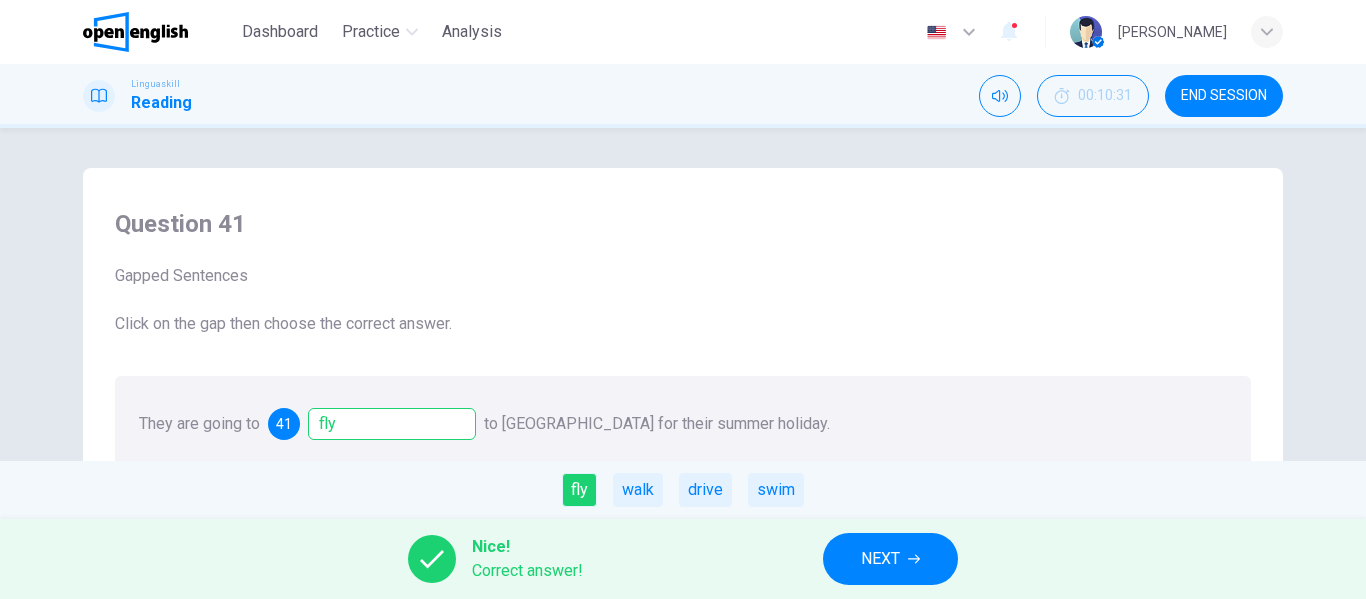click on "NEXT" at bounding box center (890, 559) 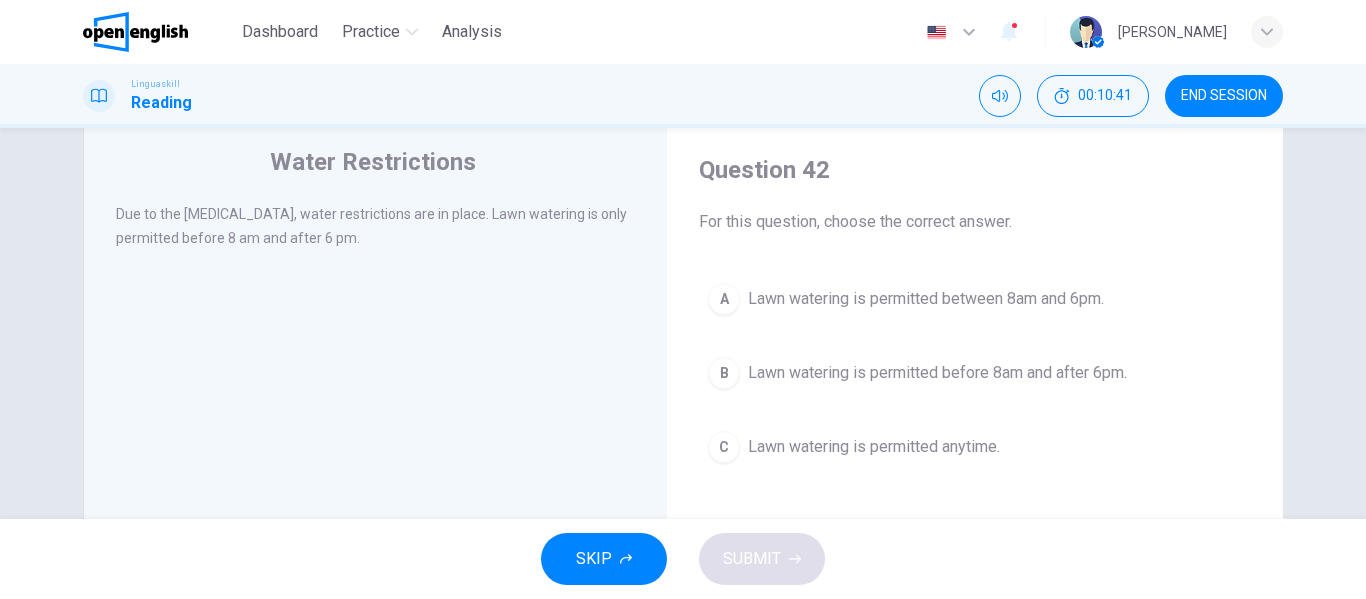 scroll, scrollTop: 100, scrollLeft: 0, axis: vertical 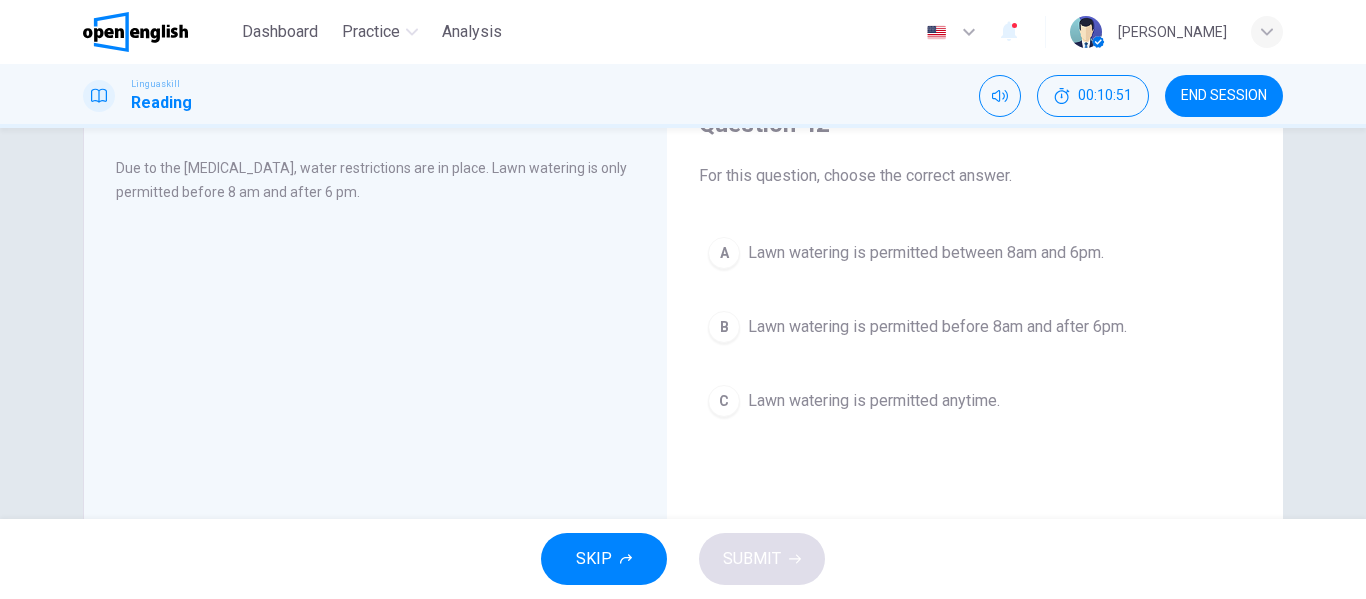 click on "Lawn watering is permitted before 8am and after 6pm." at bounding box center [937, 327] 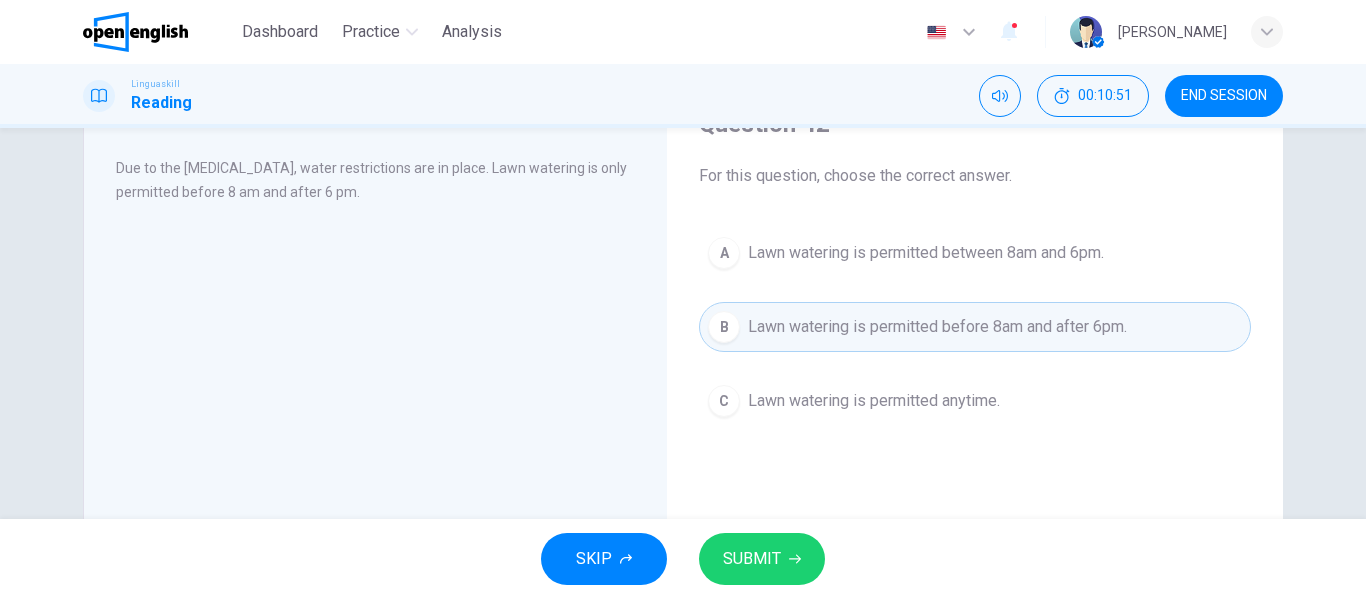click on "SUBMIT" at bounding box center [762, 559] 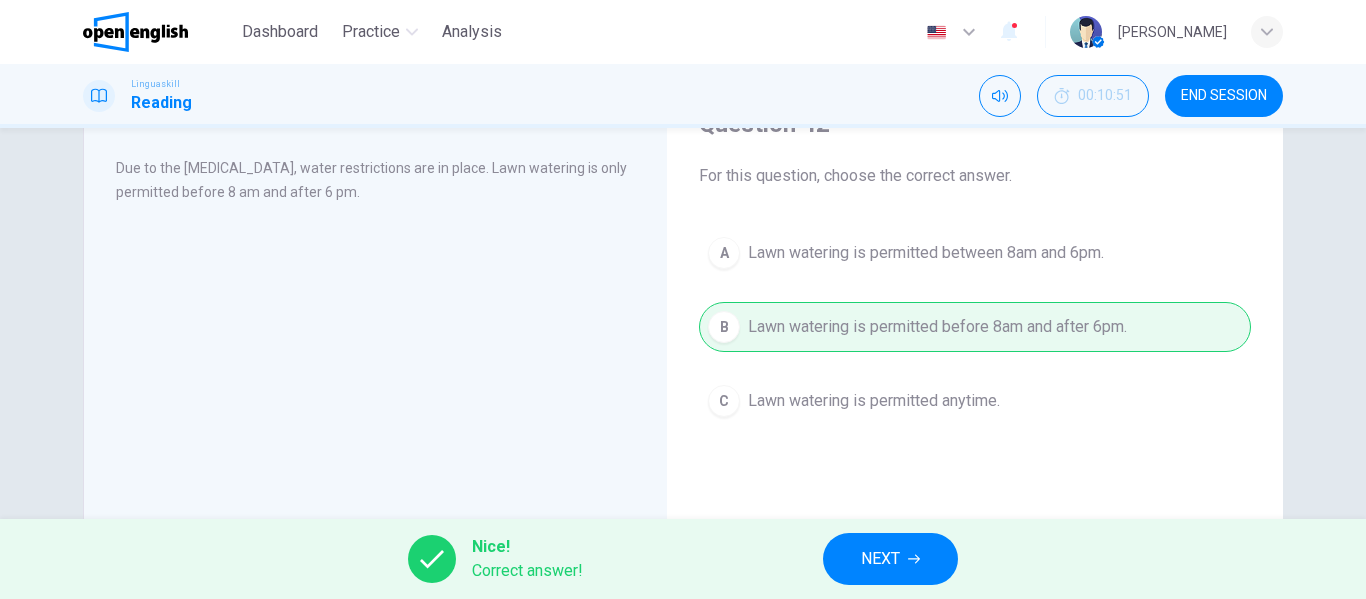 click on "NEXT" at bounding box center (880, 559) 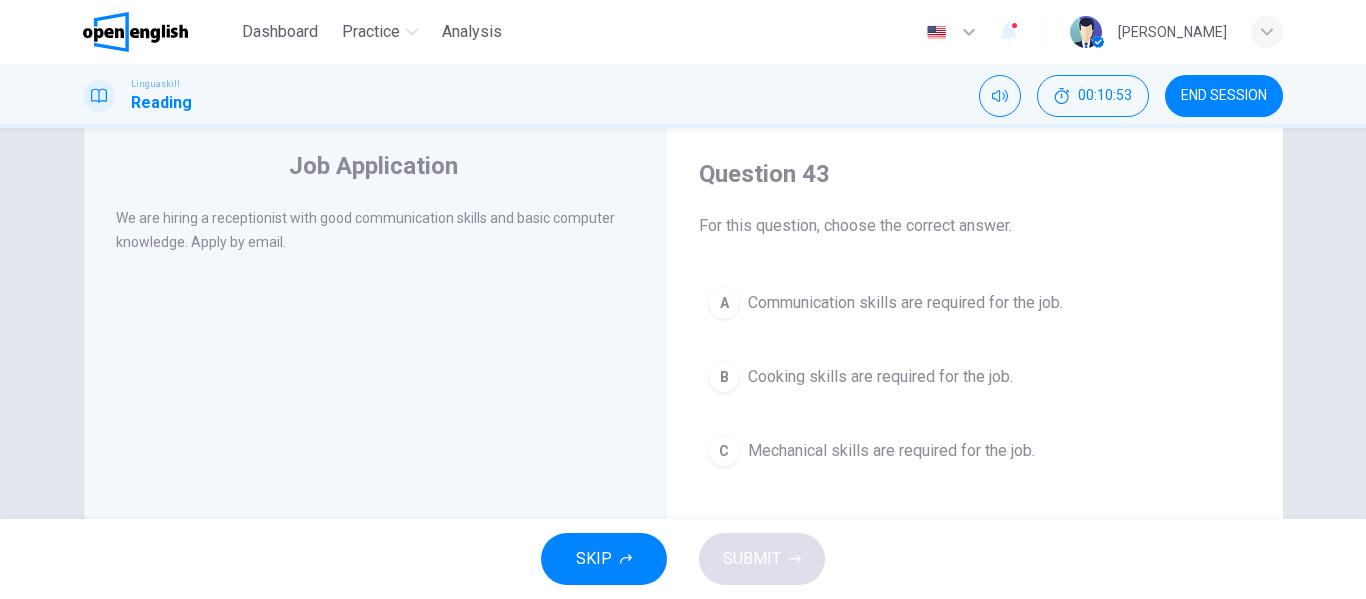 scroll, scrollTop: 100, scrollLeft: 0, axis: vertical 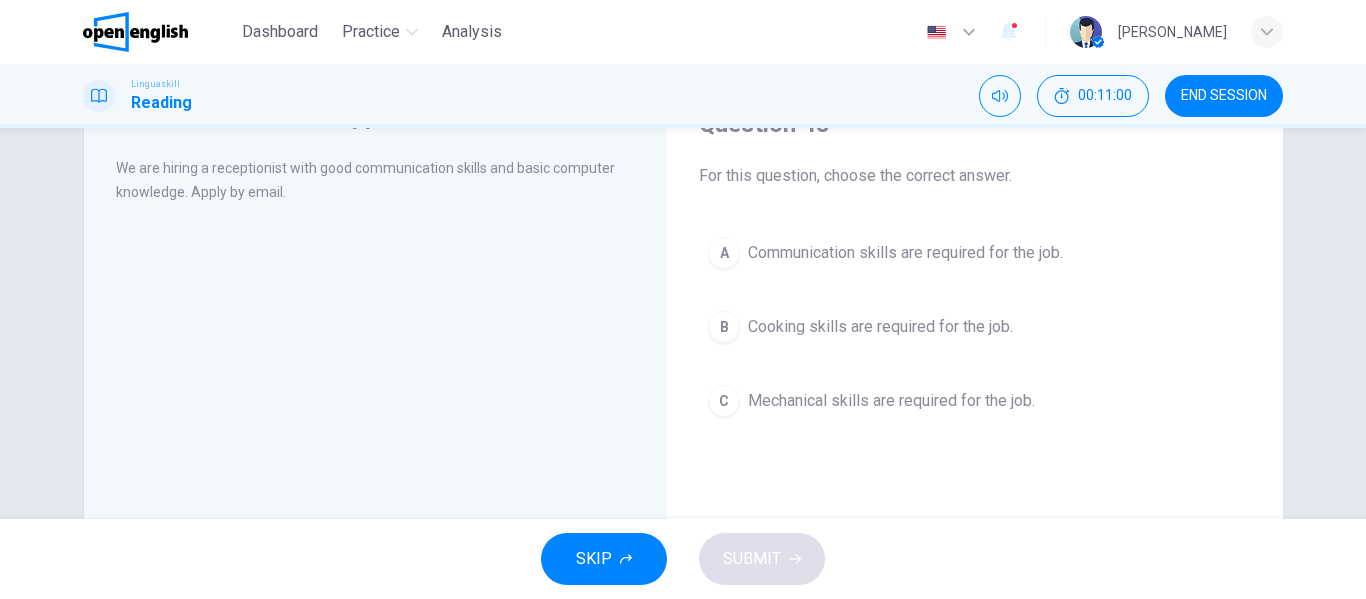 click on "Communication skills are required for the job." at bounding box center (905, 253) 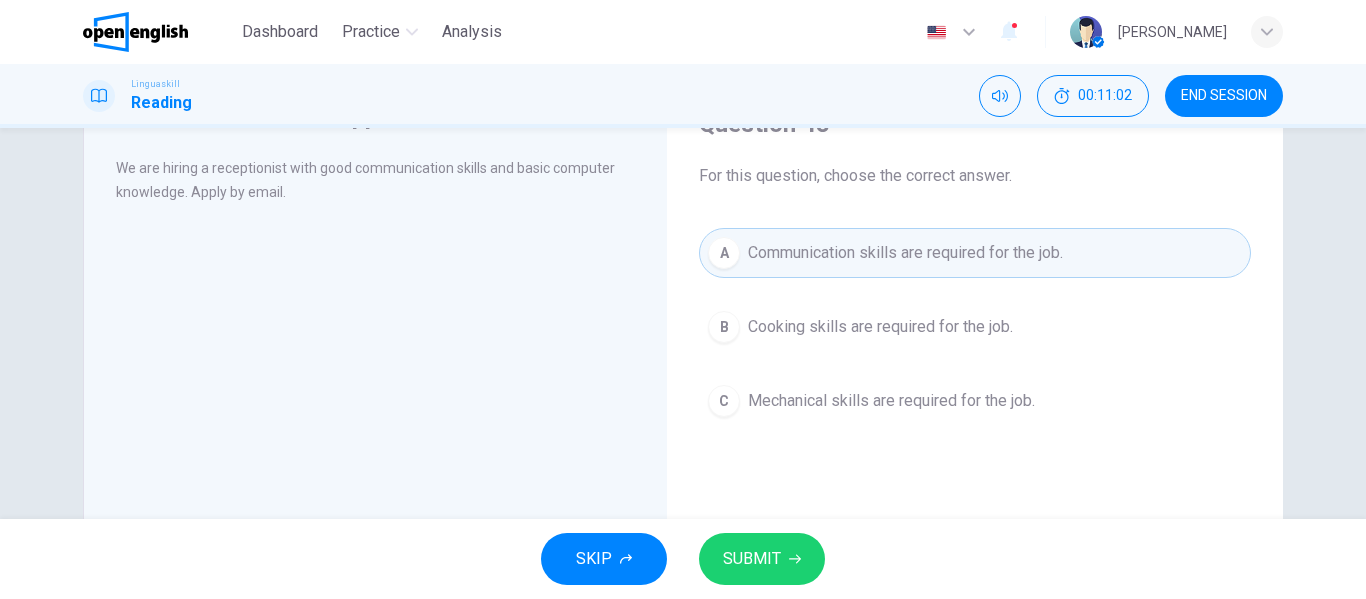 click on "SUBMIT" at bounding box center (752, 559) 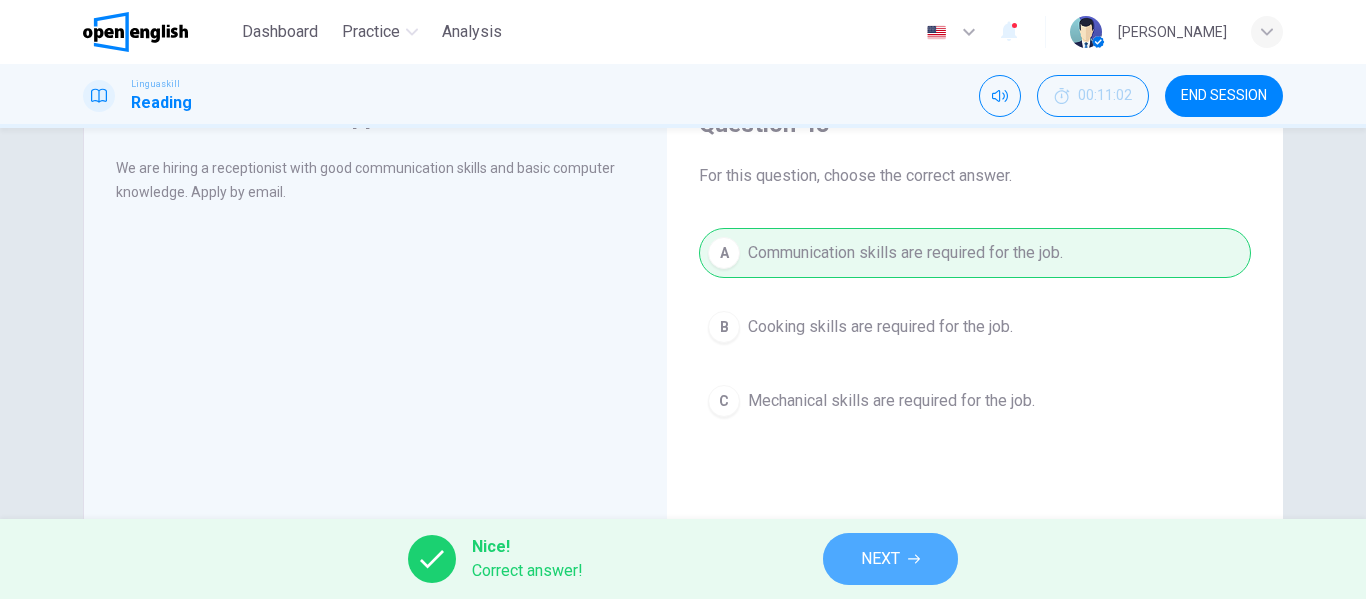 click 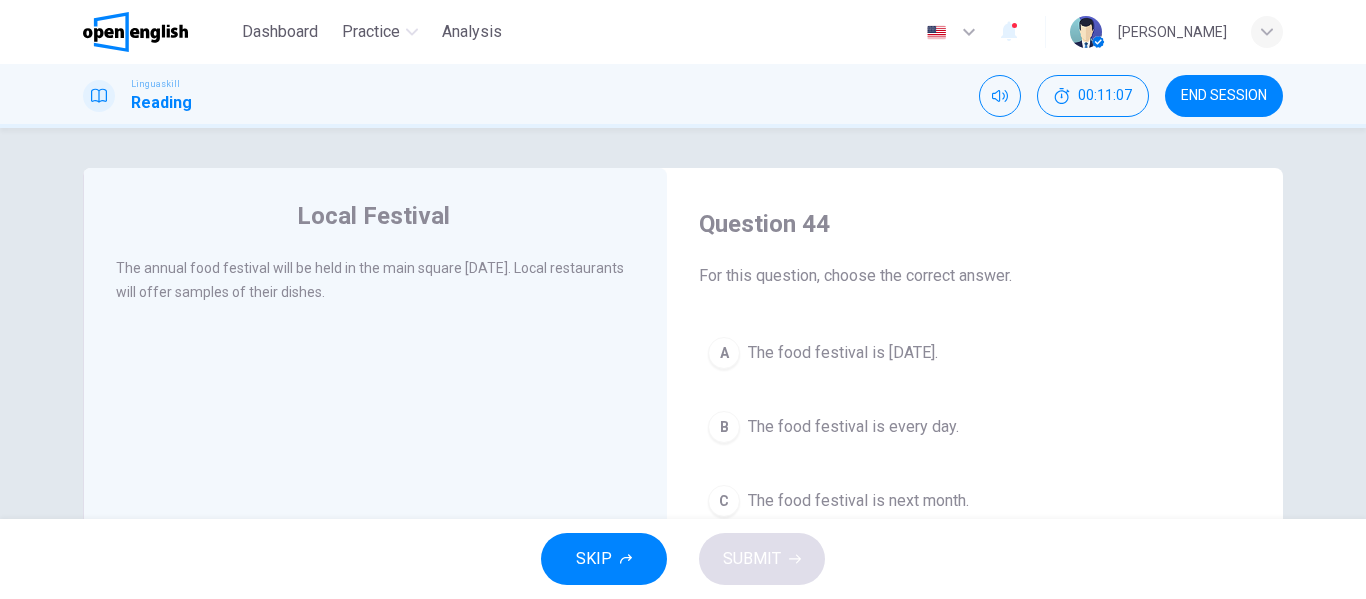 scroll, scrollTop: 100, scrollLeft: 0, axis: vertical 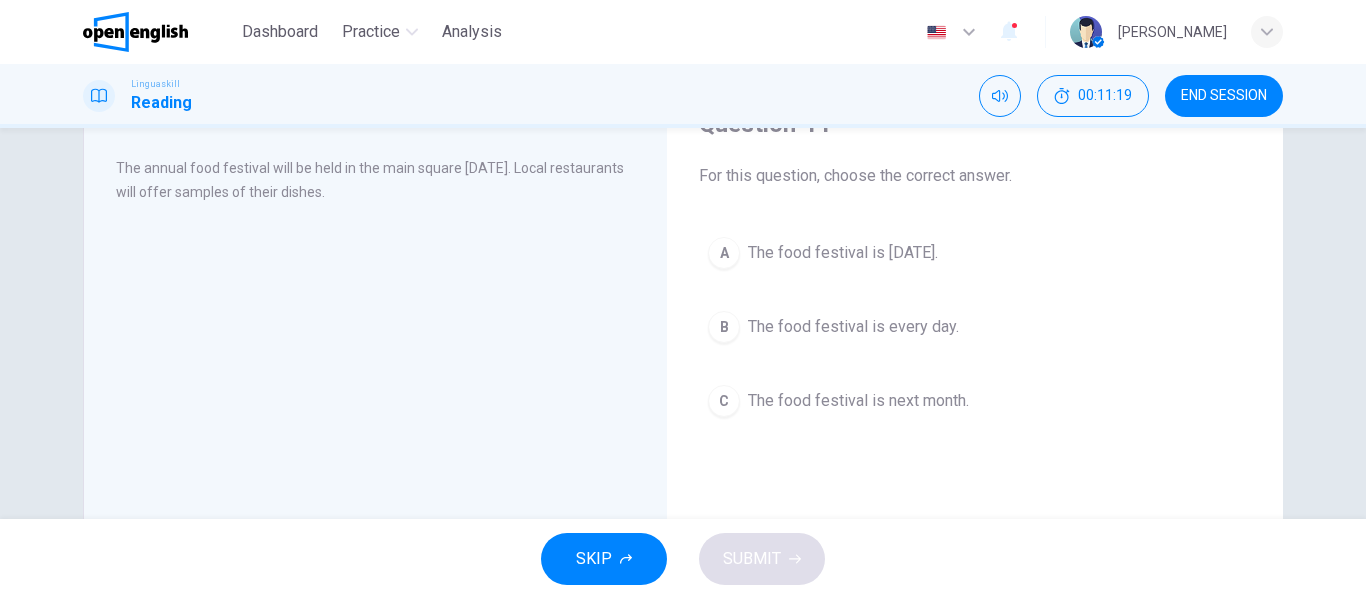 click on "A The food festival is [DATE]." at bounding box center [975, 253] 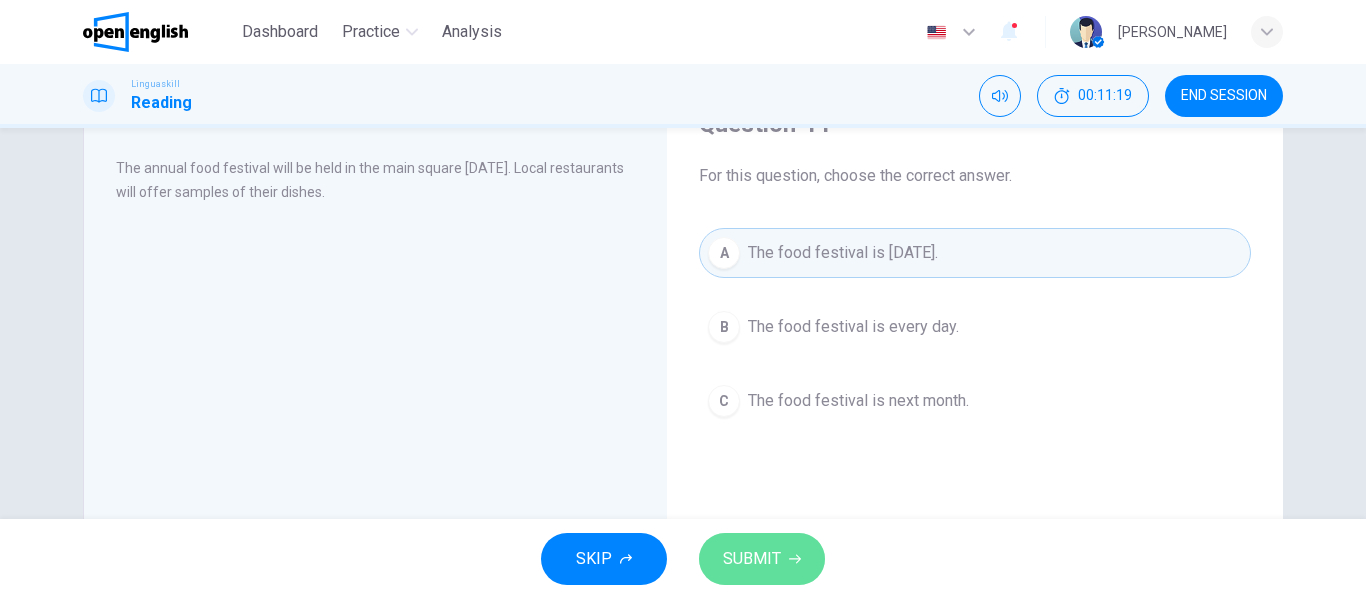 drag, startPoint x: 782, startPoint y: 550, endPoint x: 776, endPoint y: 559, distance: 10.816654 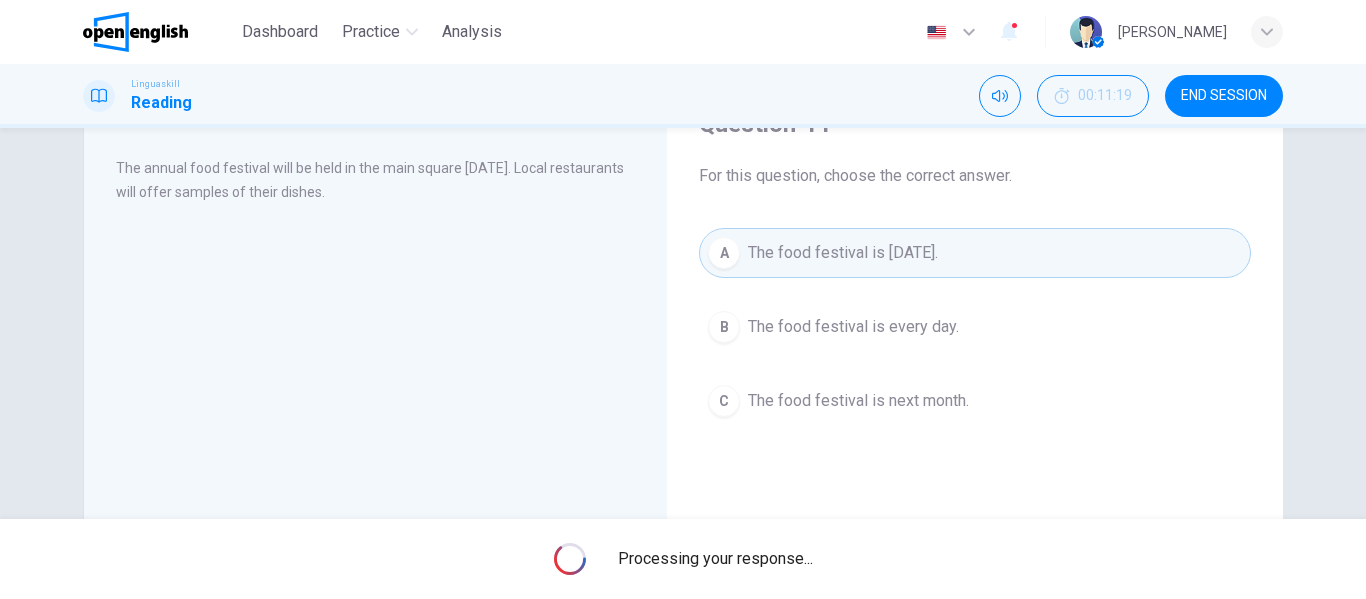 click on "Processing your response..." at bounding box center (683, 559) 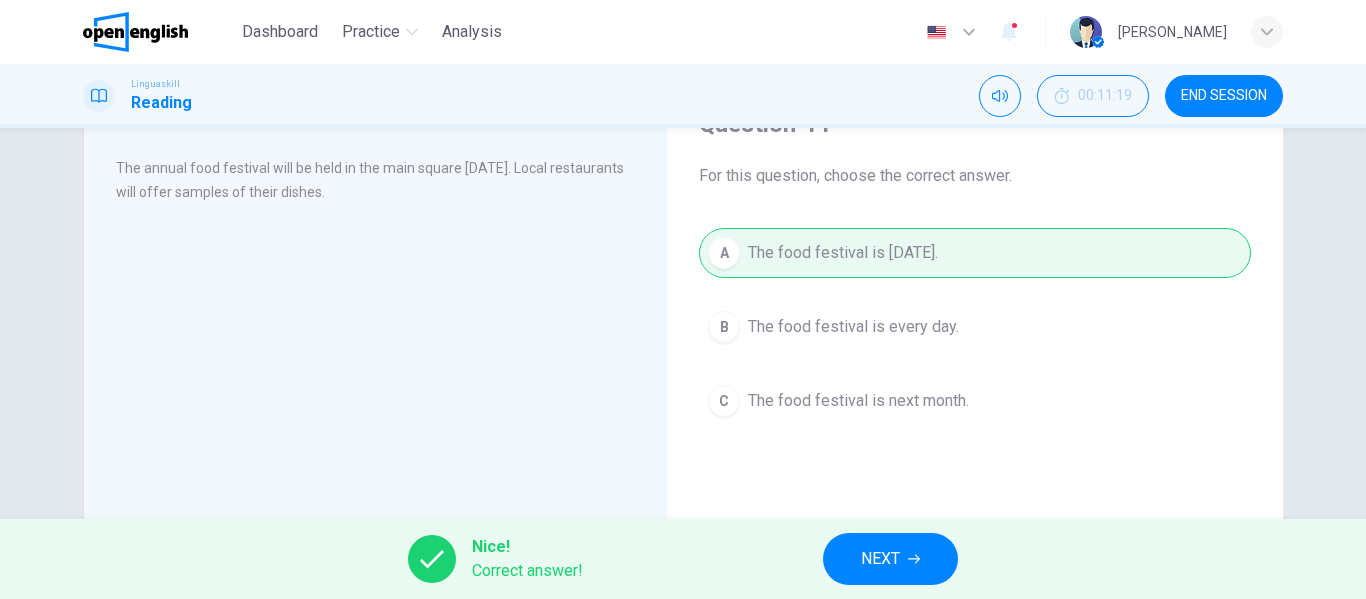 click 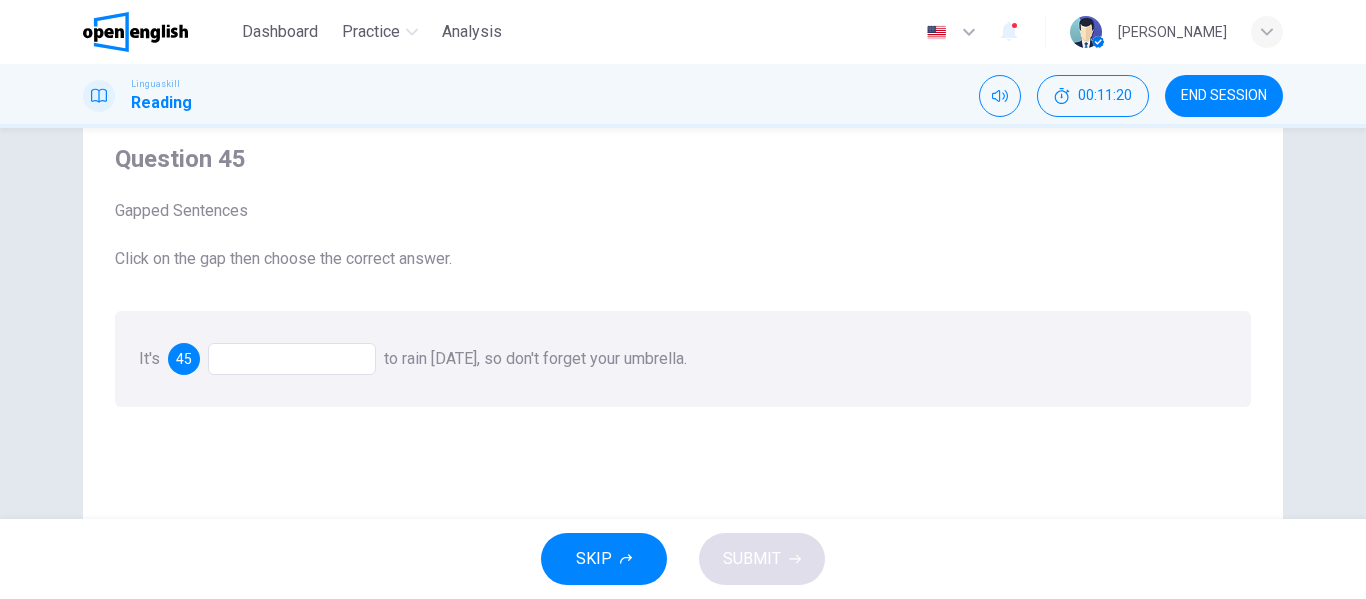scroll, scrollTop: 100, scrollLeft: 0, axis: vertical 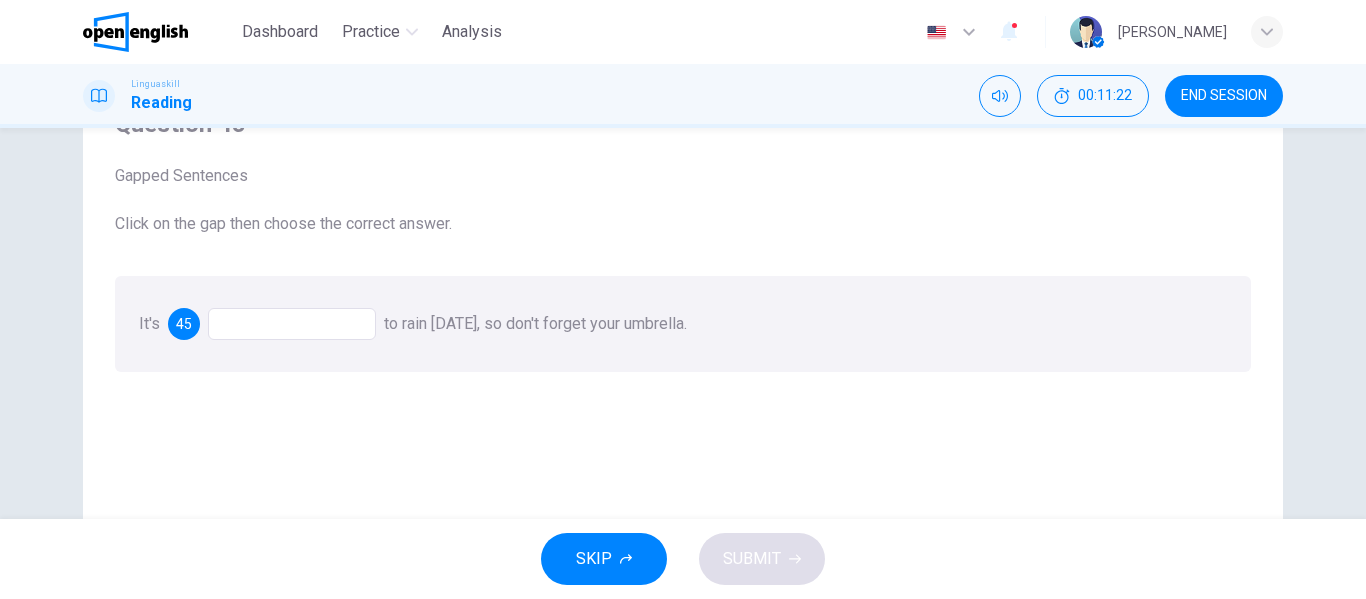 click at bounding box center (292, 324) 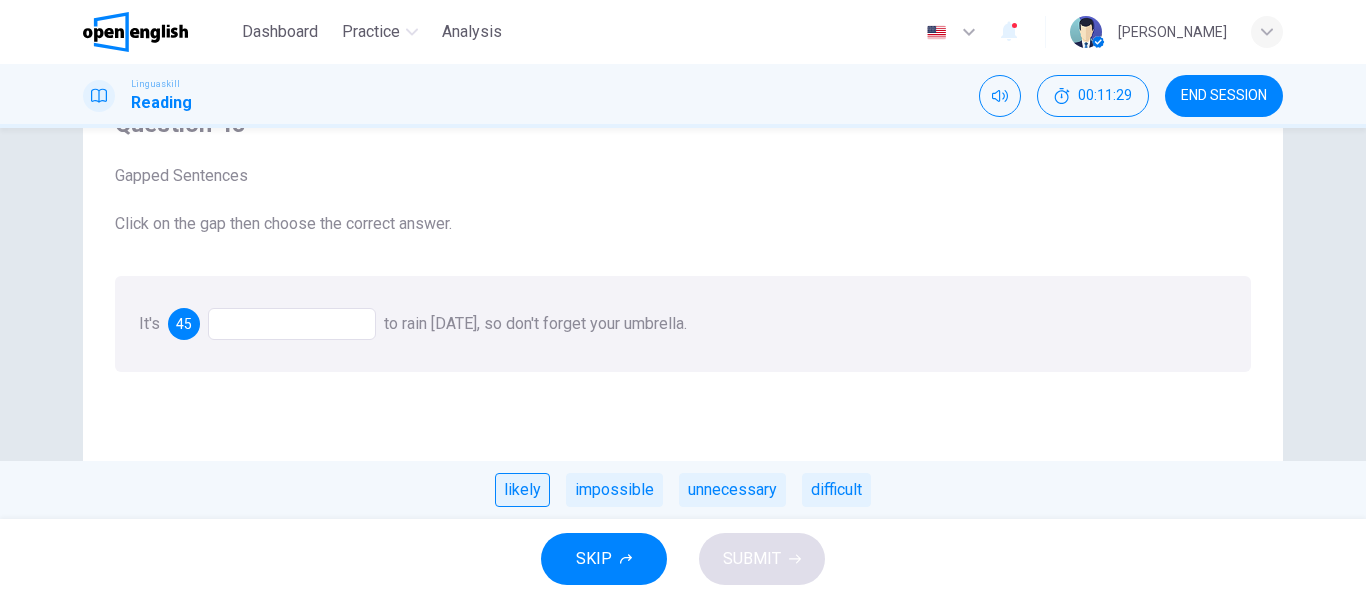 click on "likely" at bounding box center [522, 490] 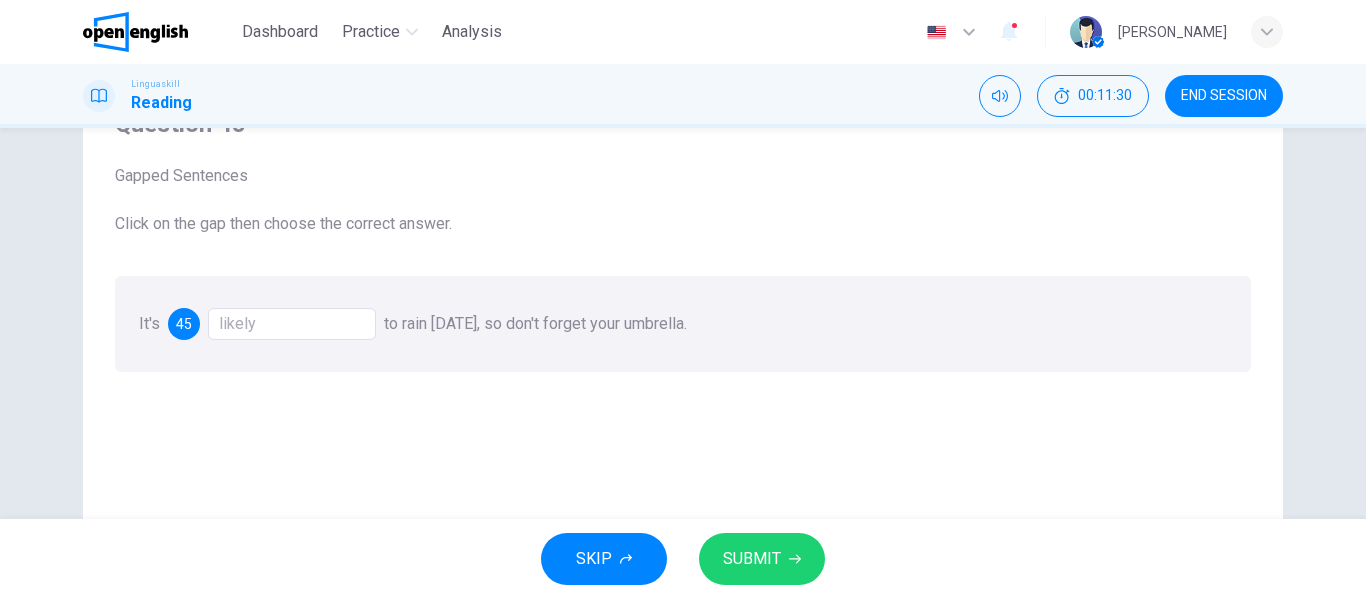 click on "SUBMIT" at bounding box center [752, 559] 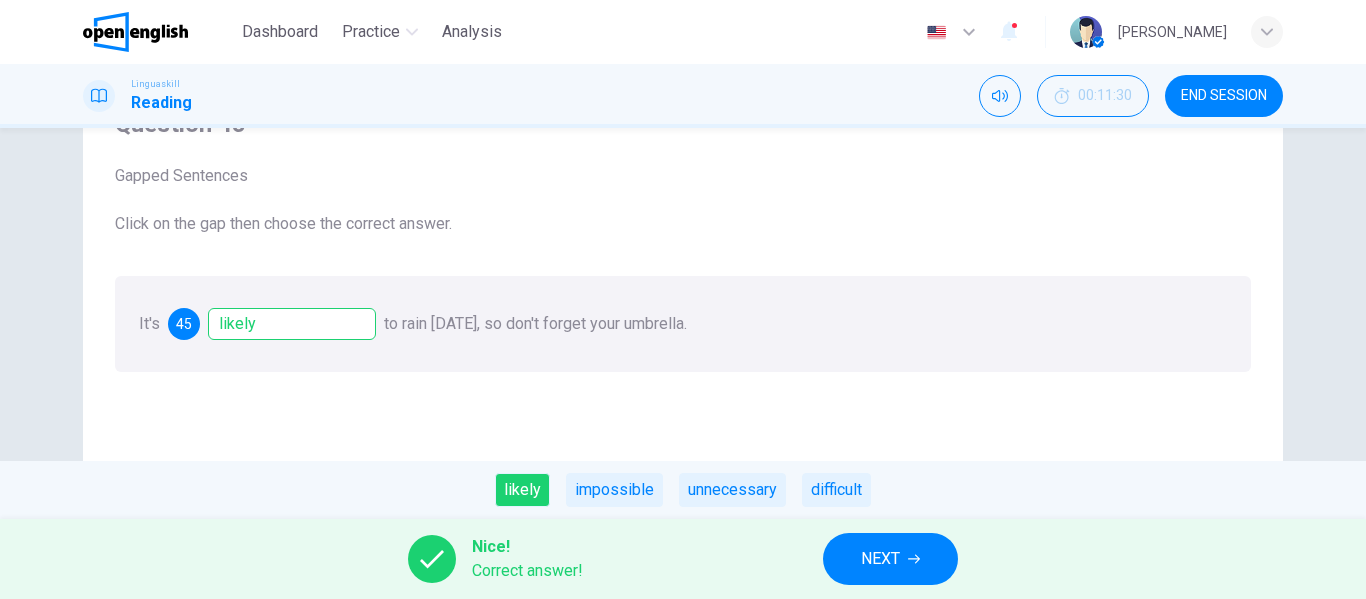 click on "NEXT" at bounding box center (890, 559) 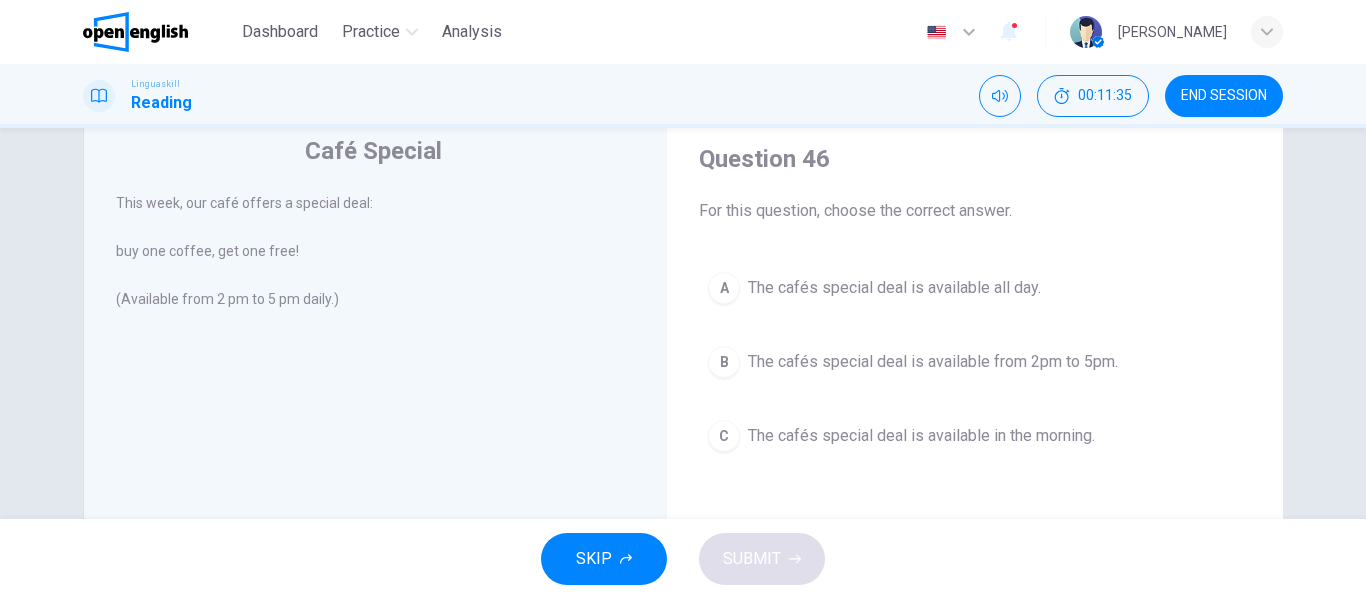 scroll, scrollTop: 100, scrollLeft: 0, axis: vertical 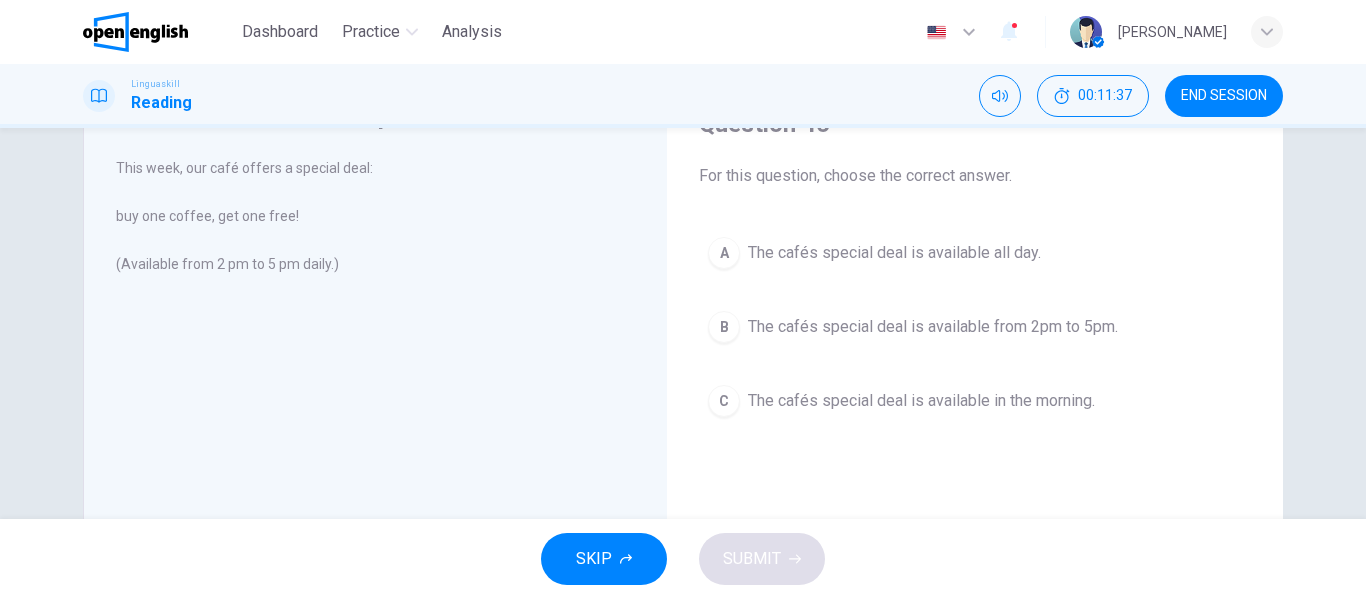 click on "The cafés special deal is available all day." at bounding box center (894, 253) 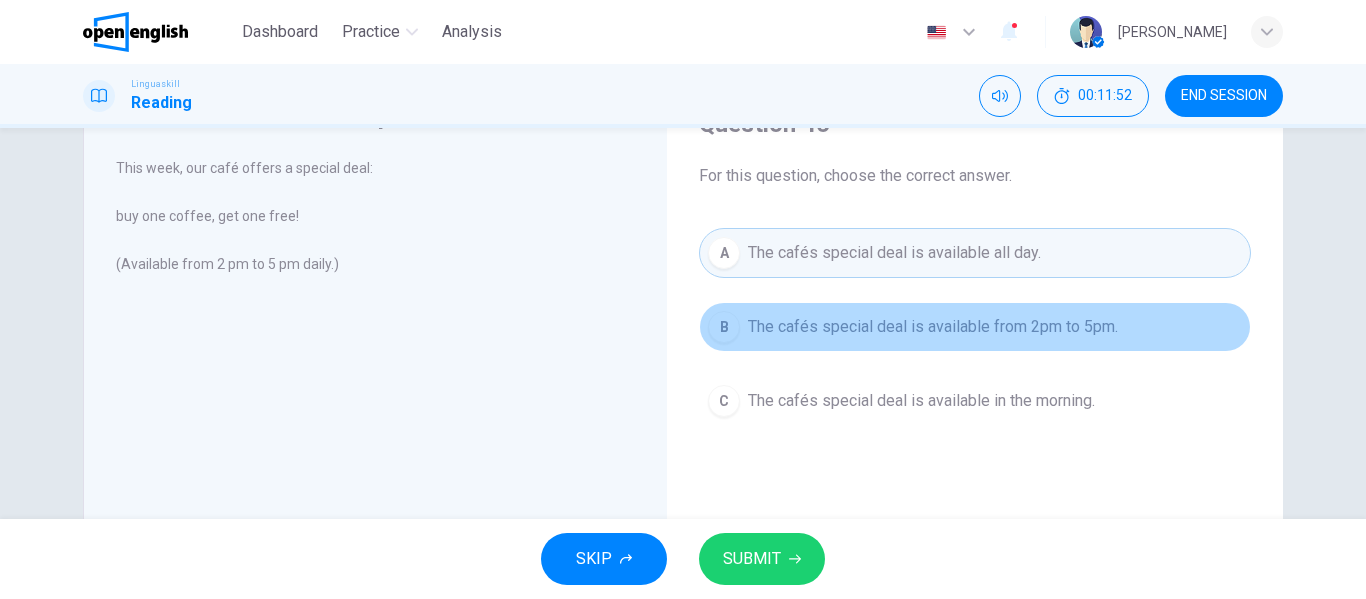 click on "The cafés special deal is available from 2pm to 5pm." at bounding box center (933, 327) 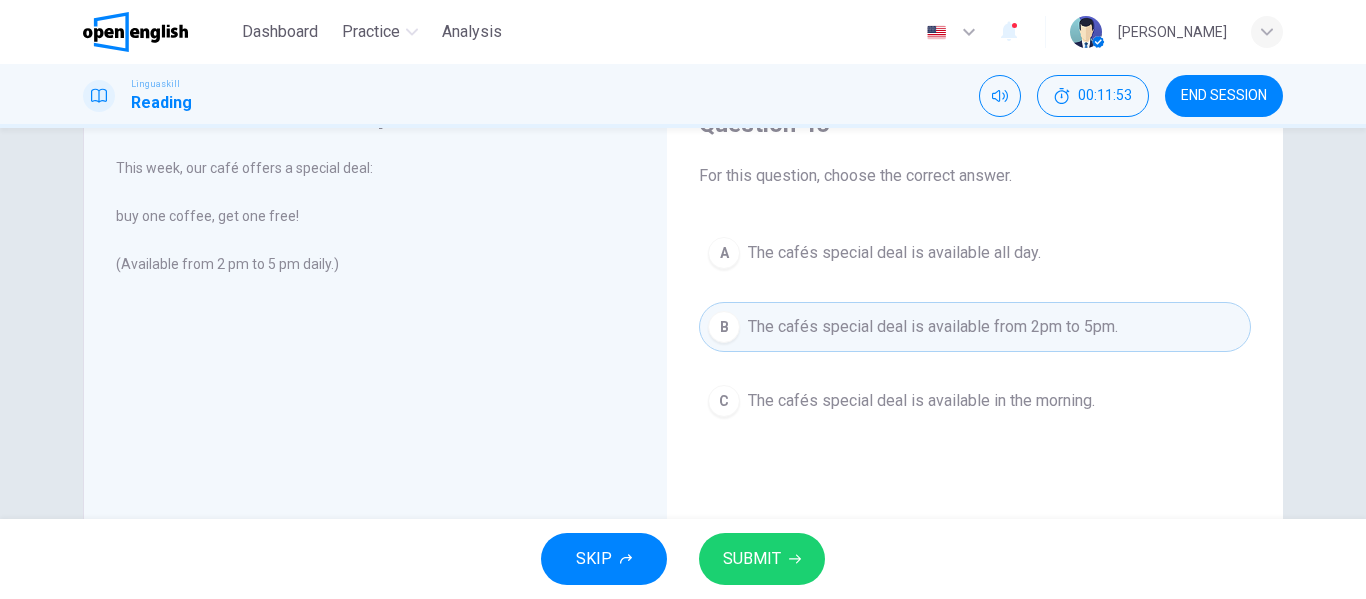 click on "SUBMIT" at bounding box center (762, 559) 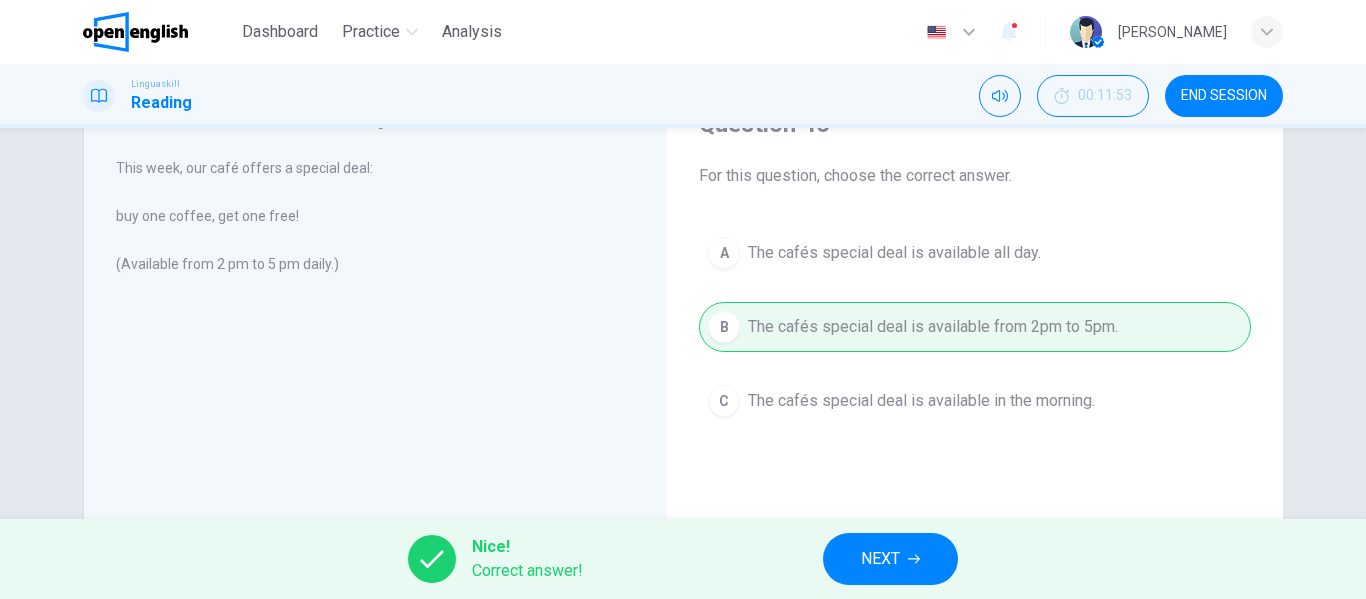 click on "NEXT" at bounding box center [880, 559] 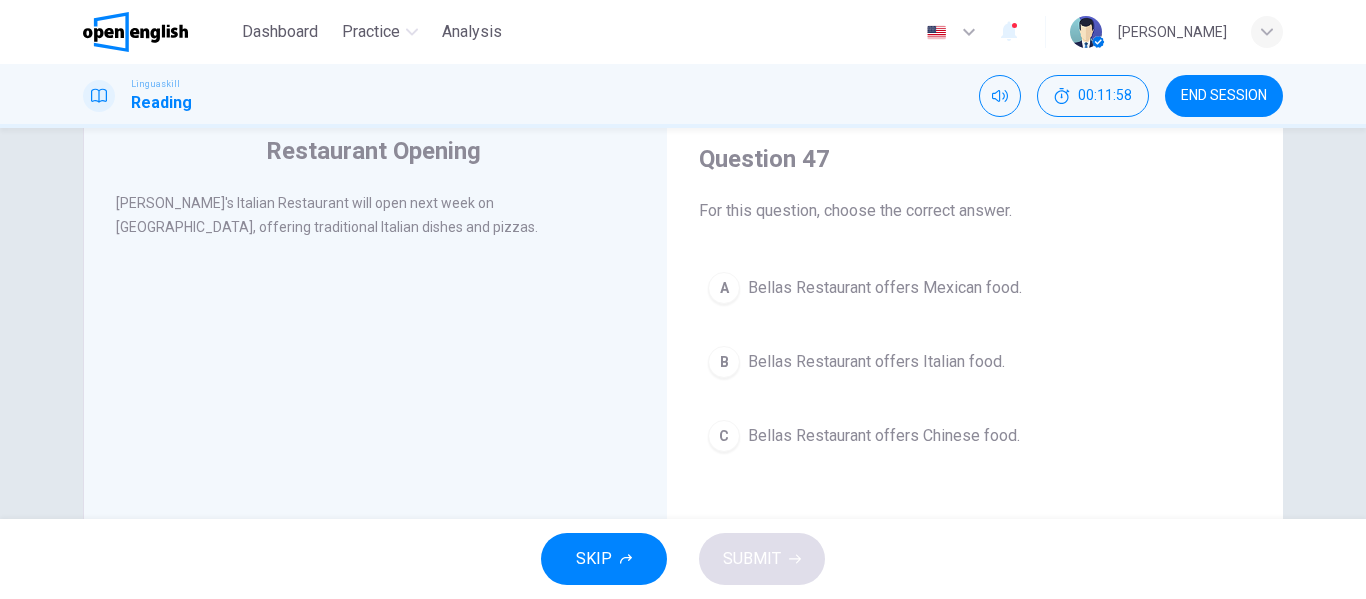 scroll, scrollTop: 100, scrollLeft: 0, axis: vertical 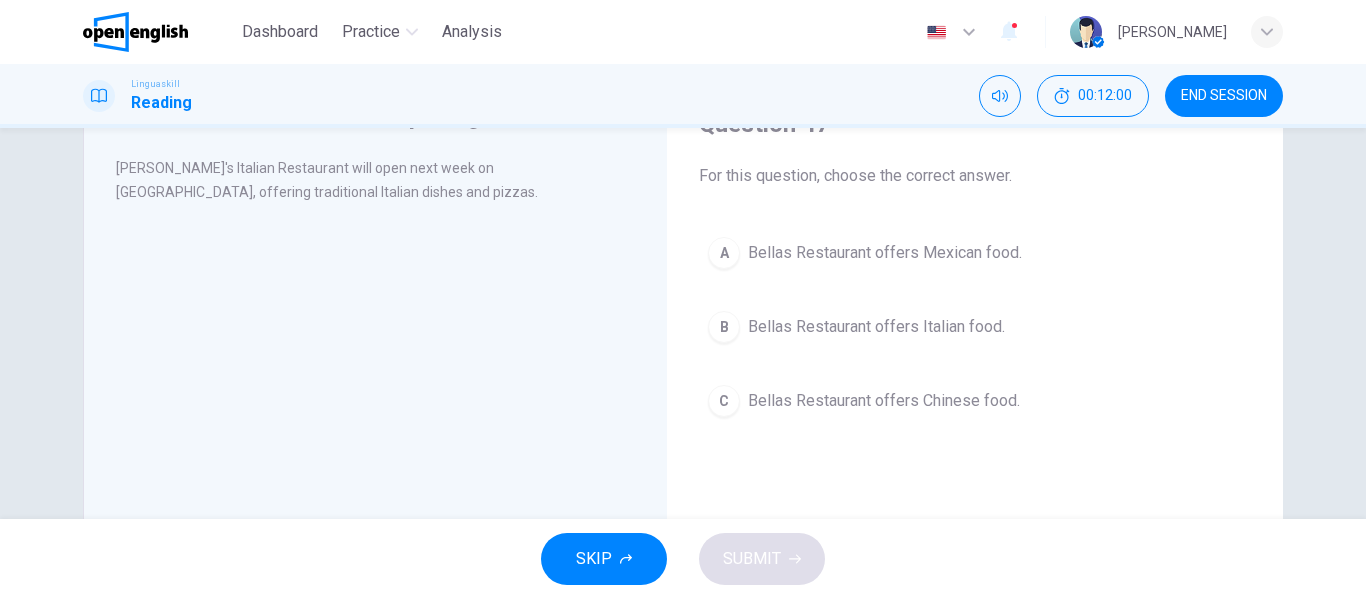 click on "Bellas Restaurant offers Italian food." at bounding box center (876, 327) 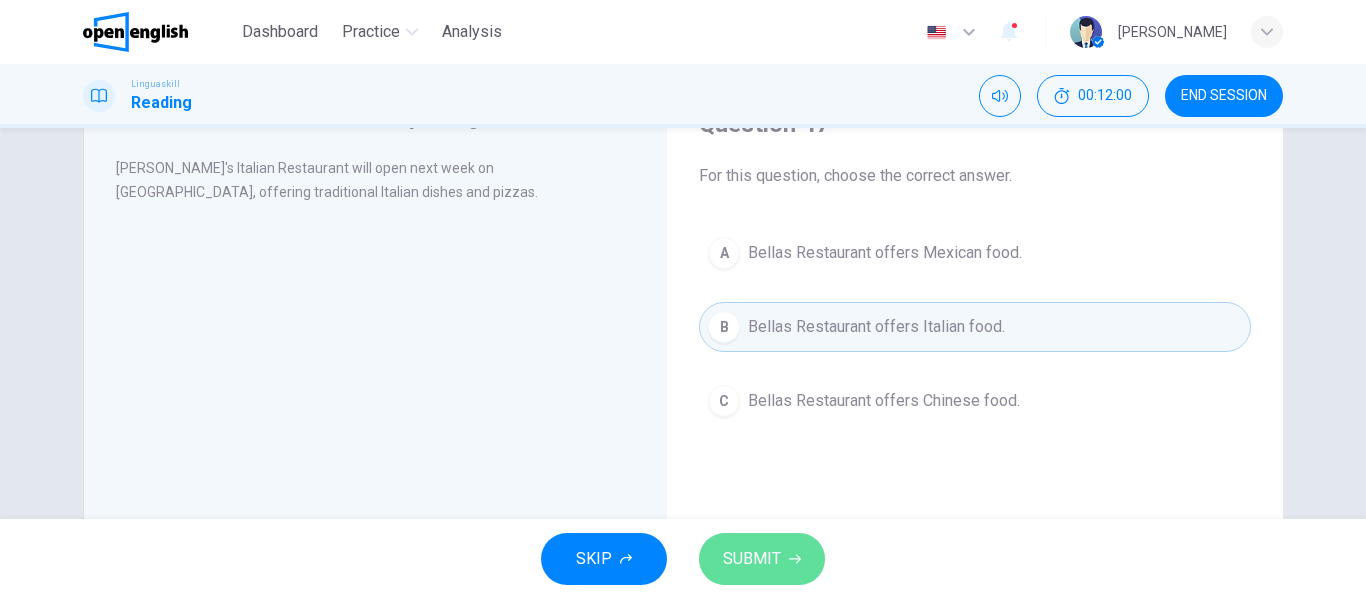 click on "SUBMIT" at bounding box center [762, 559] 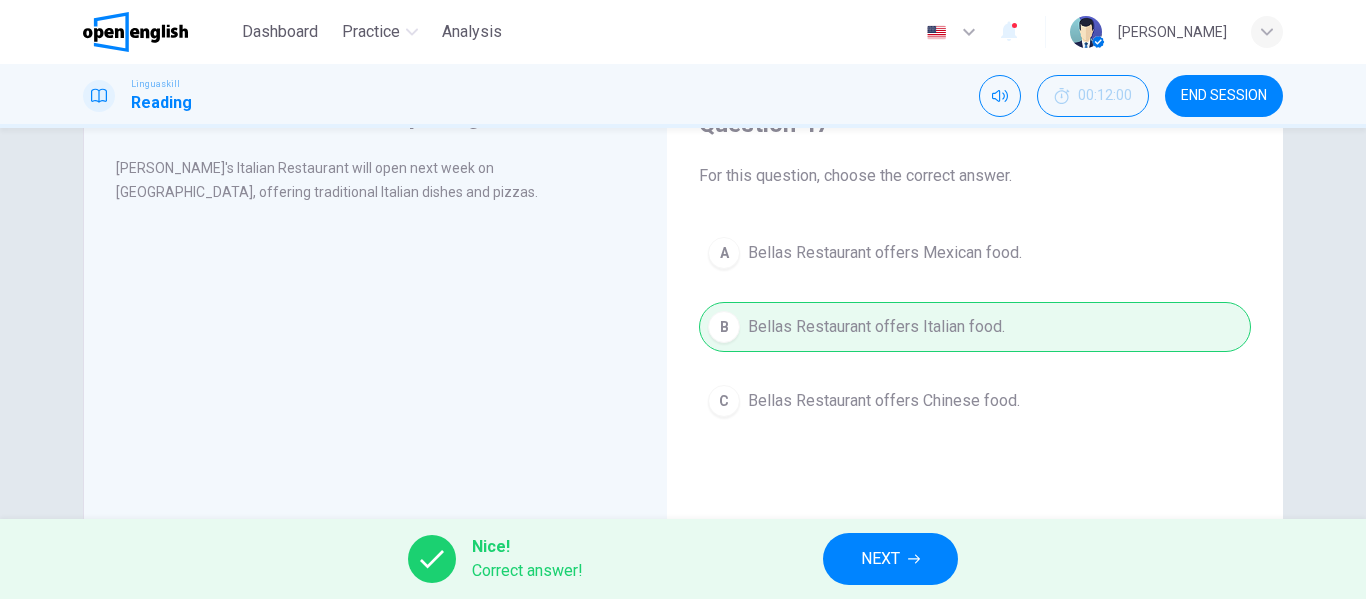 click on "NEXT" at bounding box center (890, 559) 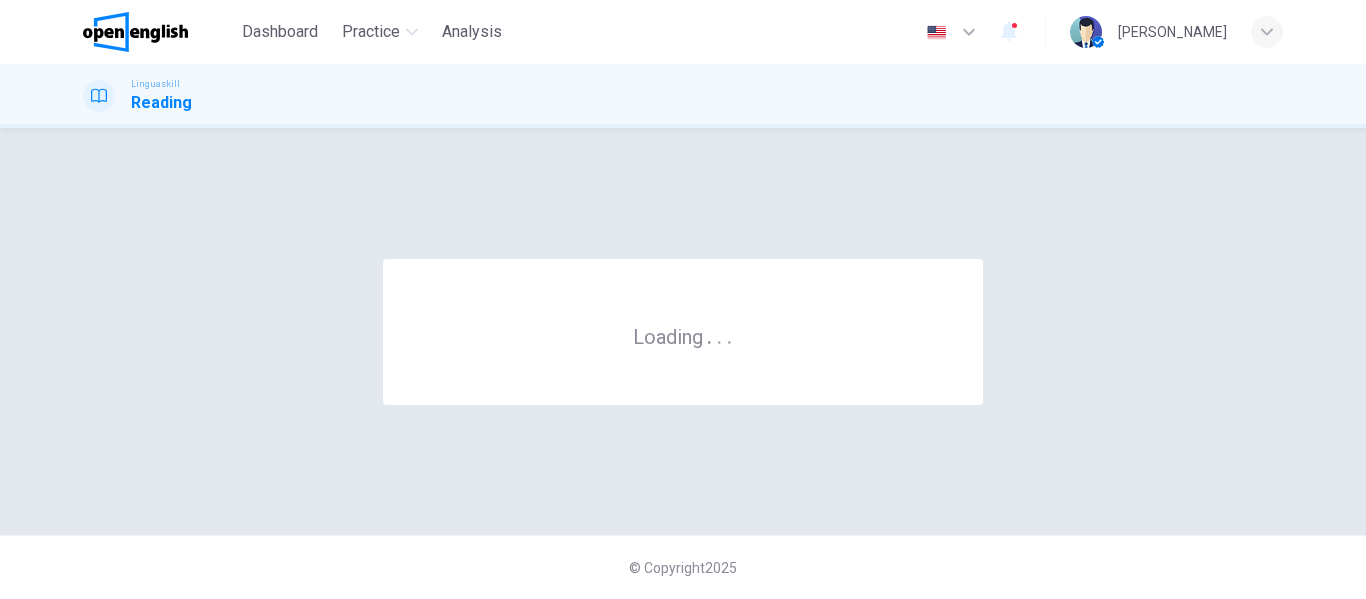 scroll, scrollTop: 0, scrollLeft: 0, axis: both 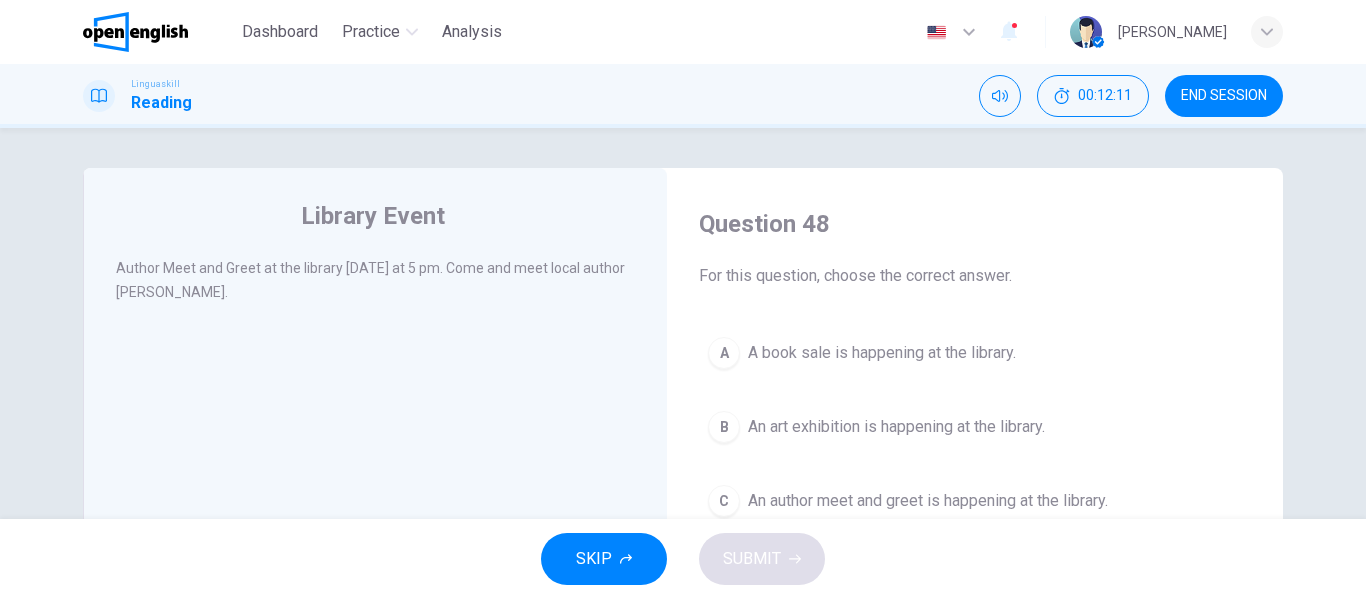 click on "An author meet and greet is happening at the library." at bounding box center (928, 501) 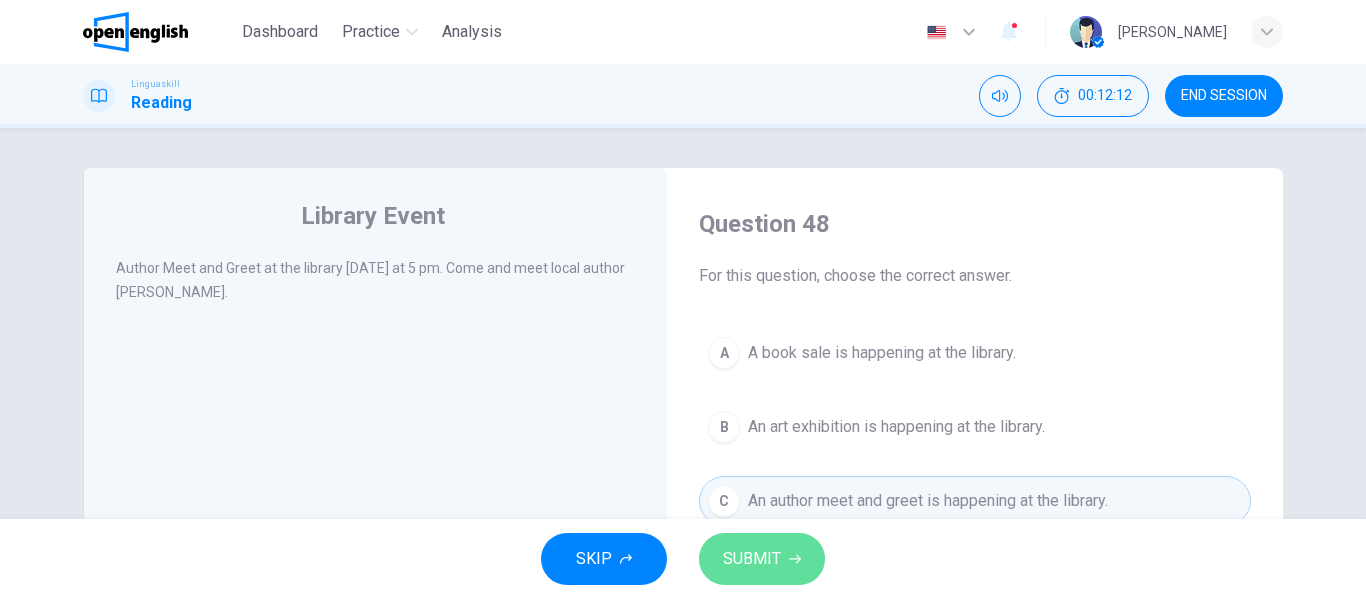 click on "SUBMIT" at bounding box center (762, 559) 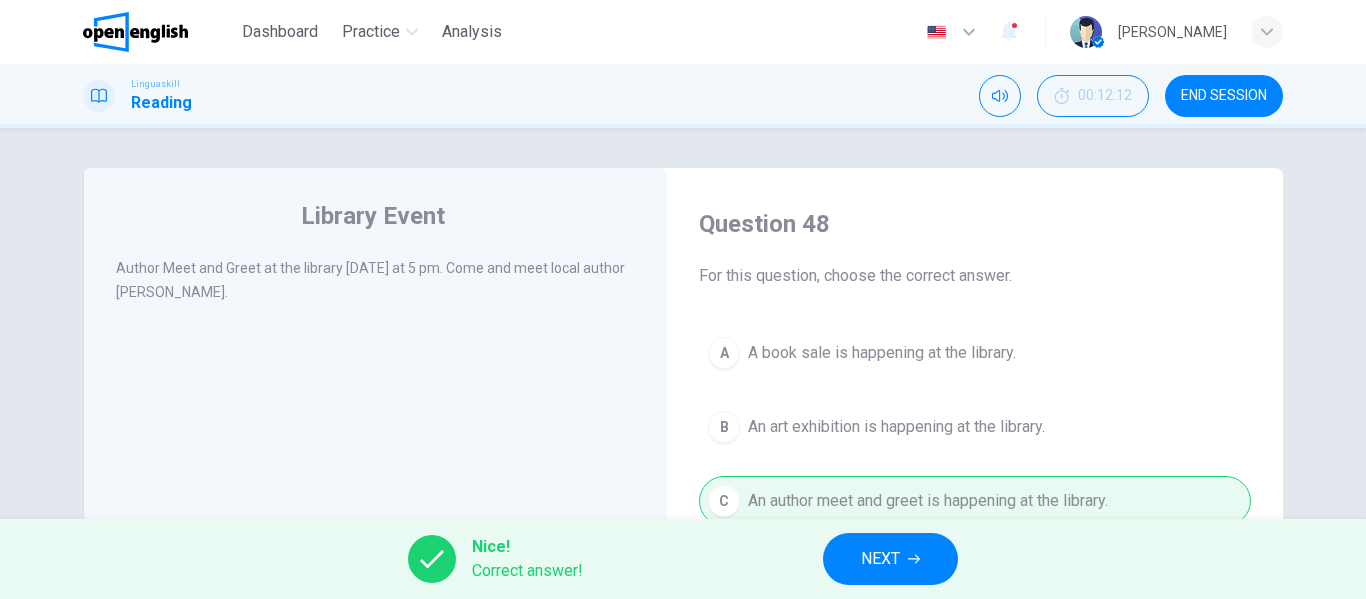 click on "NEXT" at bounding box center (890, 559) 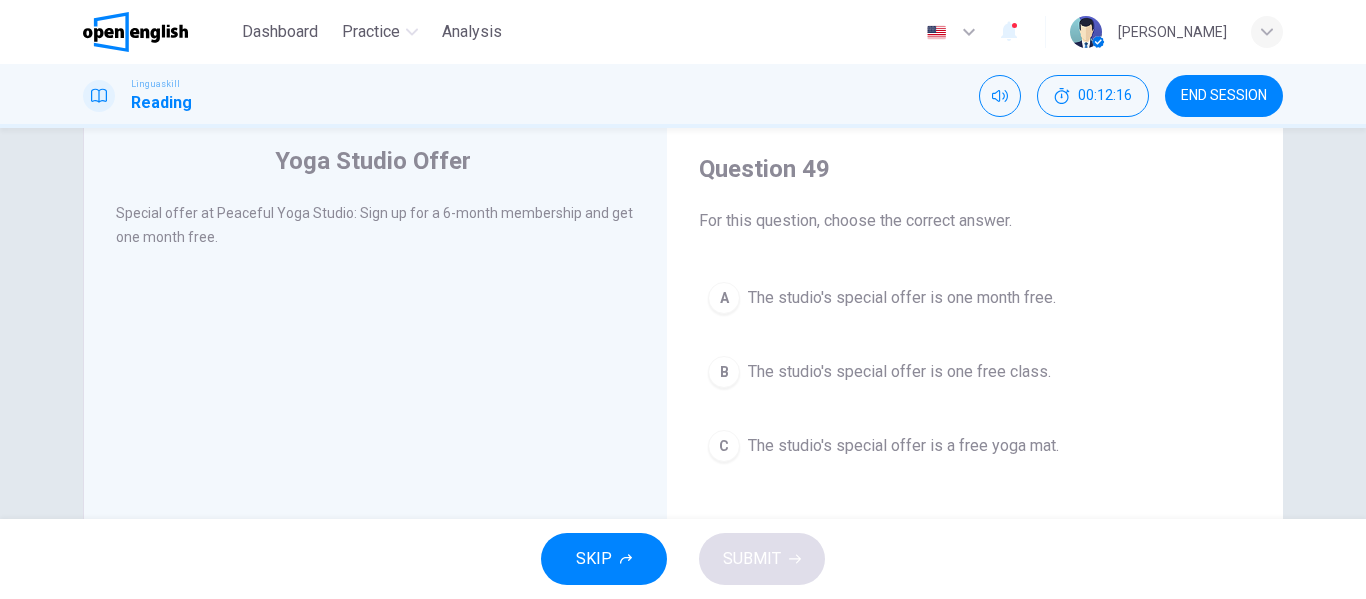 scroll, scrollTop: 100, scrollLeft: 0, axis: vertical 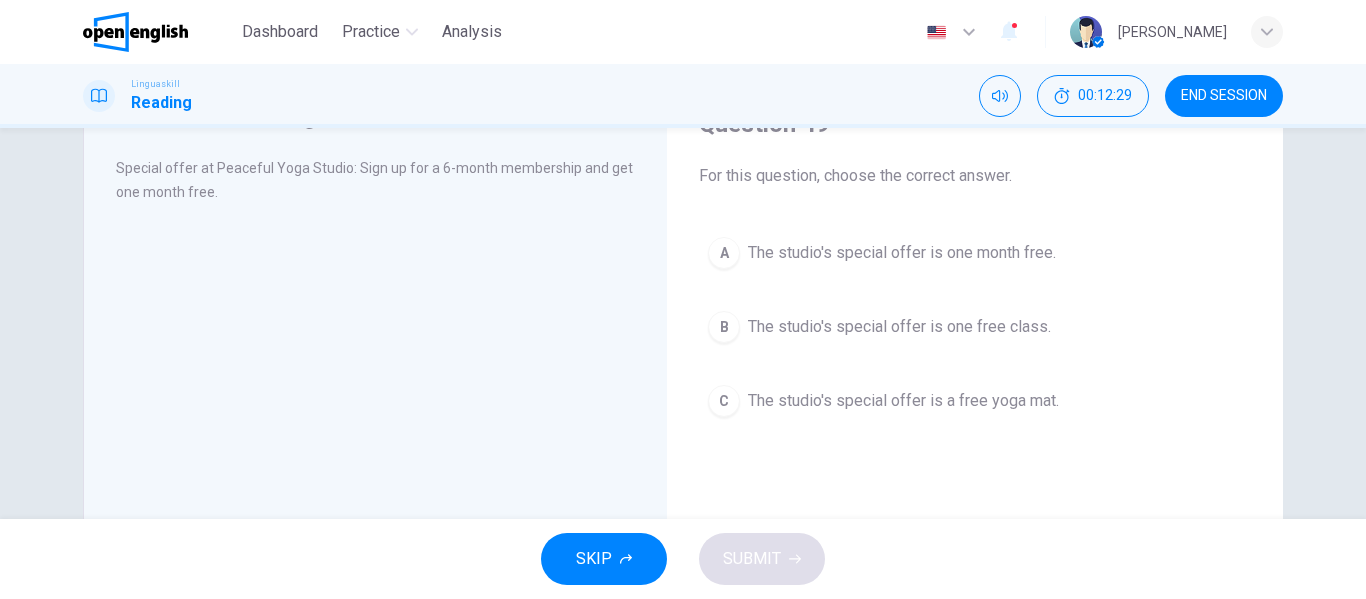 click on "The studio's special offer is one month free." at bounding box center (902, 253) 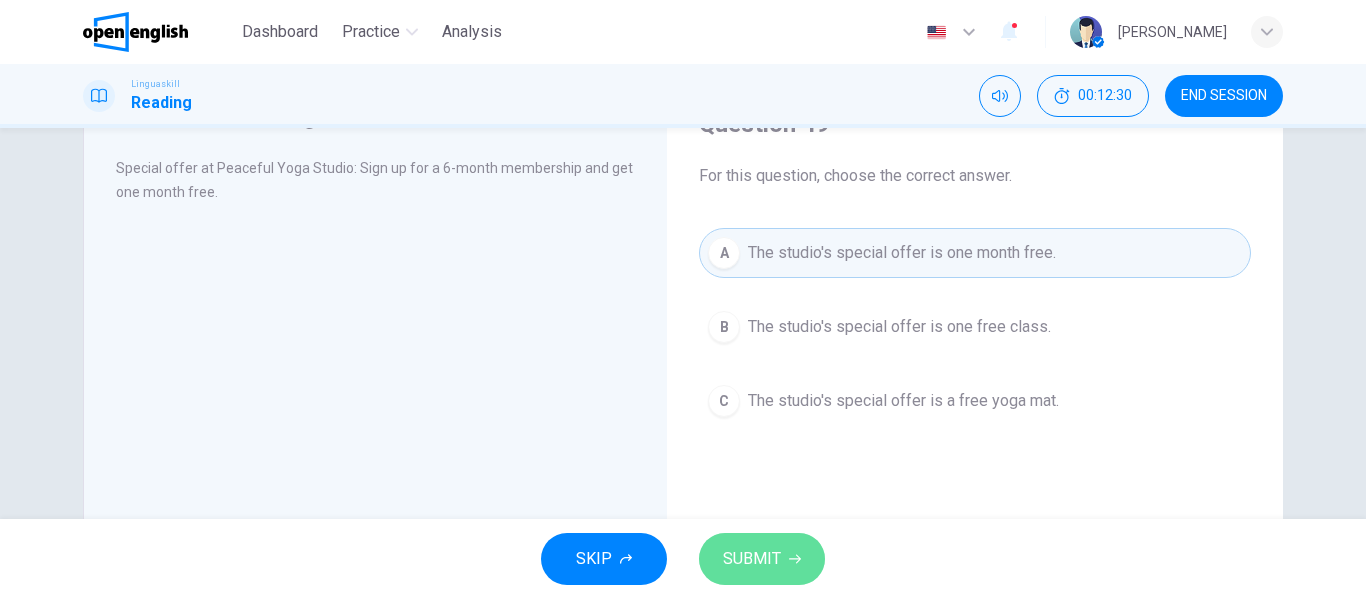click on "SUBMIT" at bounding box center [752, 559] 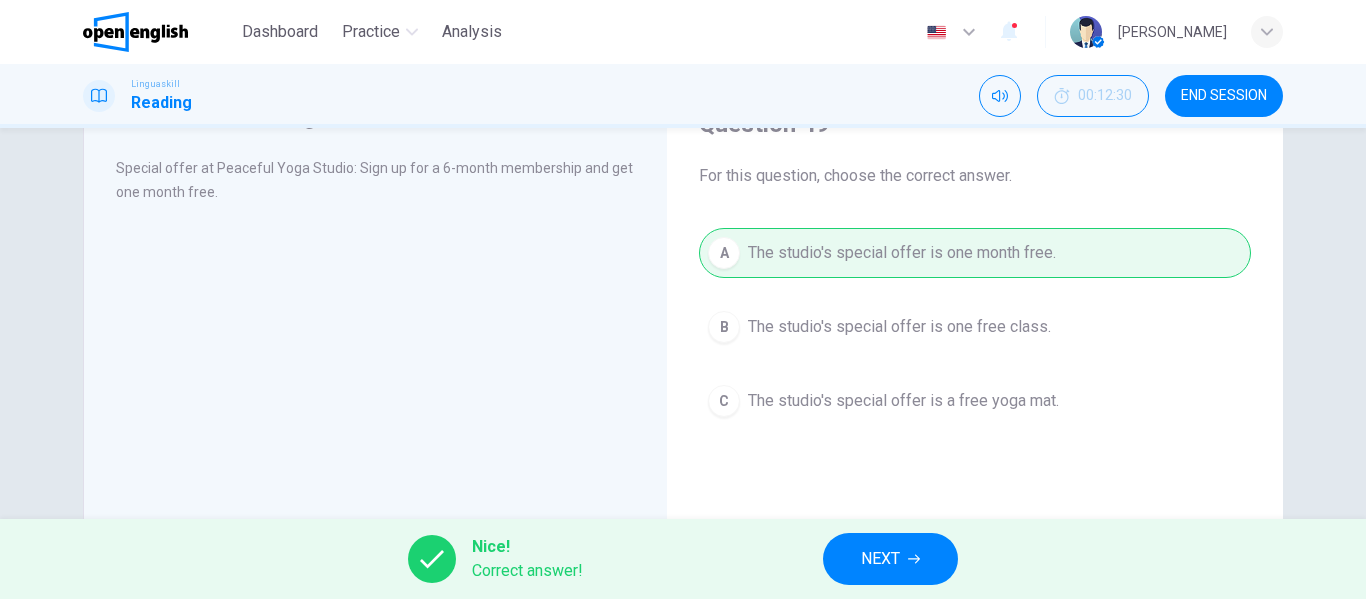 click on "NEXT" at bounding box center (880, 559) 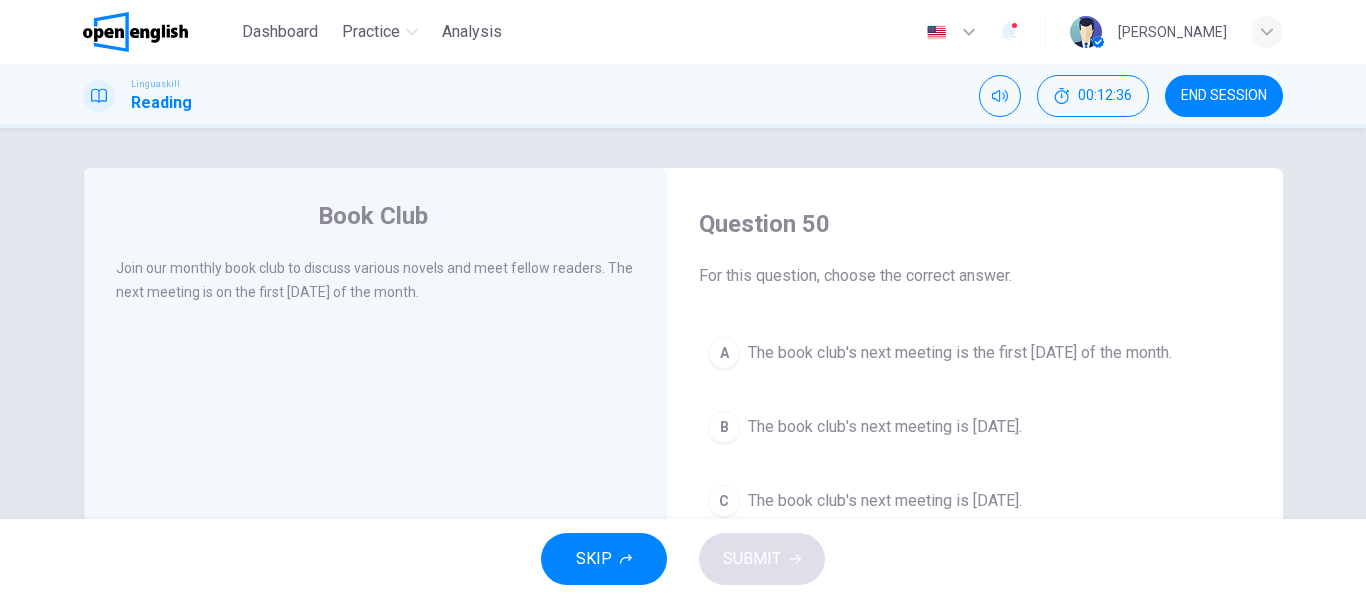 scroll, scrollTop: 100, scrollLeft: 0, axis: vertical 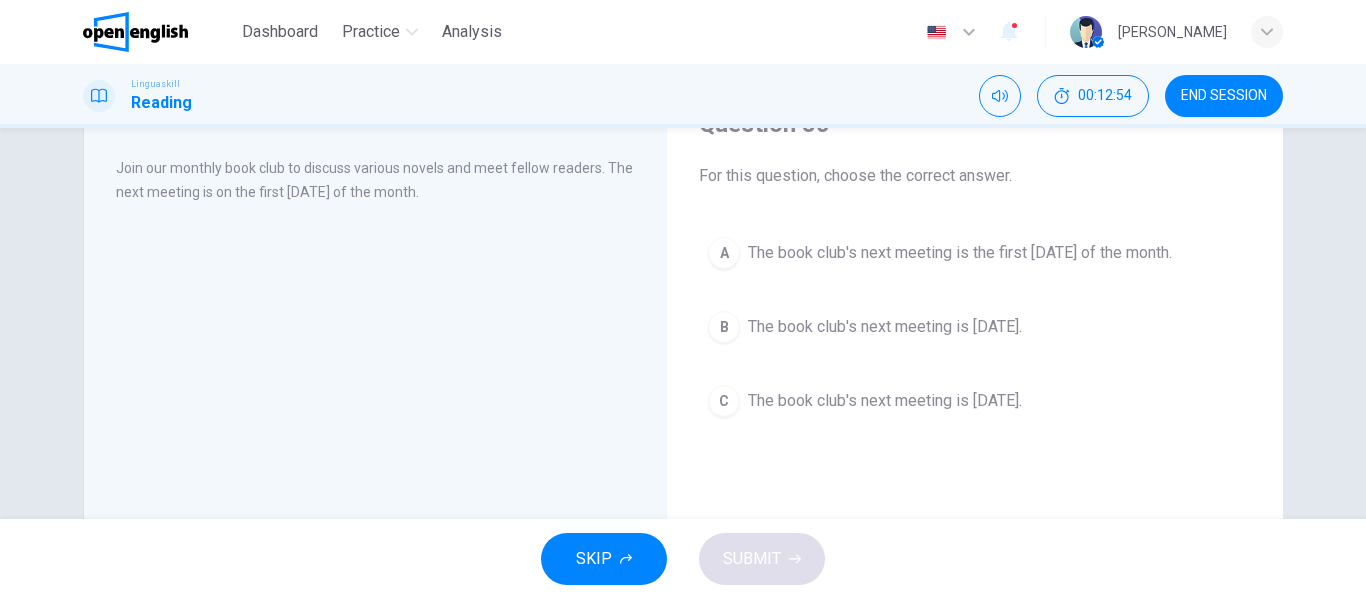click on "The book club's next meeting is the first [DATE] of the month." at bounding box center (960, 253) 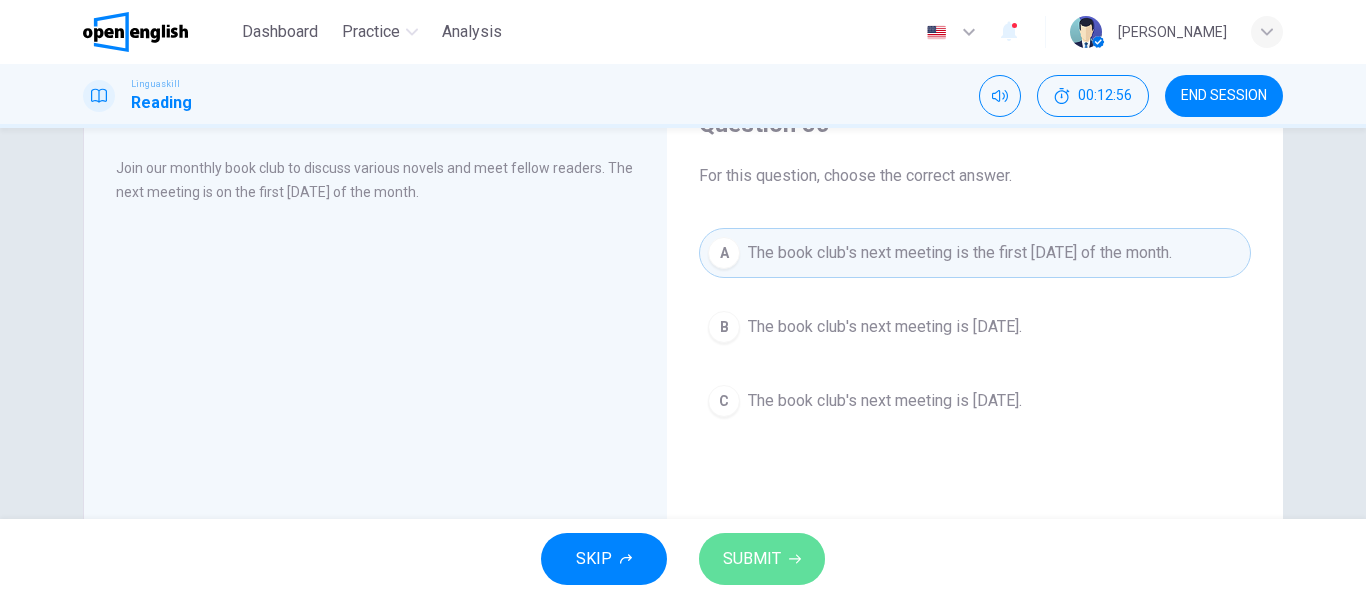 click on "SUBMIT" at bounding box center [762, 559] 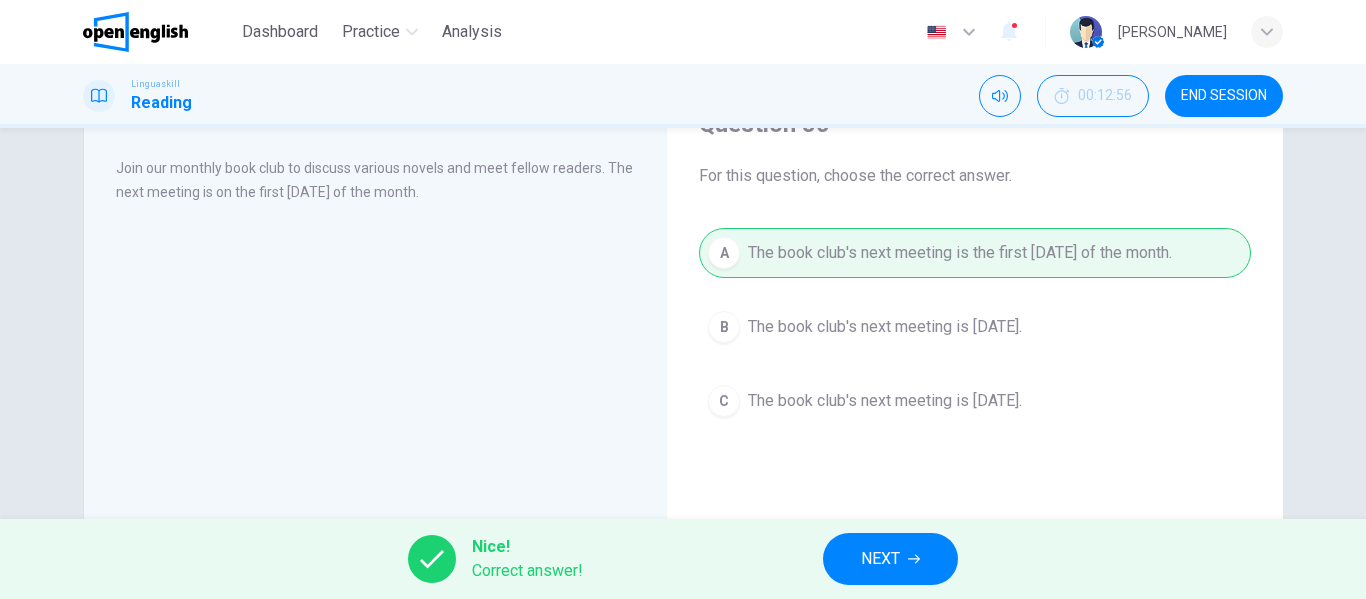 click on "NEXT" at bounding box center [890, 559] 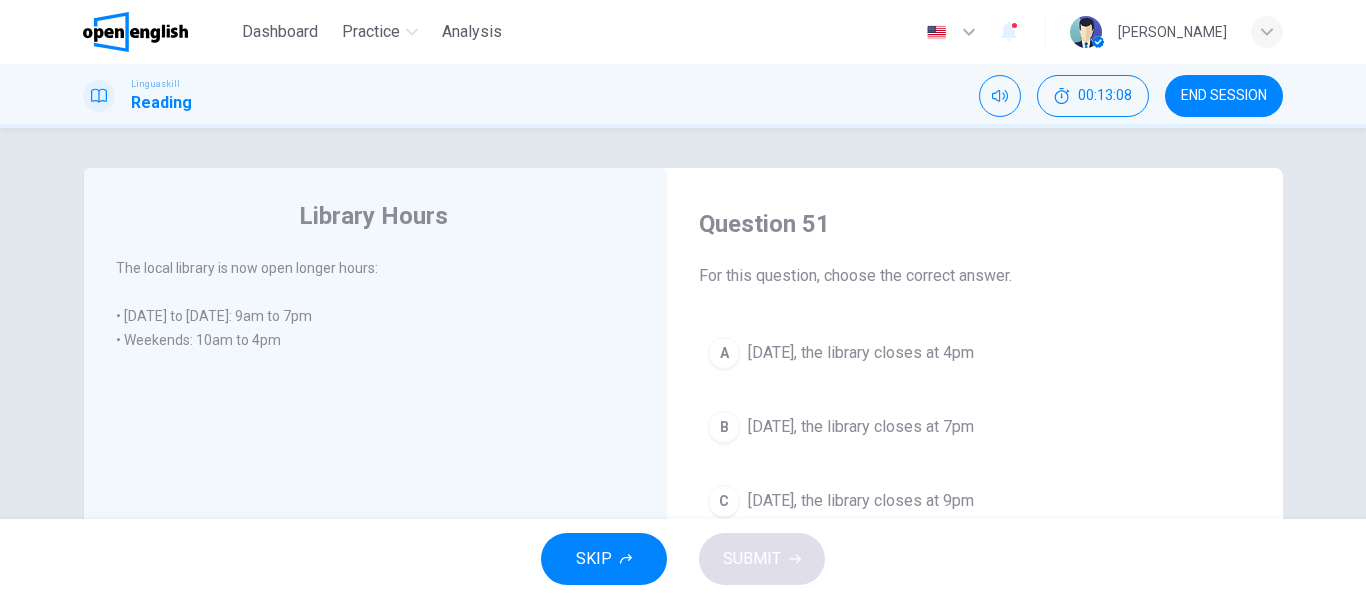 scroll, scrollTop: 100, scrollLeft: 0, axis: vertical 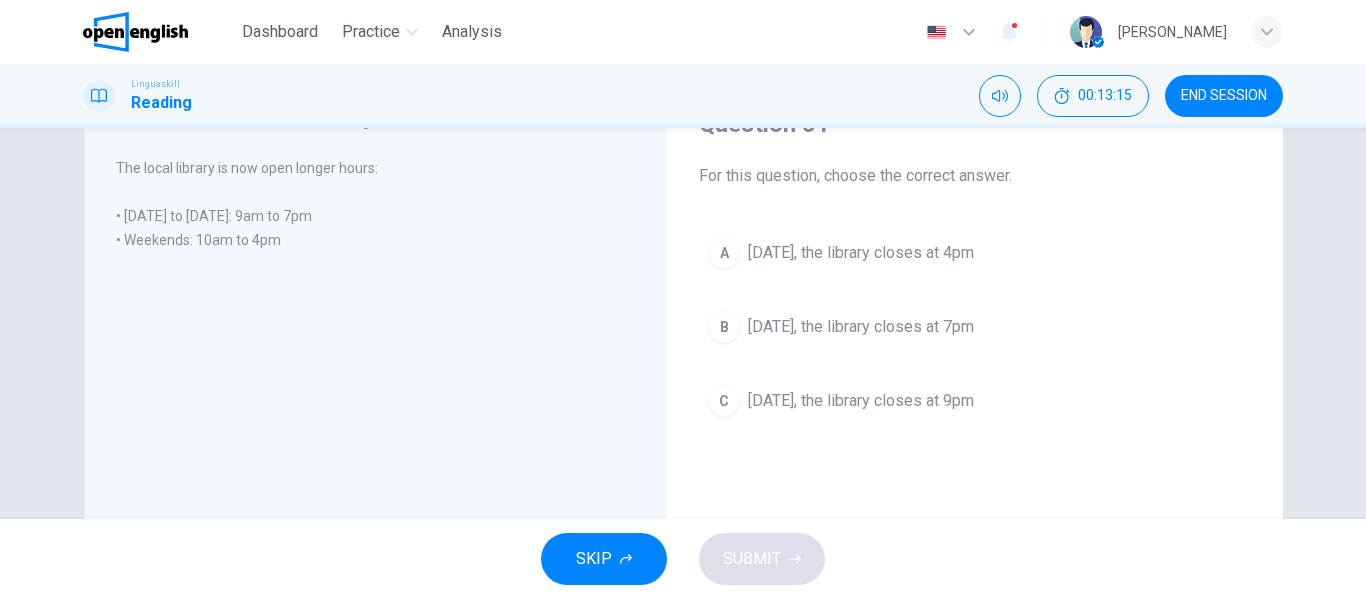 click on "[DATE], the library closes at 4pm" at bounding box center (861, 253) 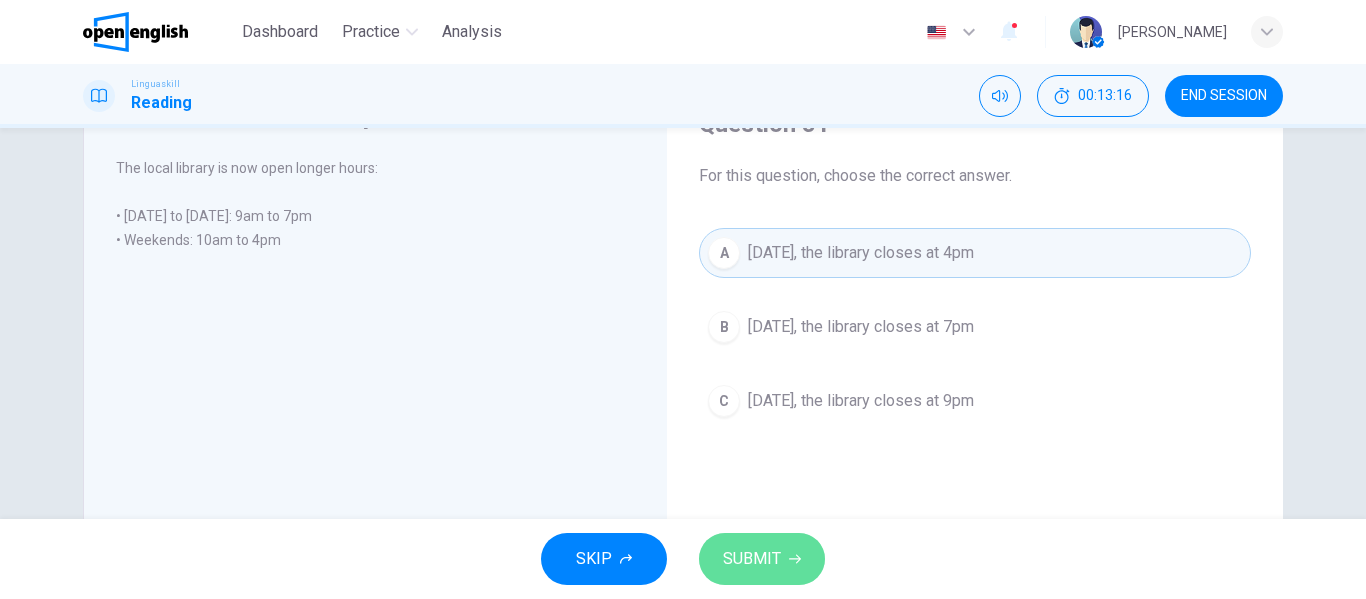 click on "SUBMIT" at bounding box center (752, 559) 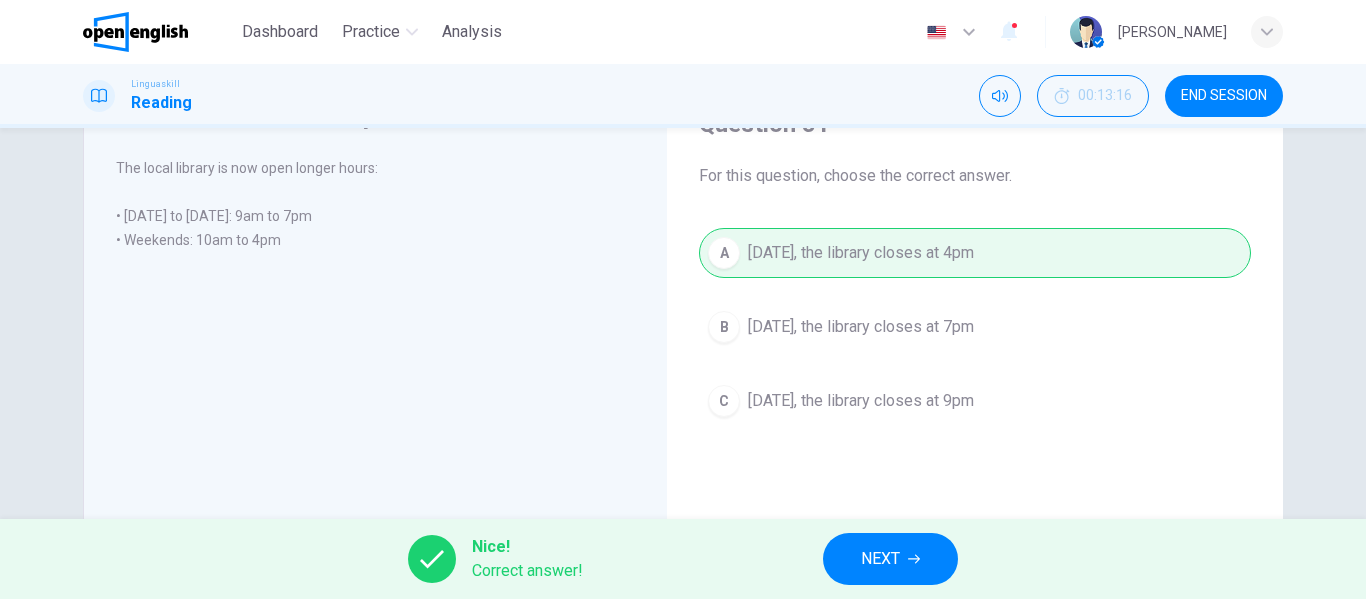 click on "NEXT" at bounding box center (880, 559) 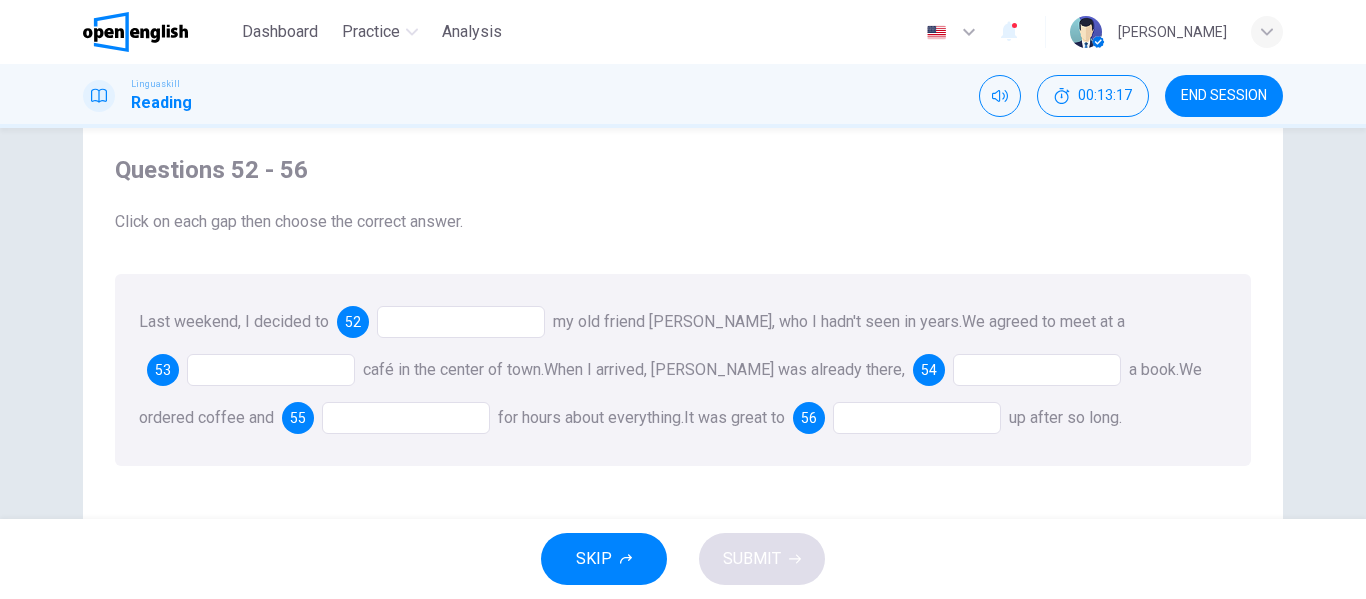 scroll, scrollTop: 100, scrollLeft: 0, axis: vertical 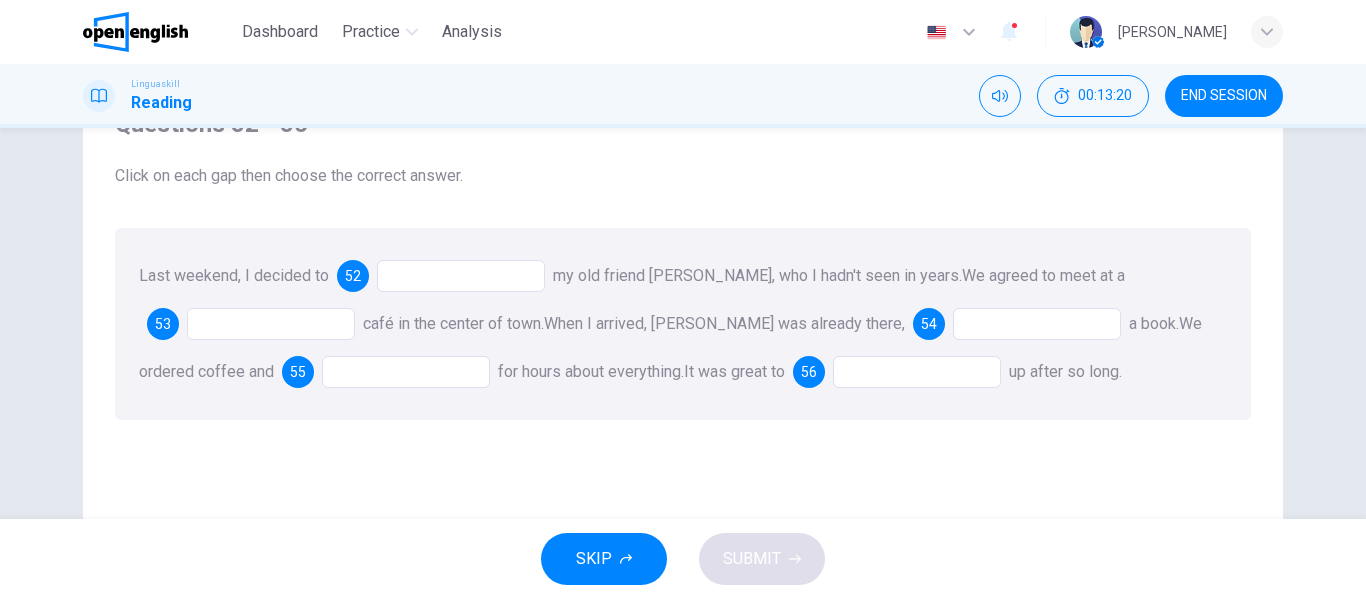 click at bounding box center (461, 276) 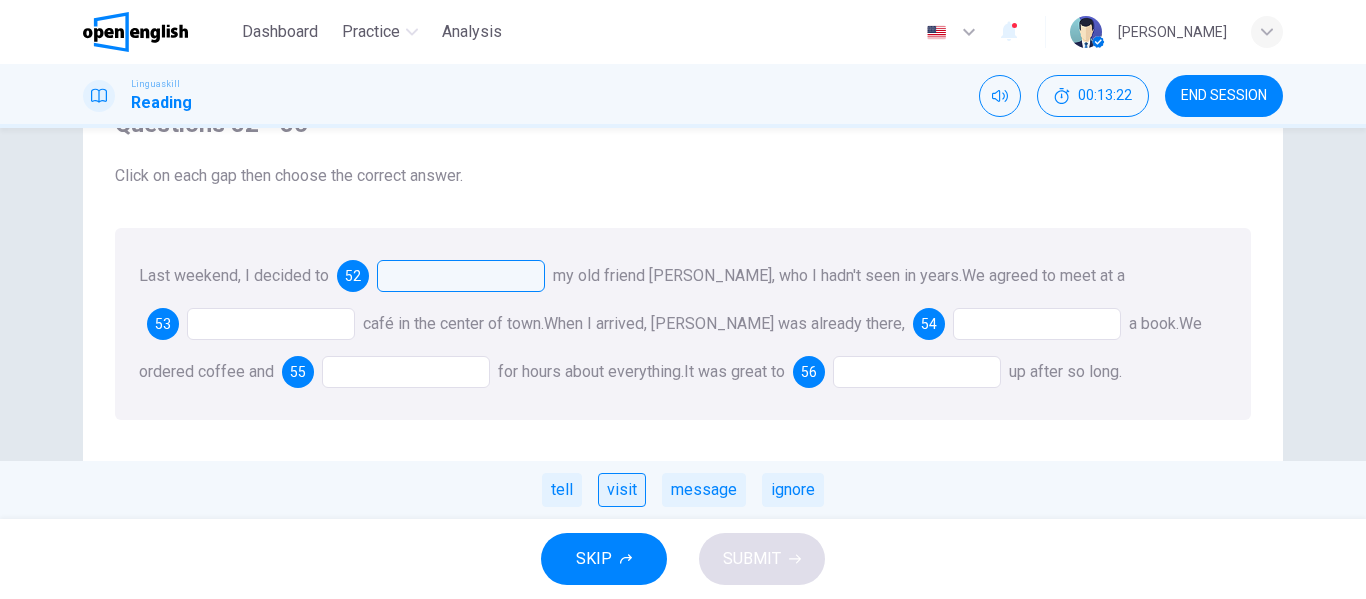 click on "visit" at bounding box center (622, 490) 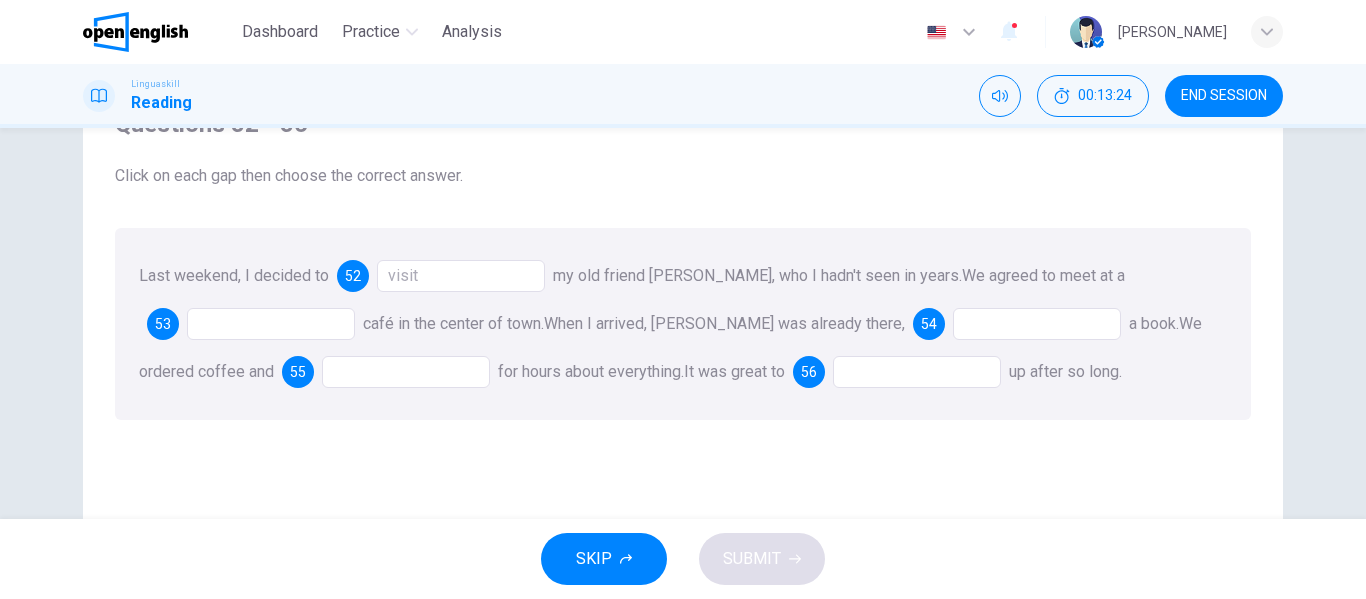 click on "visit" at bounding box center [461, 276] 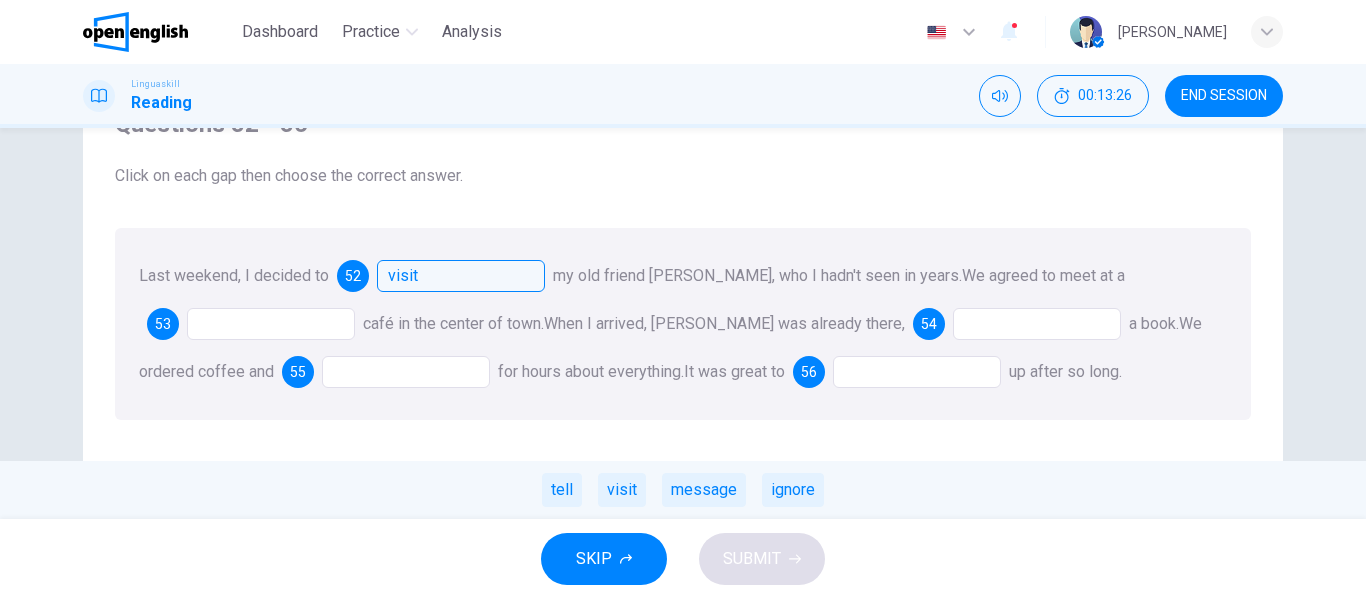 click on "Last weekend, I decided to  52 visit  my old friend [PERSON_NAME], who I hadn't seen in years. tell visit message ignore We agreed to meet at a  53  café in the center of town. When I arrived, [PERSON_NAME] was already there,  54  a book. We ordered coffee and  55  for hours about everything. It was great to  56  up after so long." at bounding box center [683, 324] 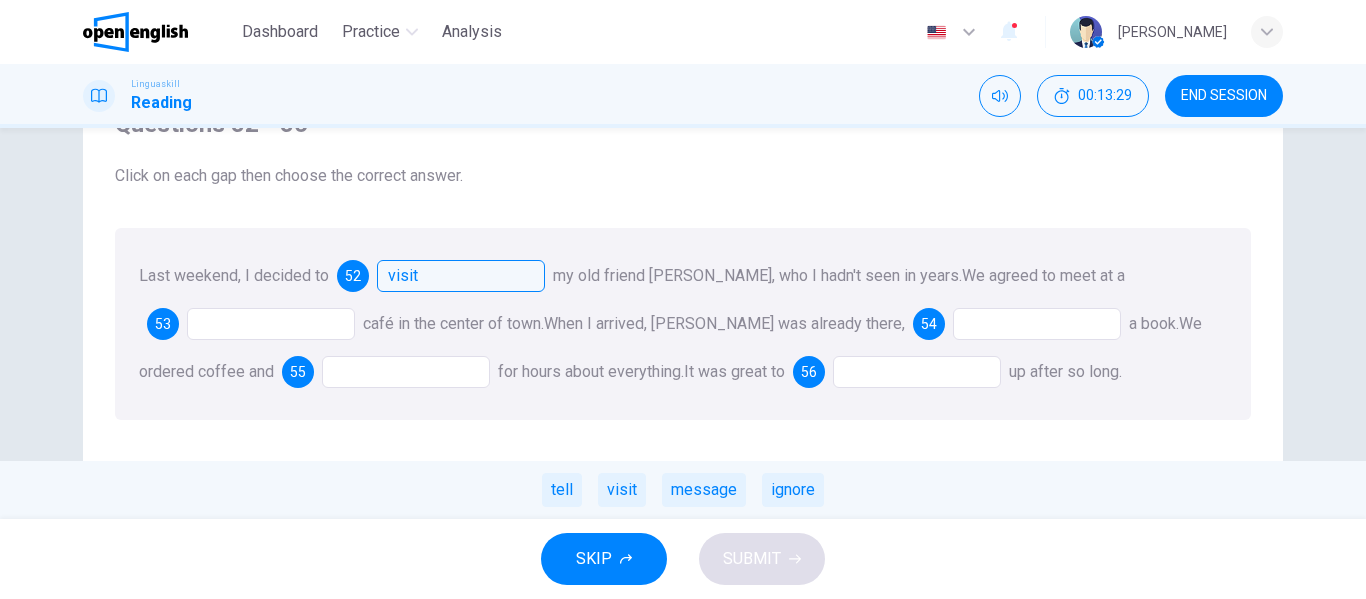 click at bounding box center (271, 324) 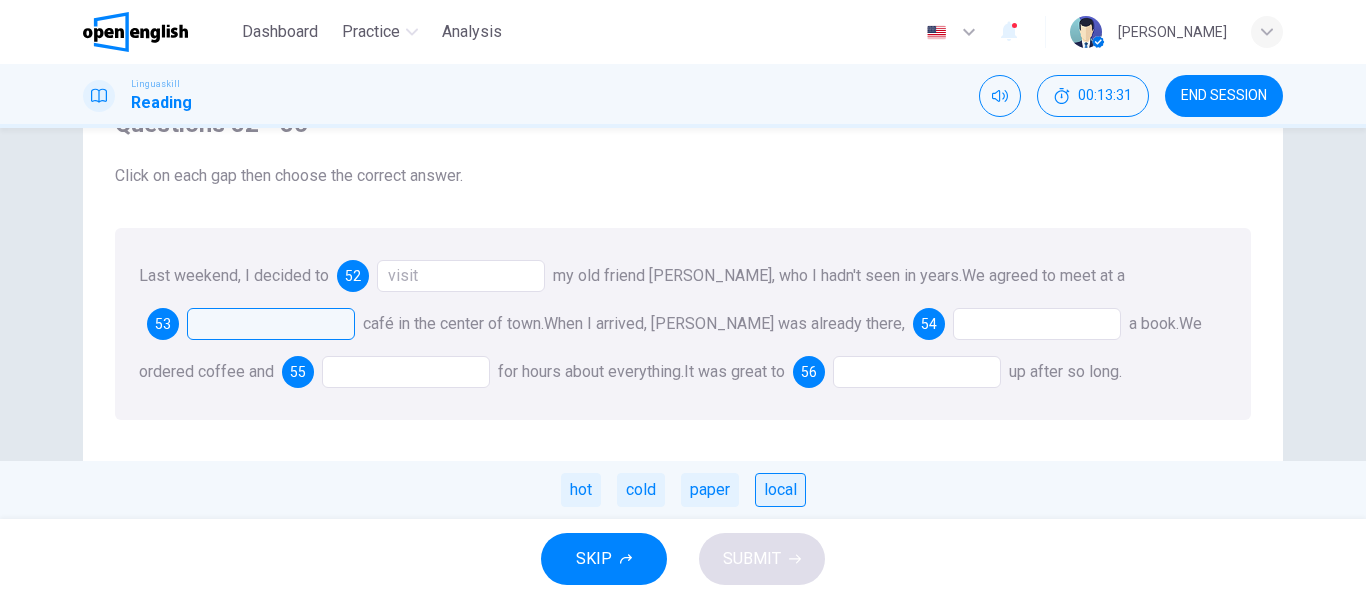 click on "local" at bounding box center [780, 490] 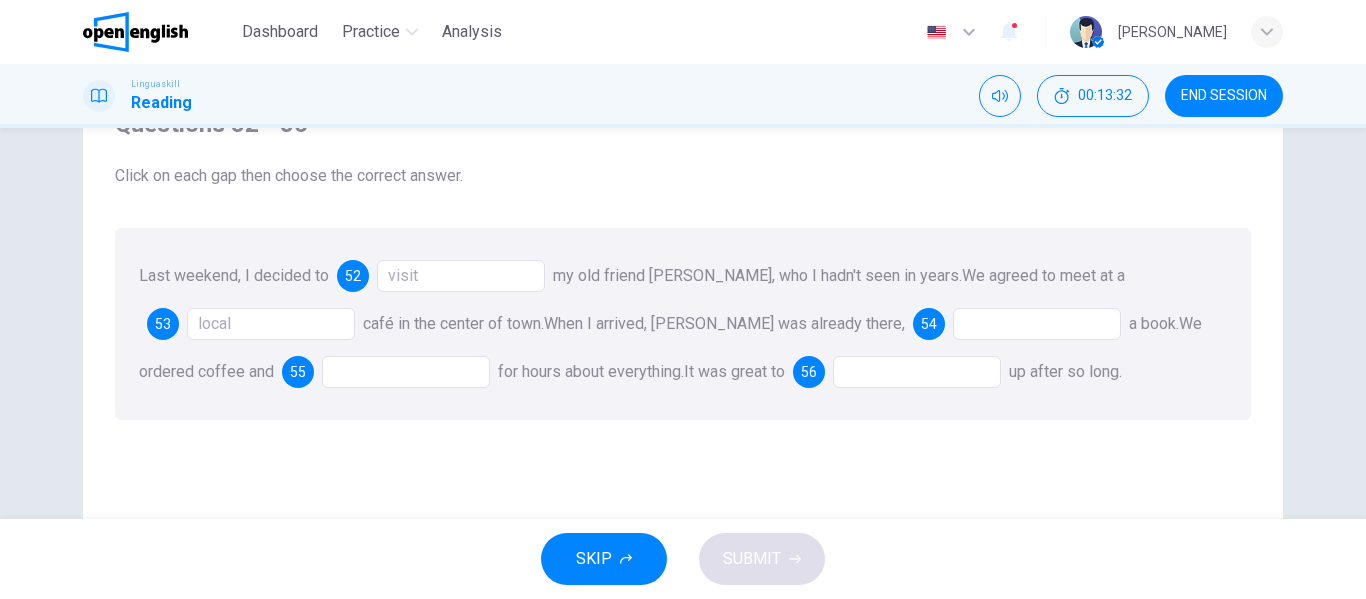 click on "Last weekend, I decided to  52 visit  my old friend [PERSON_NAME], who I hadn't seen in years. We agreed to meet at a  53 local  café in the center of town. When I arrived, [PERSON_NAME] was already there,  54  a book. We ordered coffee and  55  for hours about everything. It was great to  56  up after so long." at bounding box center [683, 324] 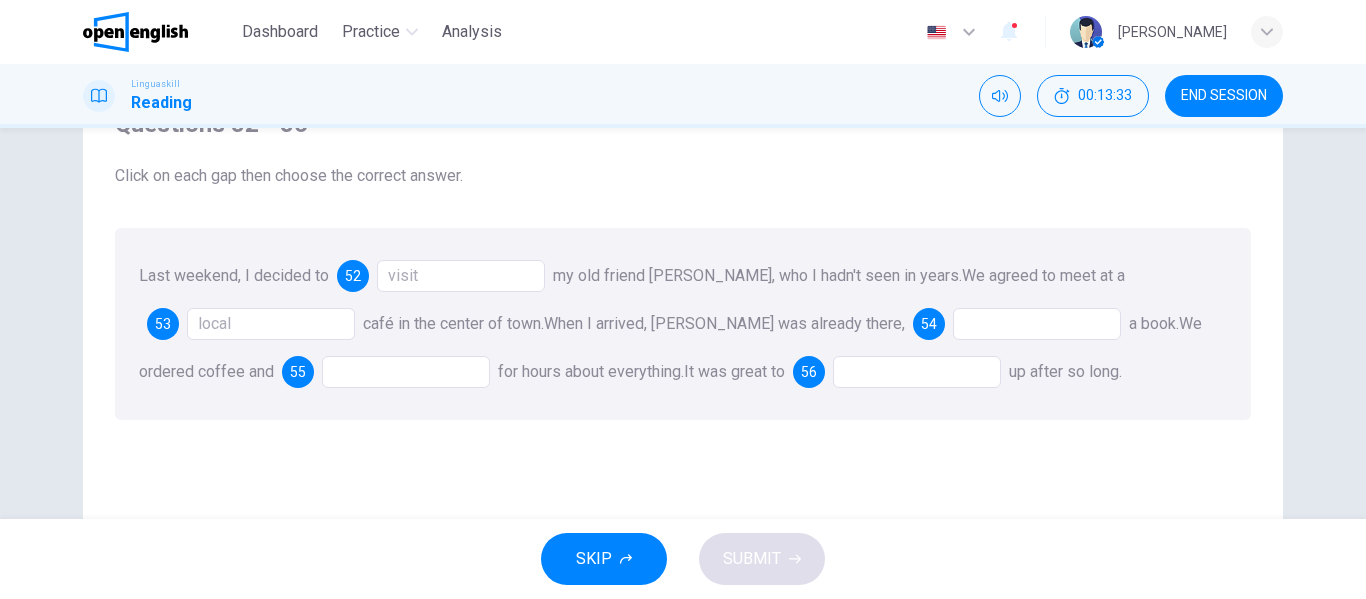 click on "local" at bounding box center [271, 324] 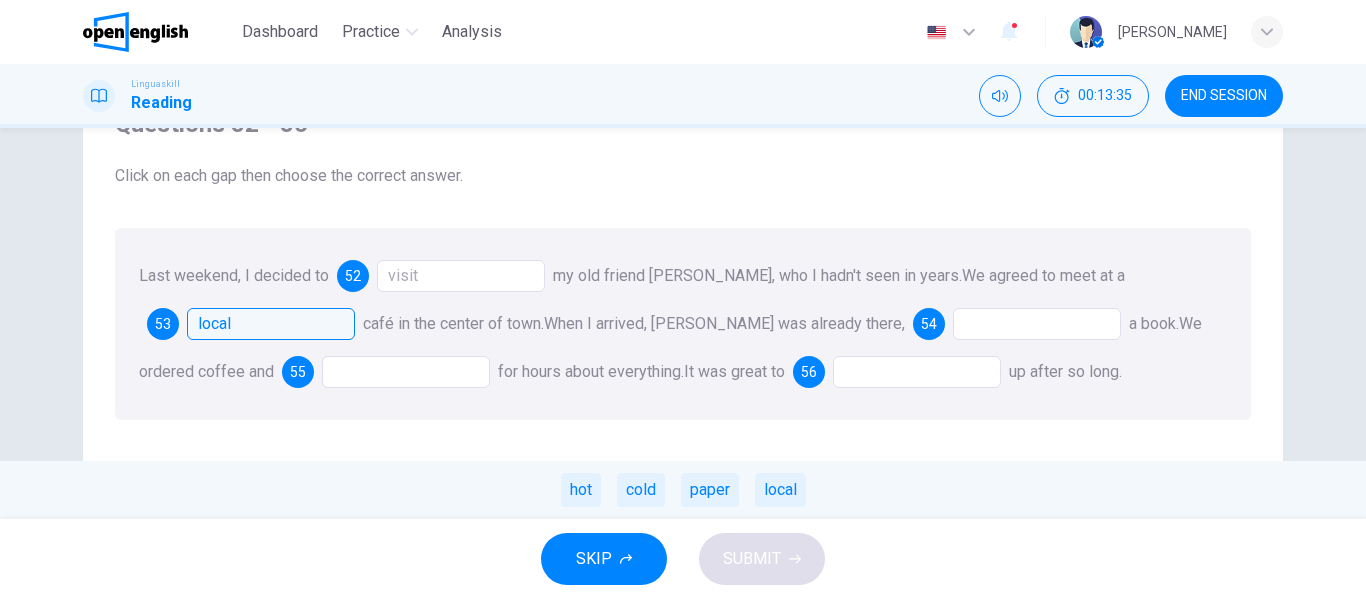 click at bounding box center [1037, 324] 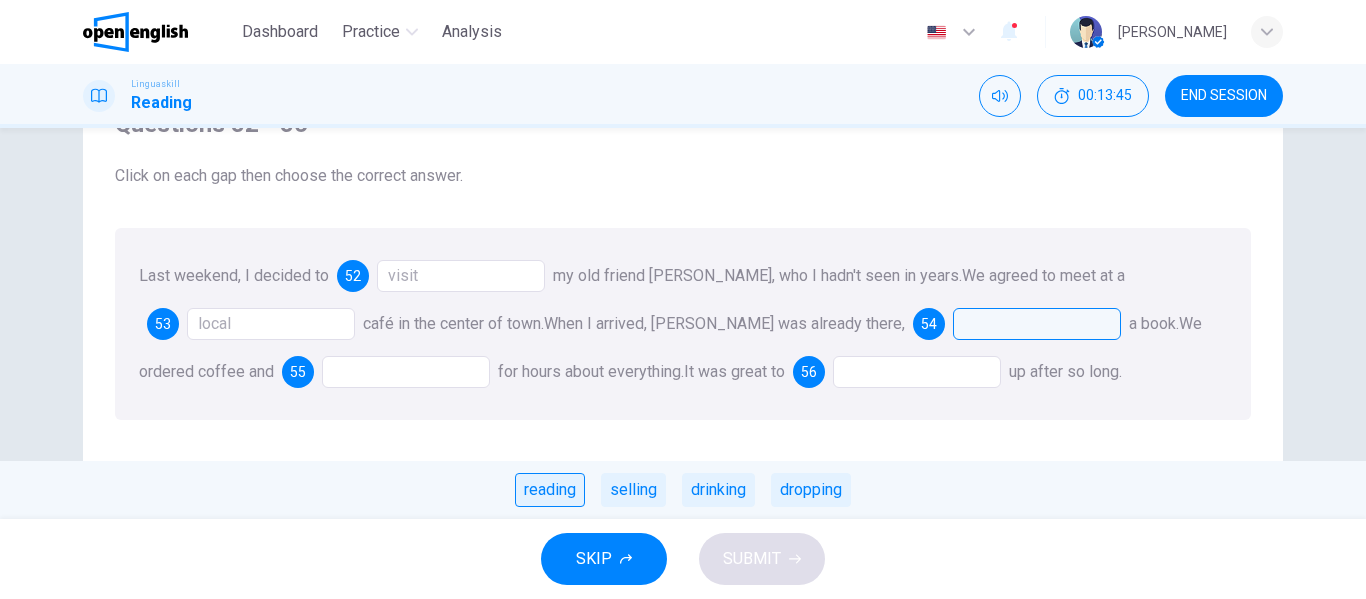 click on "reading" at bounding box center (550, 490) 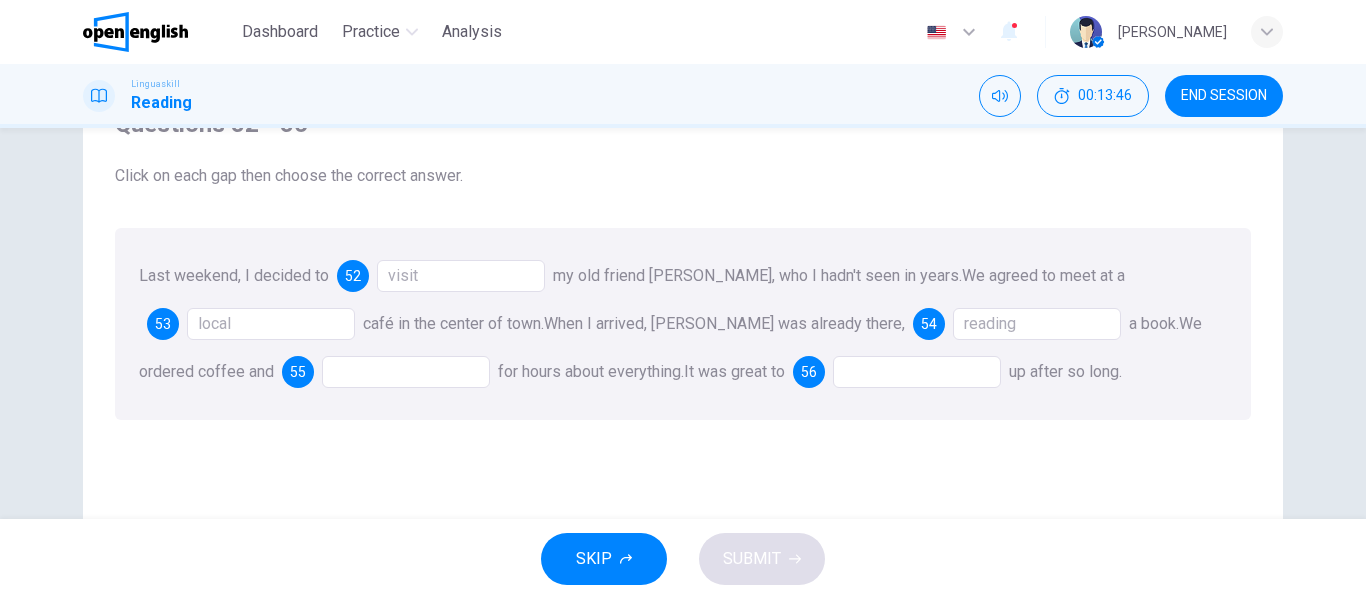 click on "reading" at bounding box center (1037, 324) 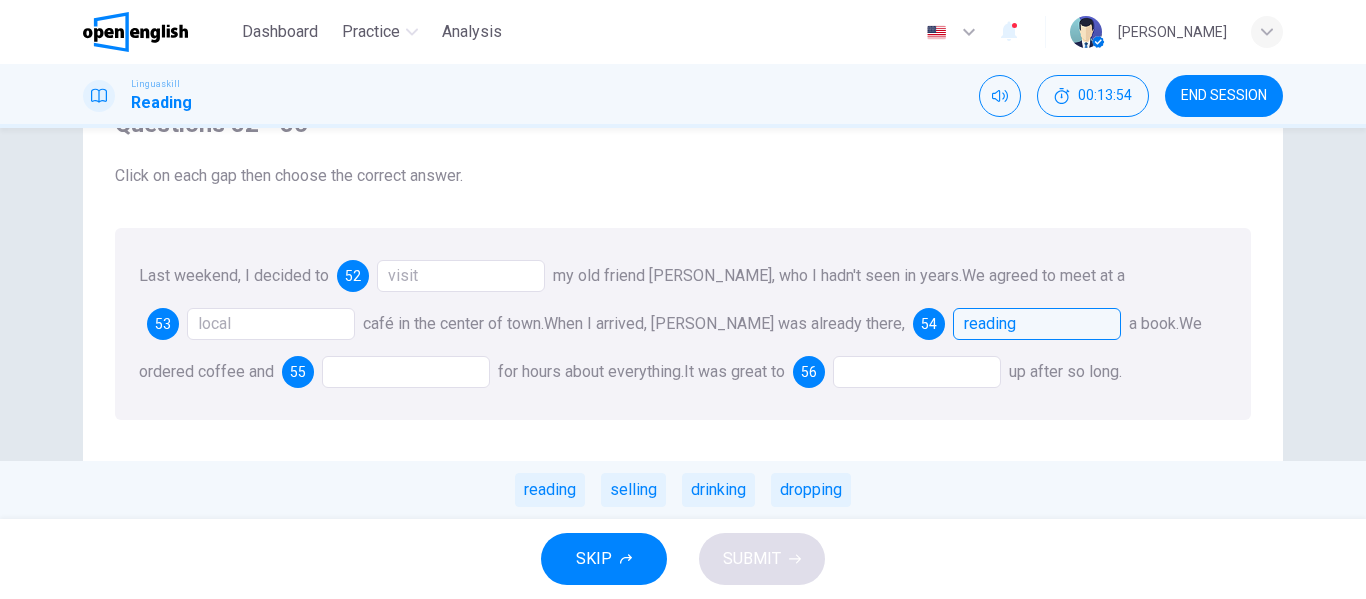 click at bounding box center (406, 372) 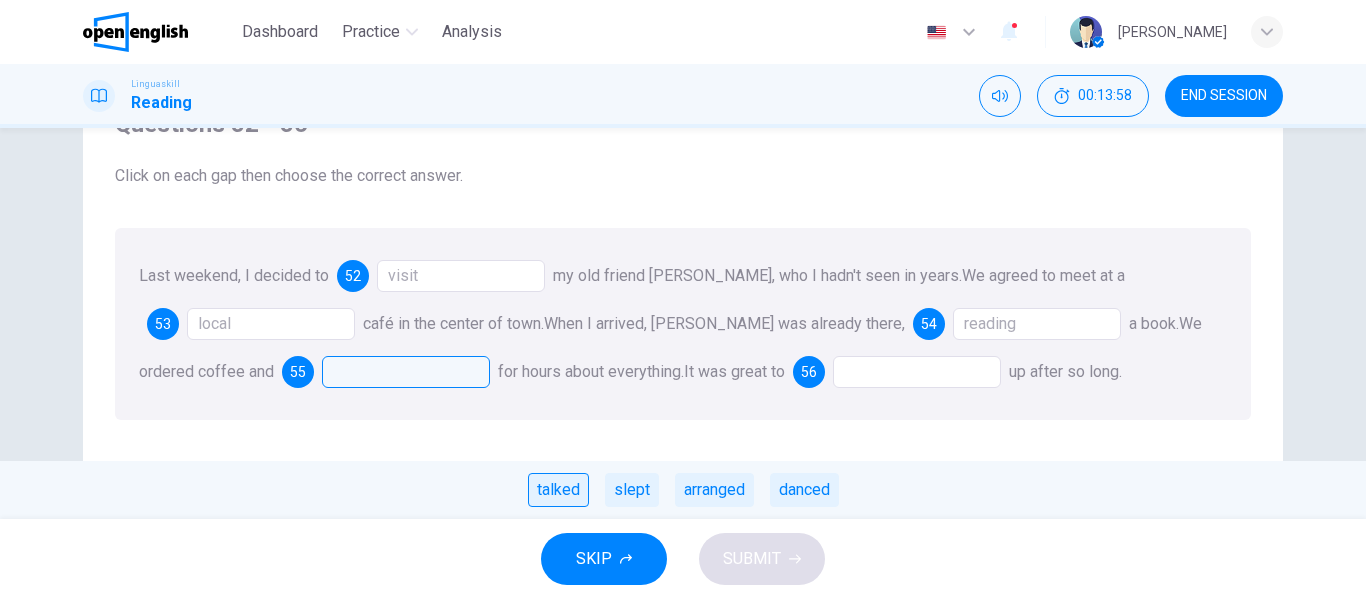 click on "talked" at bounding box center [558, 490] 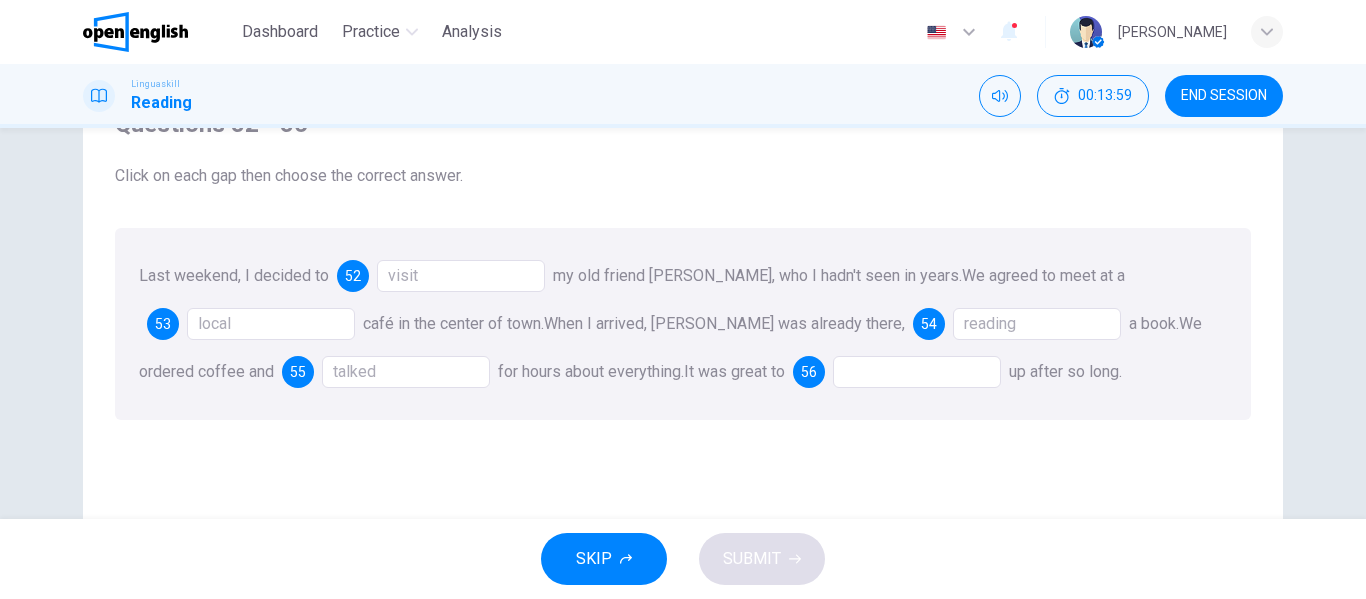 click on "SKIP SUBMIT" at bounding box center (683, 559) 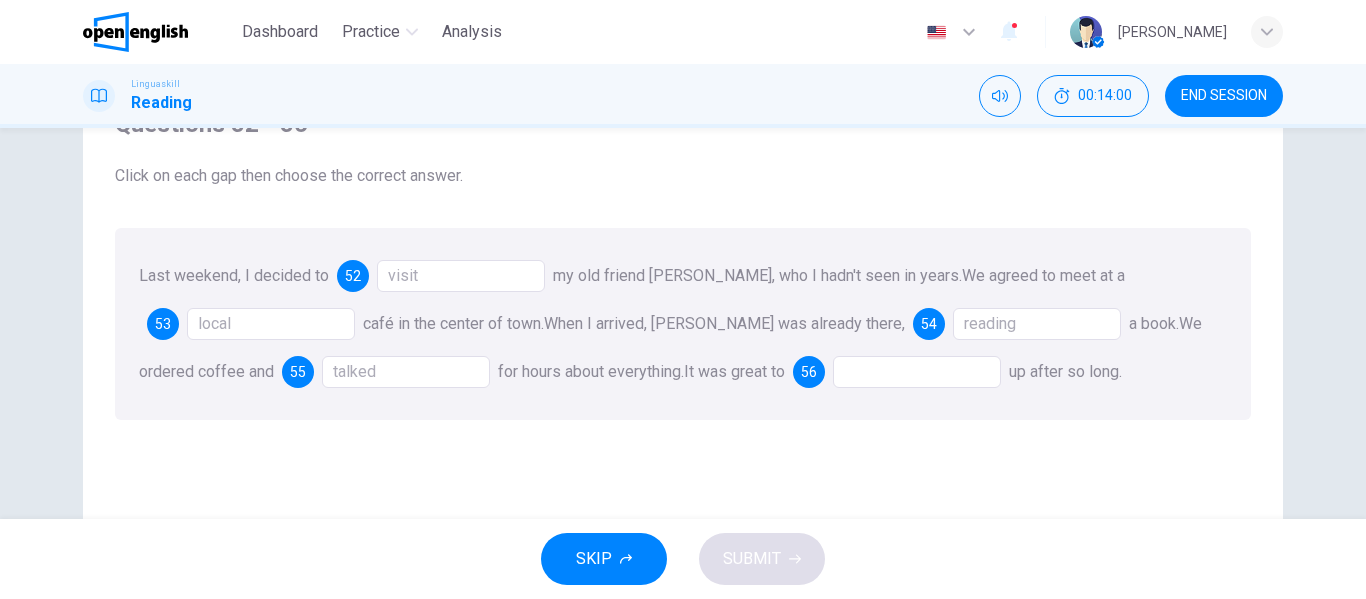 click at bounding box center [917, 372] 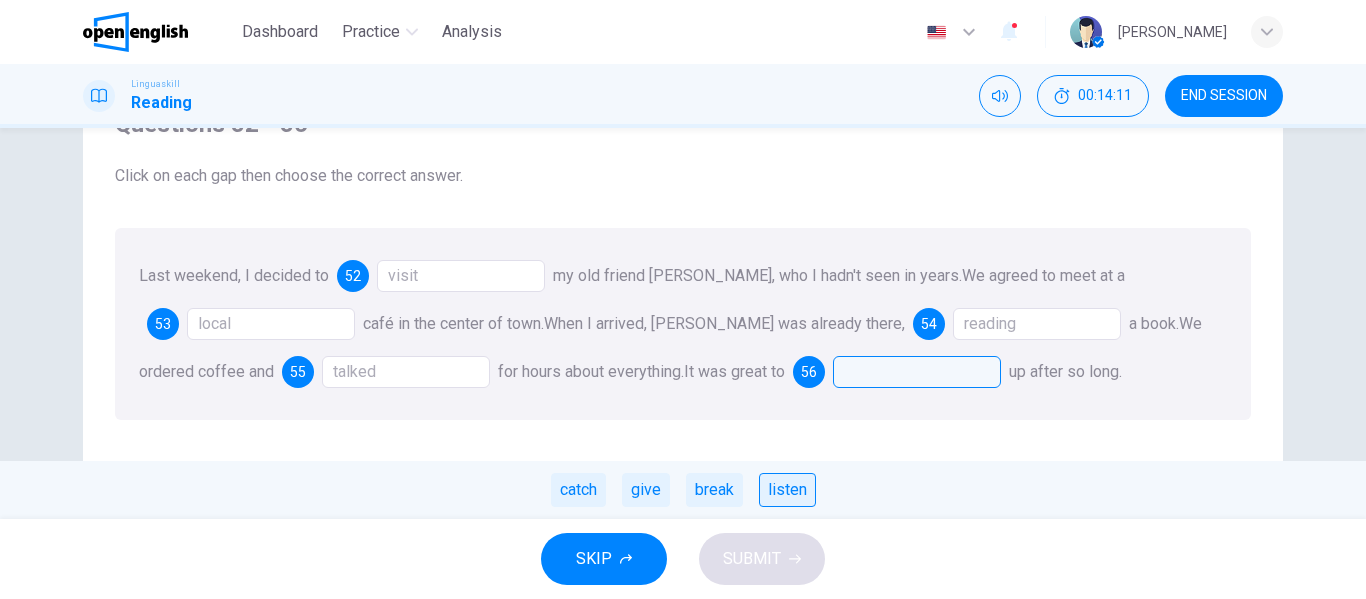 click on "listen" at bounding box center (787, 490) 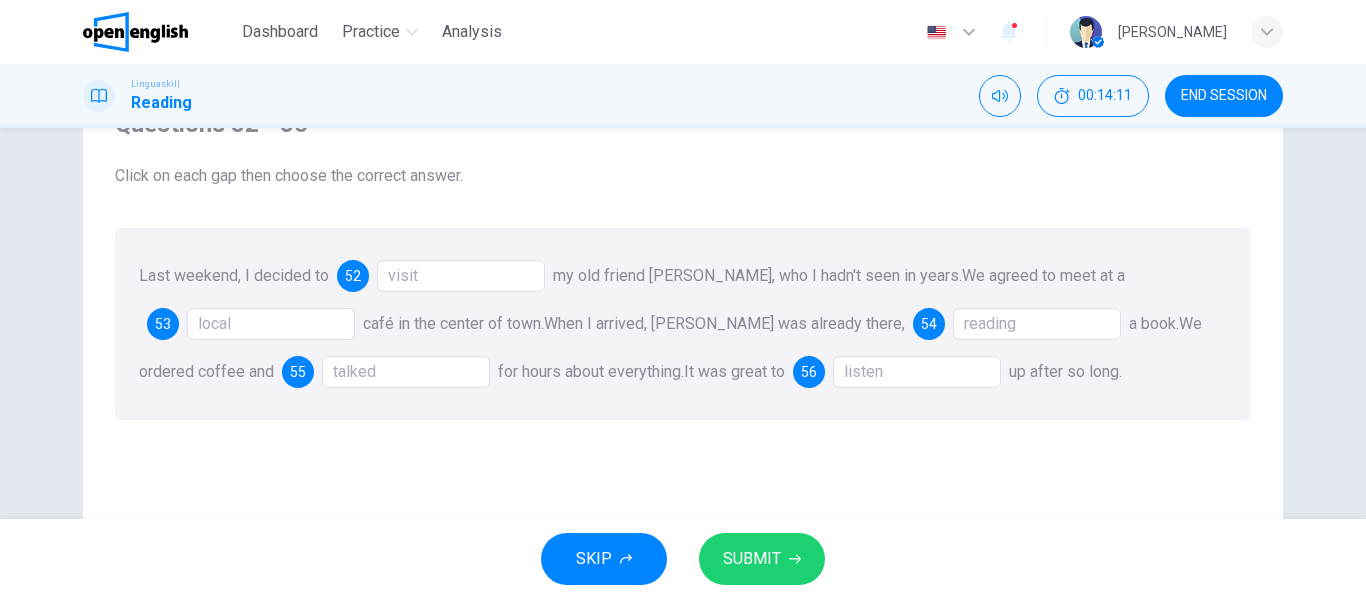 click on "SKIP SUBMIT" at bounding box center (683, 559) 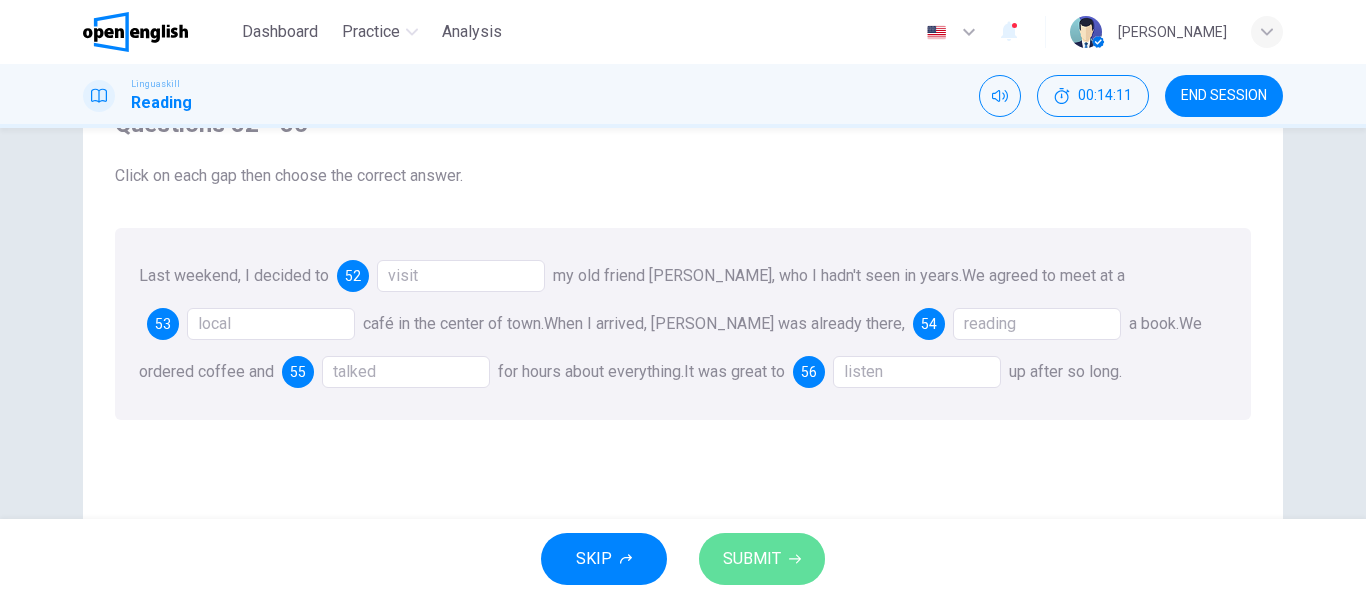 click on "SUBMIT" at bounding box center [752, 559] 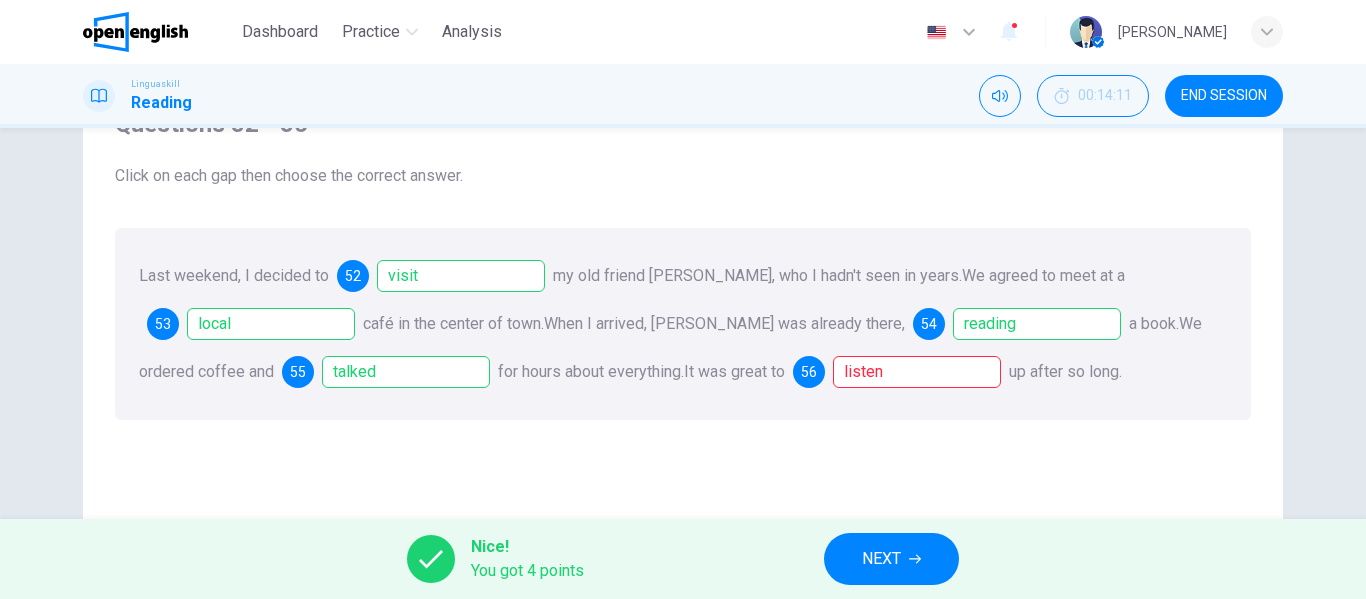 click on "listen" at bounding box center [917, 372] 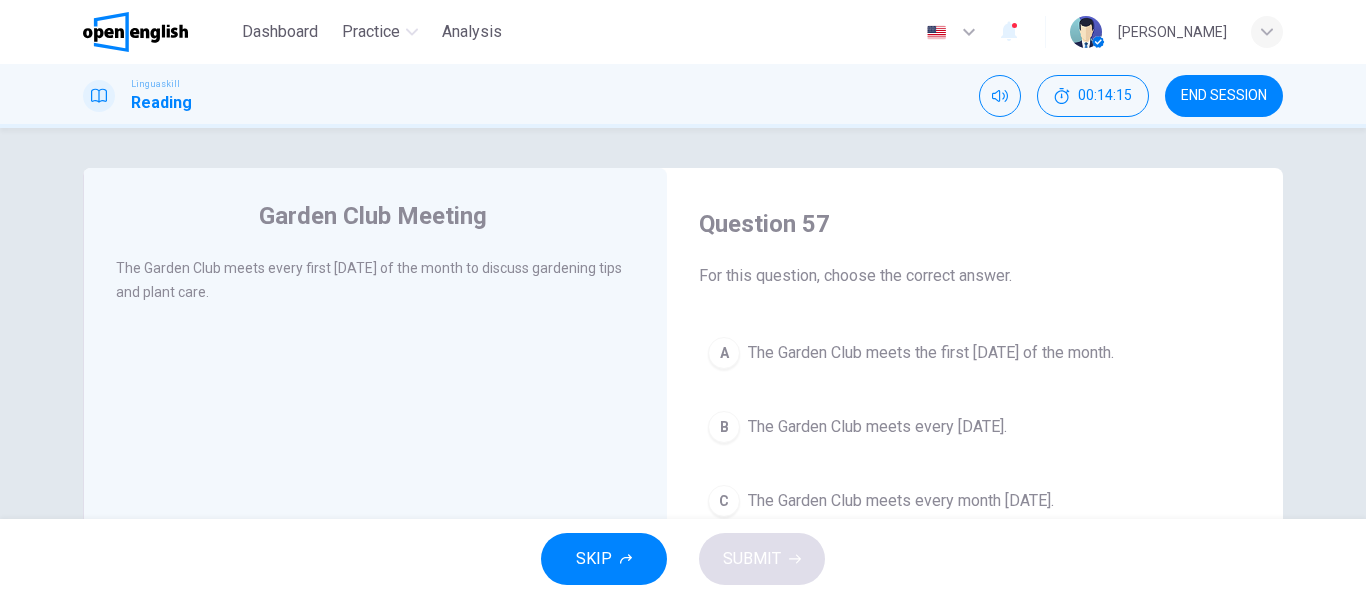 scroll, scrollTop: 100, scrollLeft: 0, axis: vertical 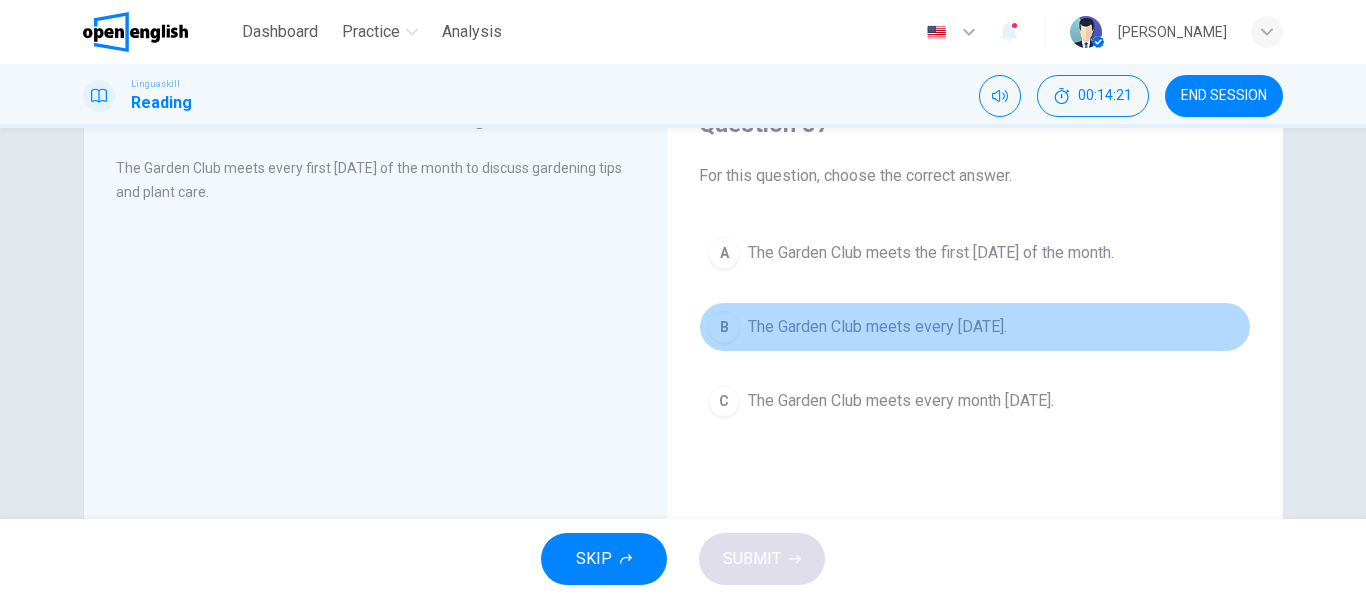 click on "The Garden Club meets every [DATE]." at bounding box center [877, 327] 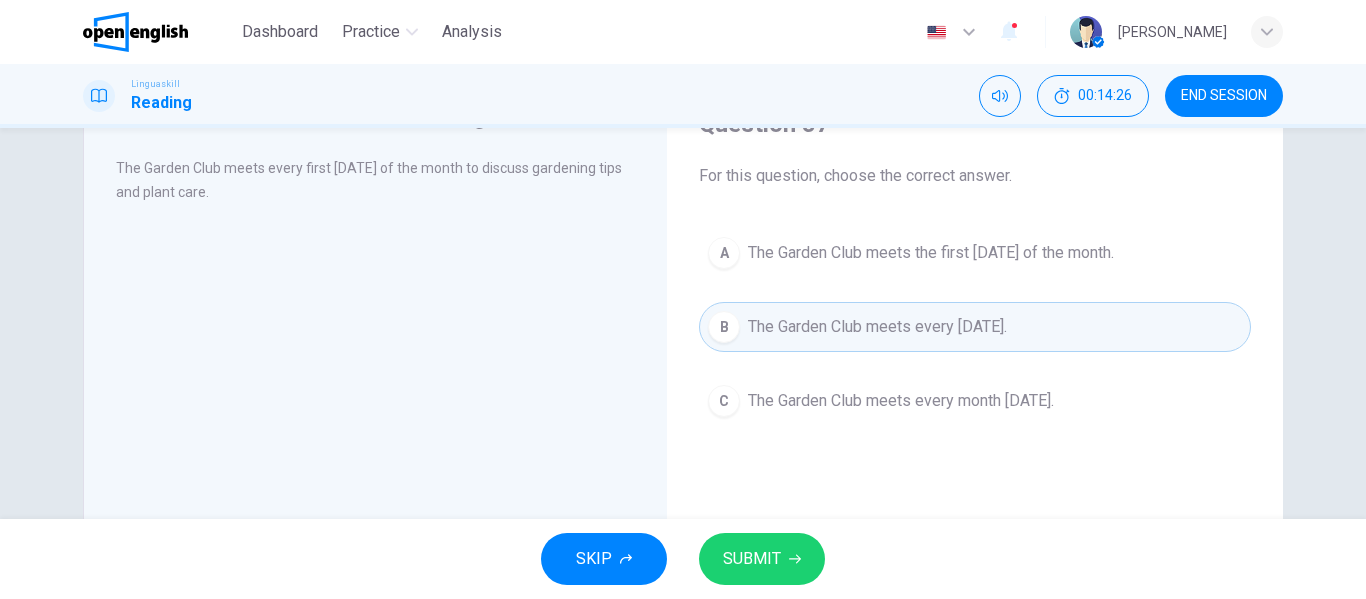 click on "SUBMIT" at bounding box center (762, 559) 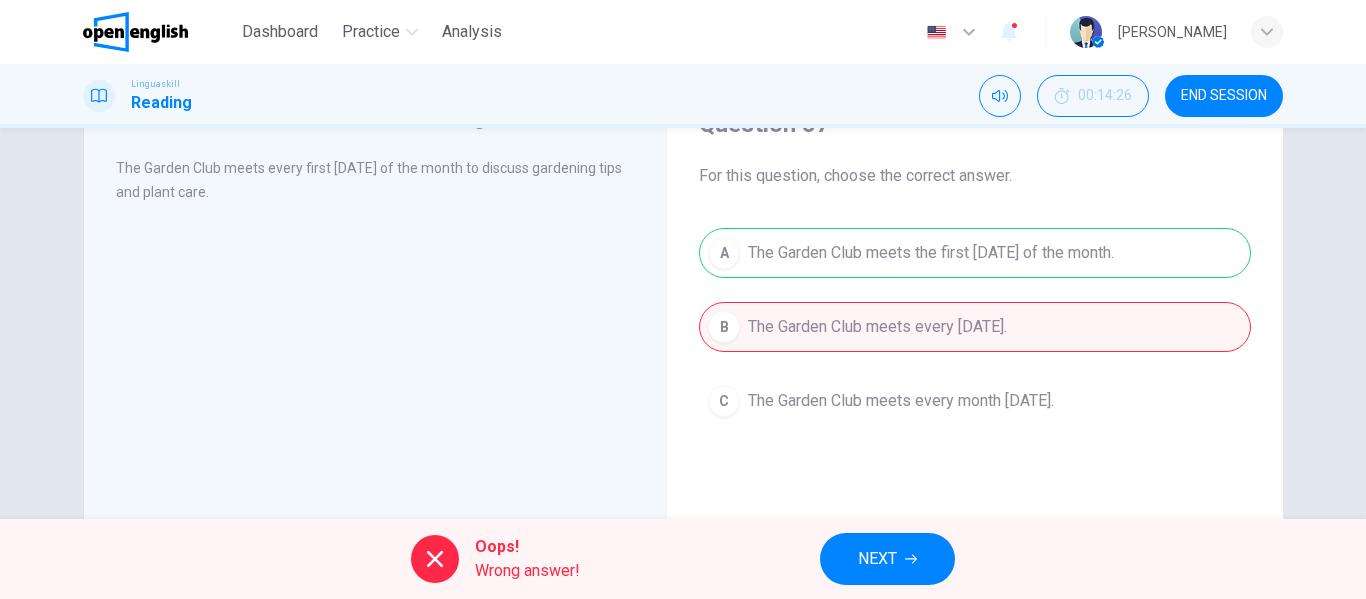 click on "NEXT" at bounding box center [887, 559] 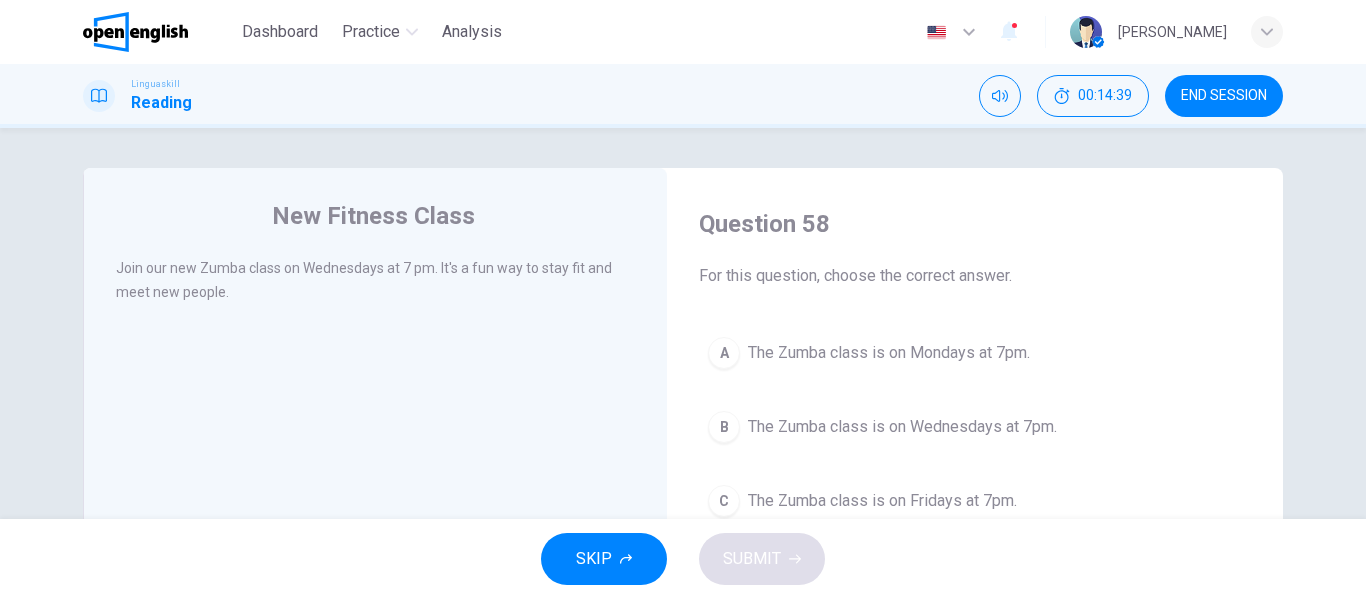 click on "The Zumba class is on Wednesdays at 7pm." at bounding box center (902, 427) 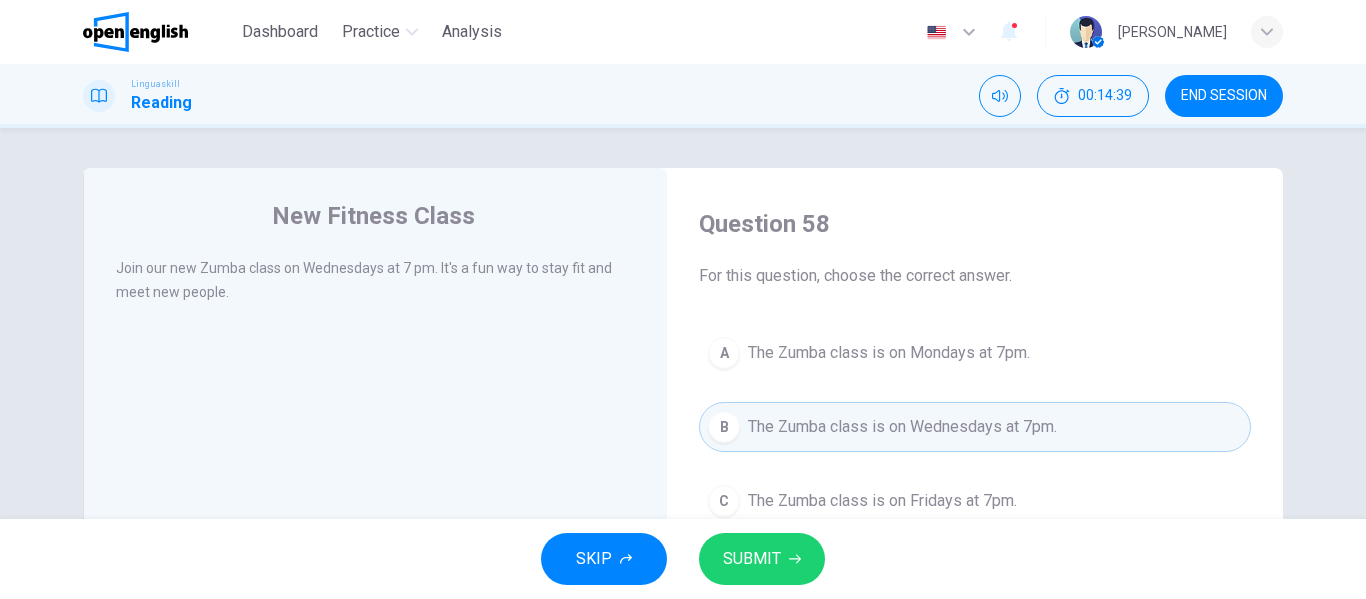 click on "SUBMIT" at bounding box center [752, 559] 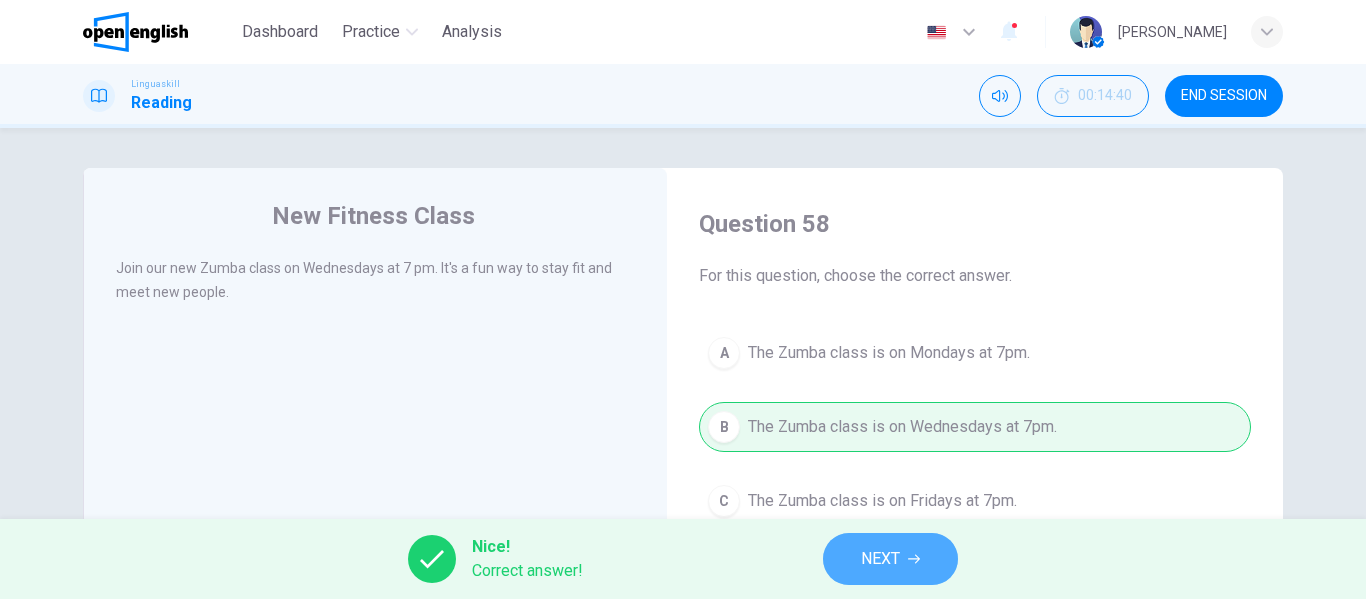 click on "NEXT" at bounding box center (890, 559) 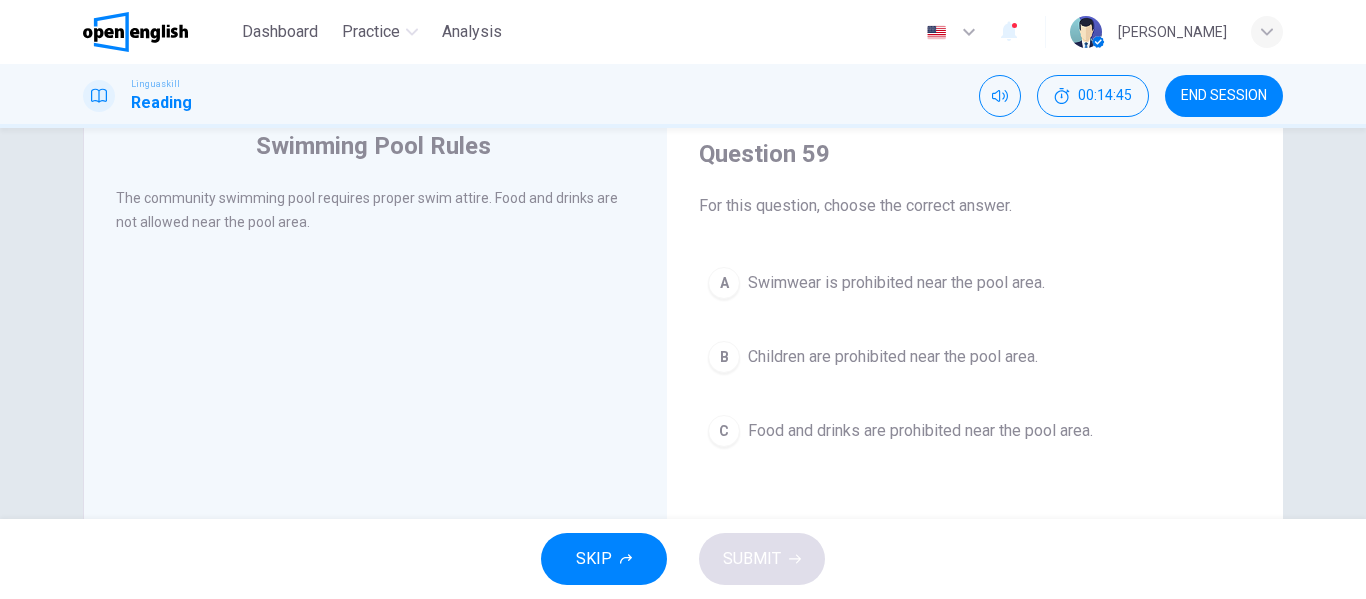 scroll, scrollTop: 100, scrollLeft: 0, axis: vertical 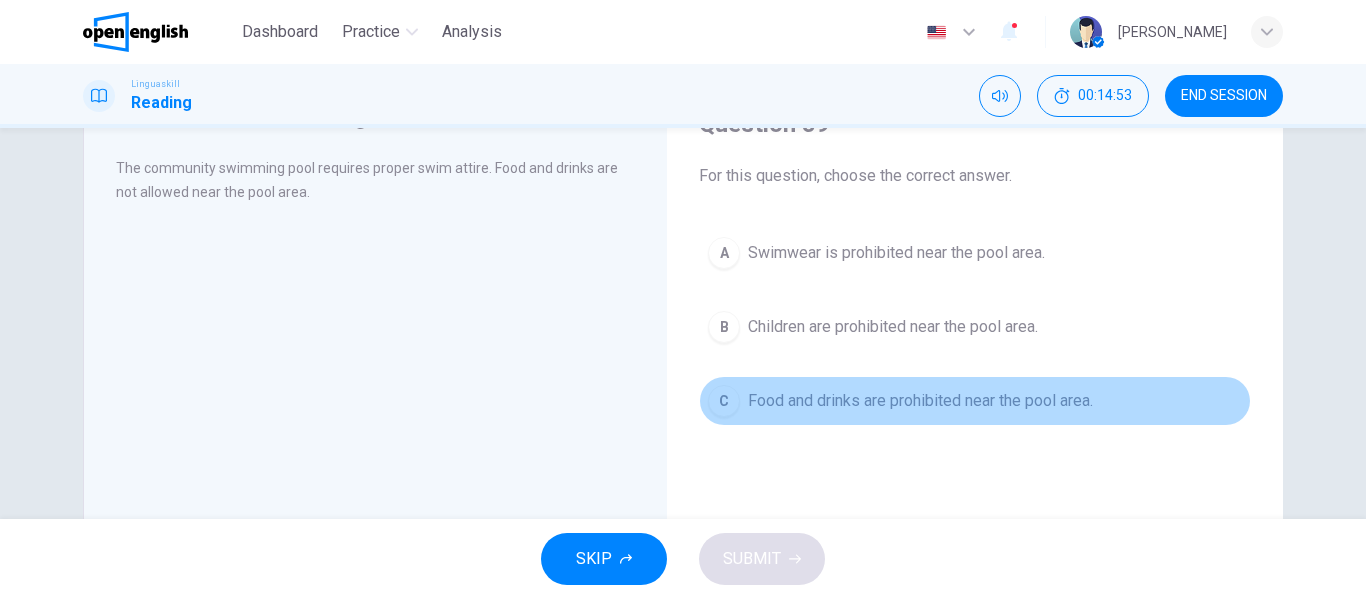 click on "C Food and drinks are prohibited near the pool area." at bounding box center [975, 401] 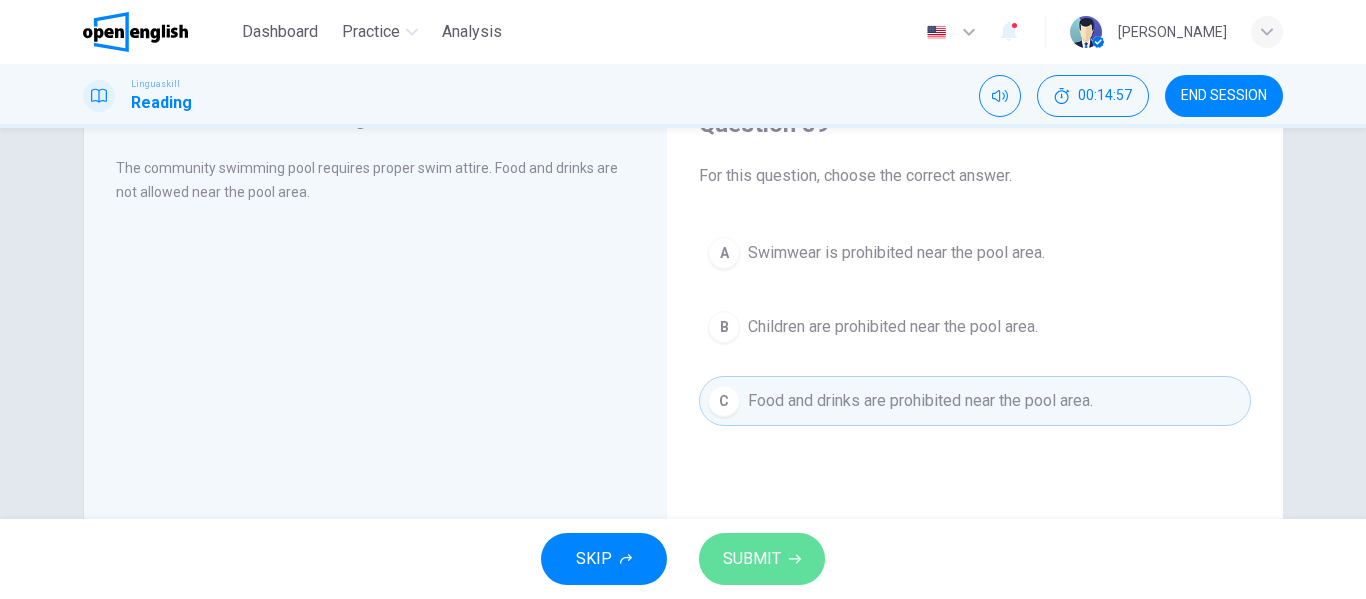 click on "SUBMIT" at bounding box center (762, 559) 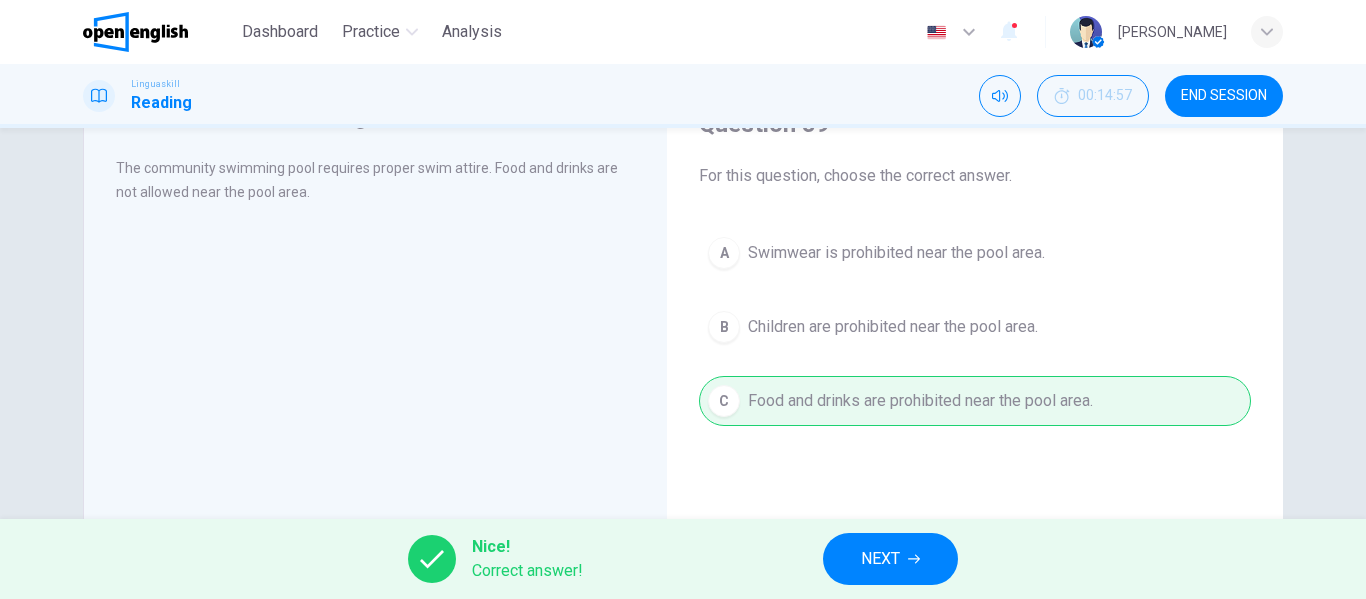 click on "NEXT" at bounding box center [890, 559] 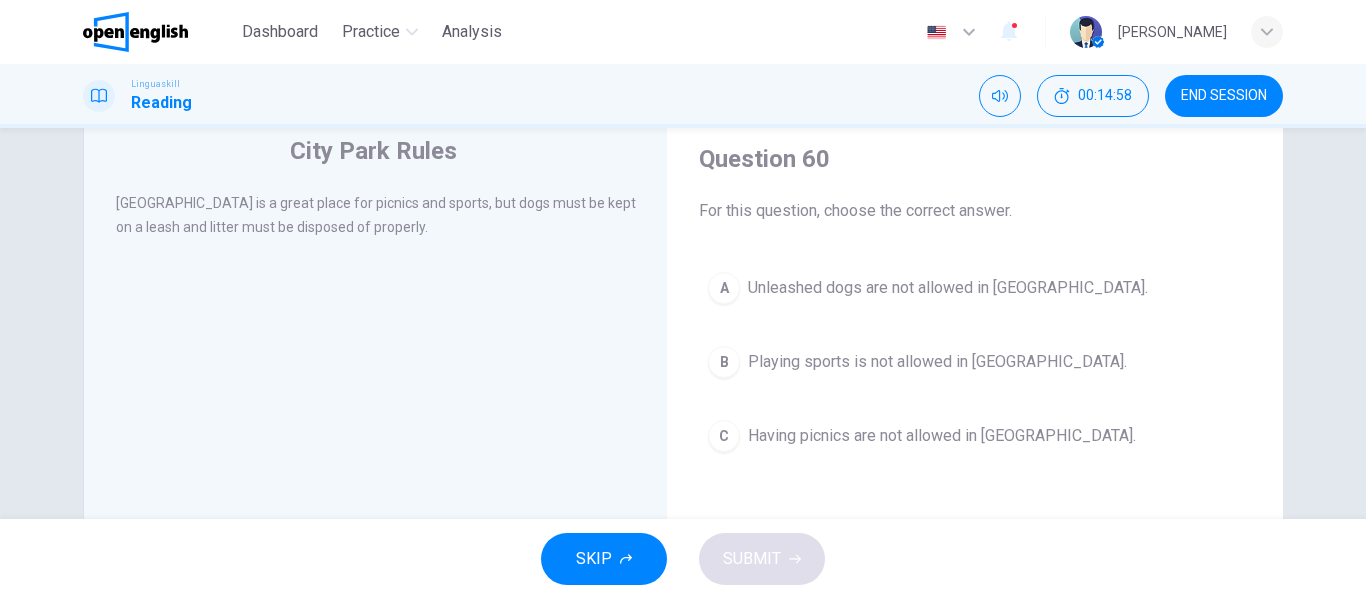 scroll, scrollTop: 100, scrollLeft: 0, axis: vertical 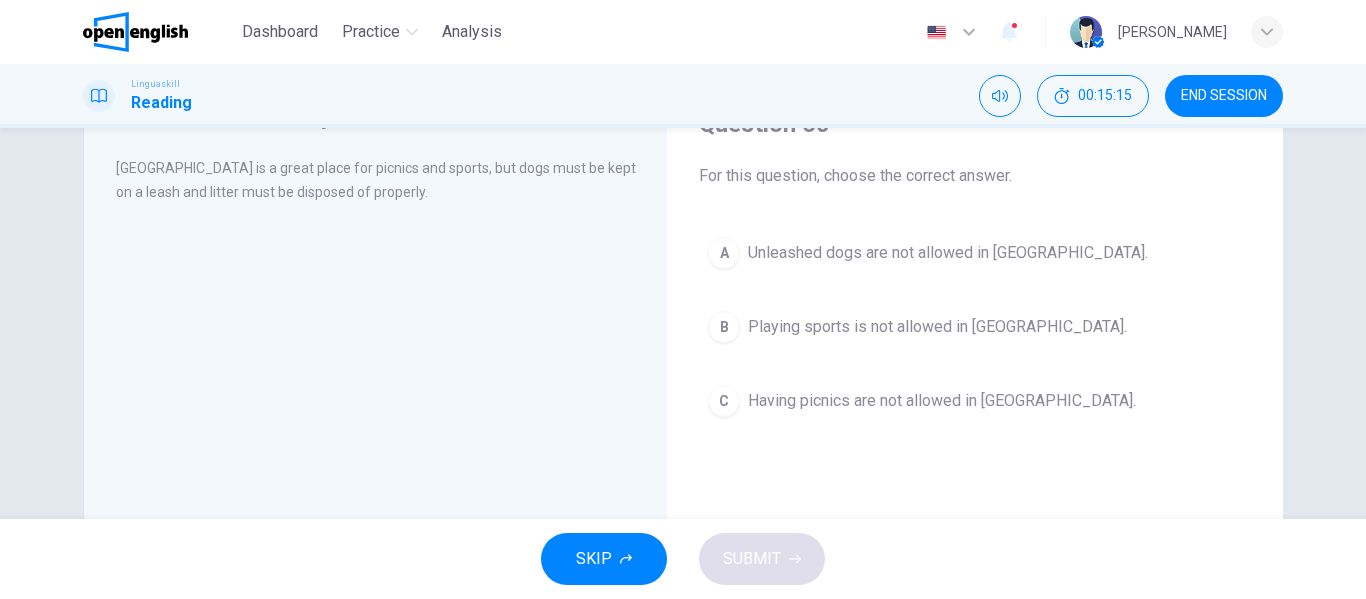 click on "Question 60 For this question, choose the correct answer. A Unleashed dogs are not allowed in [GEOGRAPHIC_DATA]. B Playing sports is not allowed in [GEOGRAPHIC_DATA].  C Having picnics are not allowed in [GEOGRAPHIC_DATA]." at bounding box center (975, 267) 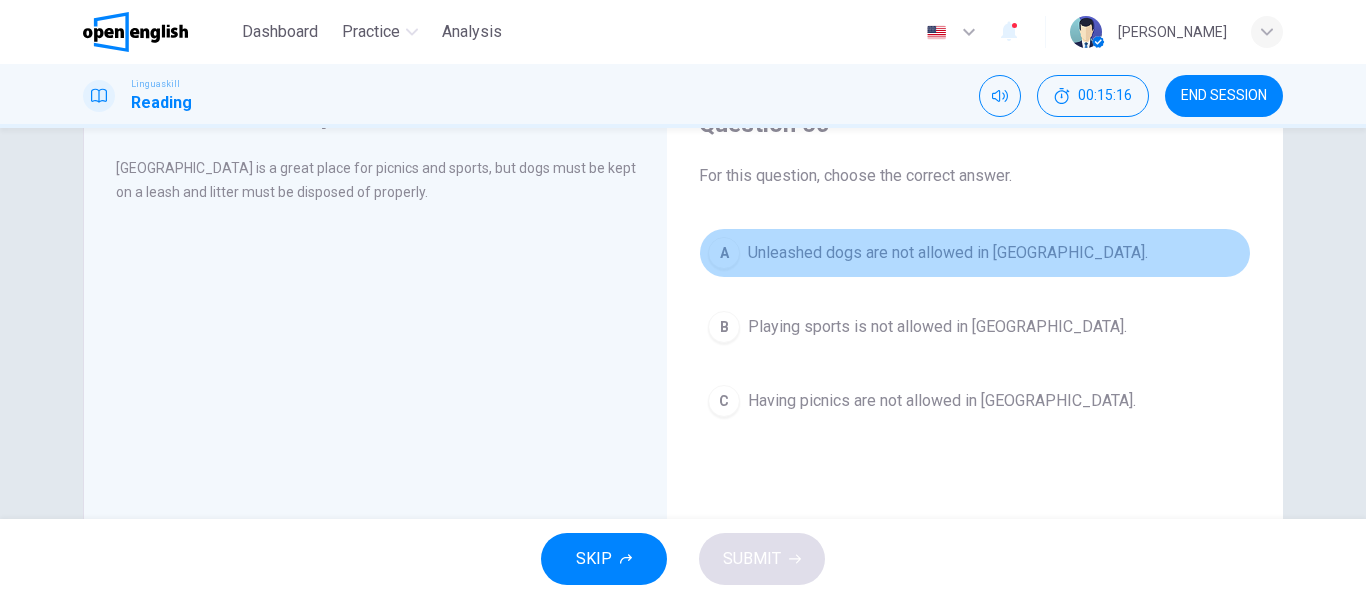 click on "Unleashed dogs are not allowed in [GEOGRAPHIC_DATA]." at bounding box center (948, 253) 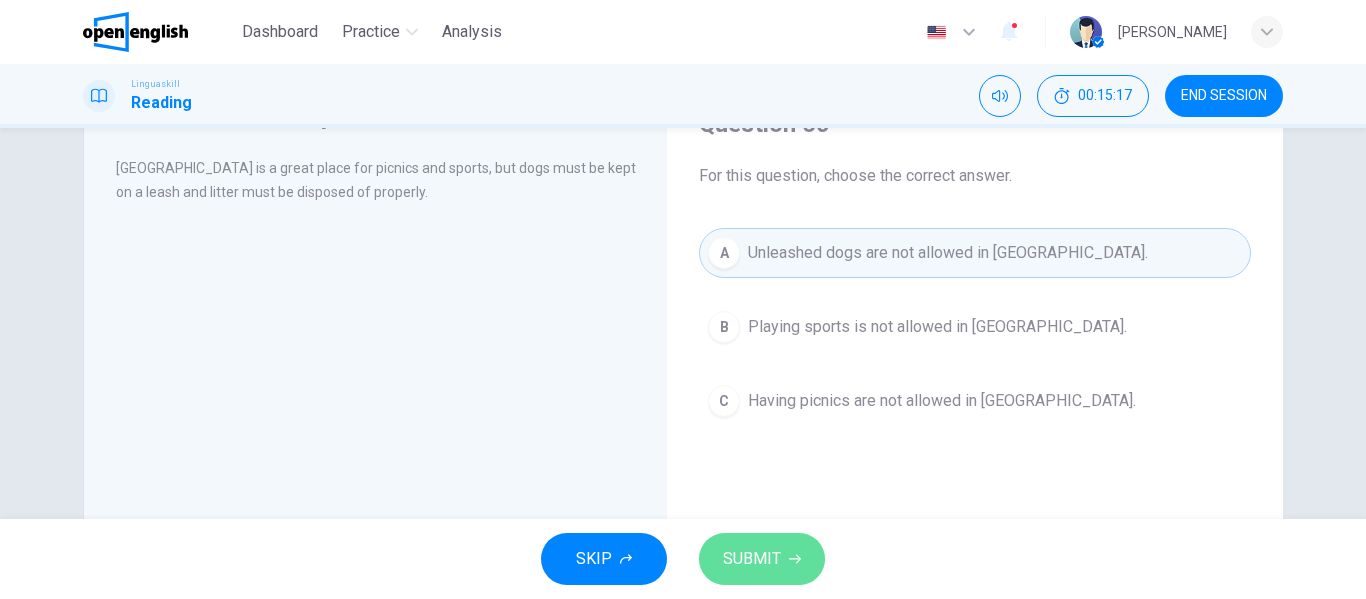 click 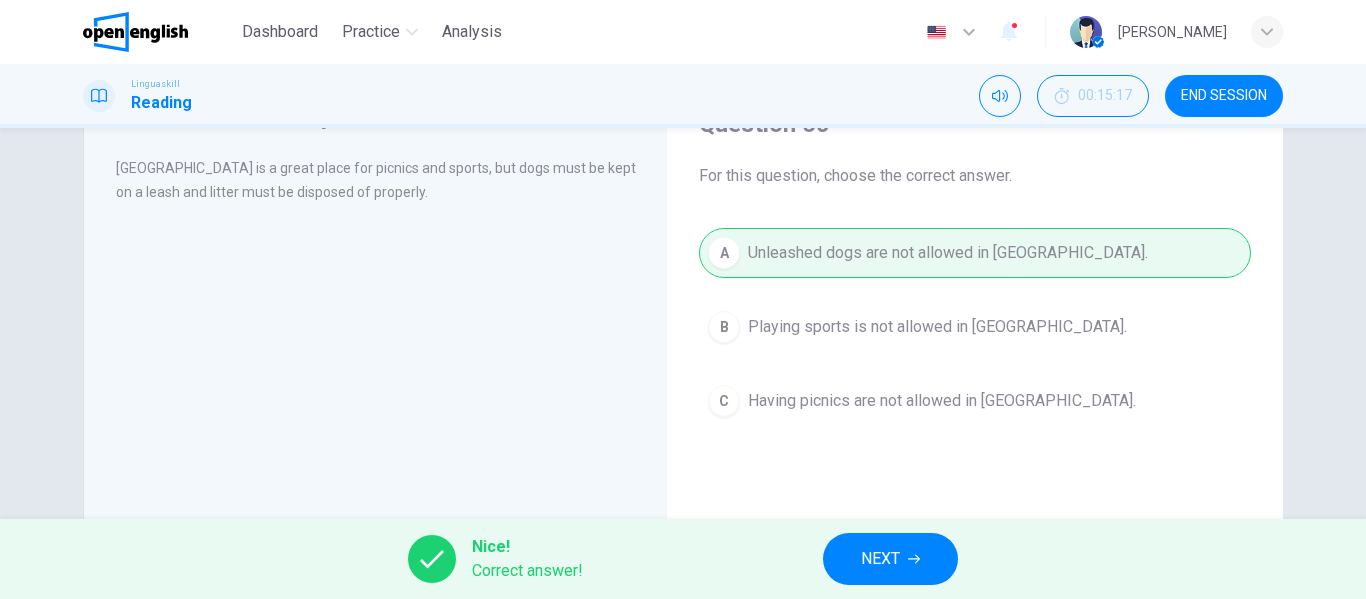 click on "NEXT" at bounding box center (890, 559) 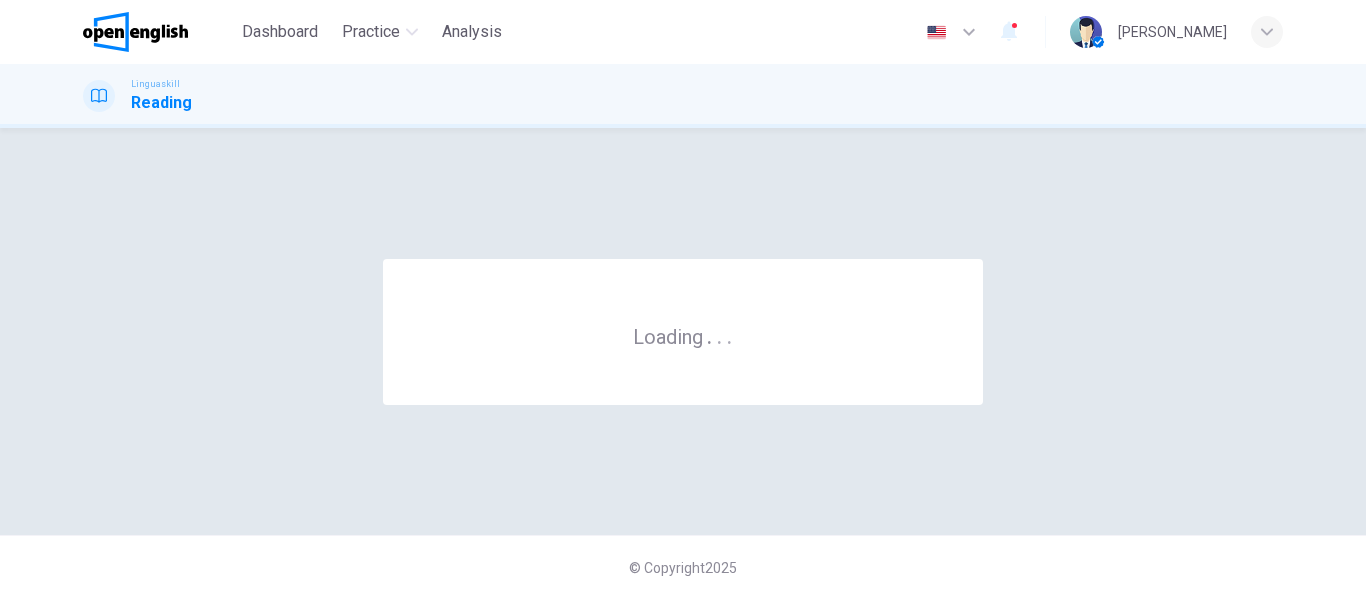 scroll, scrollTop: 0, scrollLeft: 0, axis: both 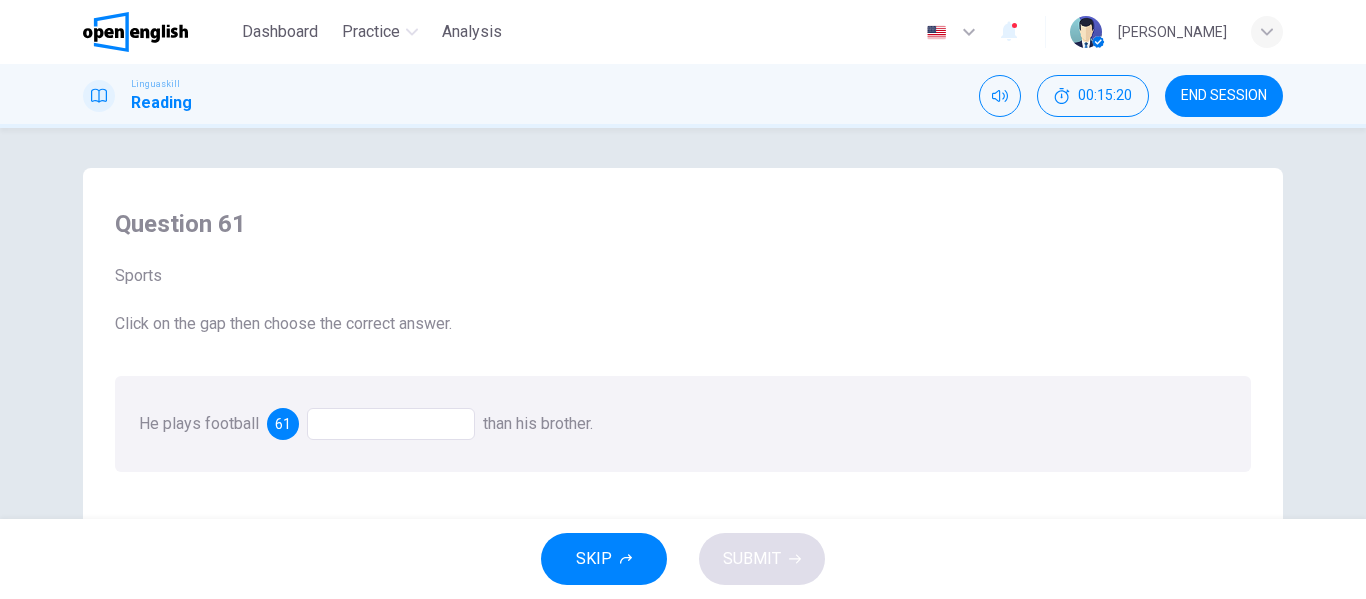 click at bounding box center (391, 424) 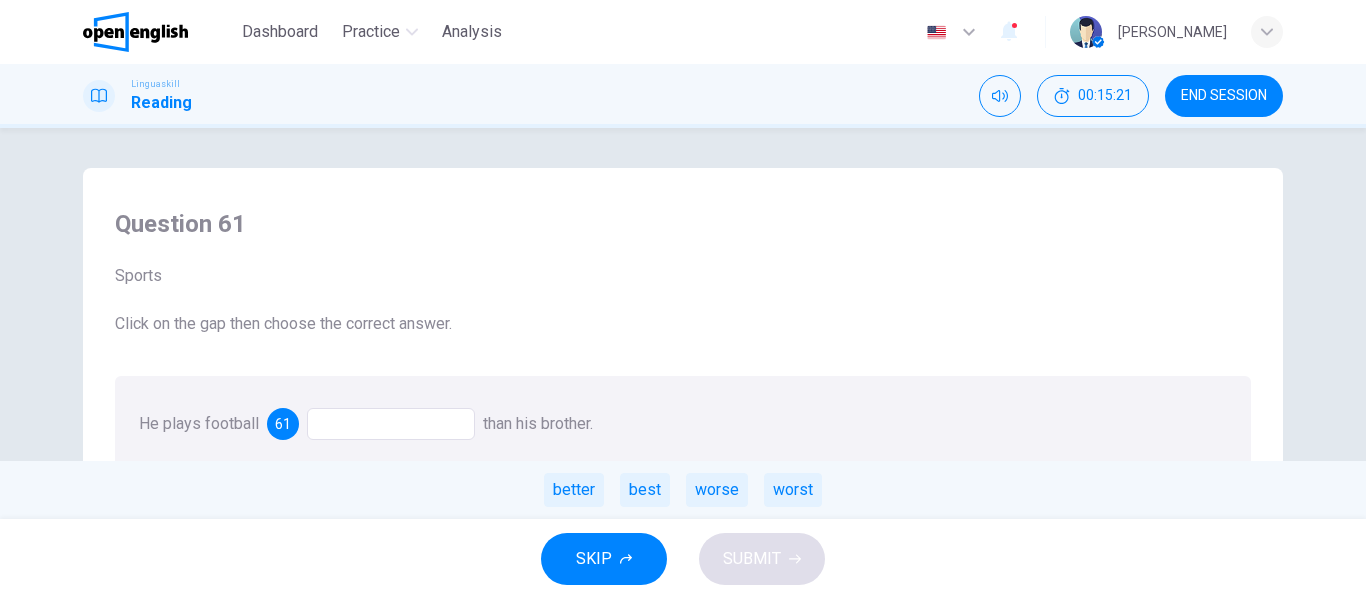 click at bounding box center [391, 424] 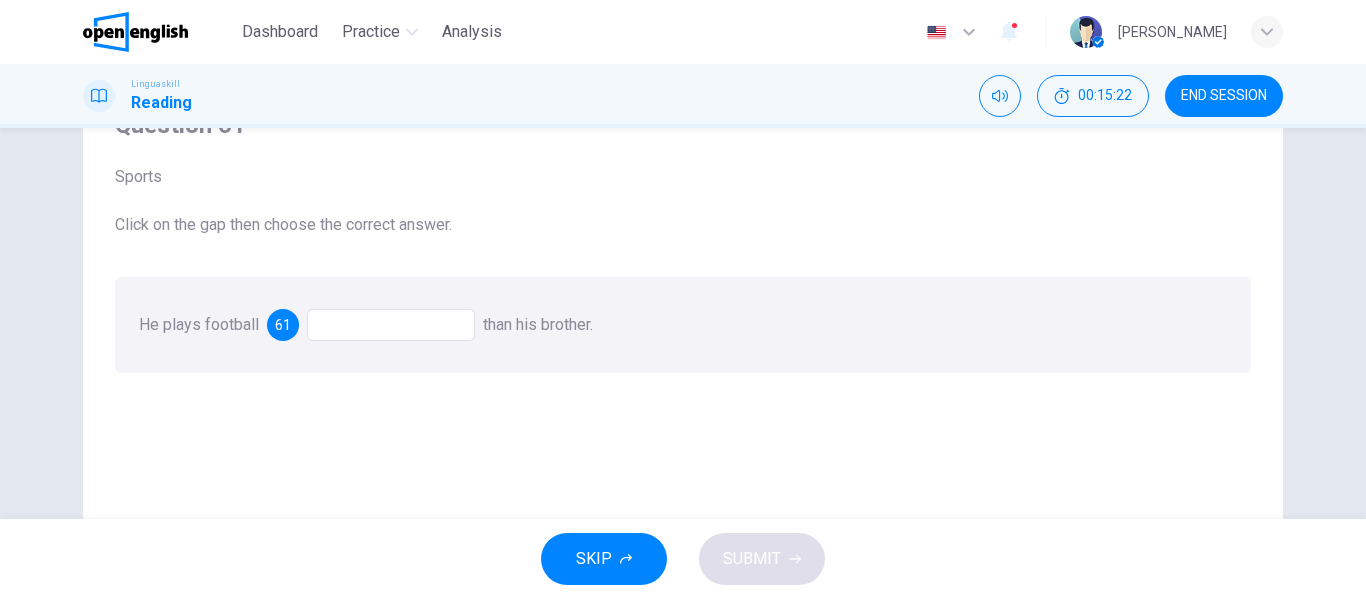 scroll, scrollTop: 100, scrollLeft: 0, axis: vertical 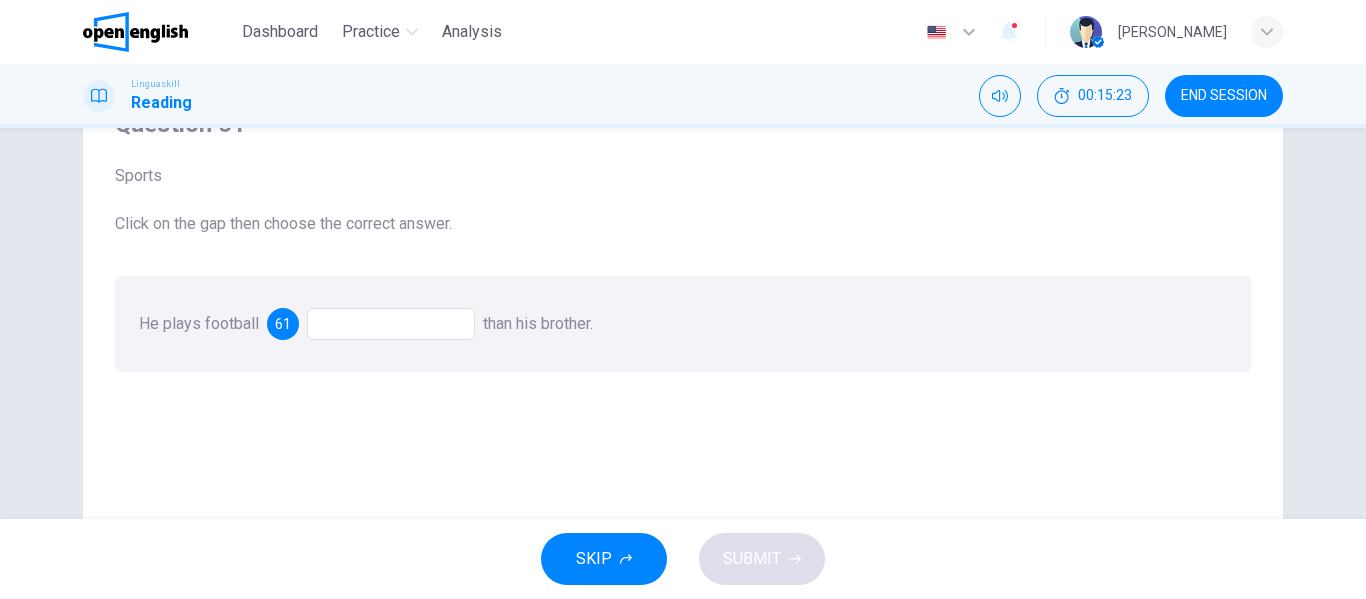 click at bounding box center [391, 324] 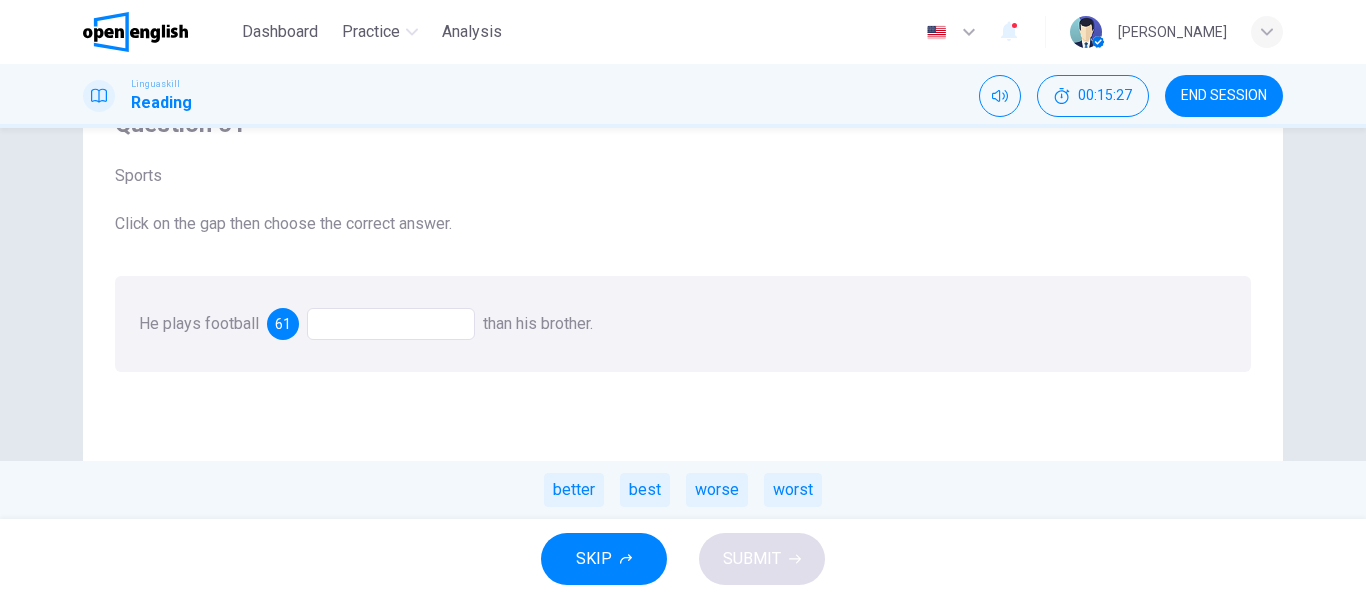 click on "better" at bounding box center (574, 490) 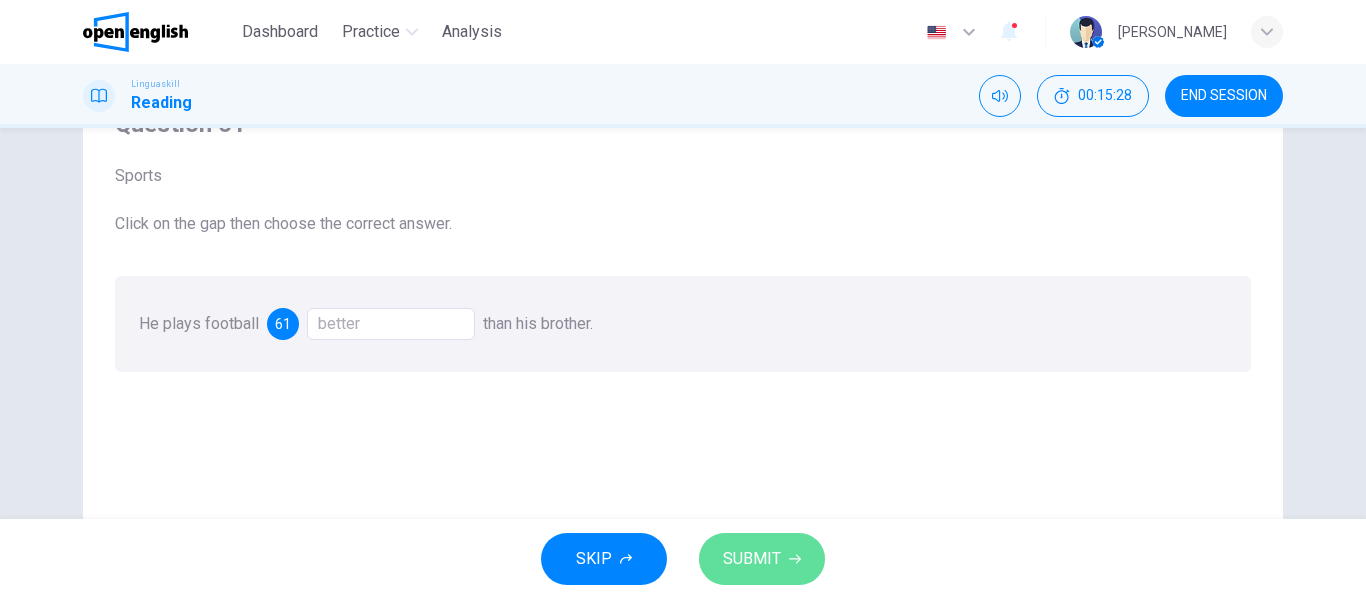 click on "SUBMIT" at bounding box center [752, 559] 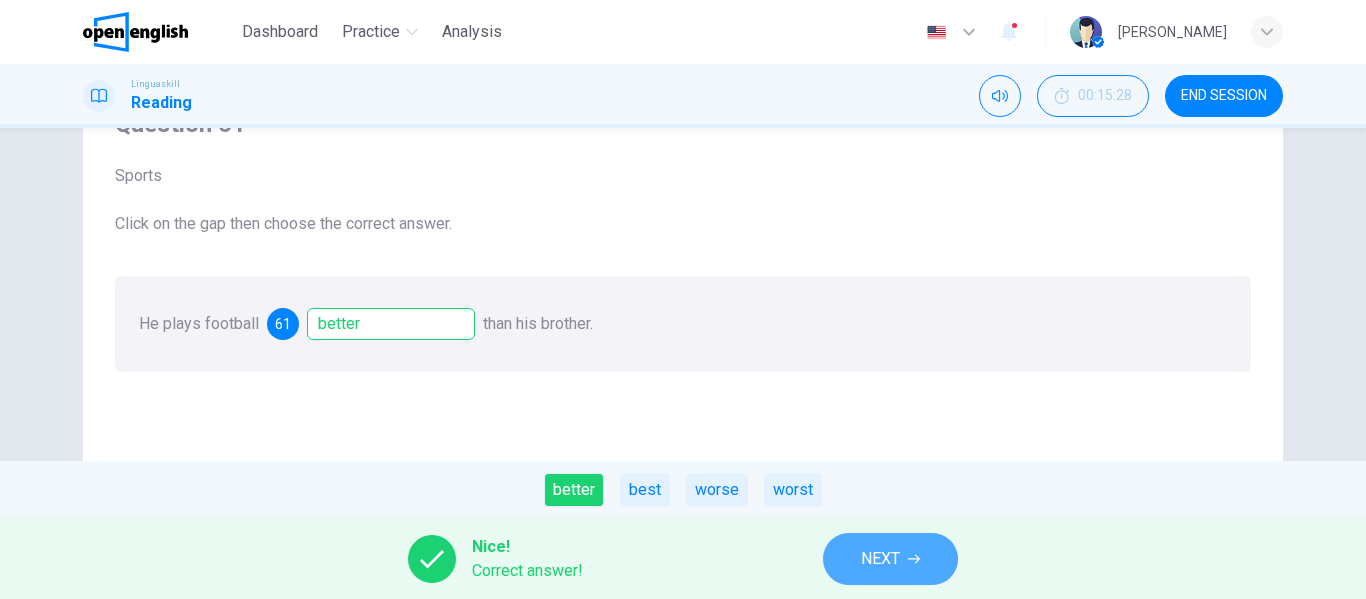 click on "NEXT" at bounding box center (890, 559) 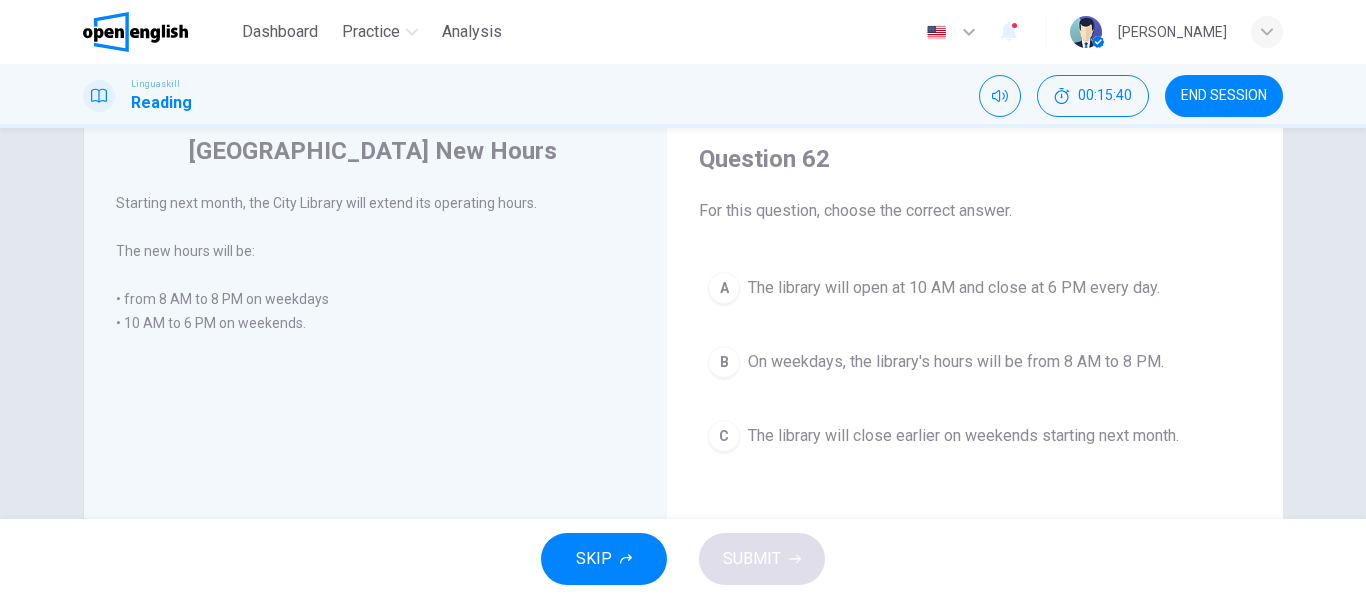 scroll, scrollTop: 100, scrollLeft: 0, axis: vertical 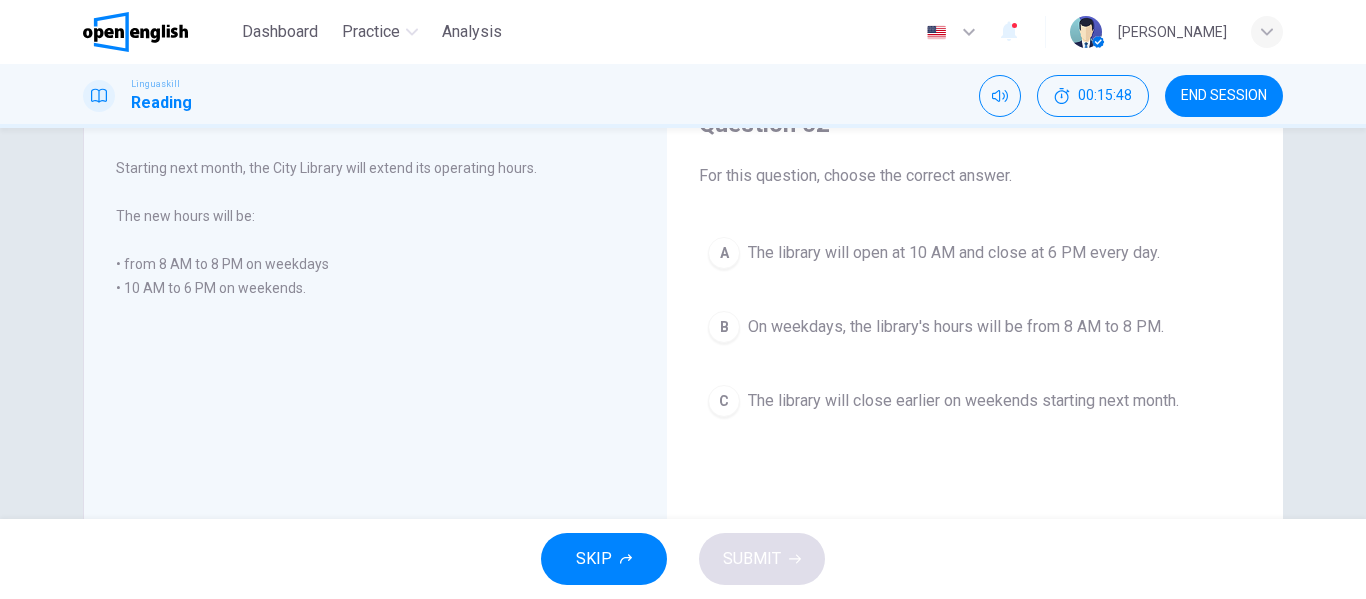 click on "On weekdays, the library's hours will be from 8 AM to 8 PM." at bounding box center [956, 327] 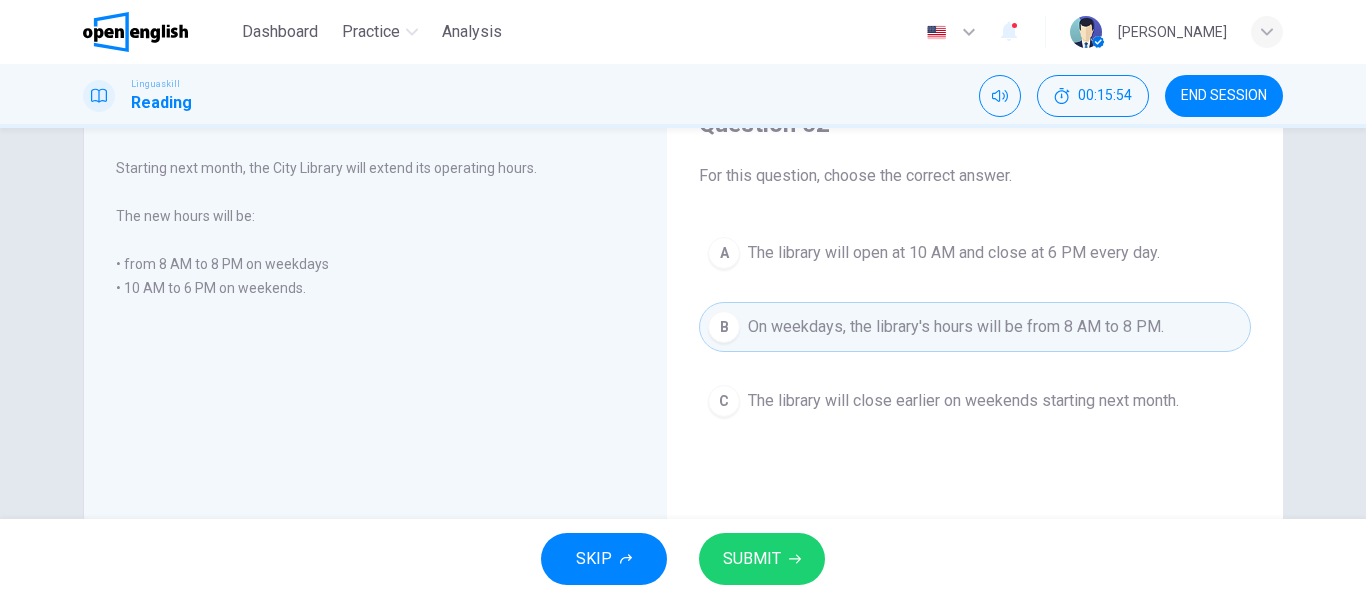 click on "SUBMIT" at bounding box center (762, 559) 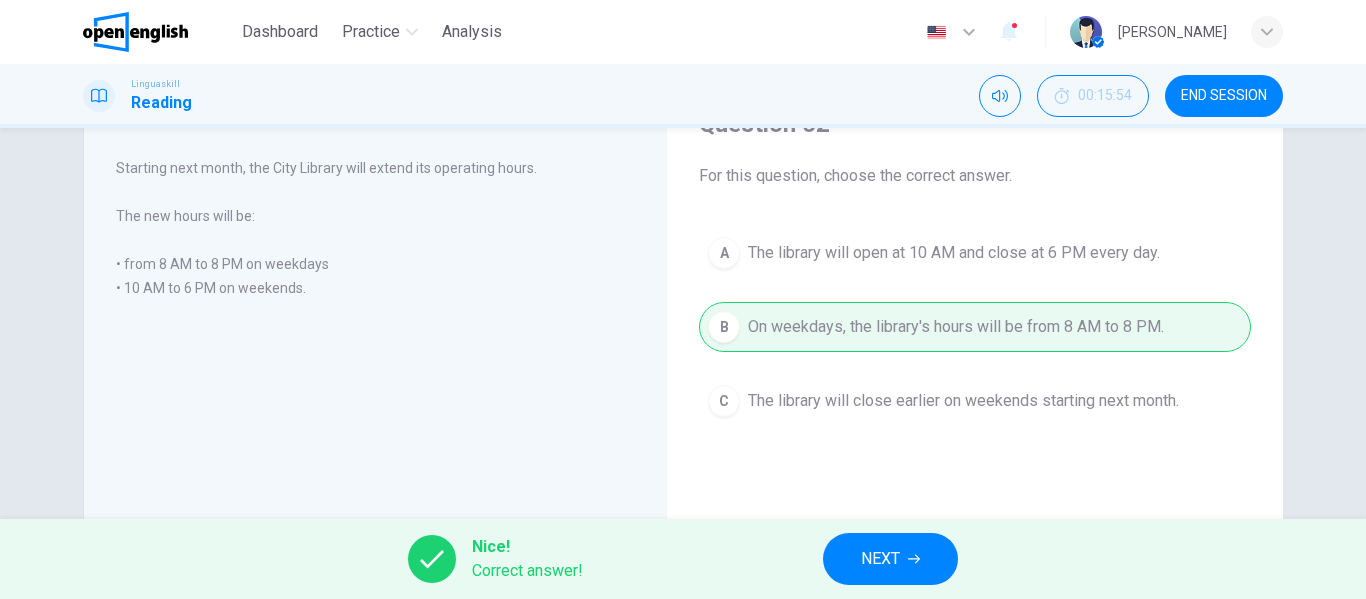 click on "NEXT" at bounding box center [890, 559] 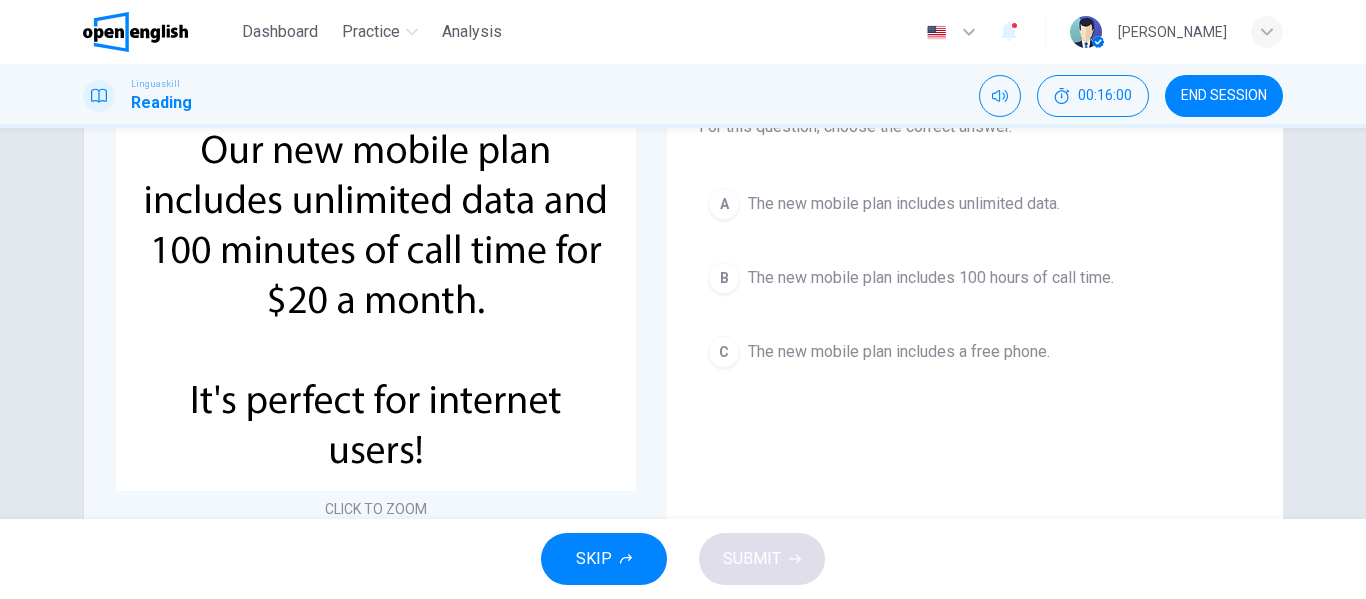 scroll, scrollTop: 100, scrollLeft: 0, axis: vertical 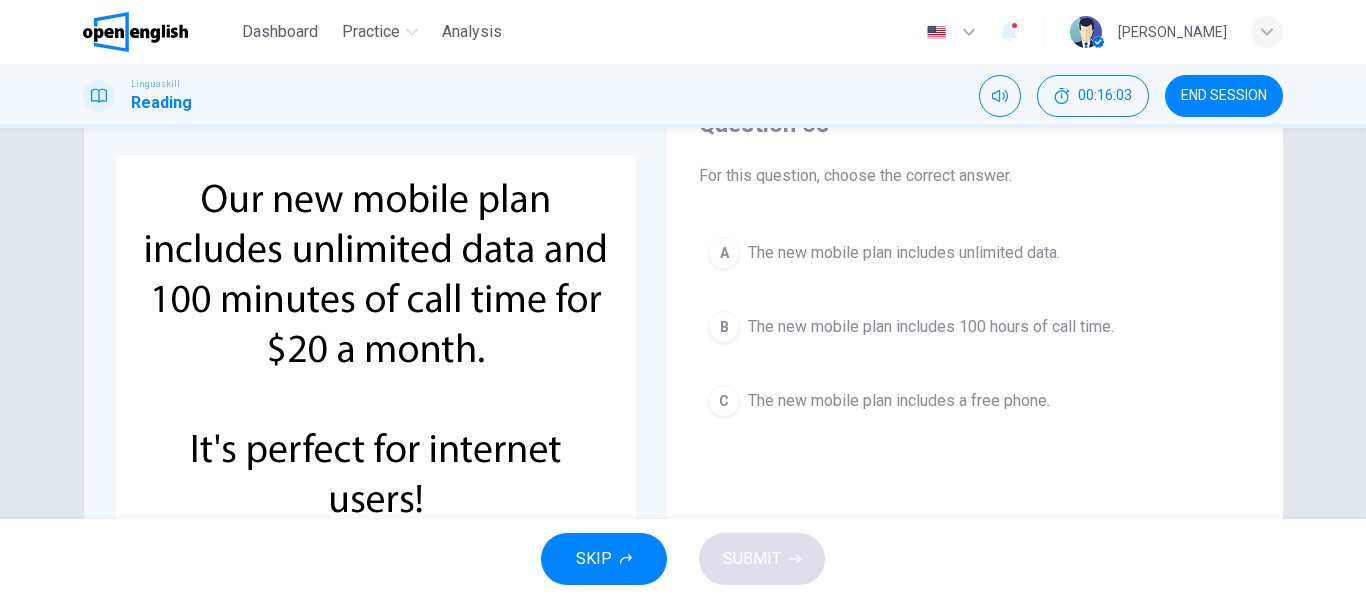 click on "The new mobile plan includes 100 hours of call time." at bounding box center [931, 327] 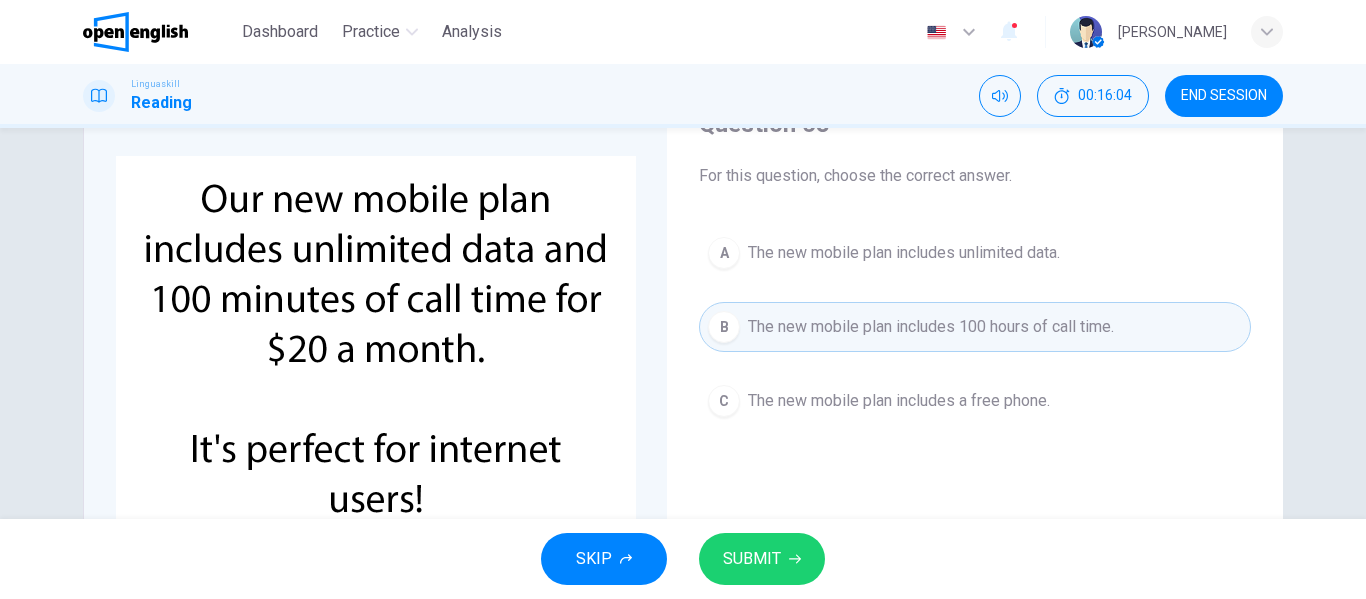 click on "SUBMIT" at bounding box center (762, 559) 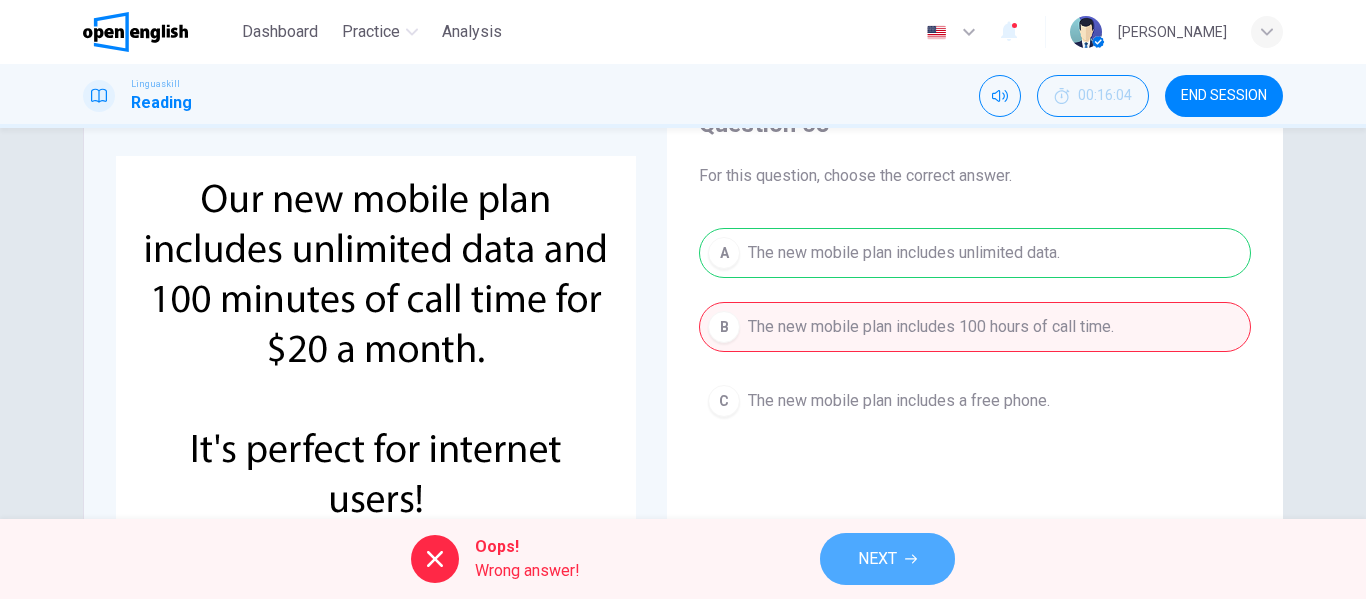 click on "NEXT" at bounding box center [887, 559] 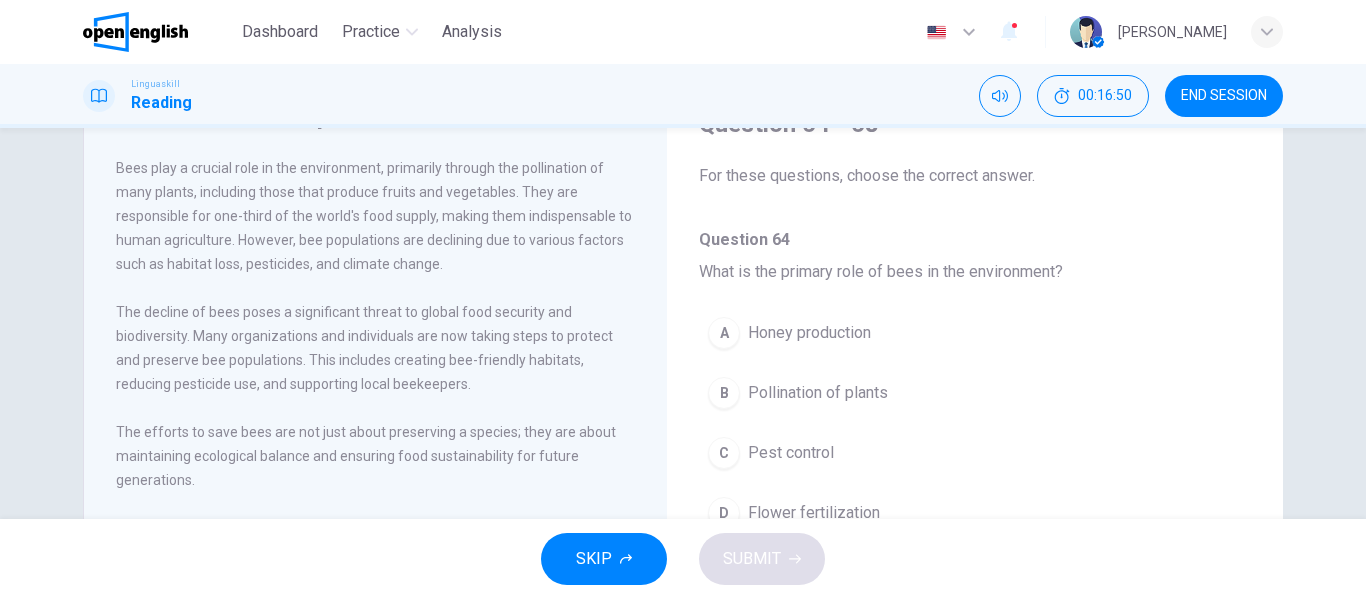 scroll, scrollTop: 200, scrollLeft: 0, axis: vertical 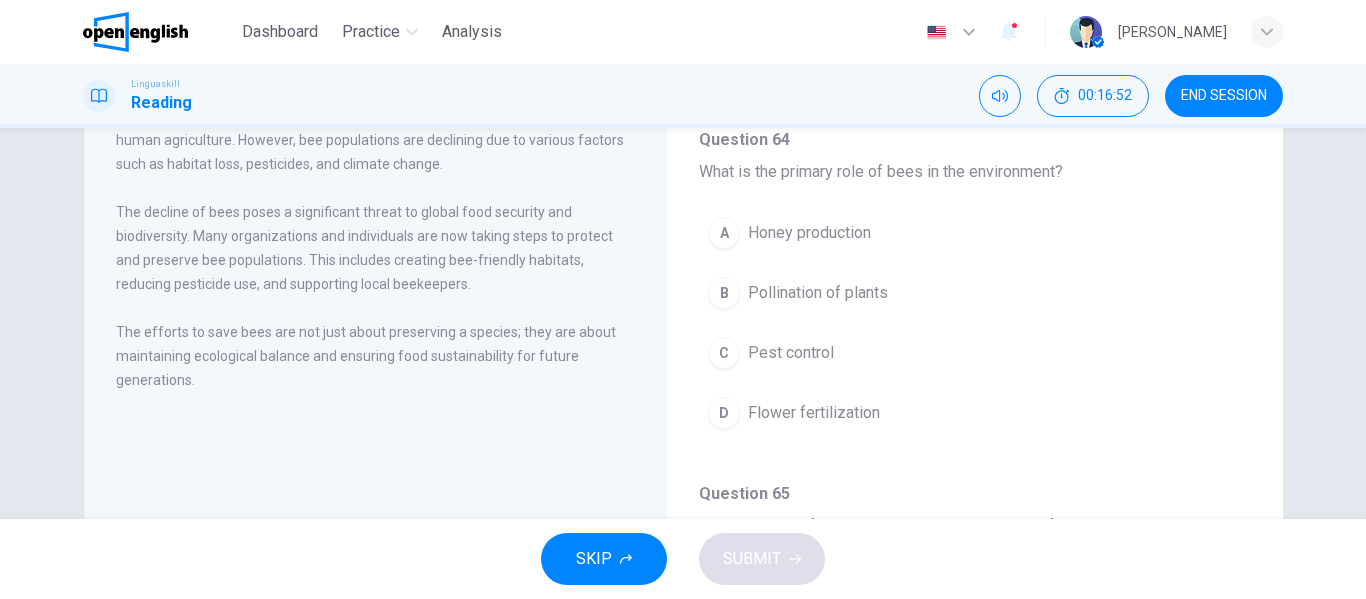 click on "Pollination of plants" at bounding box center [818, 293] 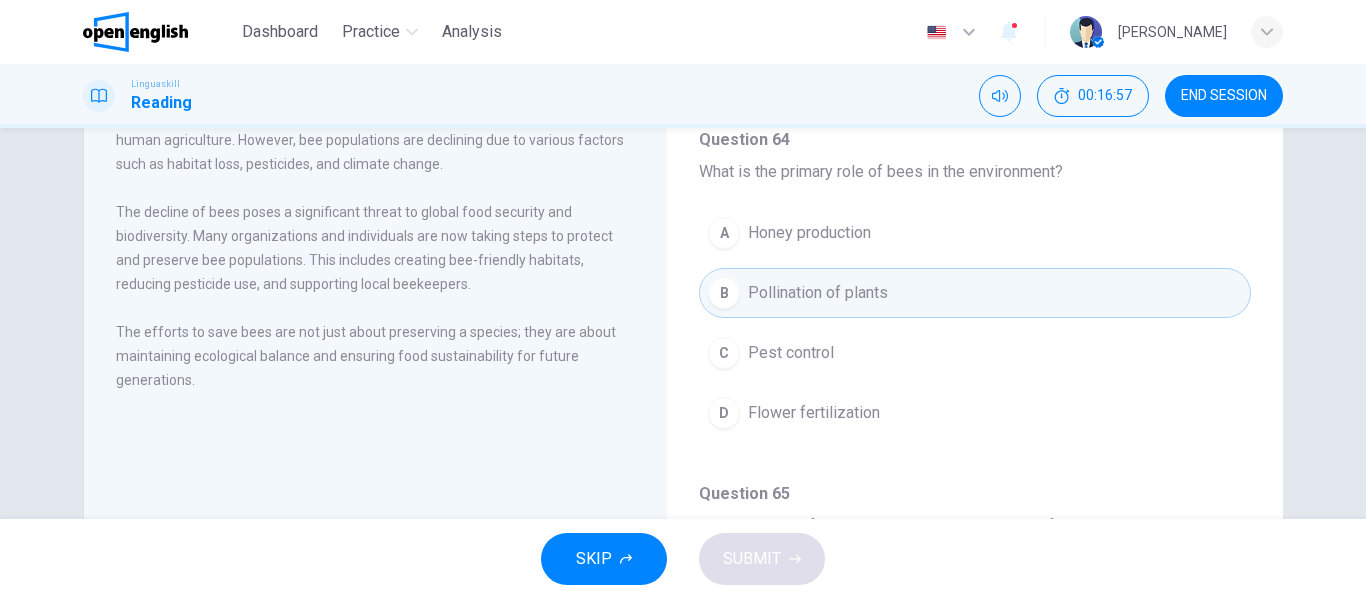 click on "Flower fertilization" at bounding box center (814, 413) 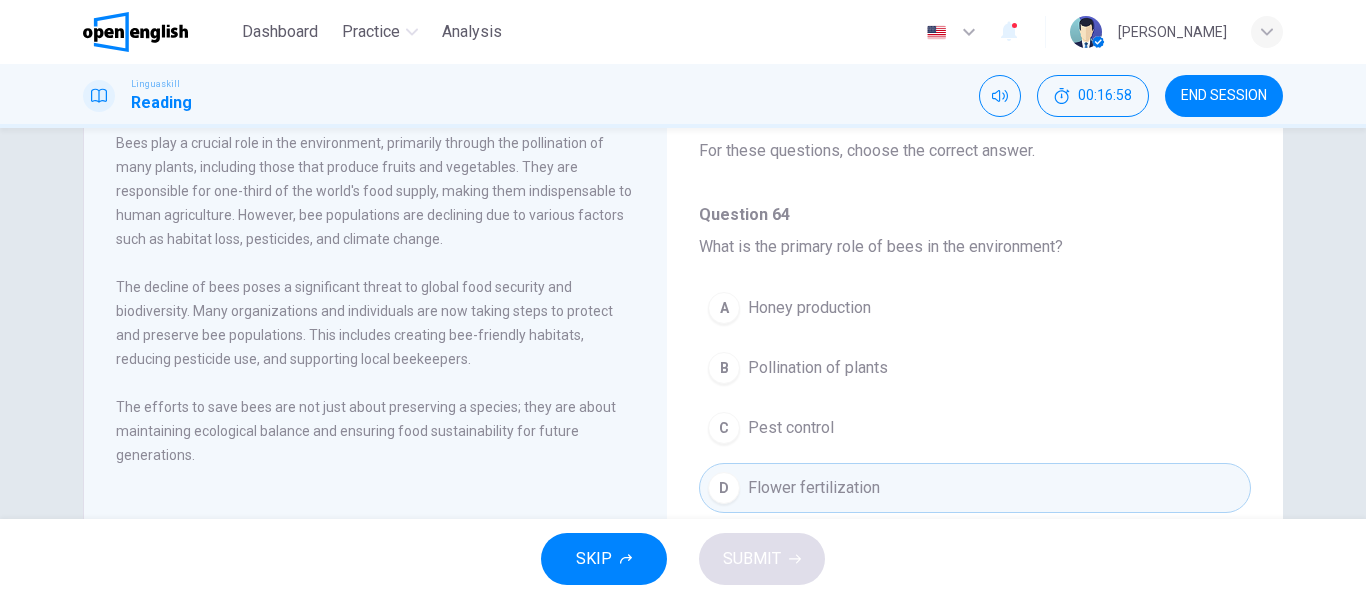 scroll, scrollTop: 100, scrollLeft: 0, axis: vertical 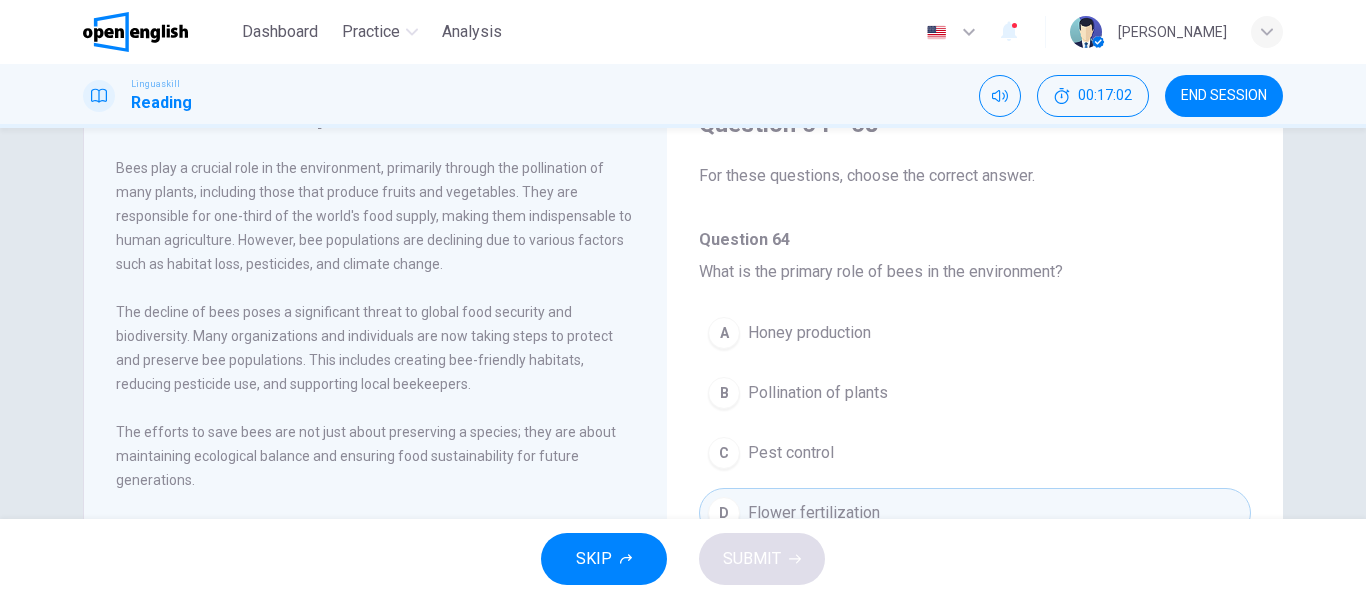 click on "Pollination of plants" at bounding box center (818, 393) 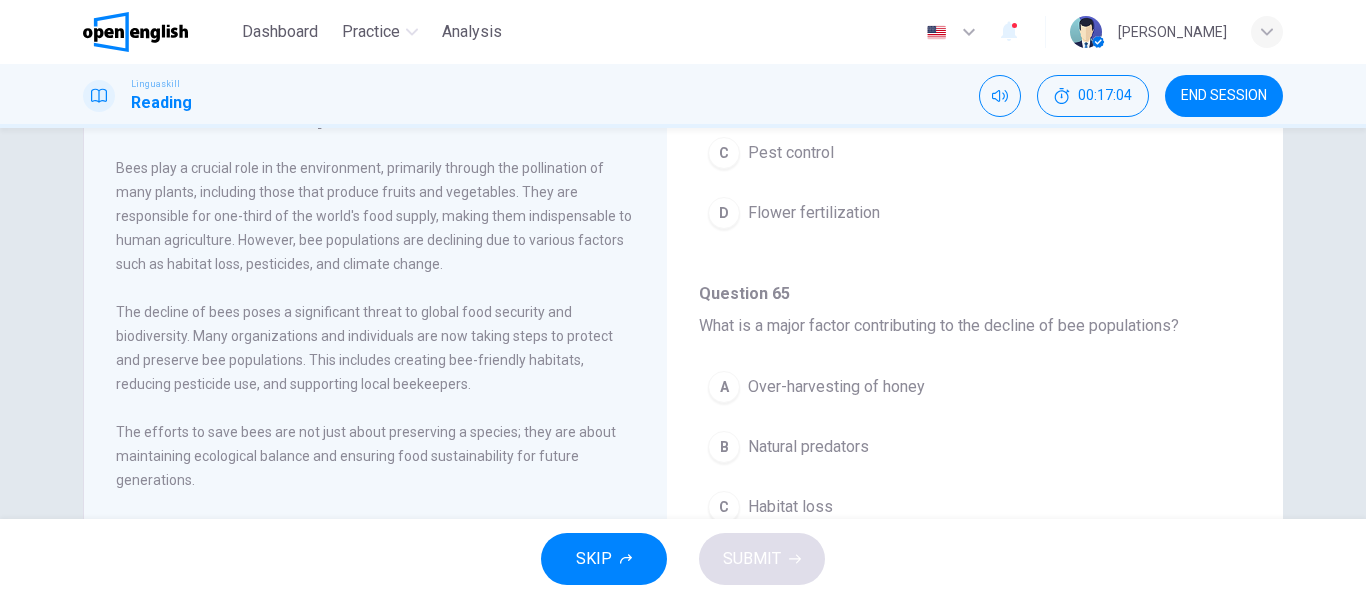 scroll, scrollTop: 0, scrollLeft: 0, axis: both 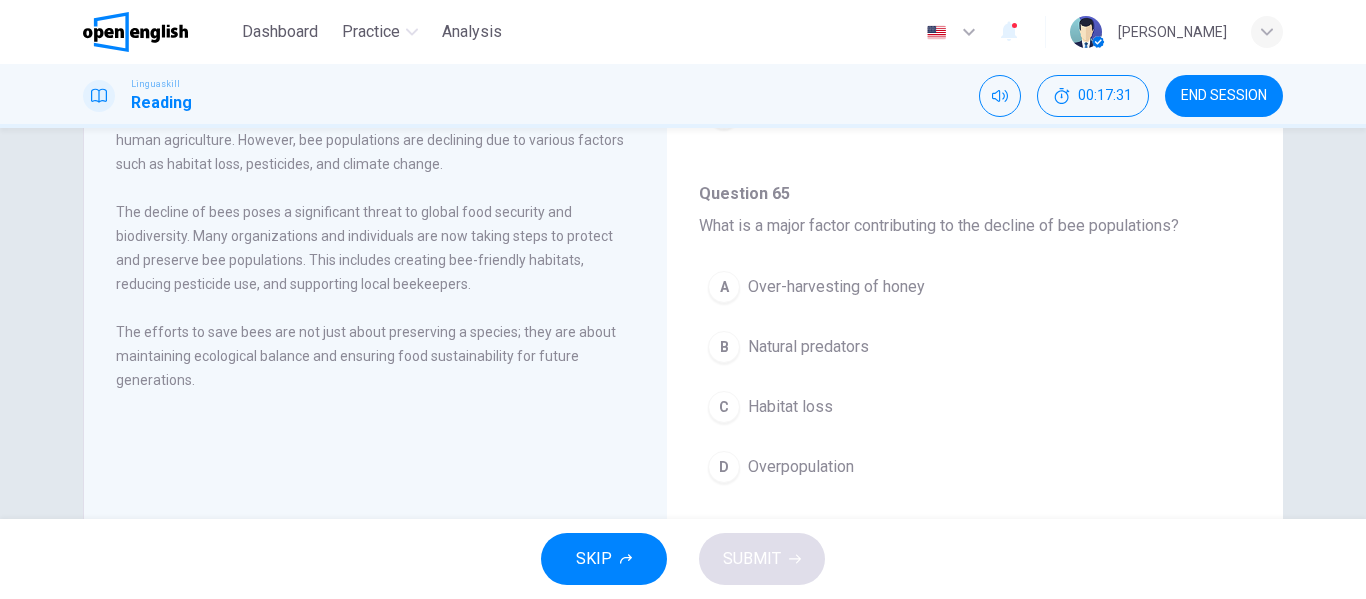 click on "Over-harvesting of honey" at bounding box center [836, 287] 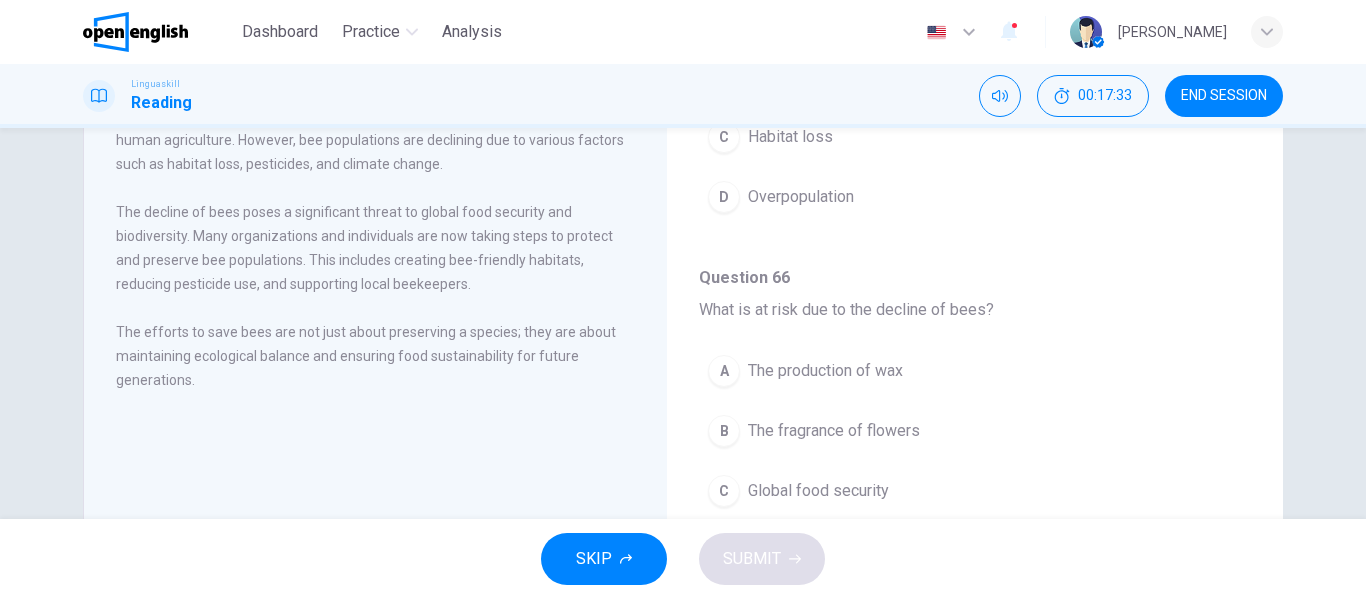 scroll, scrollTop: 600, scrollLeft: 0, axis: vertical 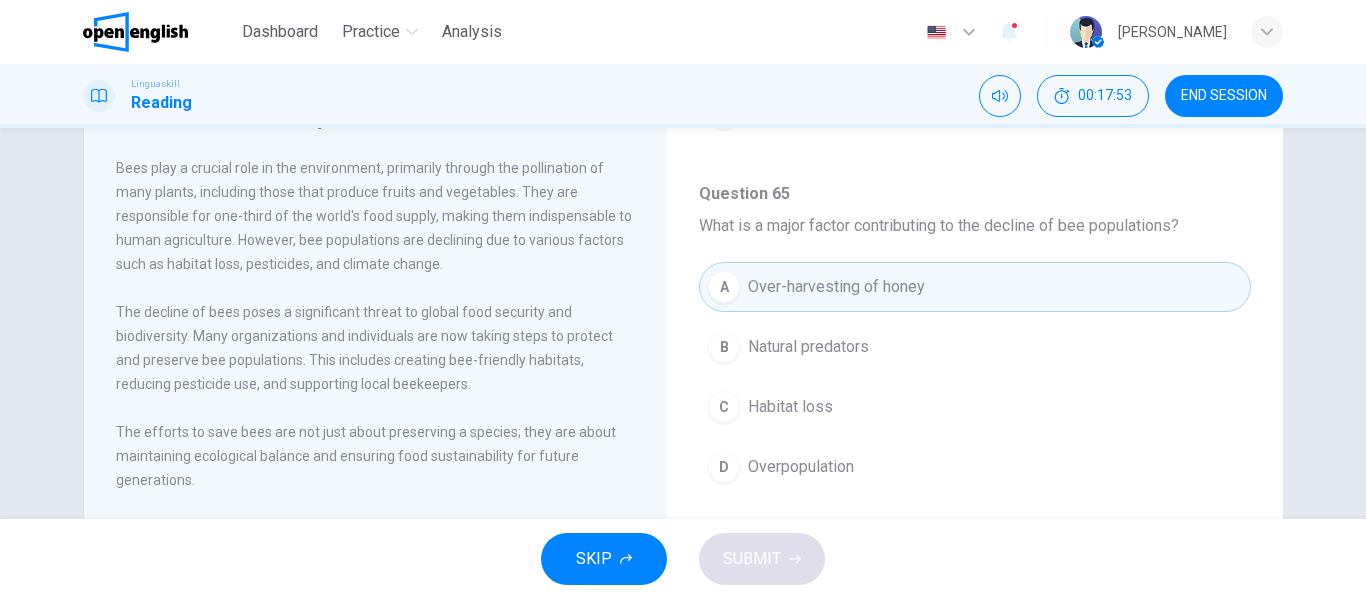 click on "Habitat loss" at bounding box center (790, 407) 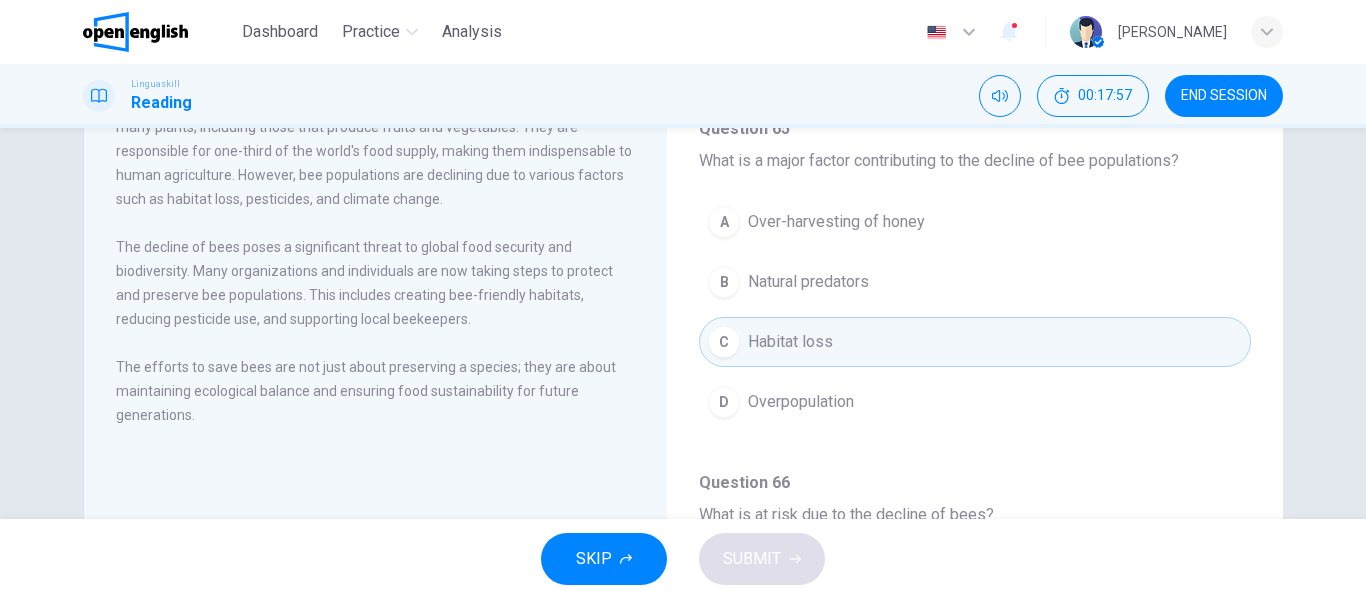 scroll, scrollTop: 200, scrollLeft: 0, axis: vertical 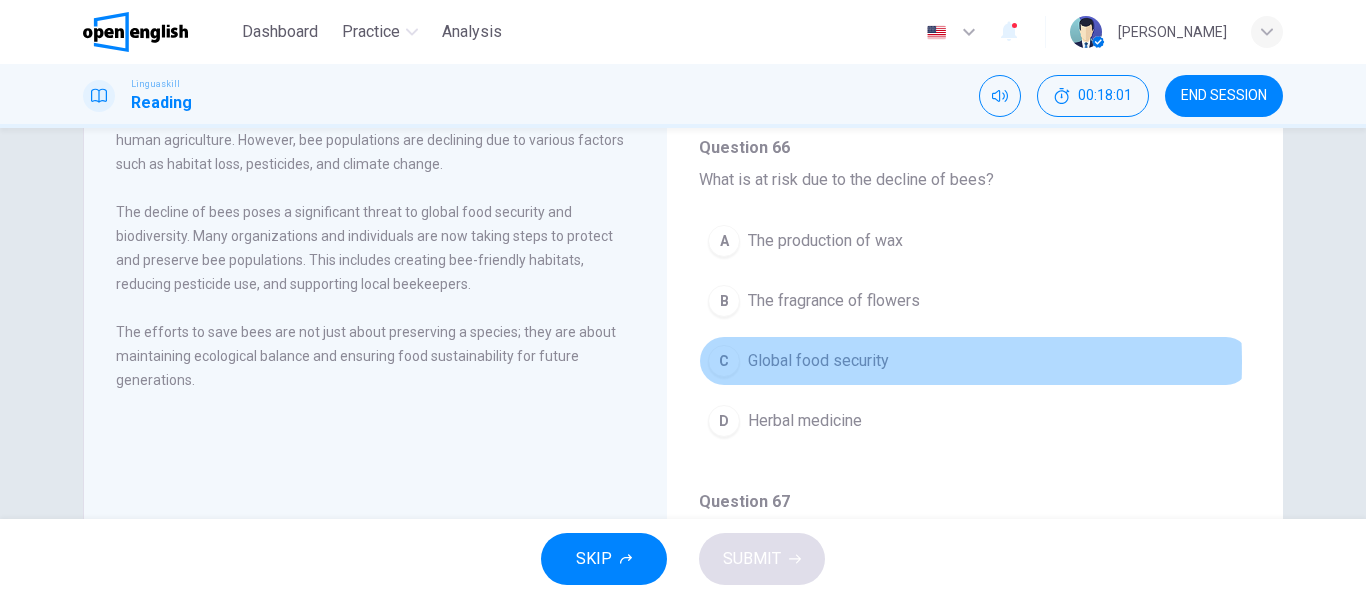 click on "Global food security" at bounding box center (818, 361) 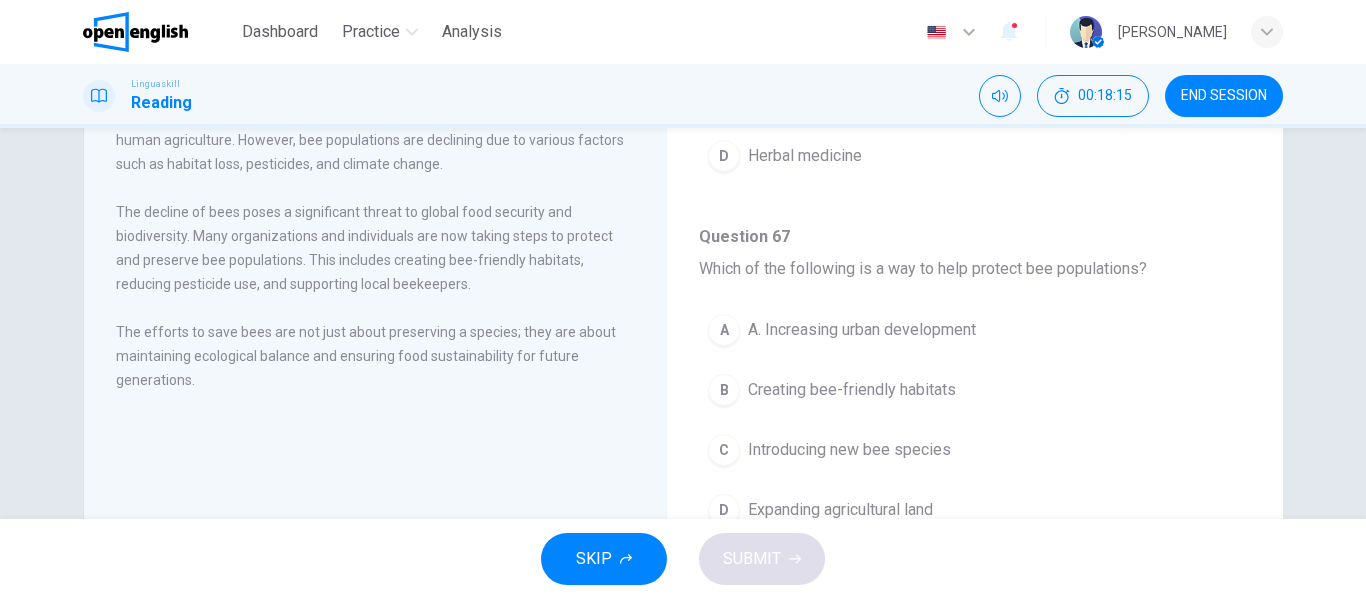 scroll, scrollTop: 1000, scrollLeft: 0, axis: vertical 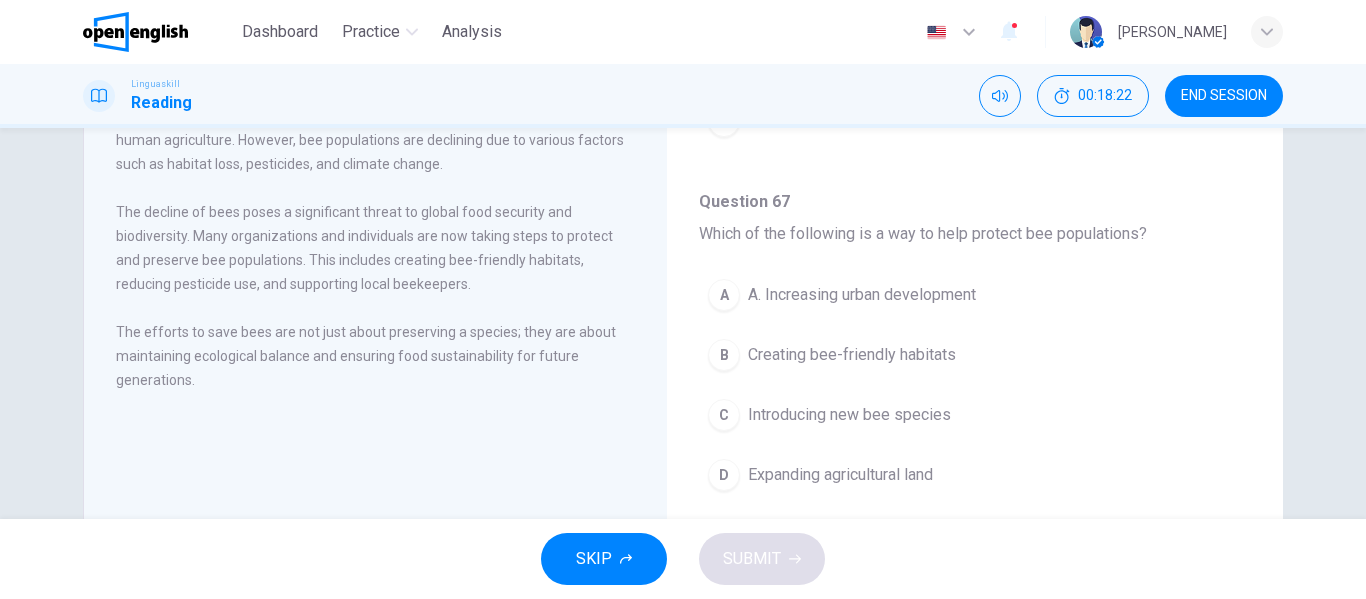 click on "Creating bee-friendly habitats" at bounding box center [852, 355] 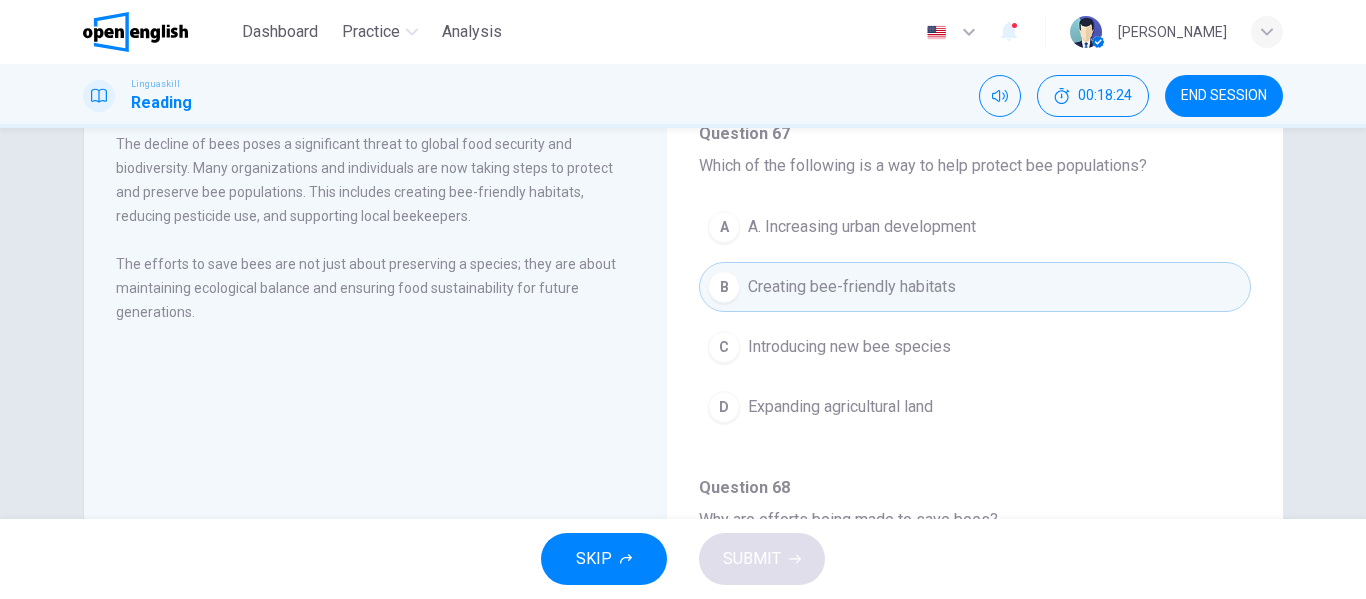 scroll, scrollTop: 300, scrollLeft: 0, axis: vertical 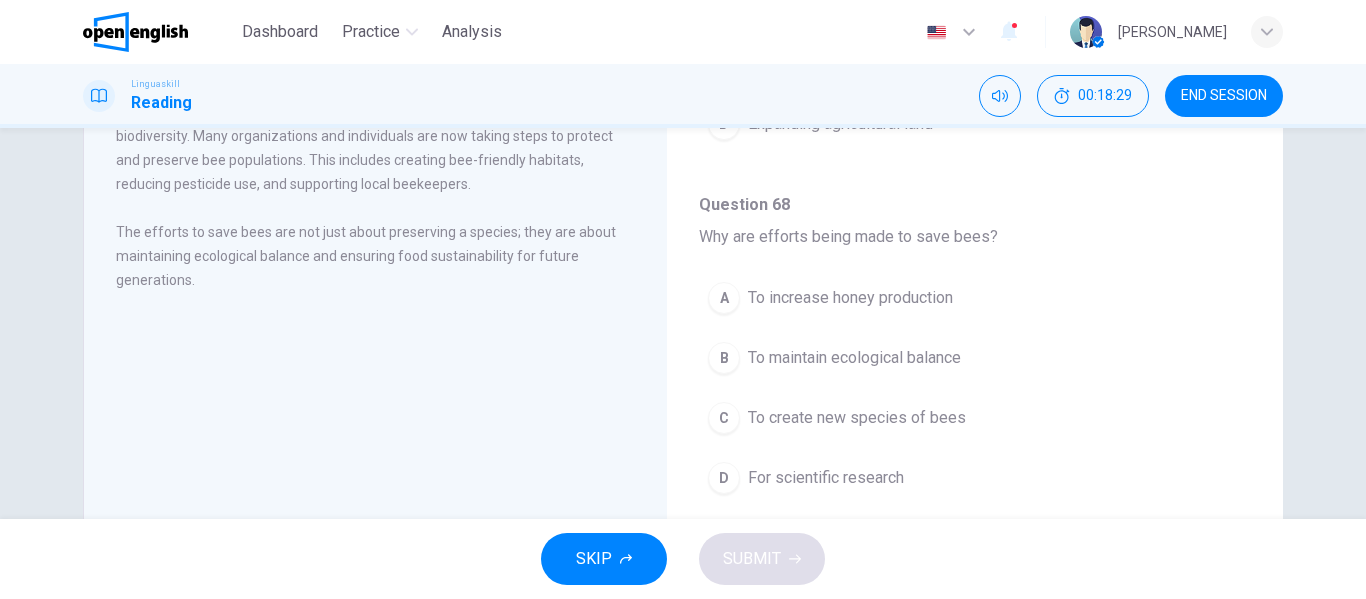 click on "To maintain ecological balance" at bounding box center [854, 358] 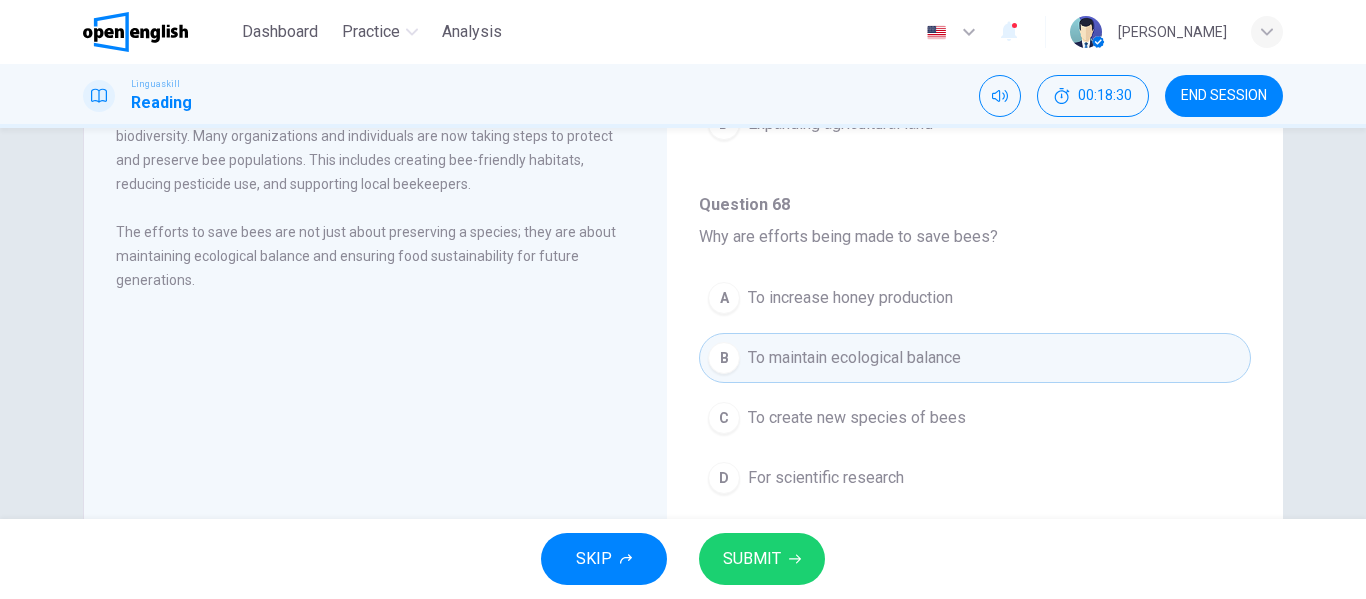 scroll, scrollTop: 384, scrollLeft: 0, axis: vertical 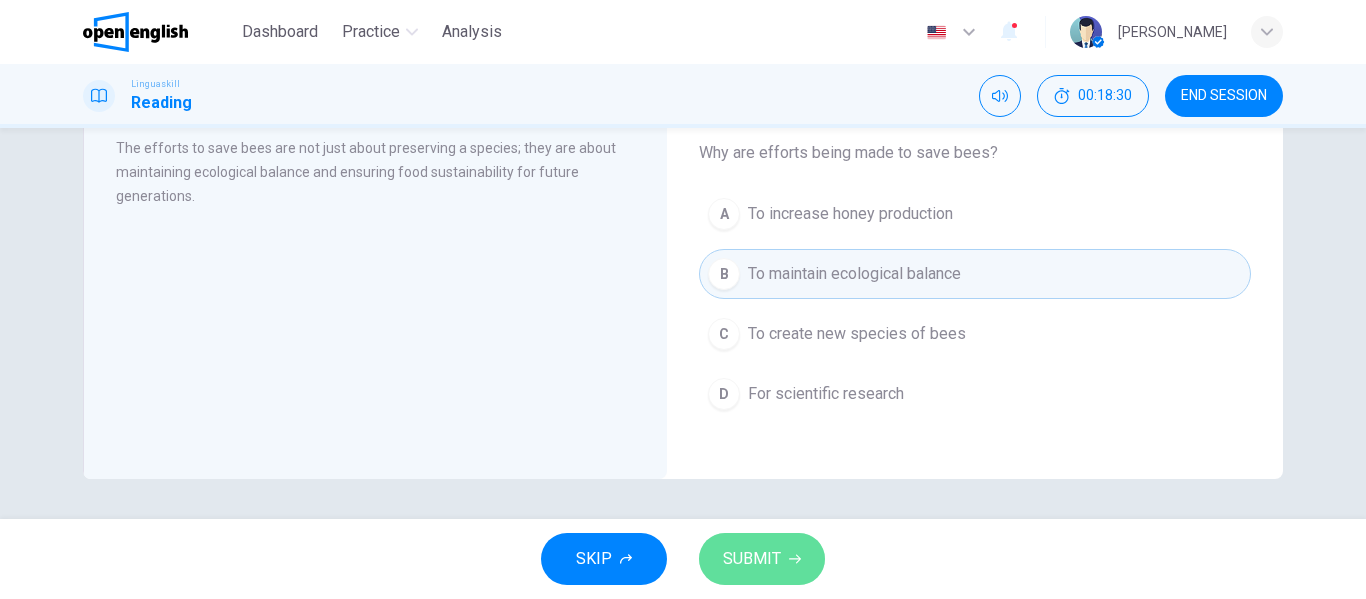 click on "SUBMIT" at bounding box center (762, 559) 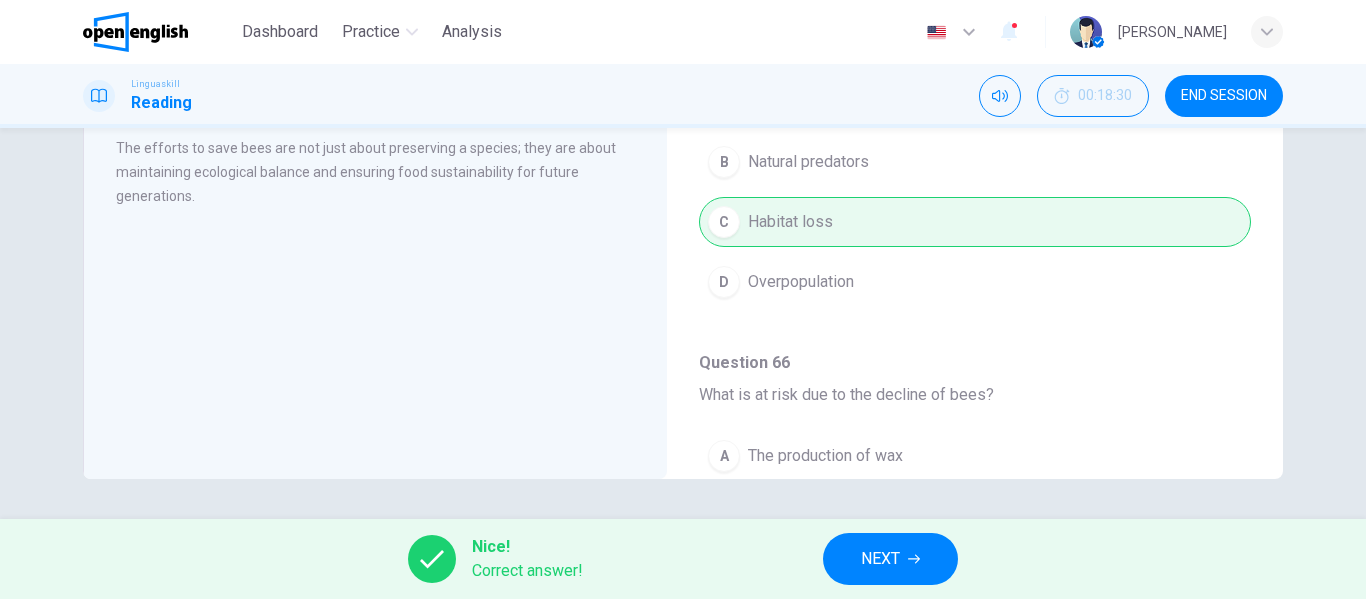 scroll, scrollTop: 251, scrollLeft: 0, axis: vertical 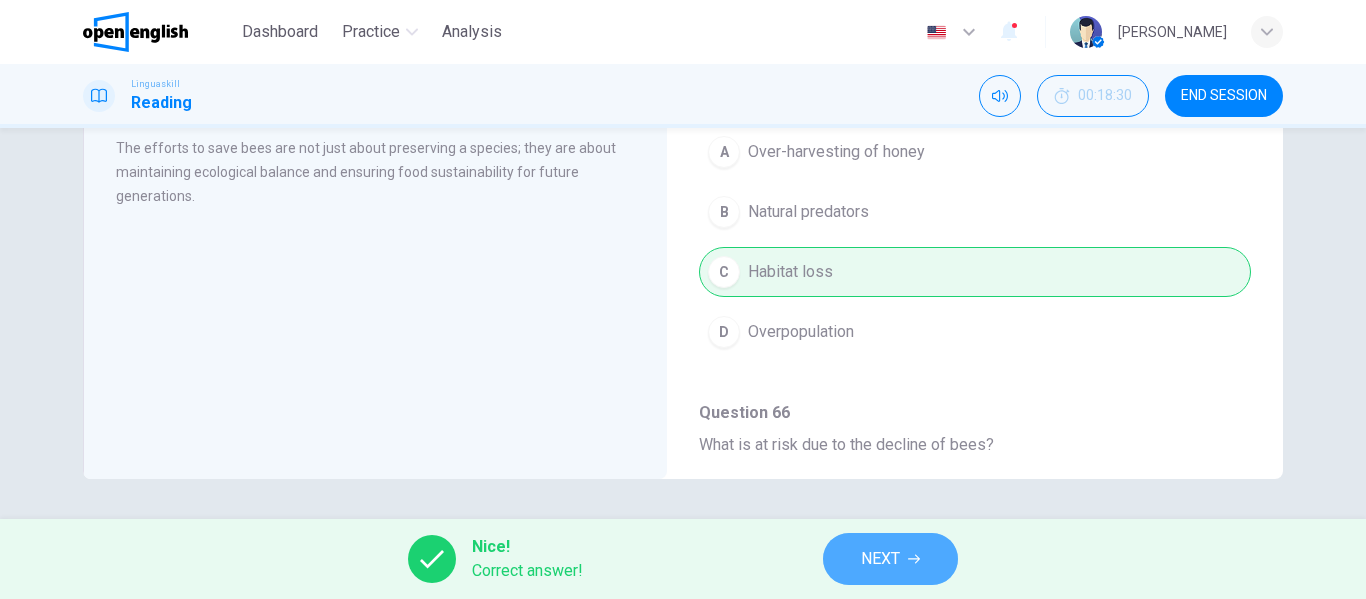 click on "NEXT" at bounding box center [880, 559] 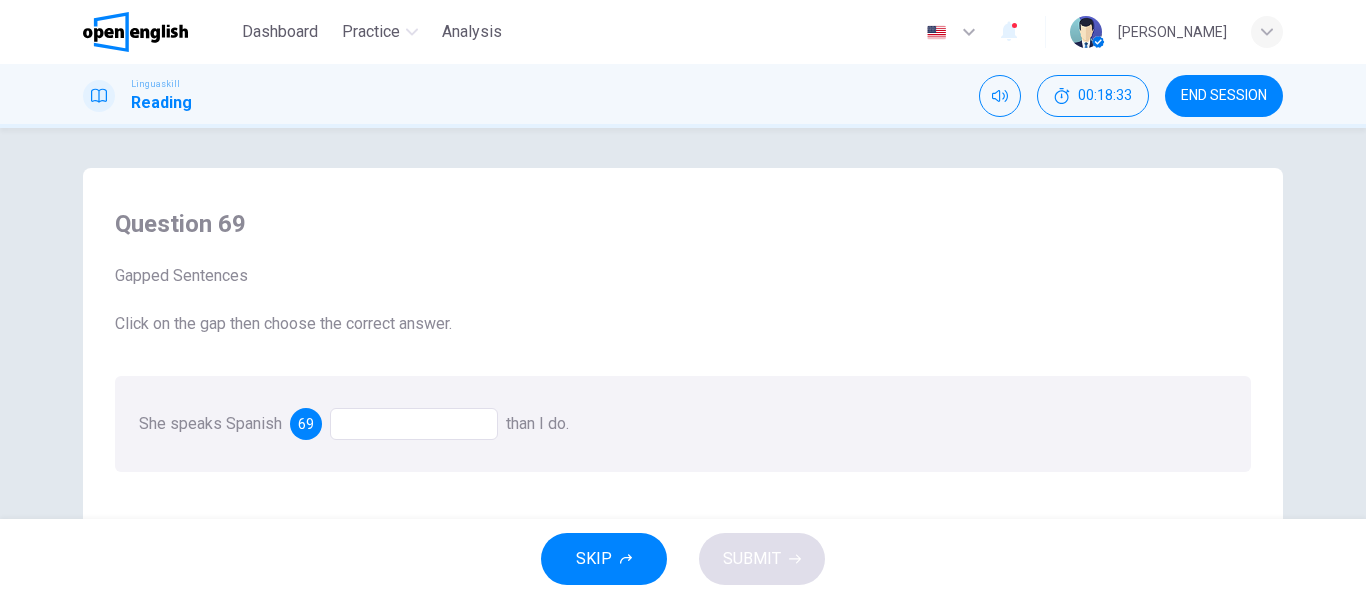click at bounding box center (414, 424) 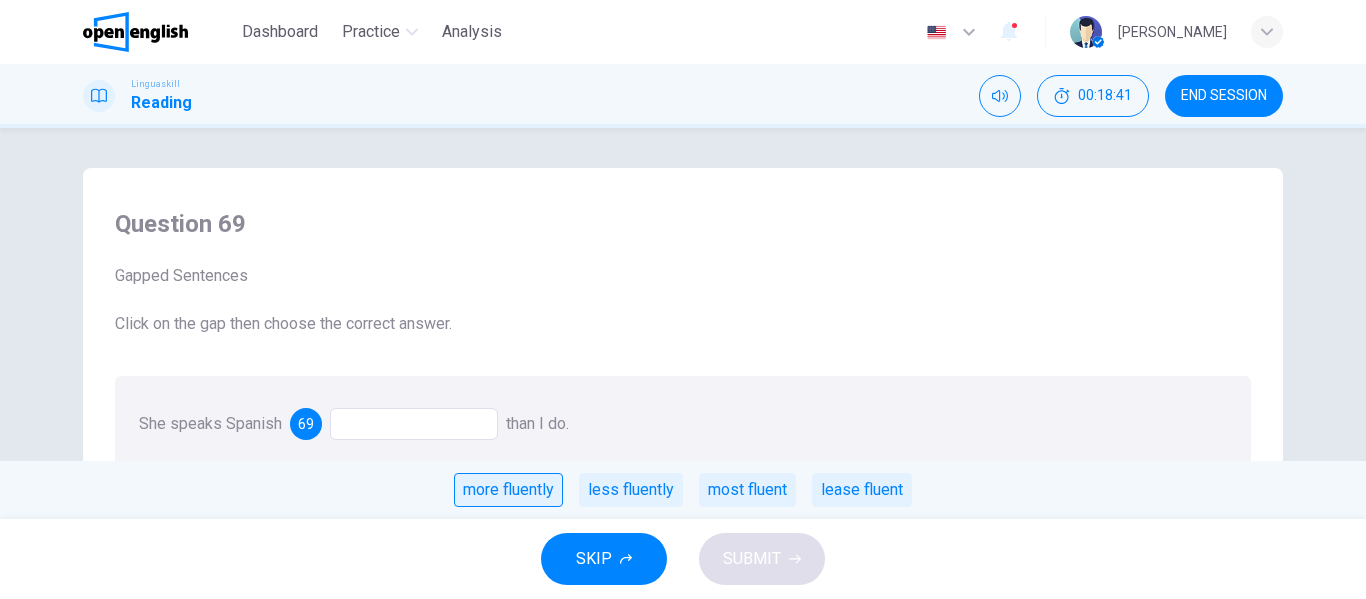 click on "more fluently" at bounding box center (508, 490) 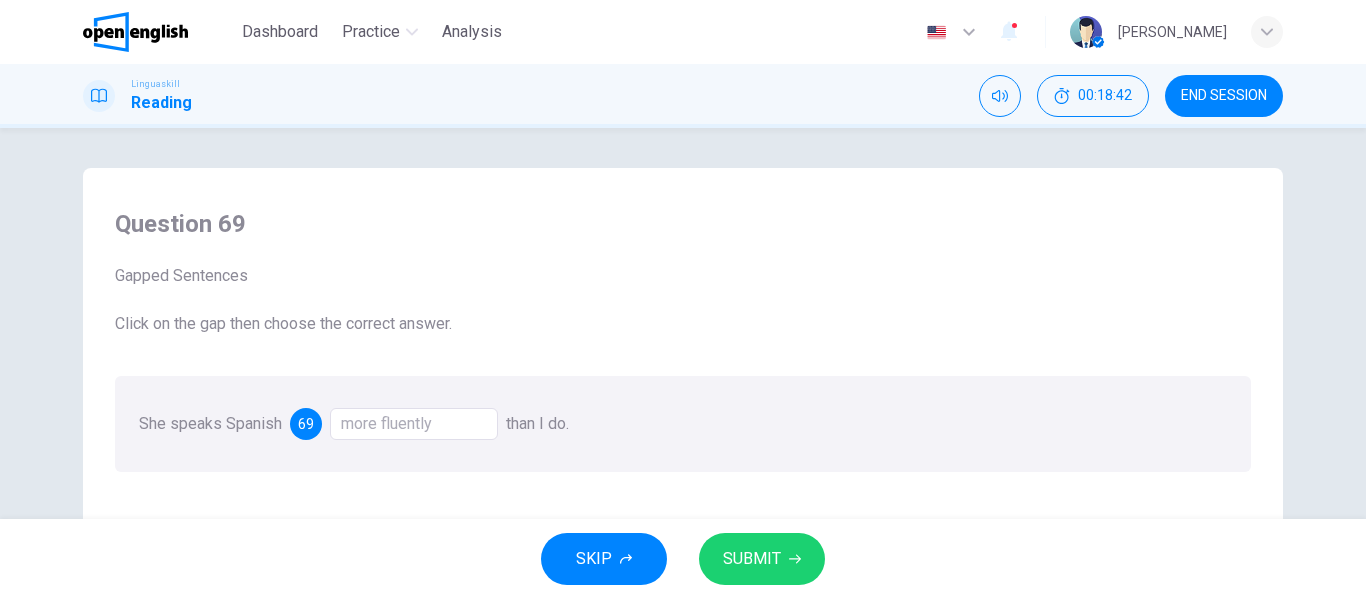 click on "SUBMIT" at bounding box center [762, 559] 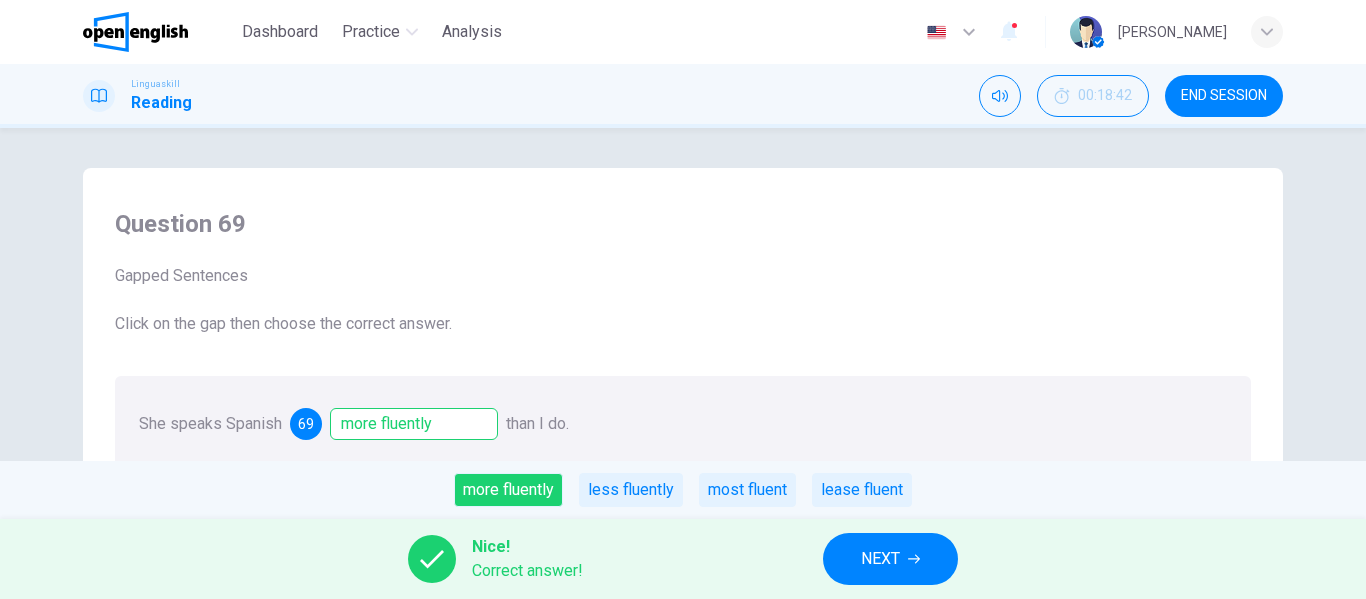 click on "NEXT" at bounding box center [880, 559] 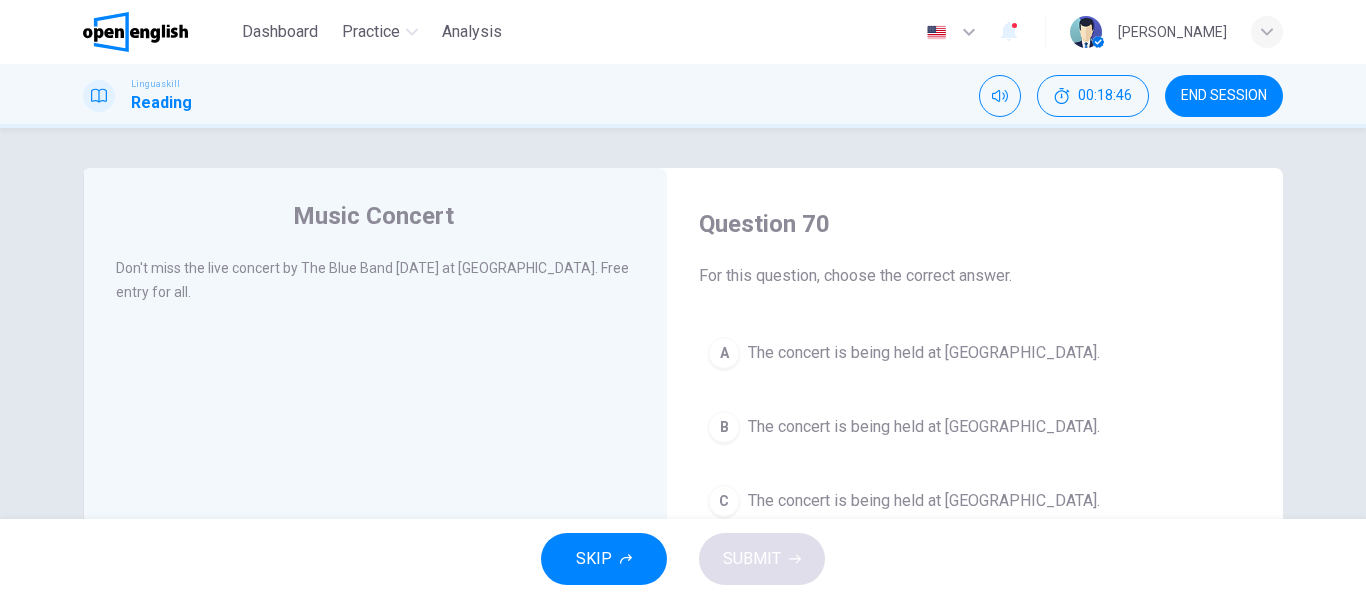 scroll, scrollTop: 100, scrollLeft: 0, axis: vertical 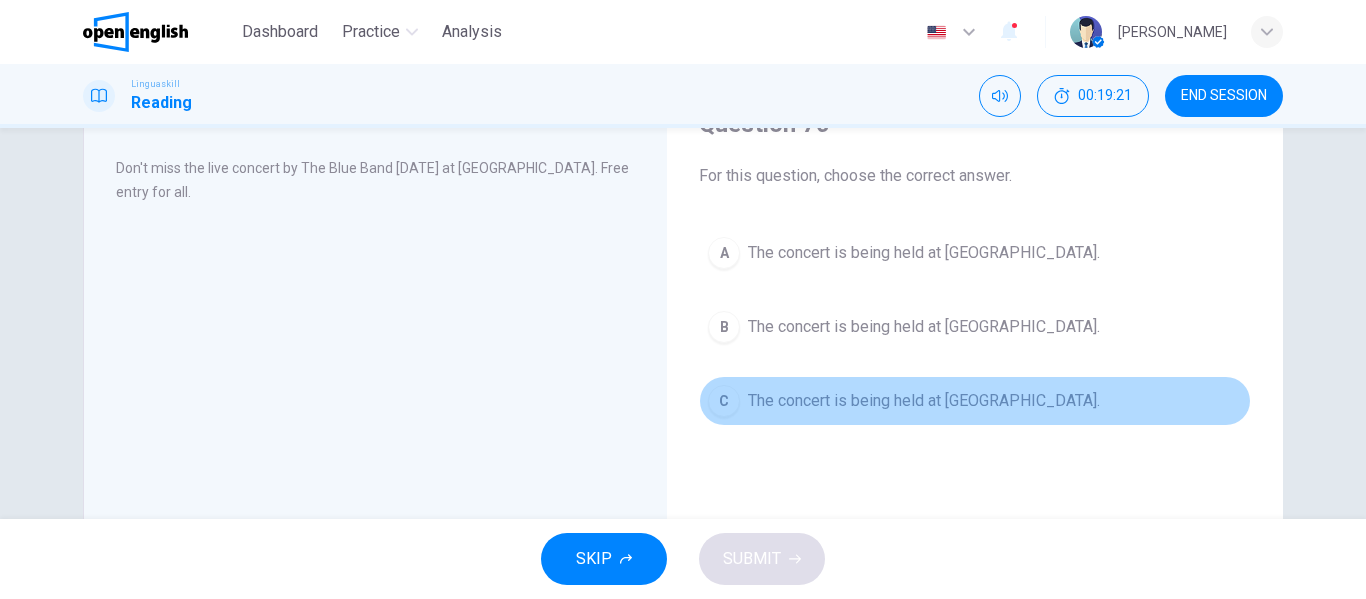 click on "C The concert is being held at [GEOGRAPHIC_DATA]." at bounding box center [975, 401] 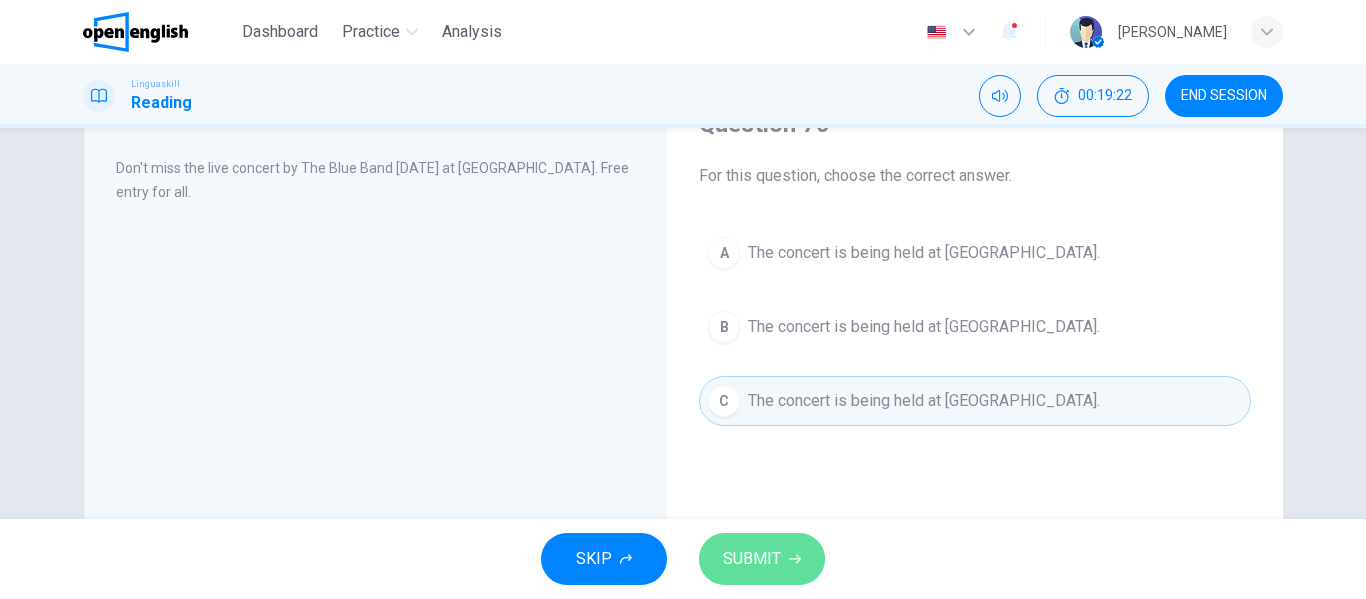 click on "SUBMIT" at bounding box center (752, 559) 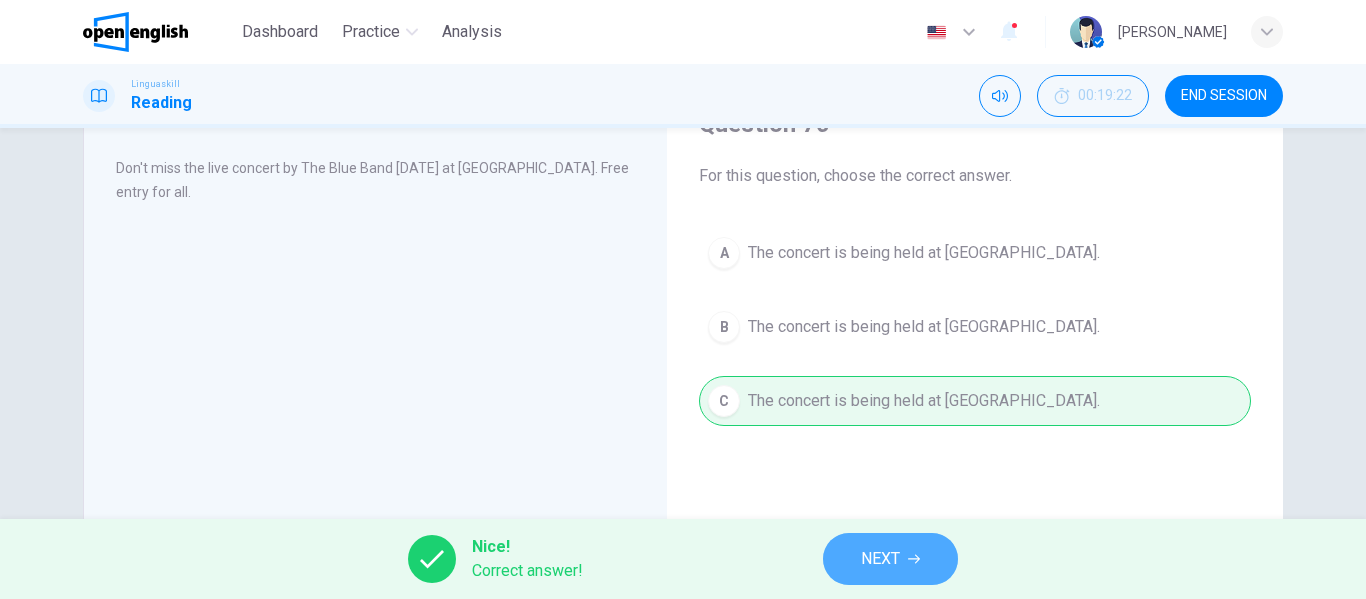 click on "NEXT" at bounding box center [890, 559] 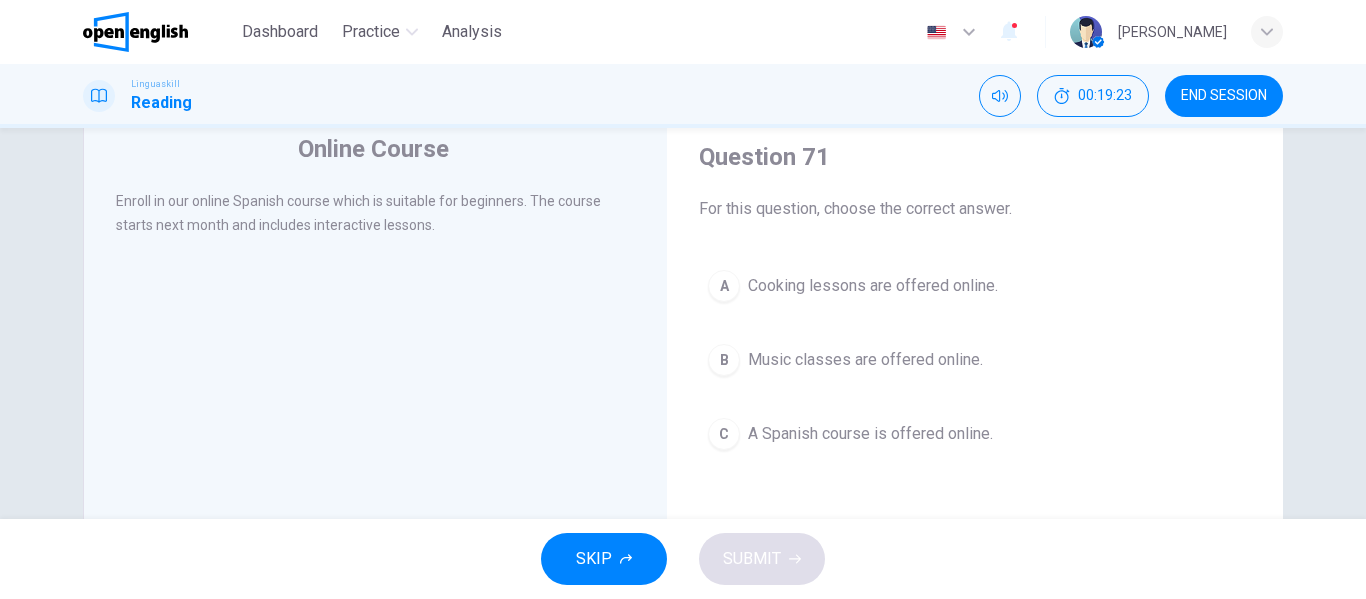 scroll, scrollTop: 100, scrollLeft: 0, axis: vertical 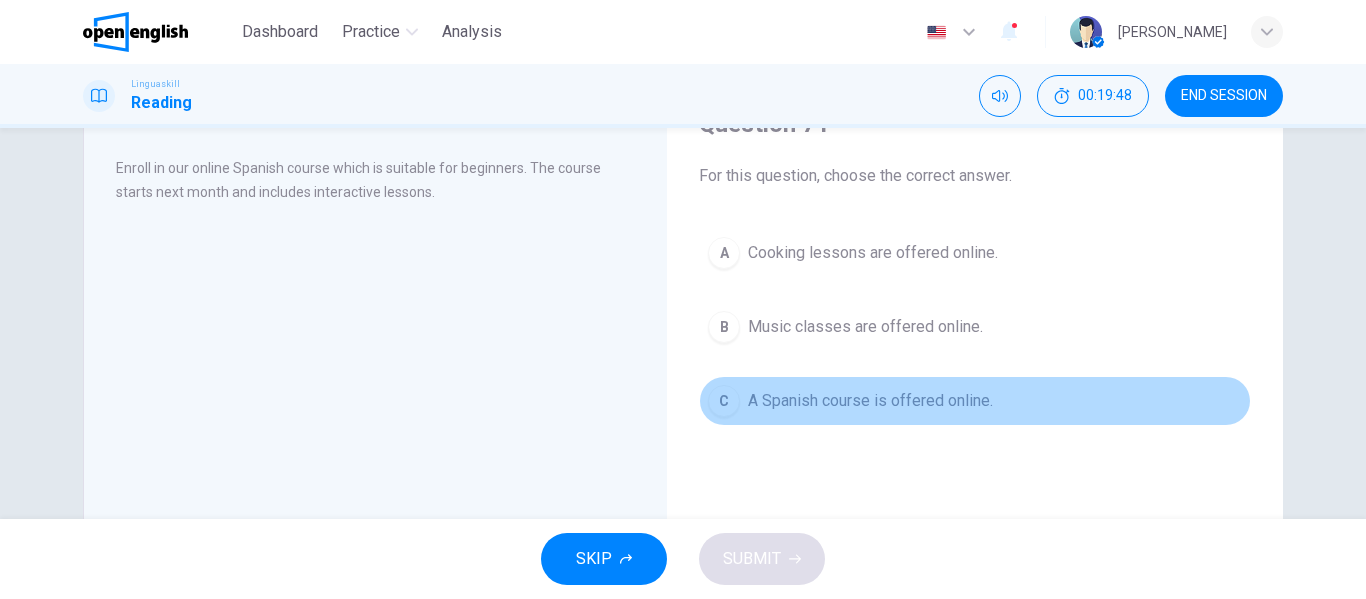 click on "A Spanish course is offered online." at bounding box center (870, 401) 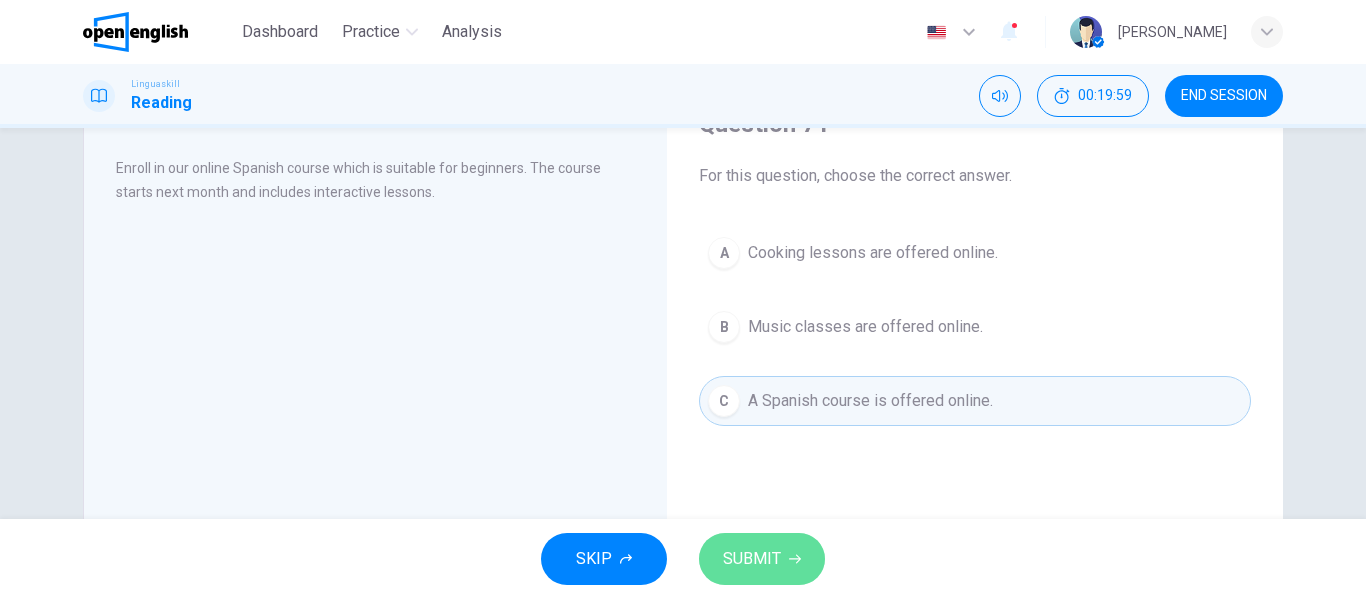 click on "SUBMIT" at bounding box center (762, 559) 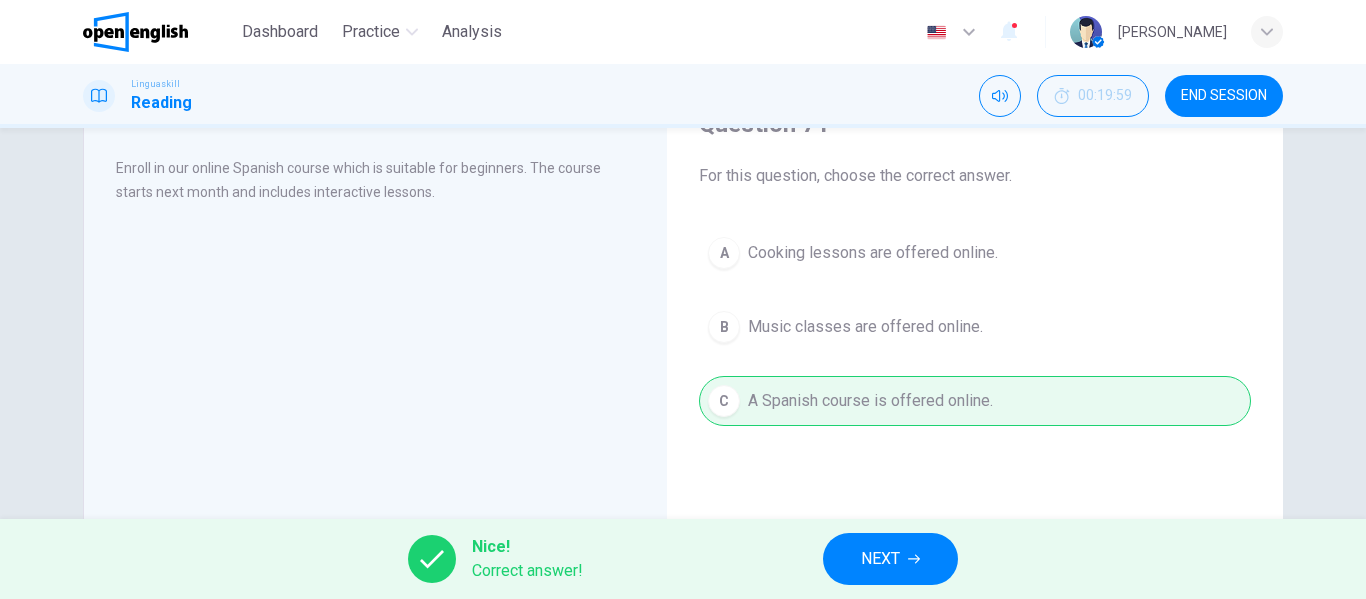 click on "NEXT" at bounding box center (890, 559) 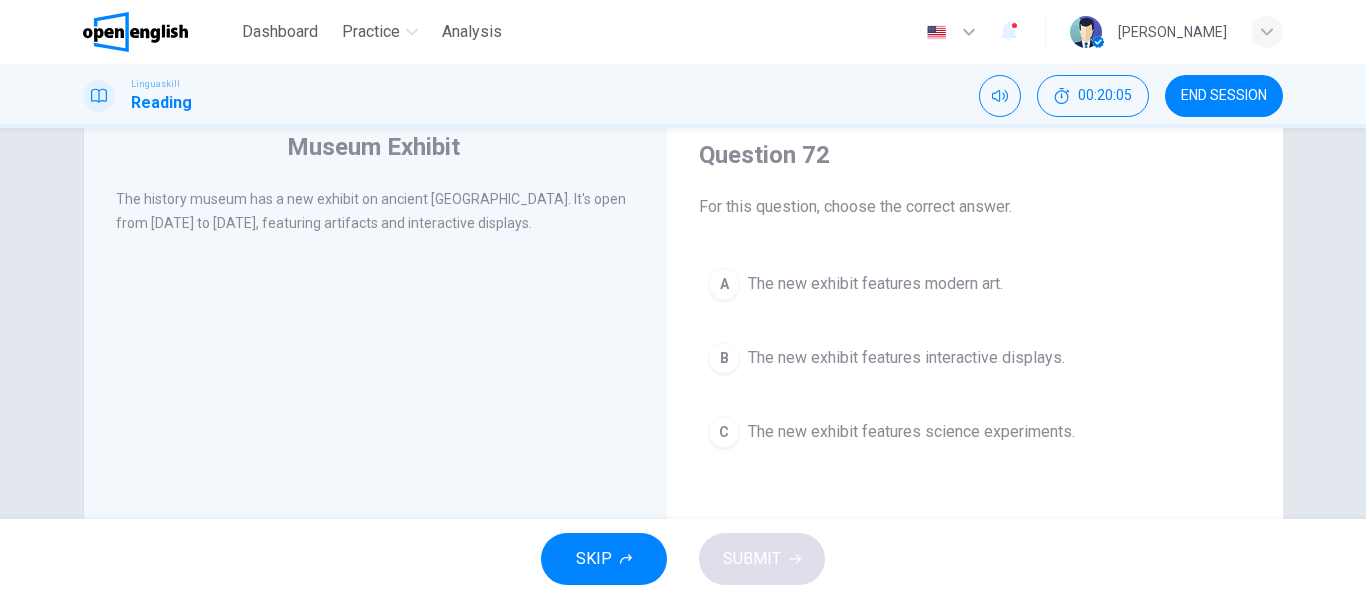 scroll, scrollTop: 100, scrollLeft: 0, axis: vertical 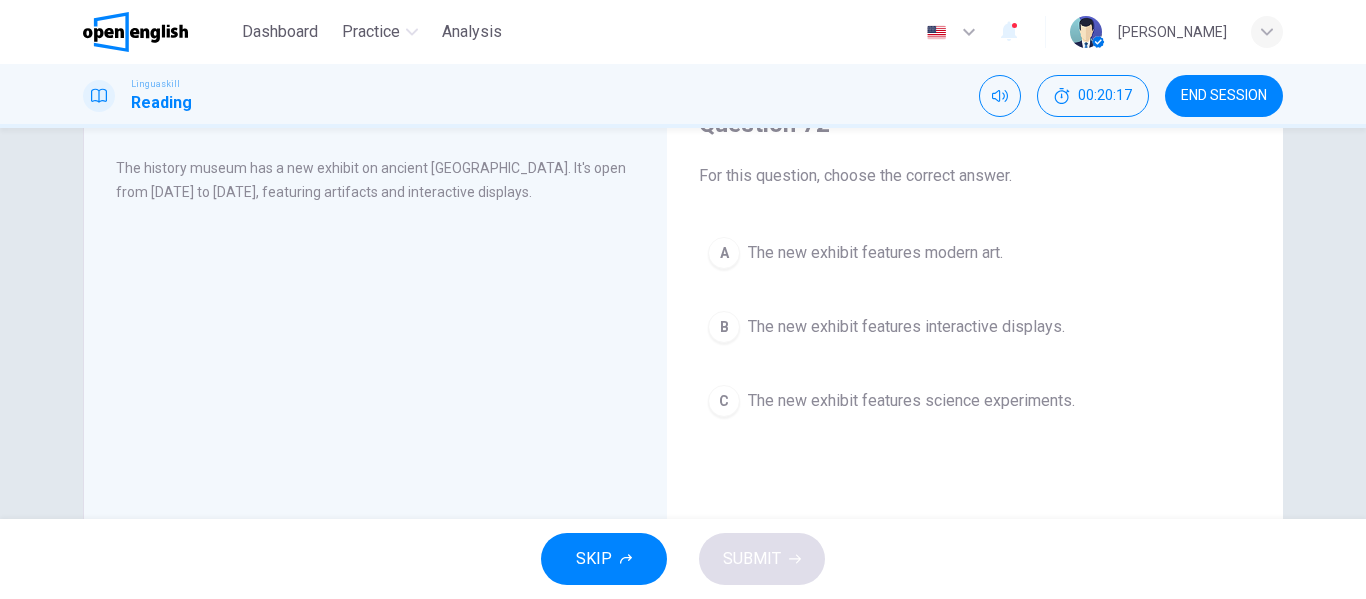 click on "The new exhibit features interactive displays." at bounding box center [906, 327] 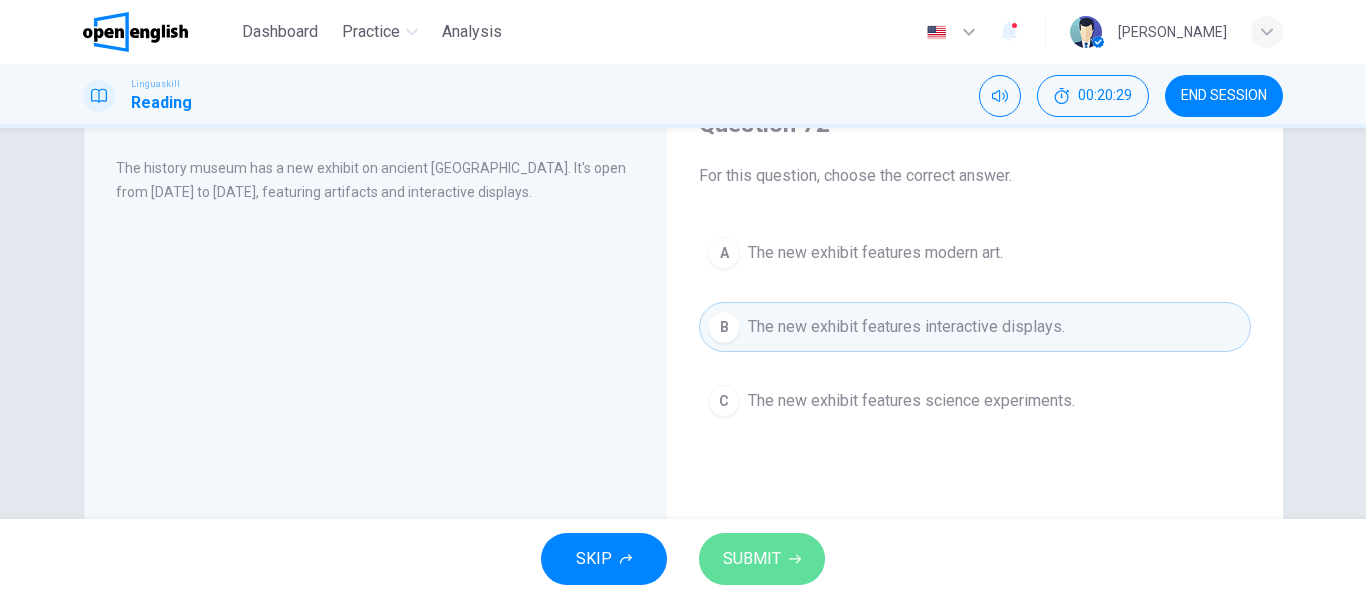 click on "SUBMIT" at bounding box center [752, 559] 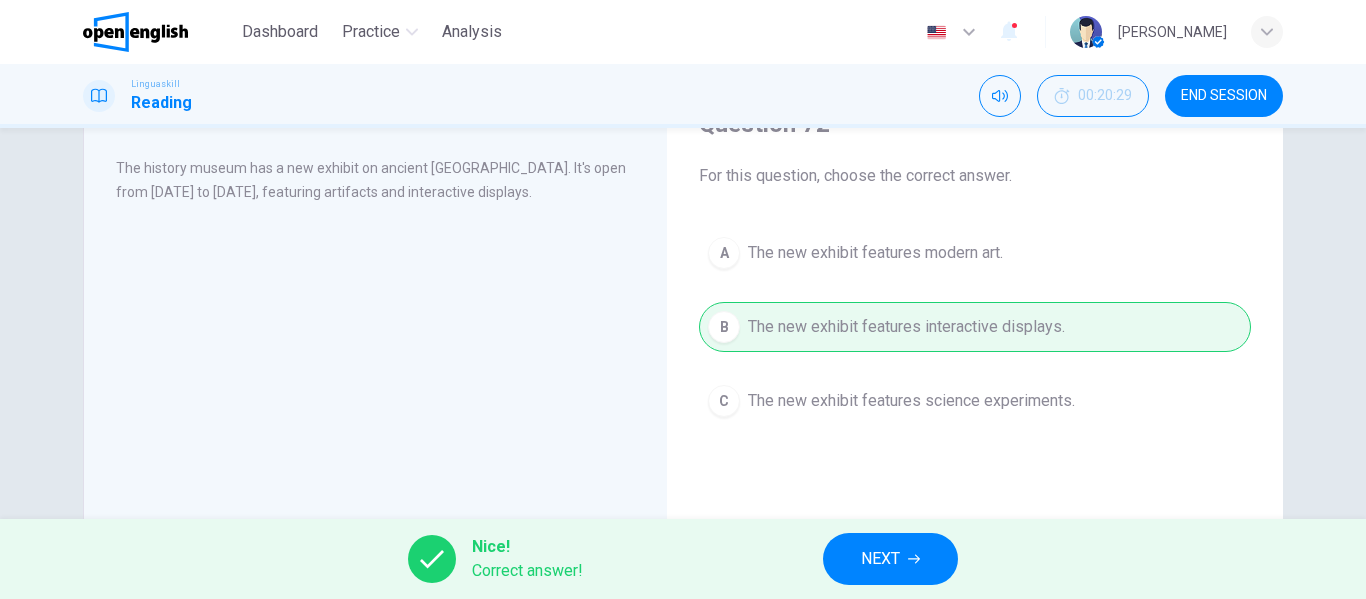 click on "Nice! Correct answer! NEXT" at bounding box center [683, 559] 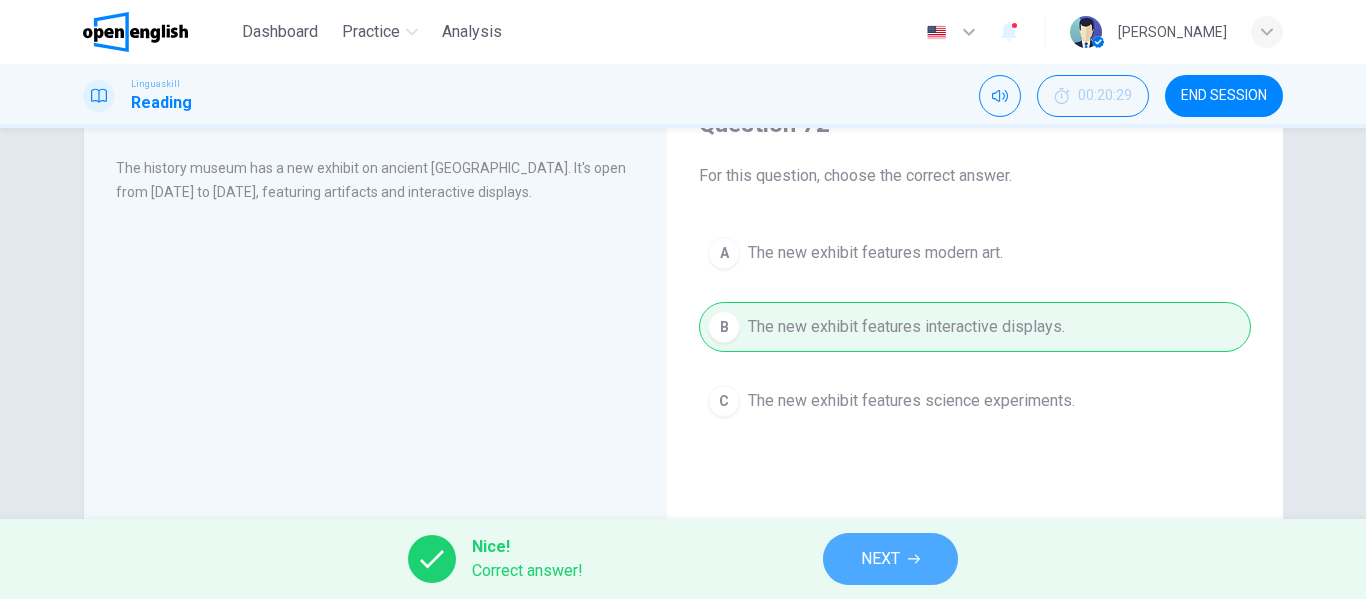 click on "NEXT" at bounding box center [890, 559] 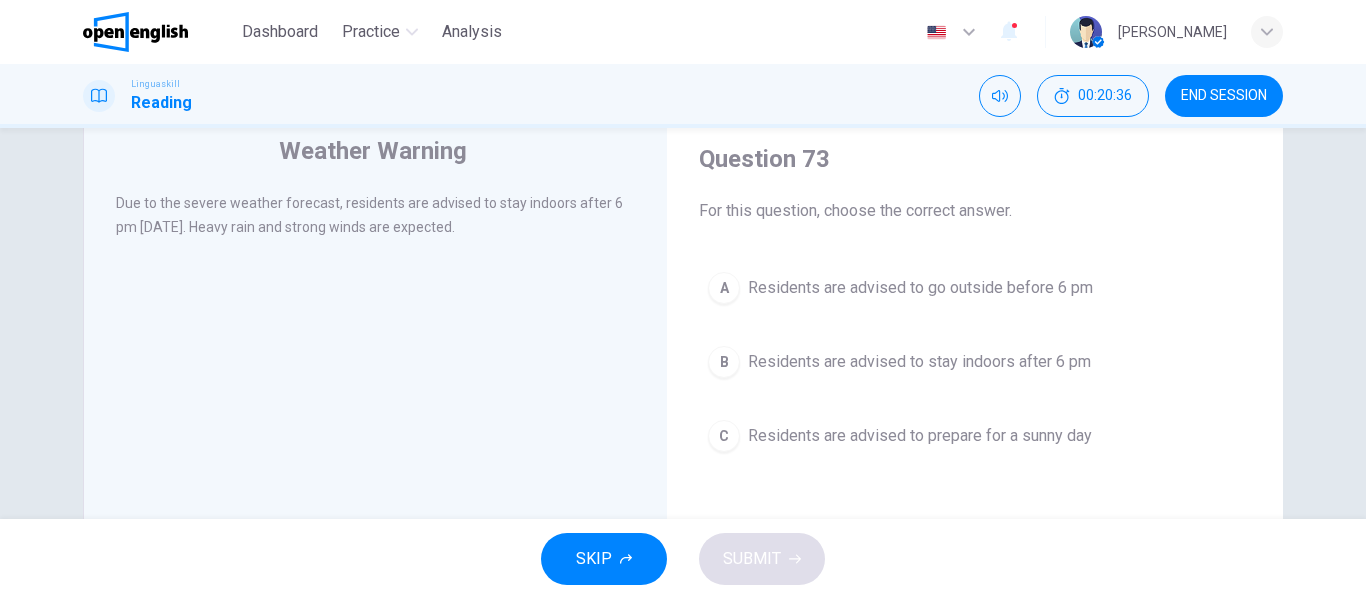 scroll, scrollTop: 100, scrollLeft: 0, axis: vertical 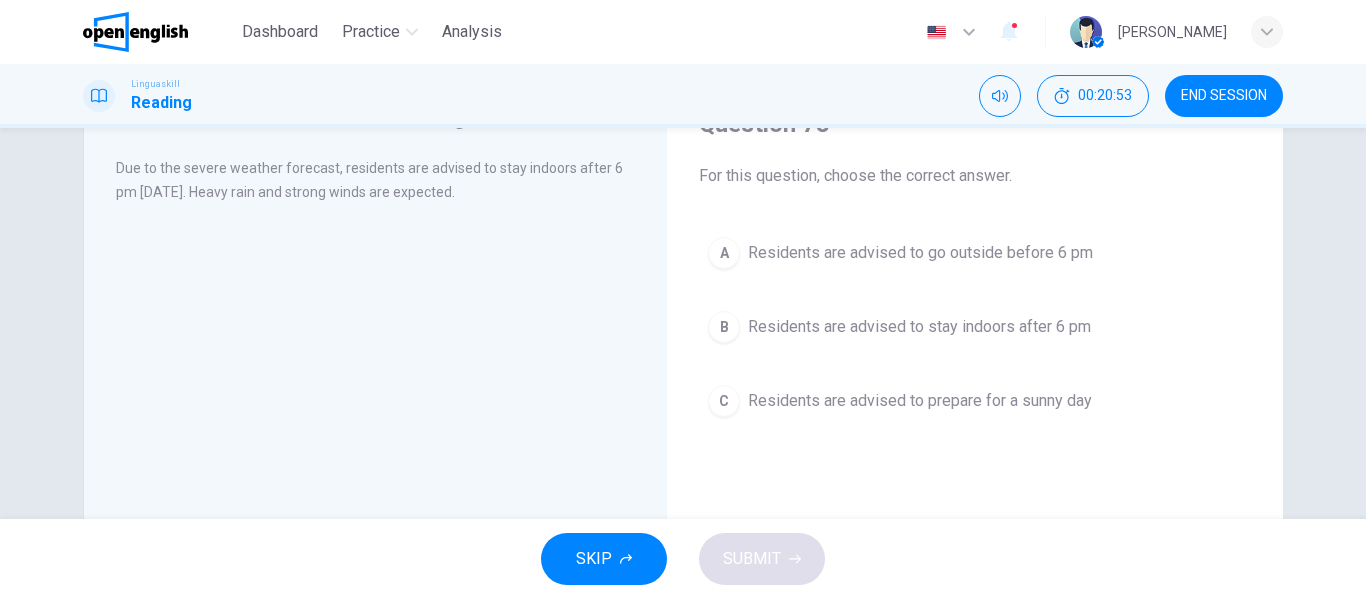 click on "Residents are advised to stay indoors after 6 pm" at bounding box center [919, 327] 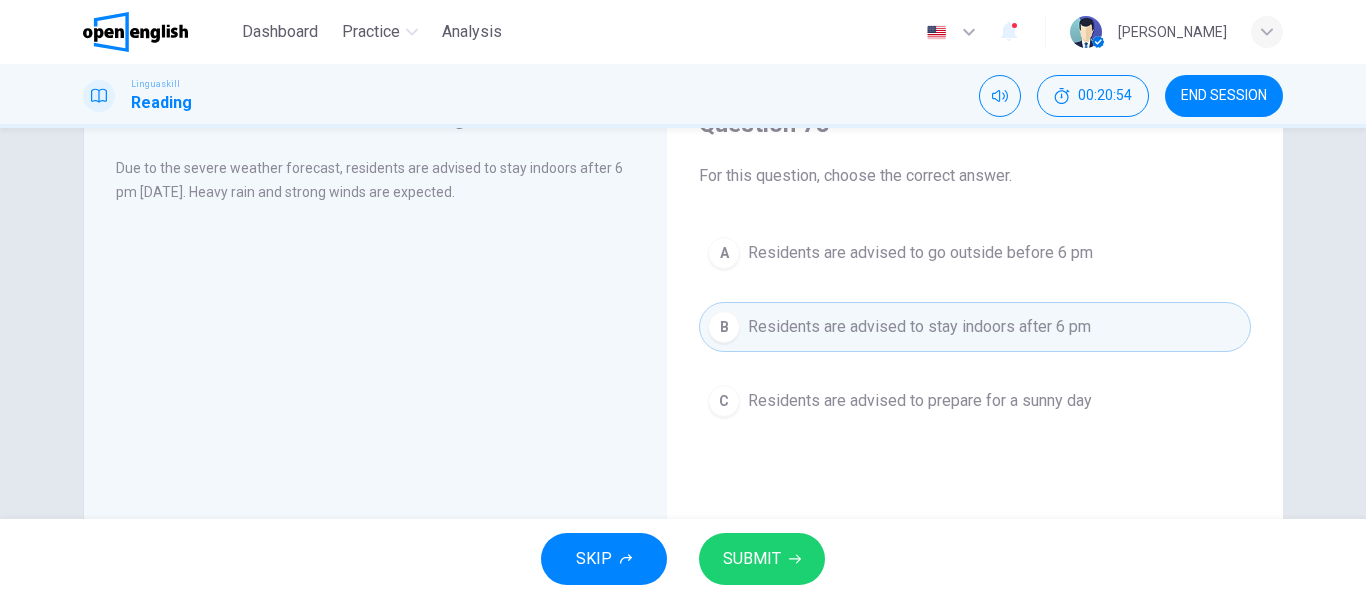 click on "SKIP SUBMIT" at bounding box center [683, 559] 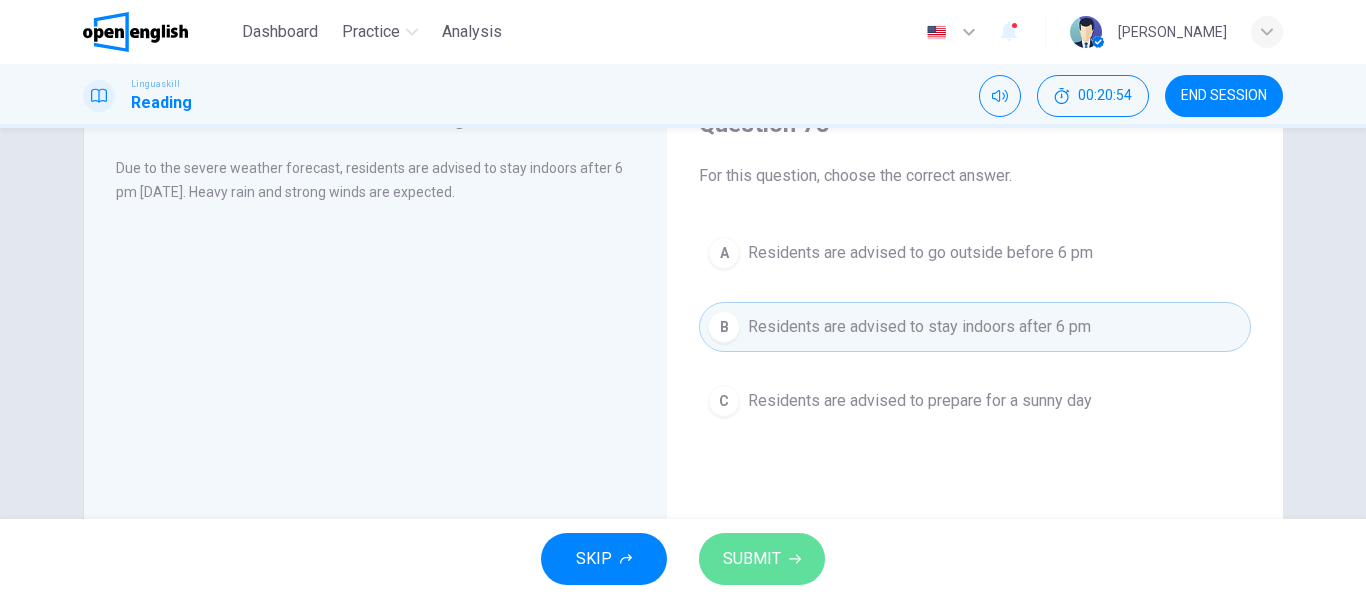 click on "SUBMIT" at bounding box center [752, 559] 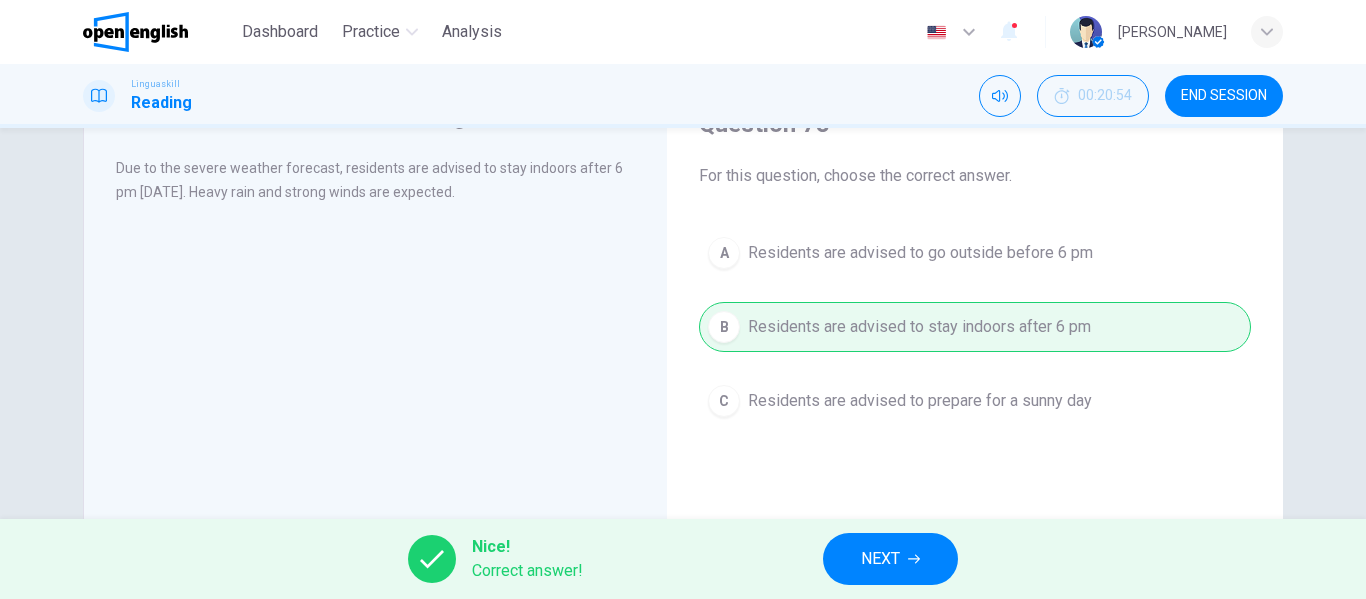 click on "NEXT" at bounding box center [890, 559] 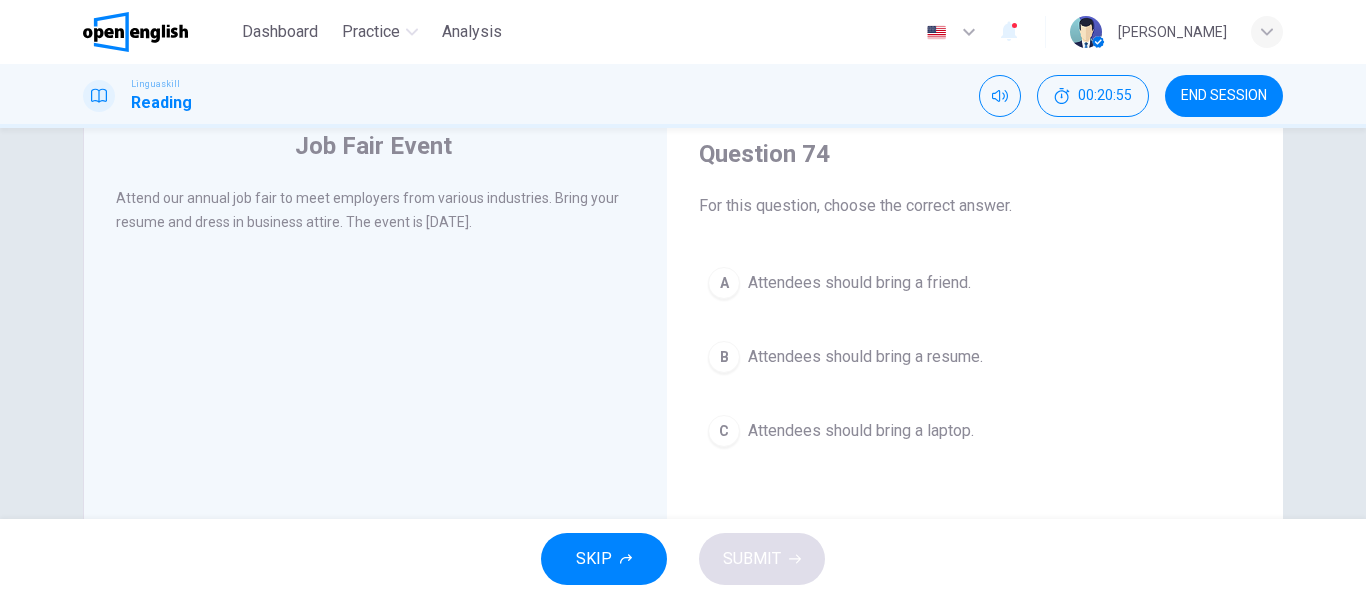 scroll, scrollTop: 100, scrollLeft: 0, axis: vertical 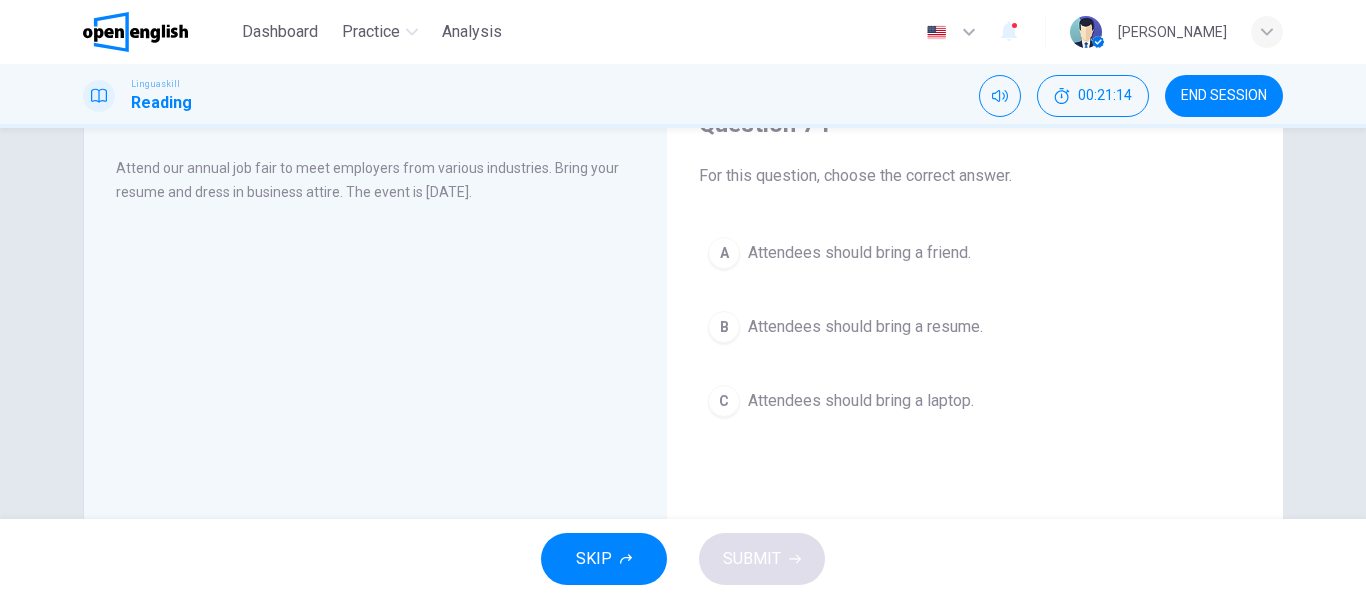 click on "Job Fair Event Attend our annual job fair to meet employers from various industries. Bring your resume and dress in business attire. The event is [DATE]." at bounding box center [375, 415] 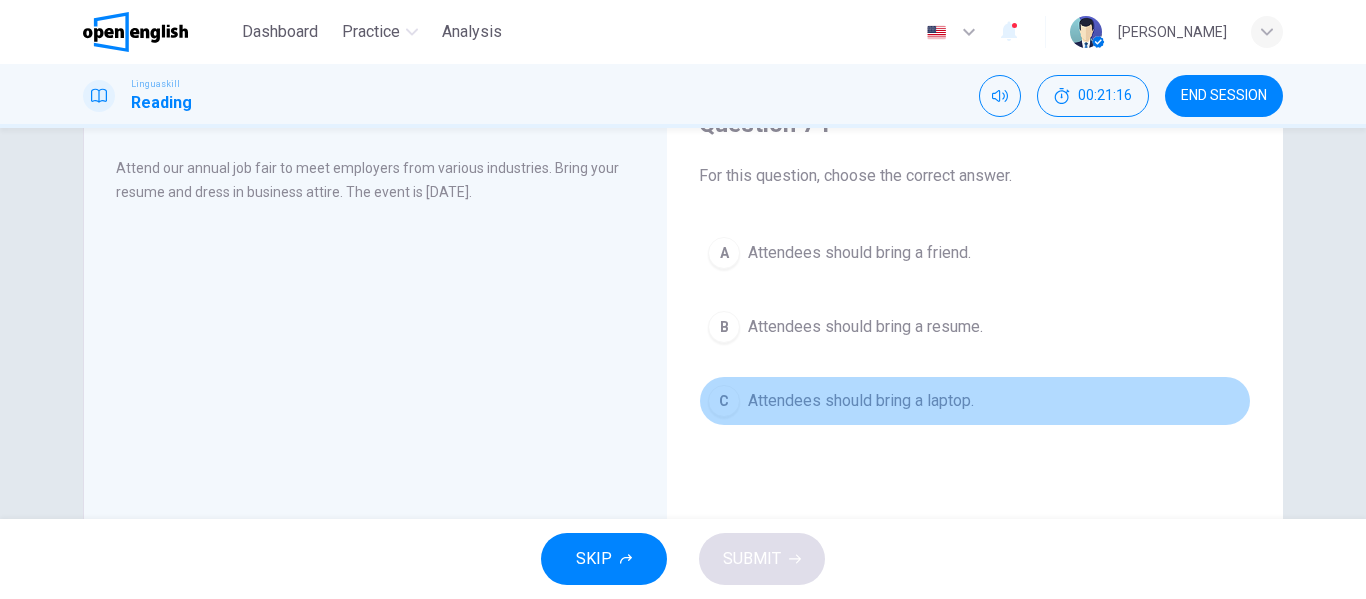 click on "Attendees should bring a laptop." at bounding box center (861, 401) 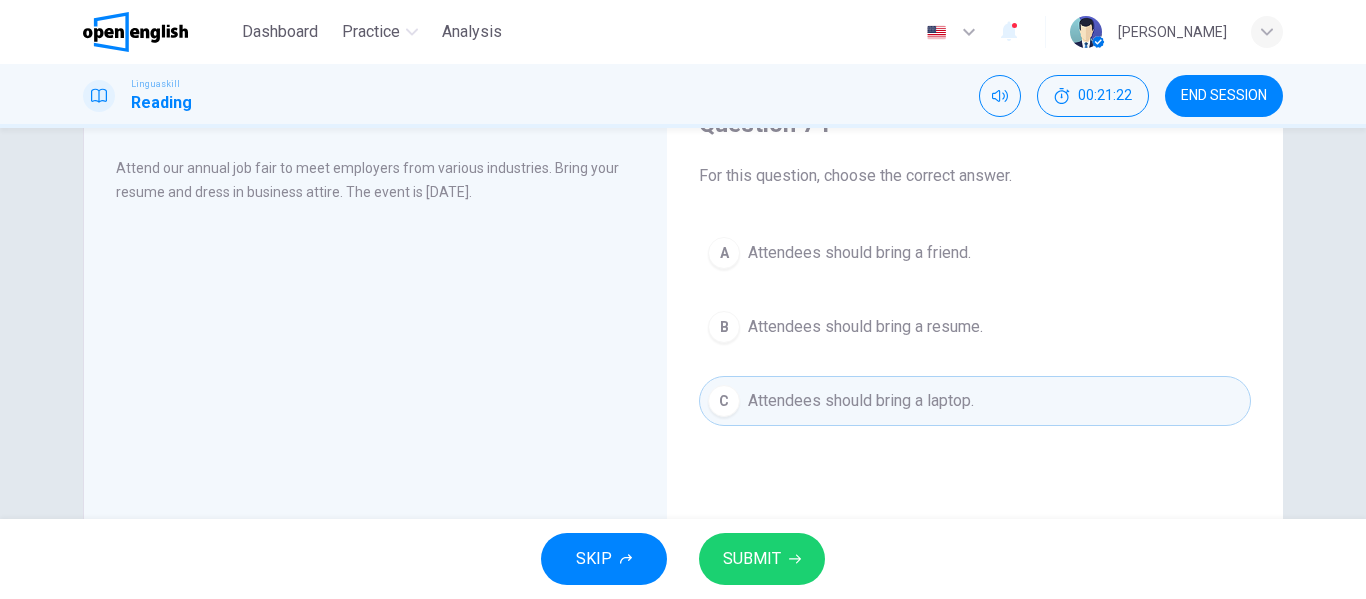 drag, startPoint x: 916, startPoint y: 289, endPoint x: 922, endPoint y: 309, distance: 20.880613 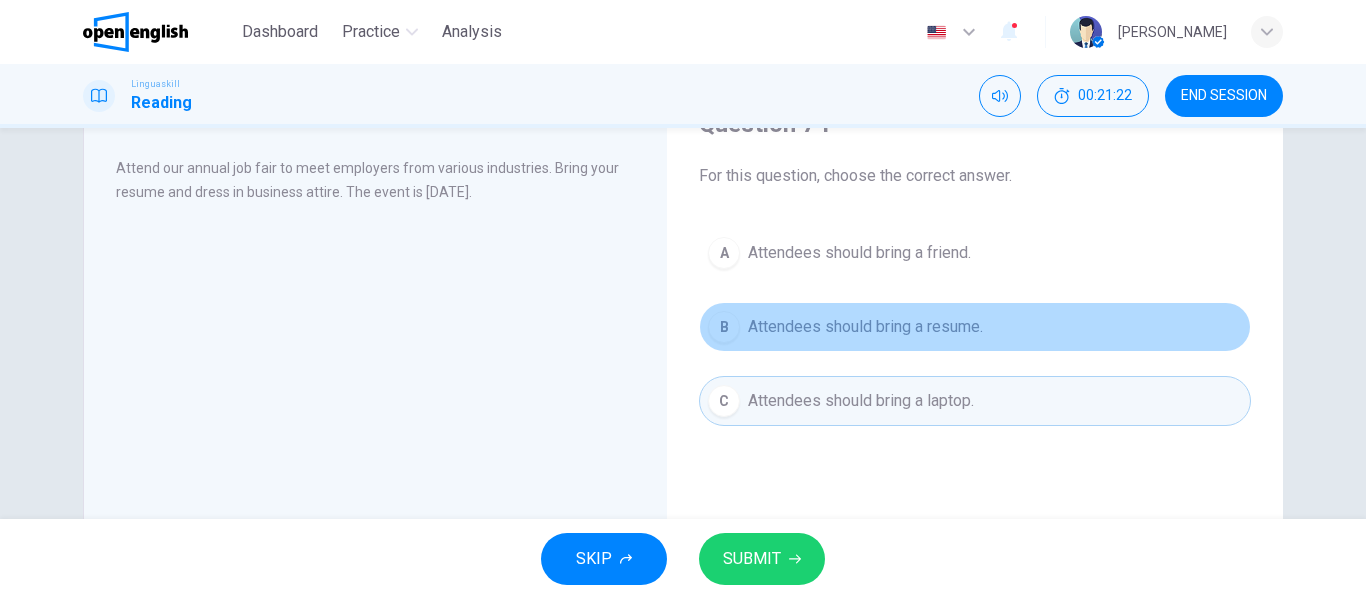 click on "Attendees should bring a resume." at bounding box center (865, 327) 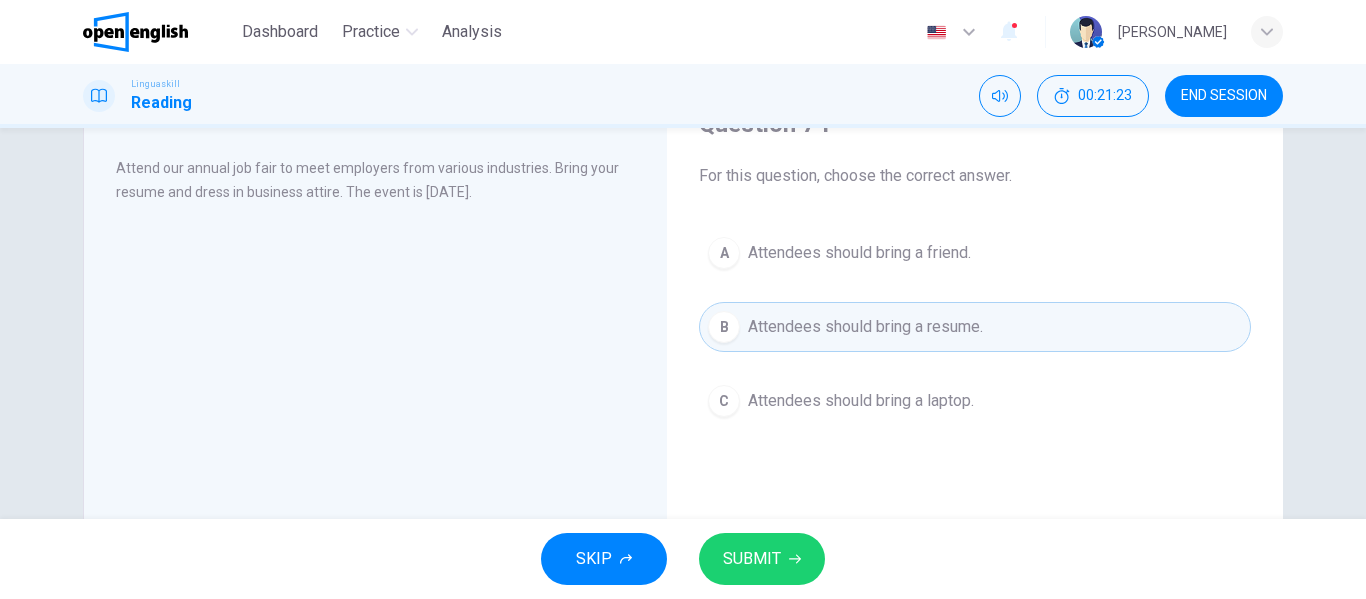 click on "SUBMIT" at bounding box center (752, 559) 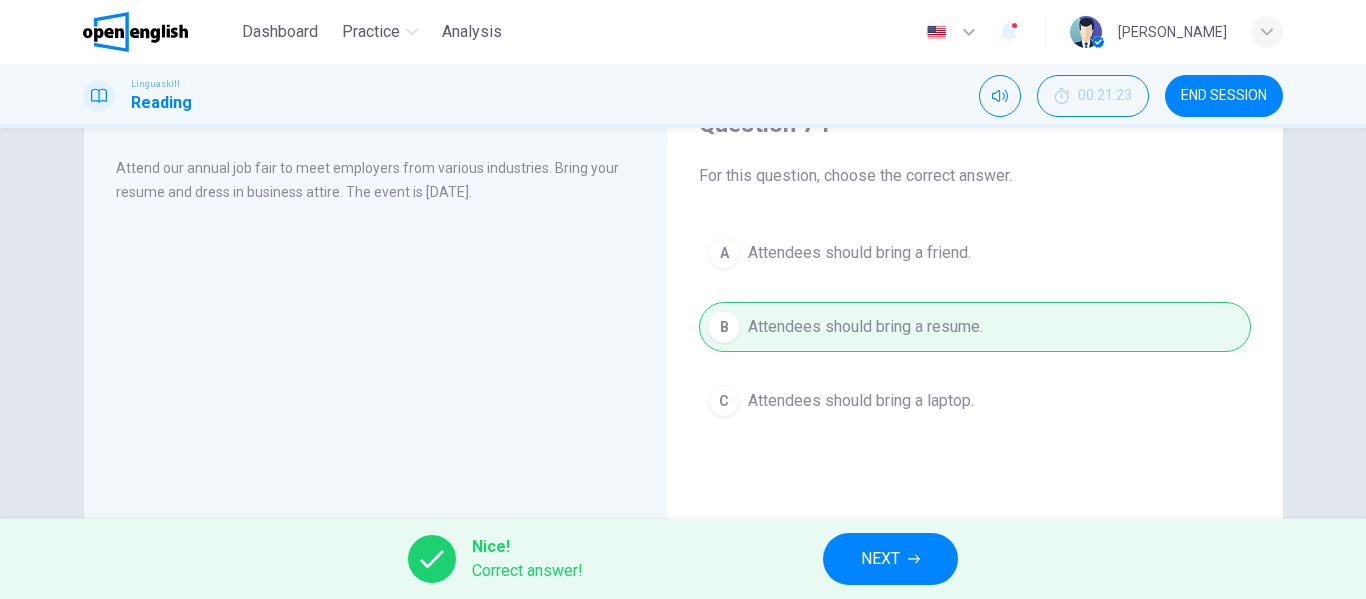 click on "NEXT" at bounding box center (880, 559) 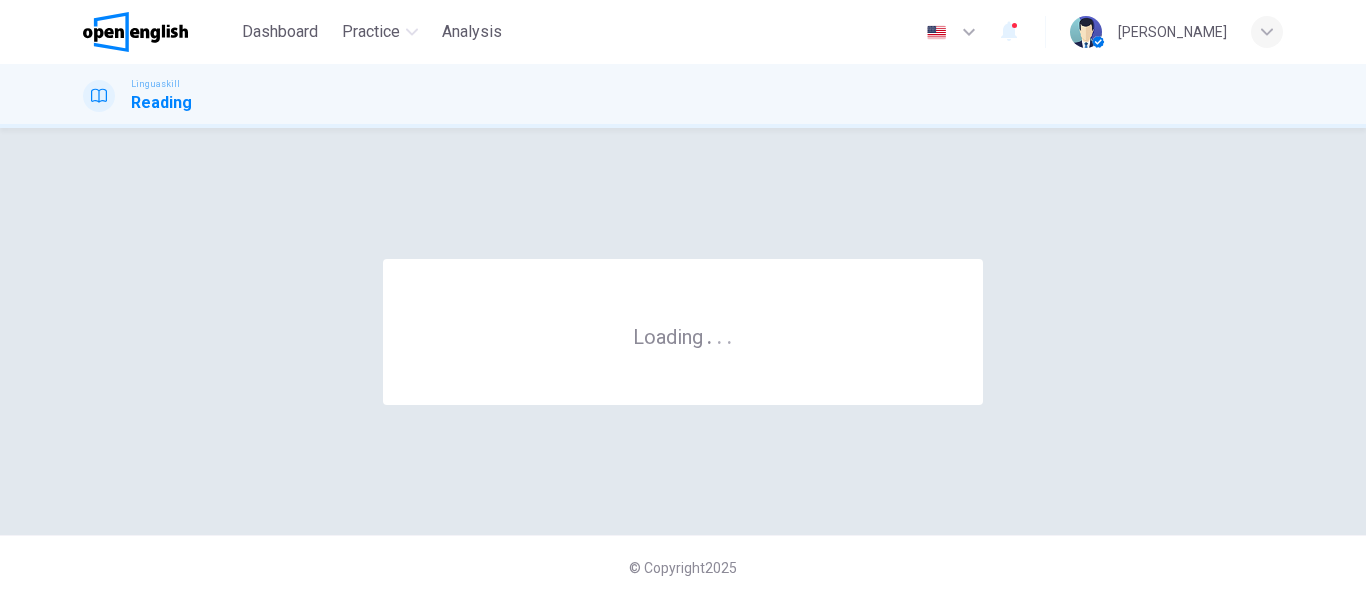 scroll, scrollTop: 0, scrollLeft: 0, axis: both 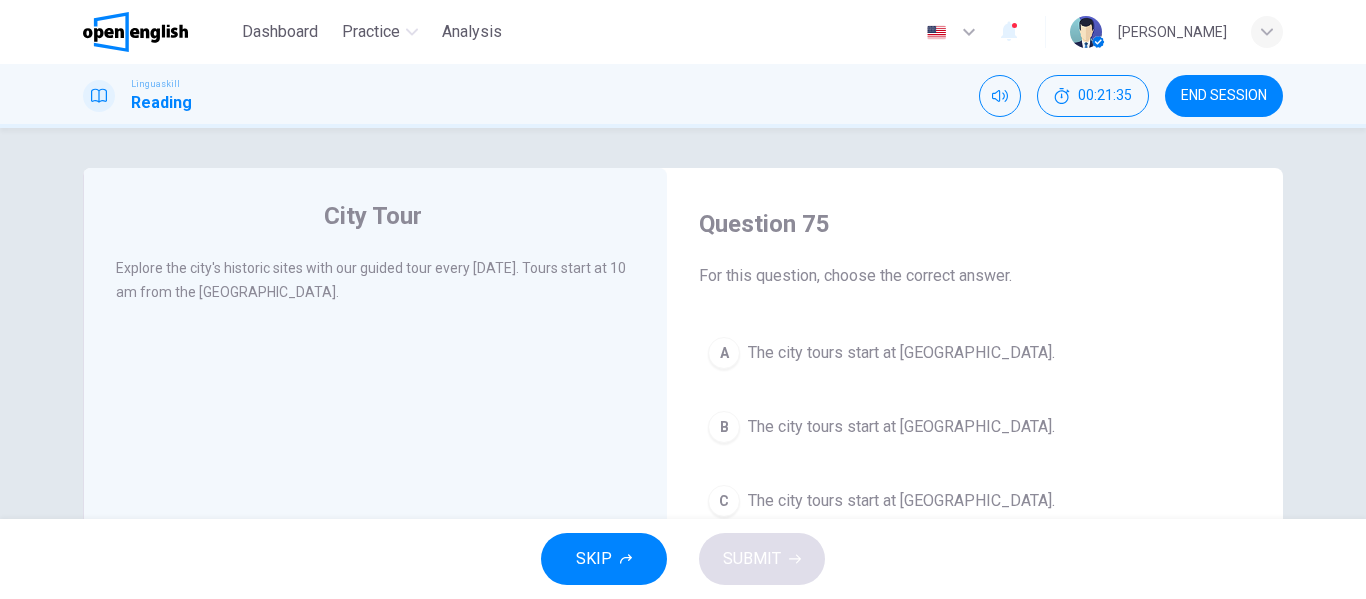 click on "A The city tours start at [GEOGRAPHIC_DATA]." at bounding box center [975, 353] 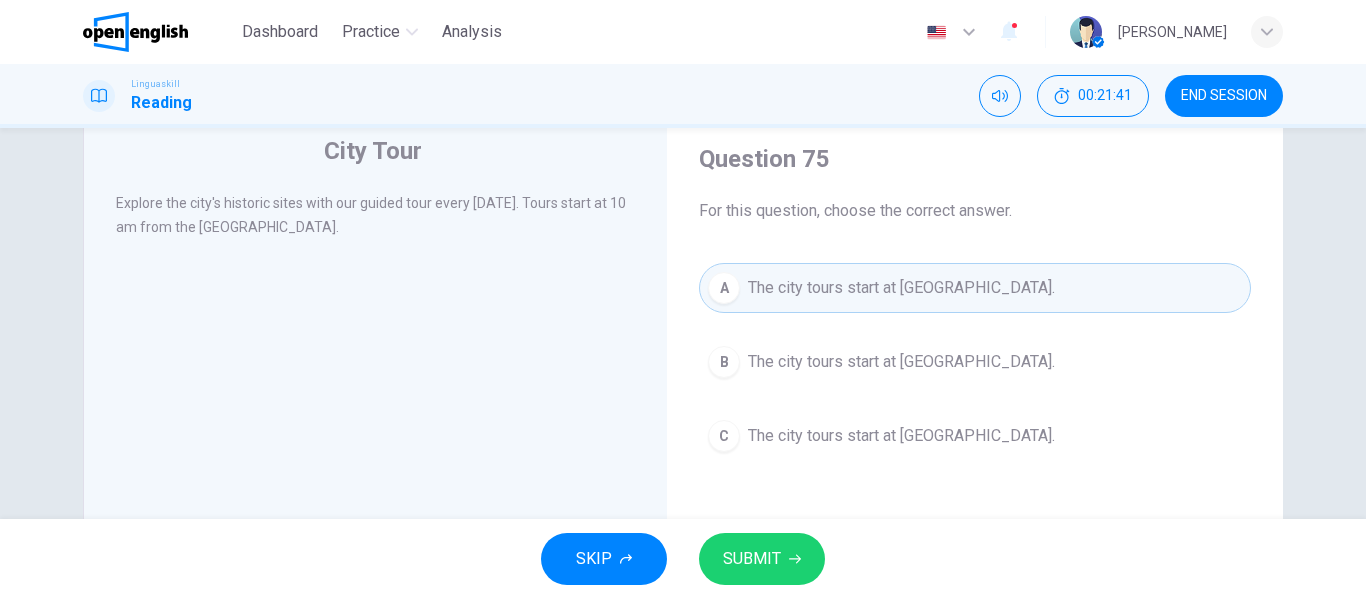 scroll, scrollTop: 100, scrollLeft: 0, axis: vertical 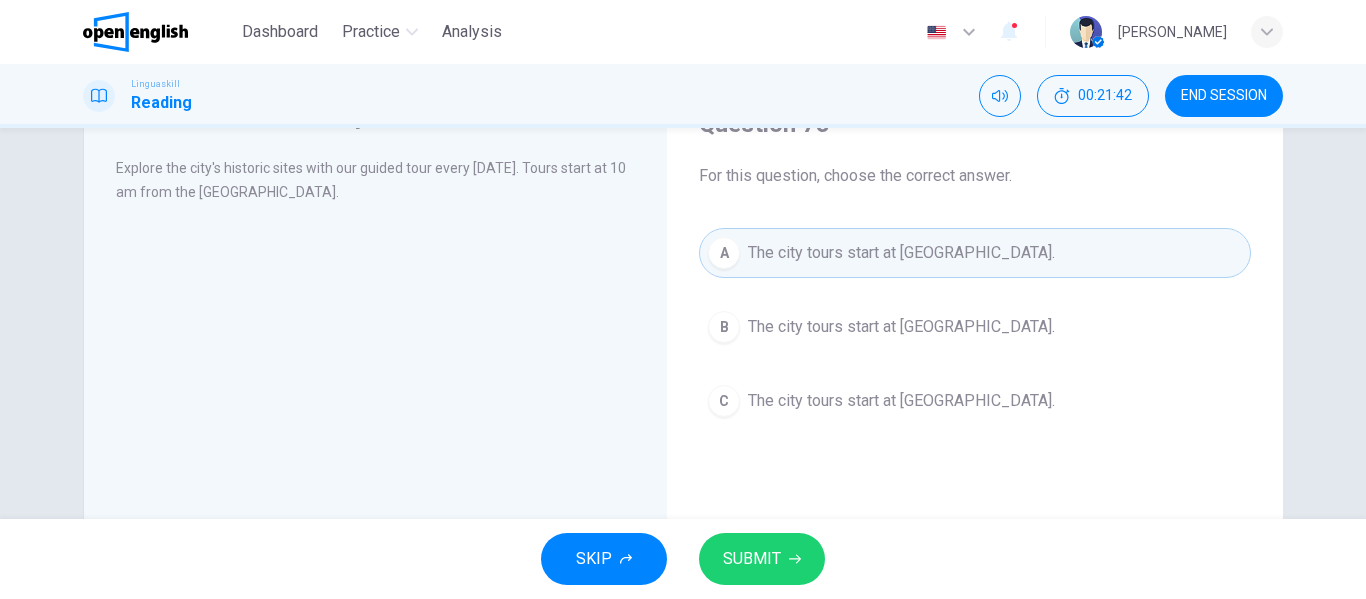 click on "SUBMIT" at bounding box center (752, 559) 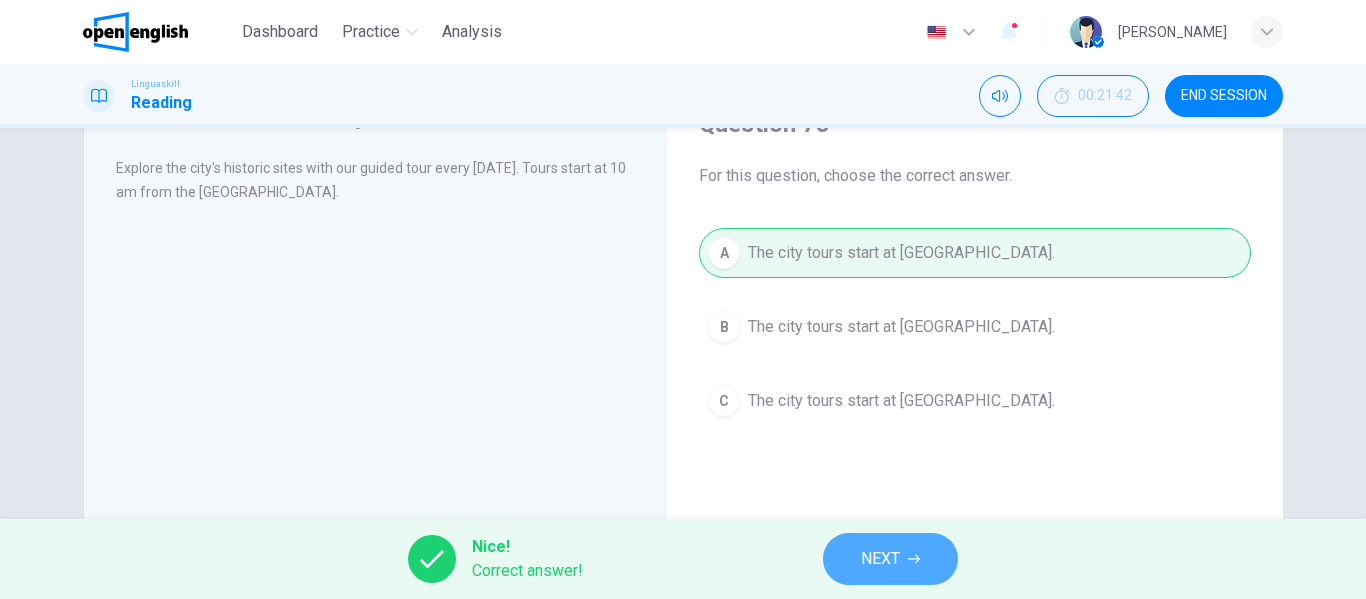 click on "NEXT" at bounding box center (890, 559) 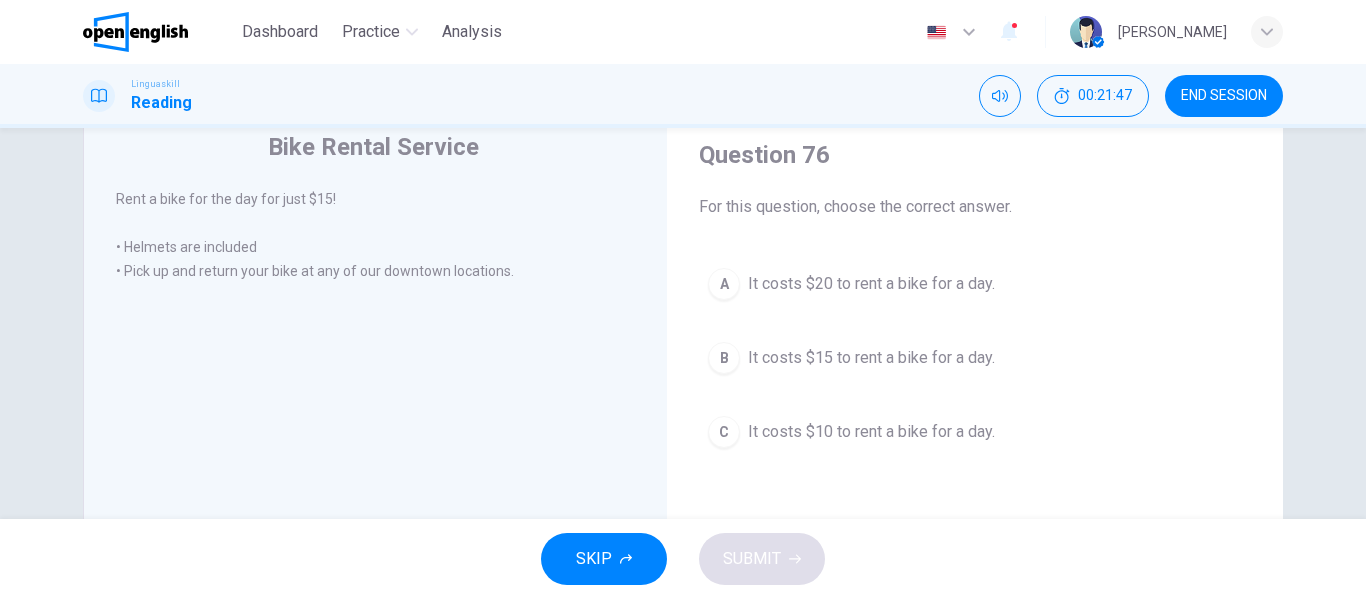 scroll, scrollTop: 100, scrollLeft: 0, axis: vertical 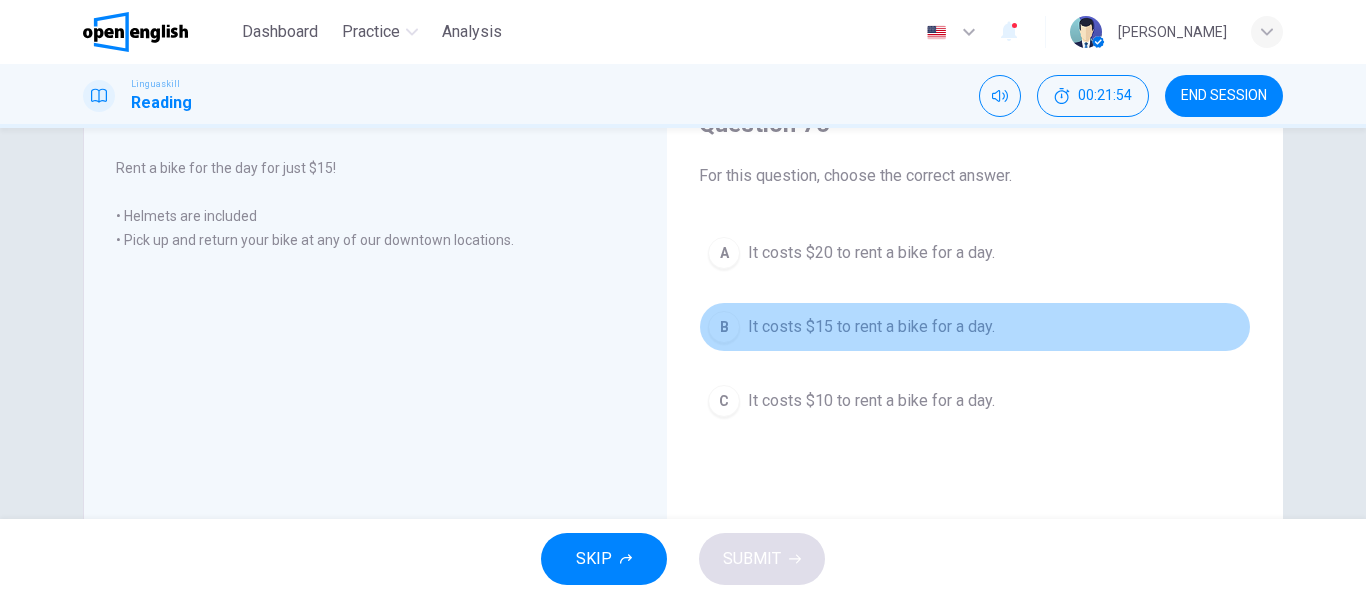 click on "It costs $15 to rent a bike for a day." at bounding box center (871, 327) 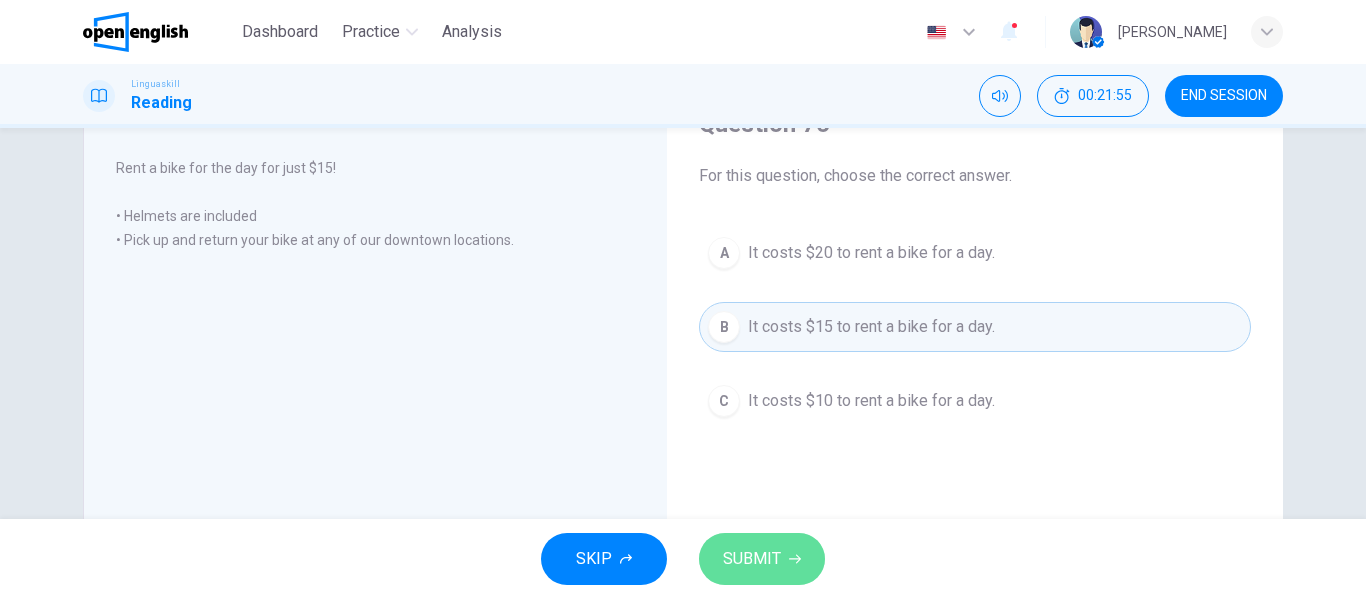 click on "SUBMIT" at bounding box center (752, 559) 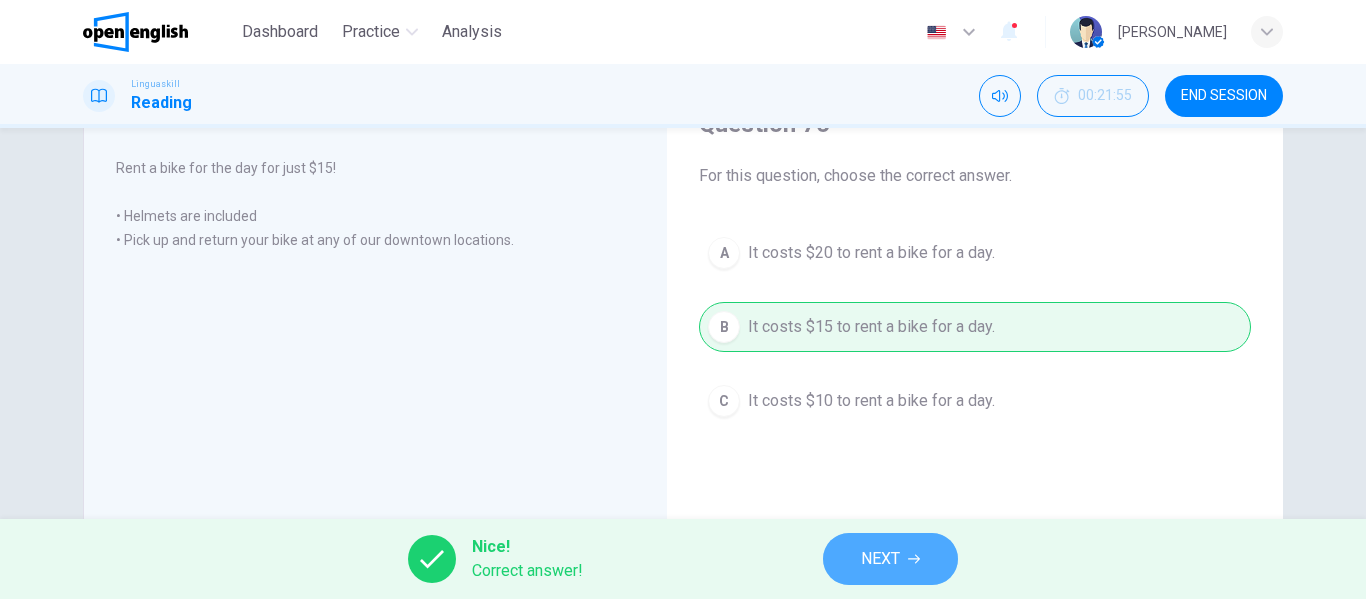 click 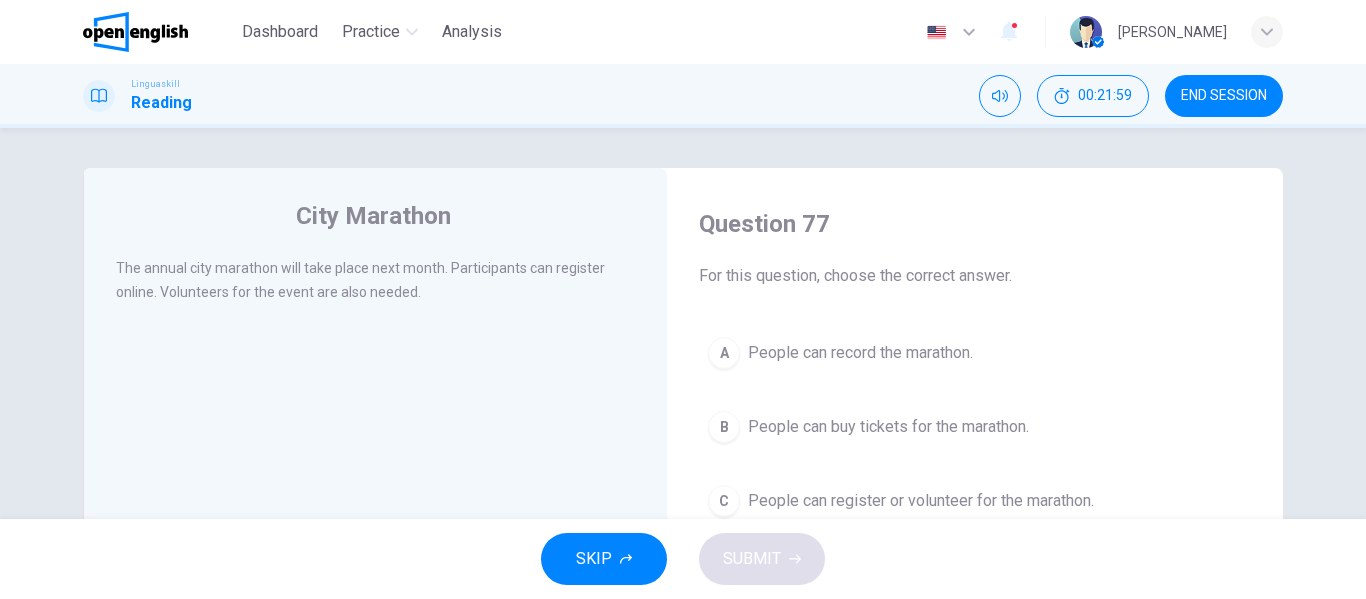 scroll, scrollTop: 100, scrollLeft: 0, axis: vertical 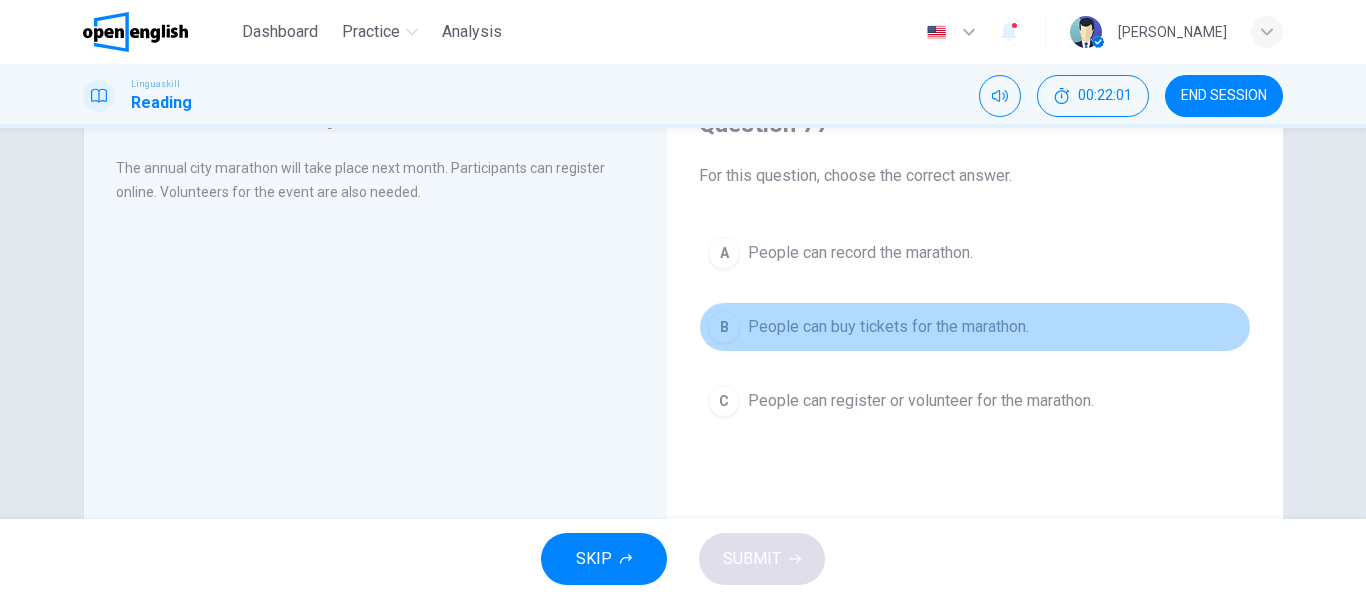 click on "People can buy tickets for the marathon." at bounding box center (888, 327) 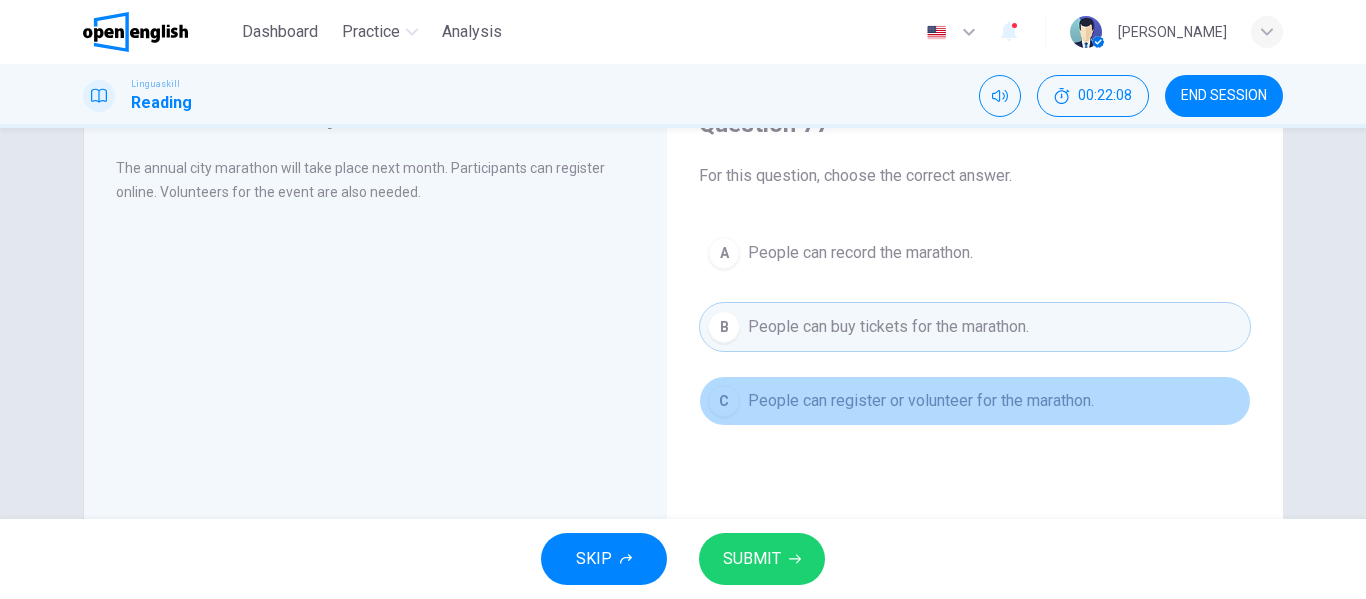 click on "People can register or volunteer for the marathon." at bounding box center [921, 401] 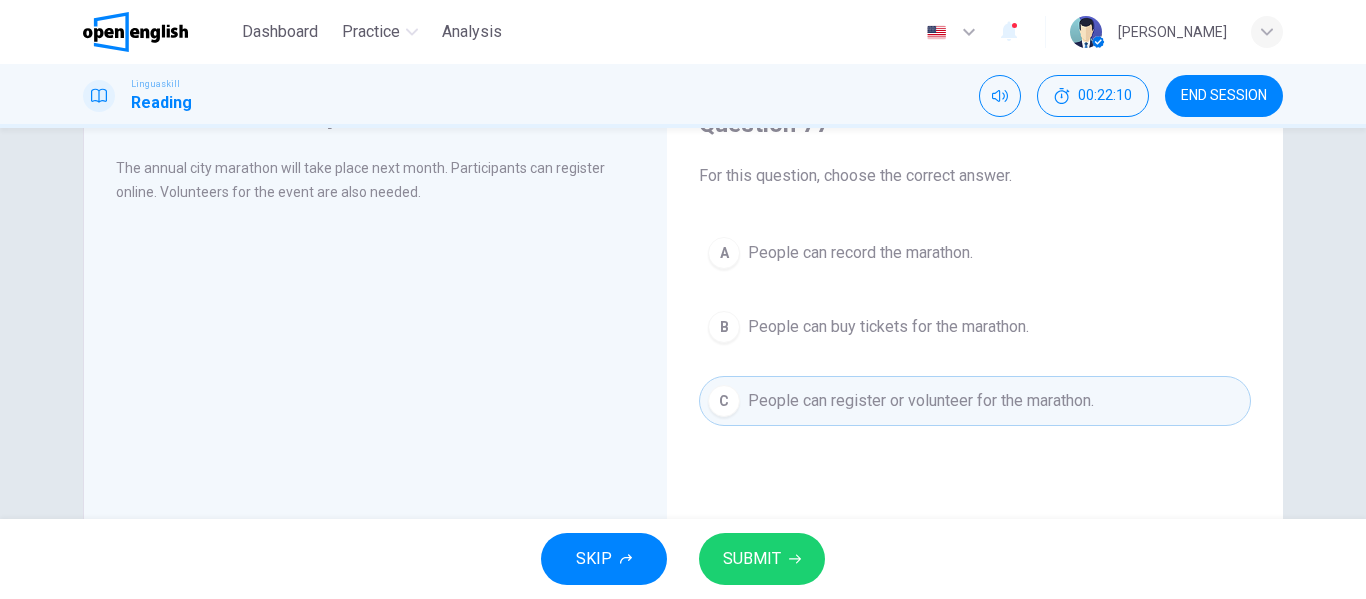 click on "People can buy tickets for the marathon." at bounding box center (888, 327) 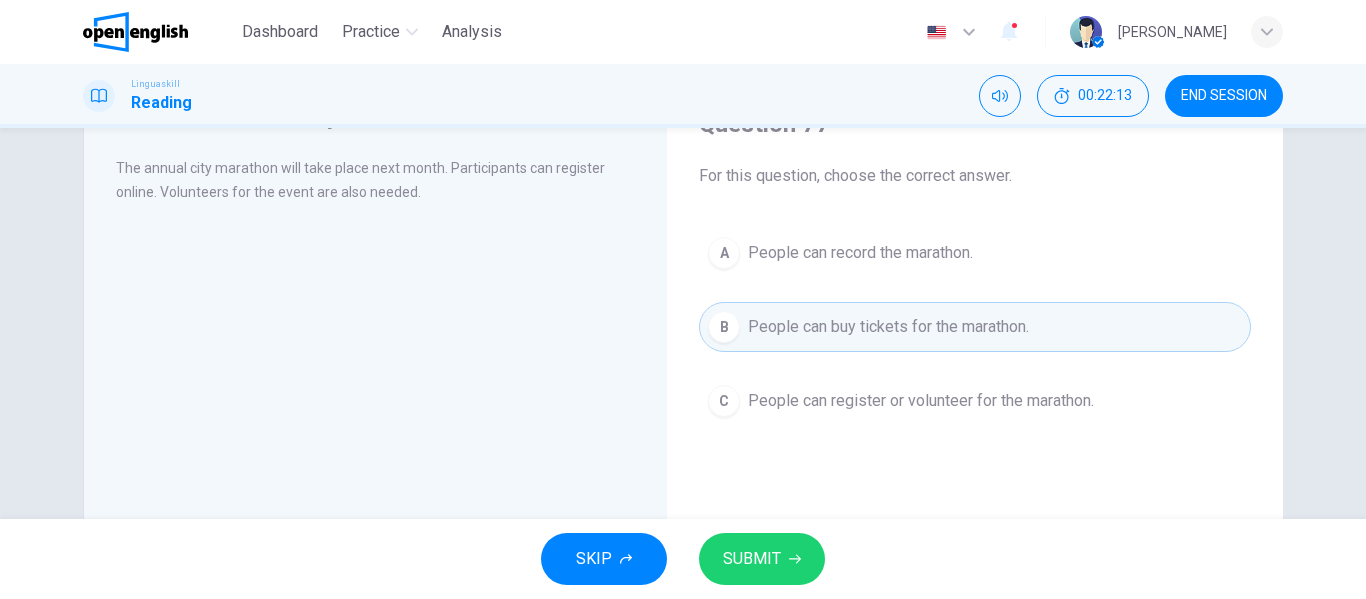 click on "SUBMIT" at bounding box center [752, 559] 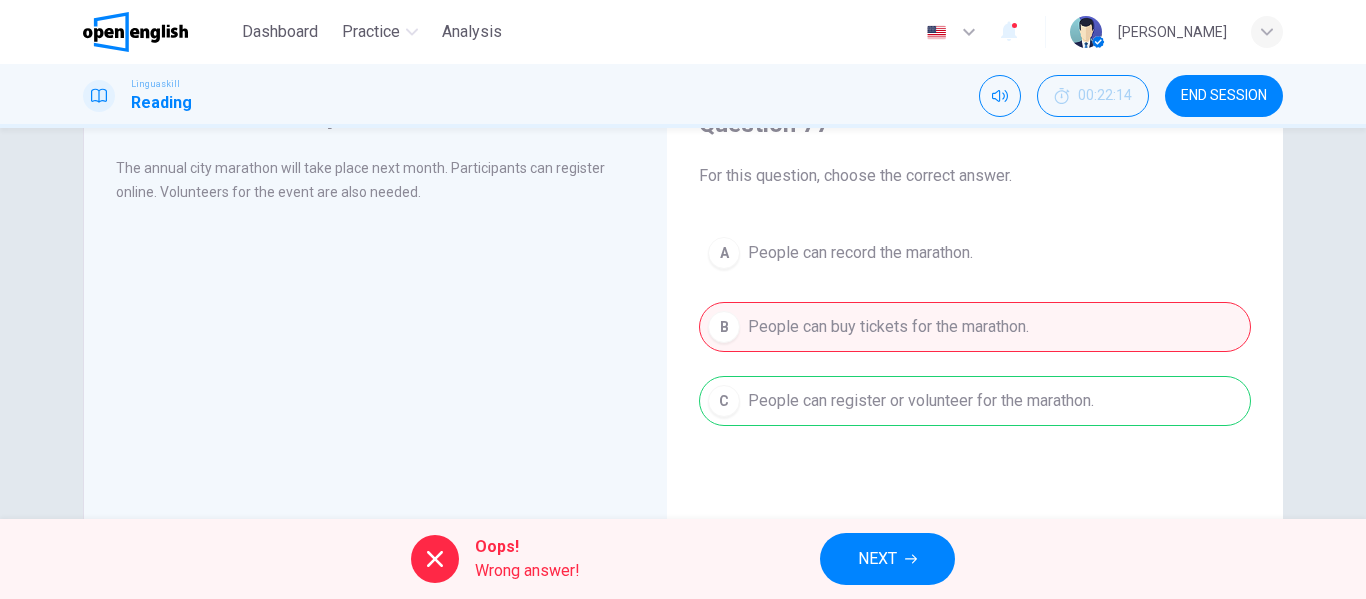 click on "NEXT" at bounding box center (877, 559) 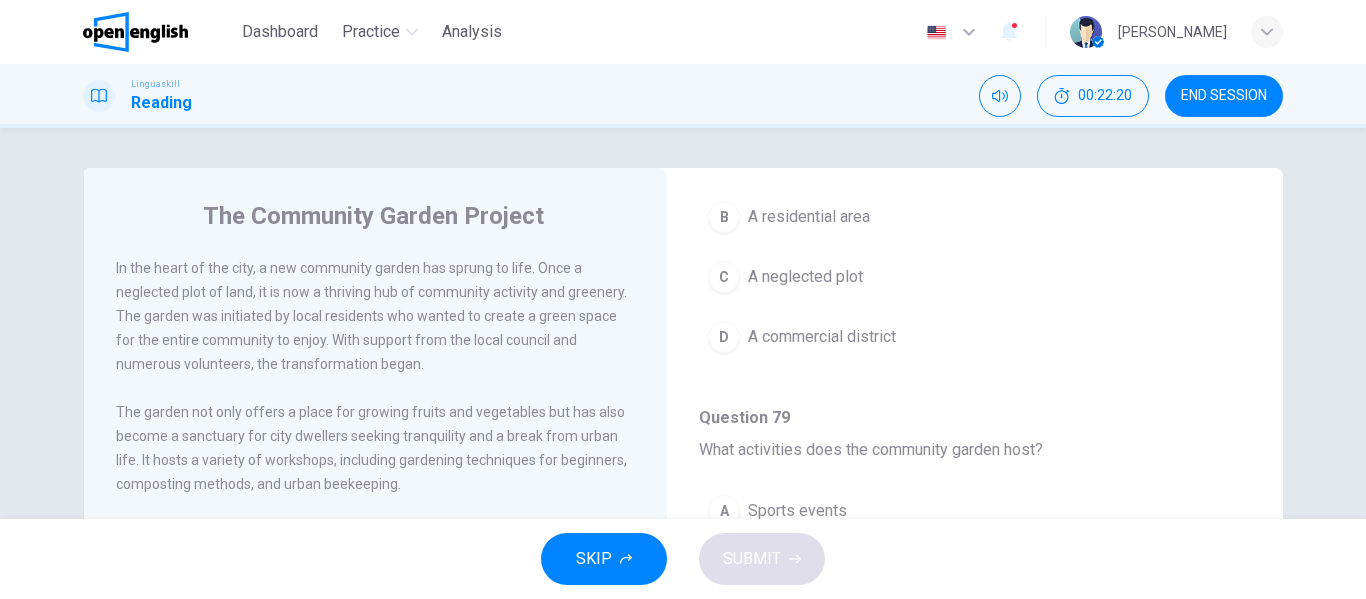 scroll, scrollTop: 200, scrollLeft: 0, axis: vertical 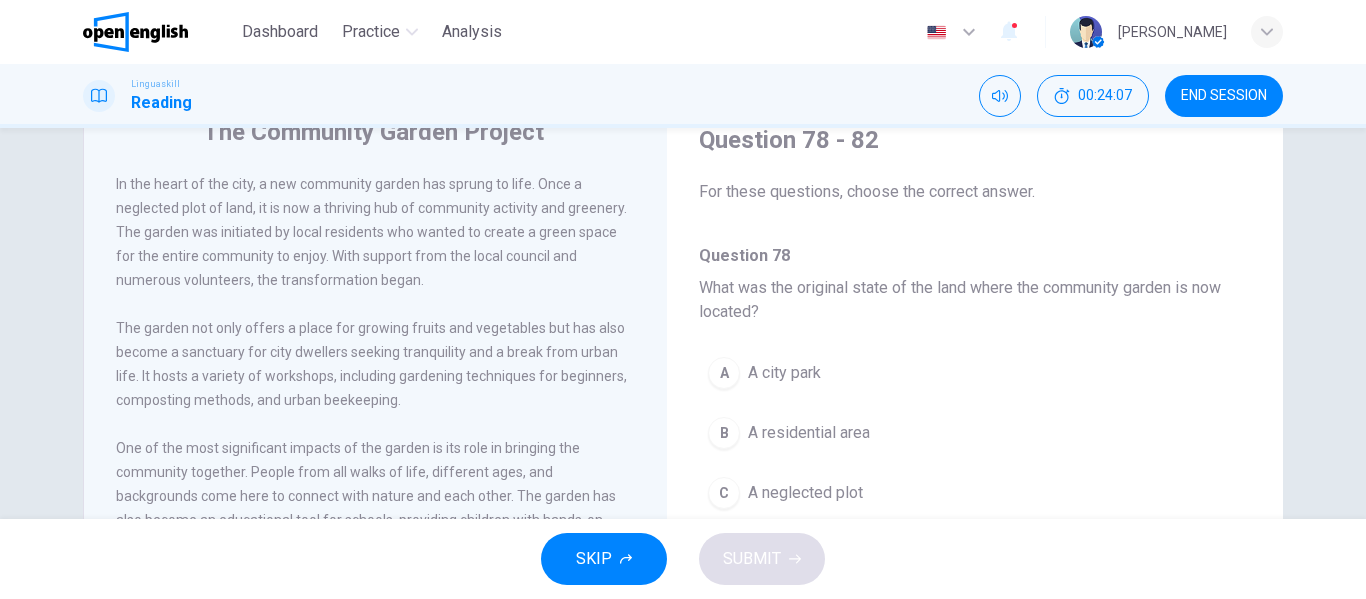 click on "A city park" at bounding box center (784, 373) 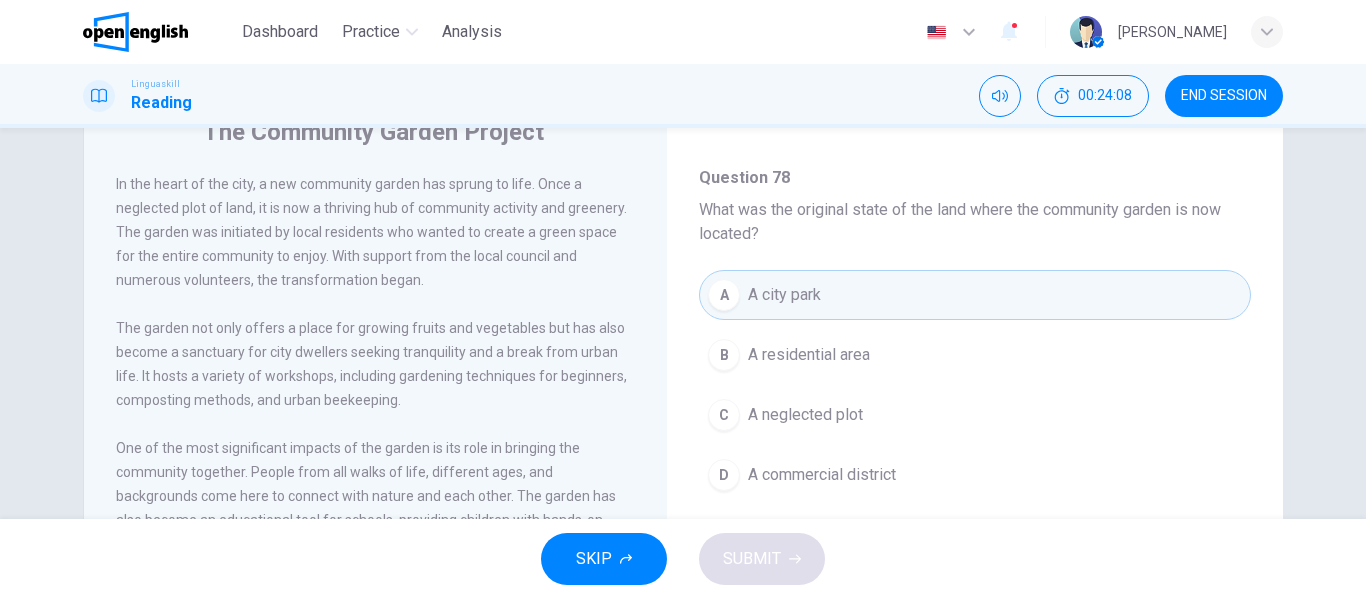 scroll, scrollTop: 100, scrollLeft: 0, axis: vertical 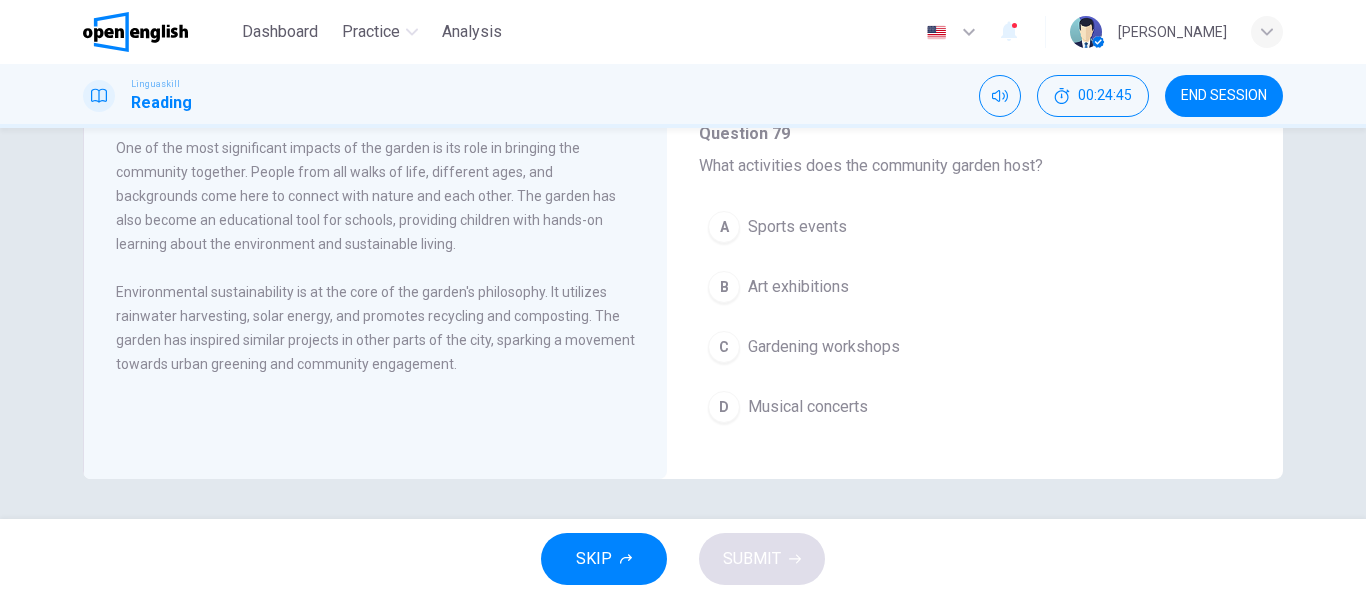 click on "Gardening workshops" at bounding box center [824, 347] 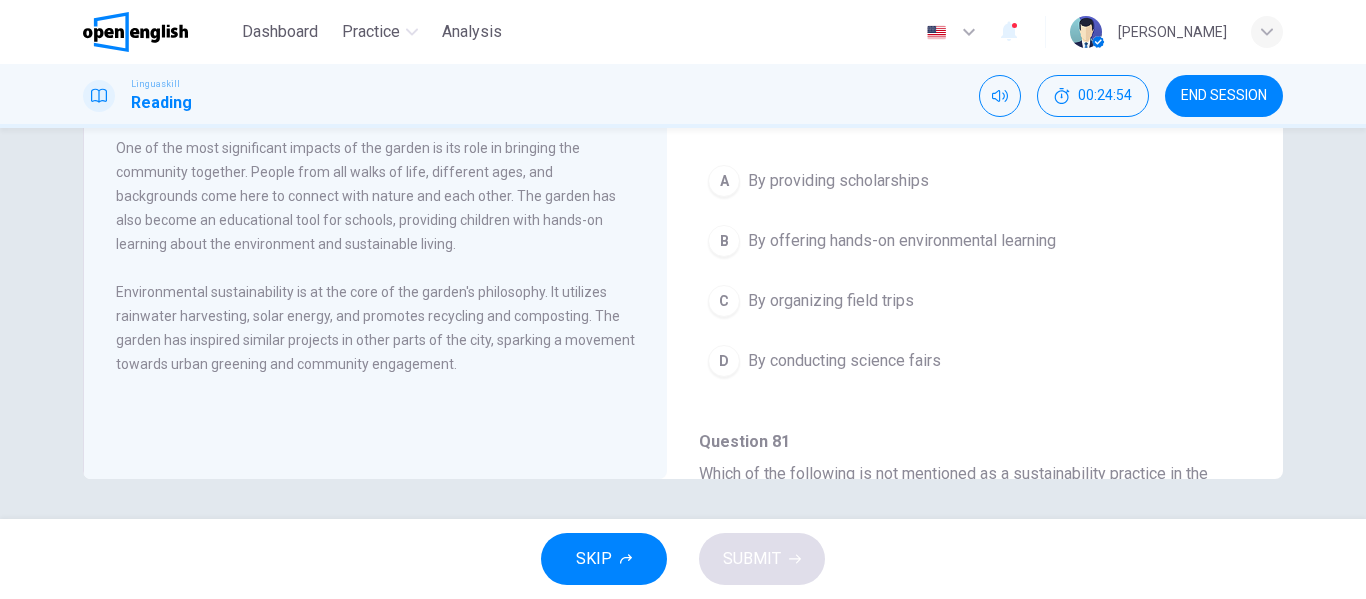 scroll, scrollTop: 500, scrollLeft: 0, axis: vertical 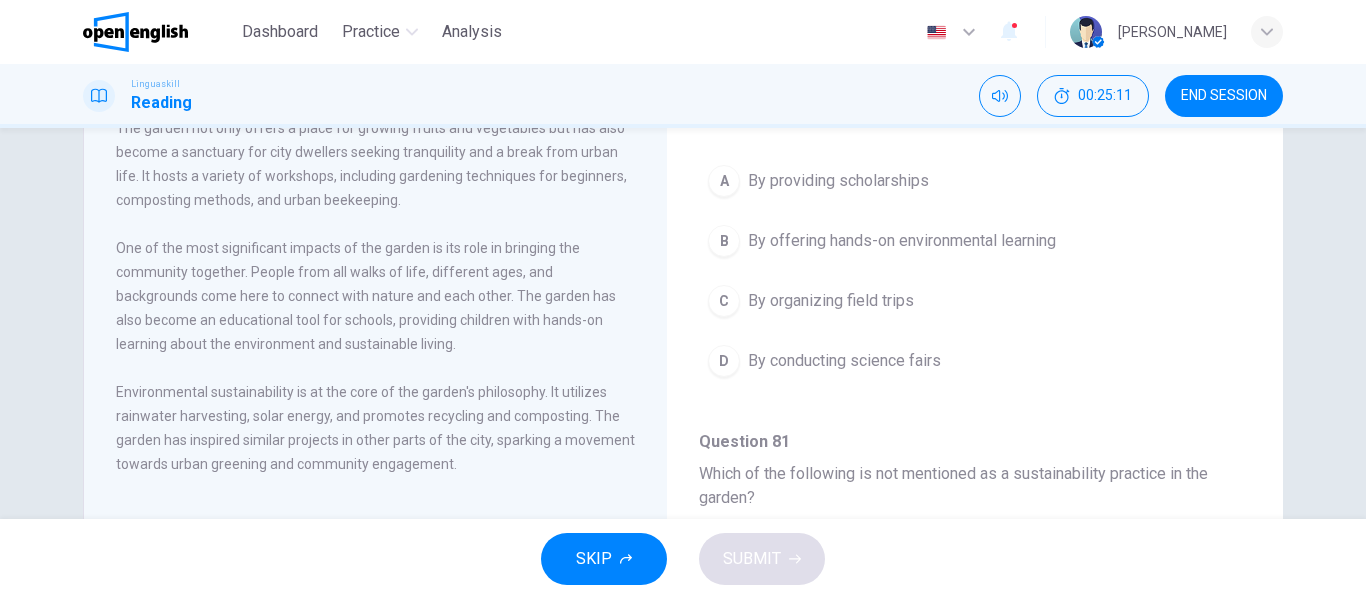 click on "By offering hands-on environmental learning" at bounding box center (902, 241) 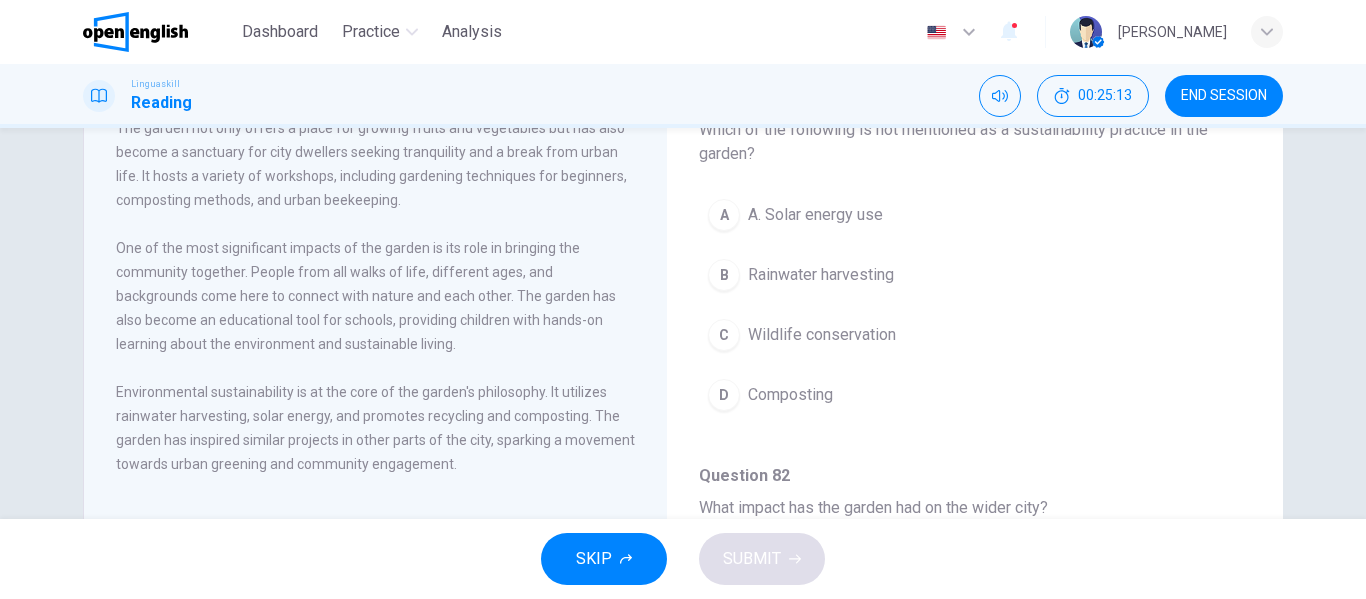 scroll, scrollTop: 1000, scrollLeft: 0, axis: vertical 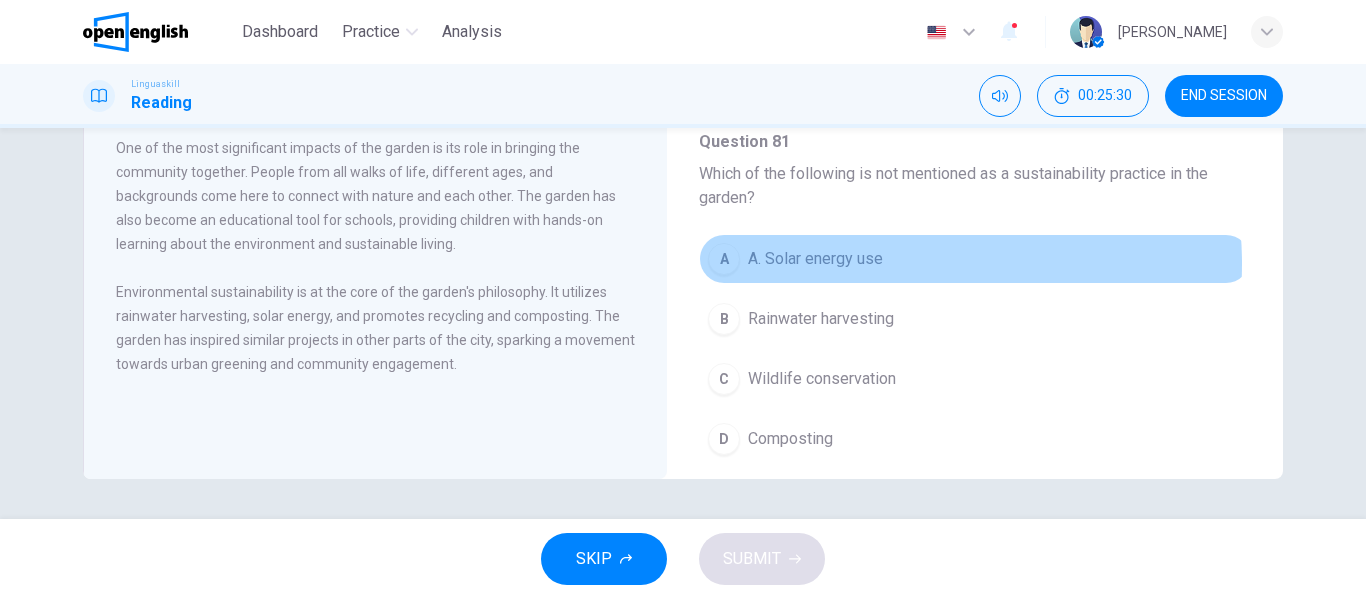 click on "A. Solar energy use" at bounding box center (815, 259) 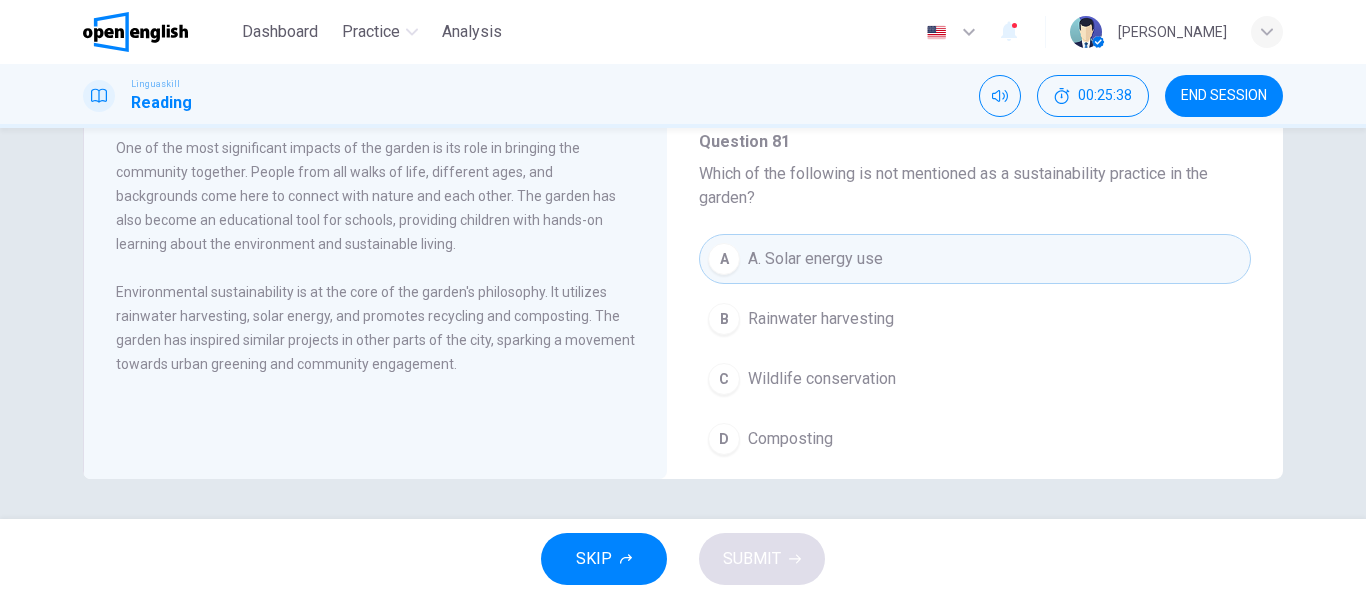 click on "Wildlife conservation" at bounding box center (822, 379) 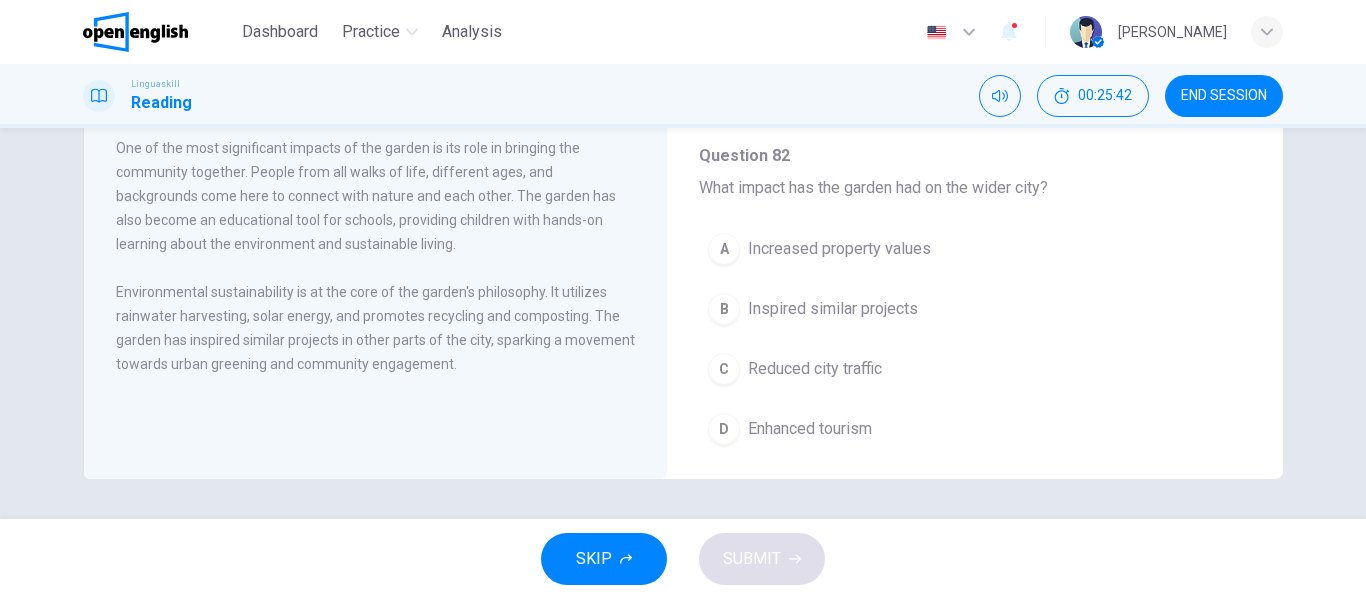 scroll, scrollTop: 1299, scrollLeft: 0, axis: vertical 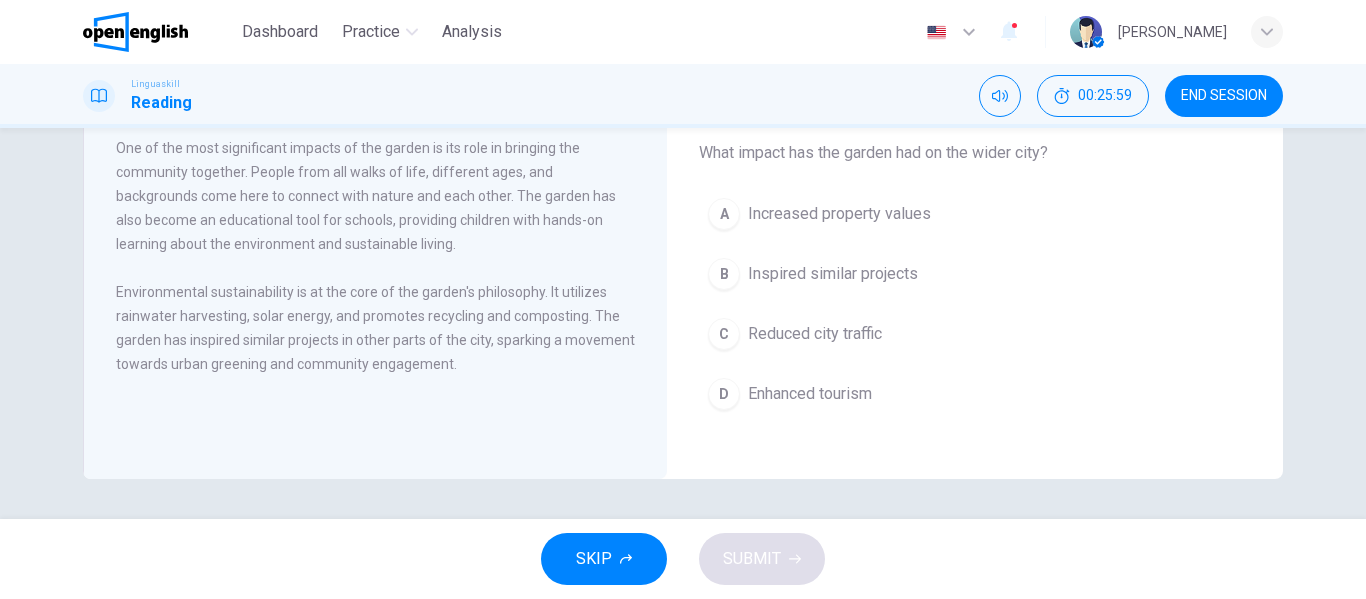 click on "Increased property values" at bounding box center [839, 214] 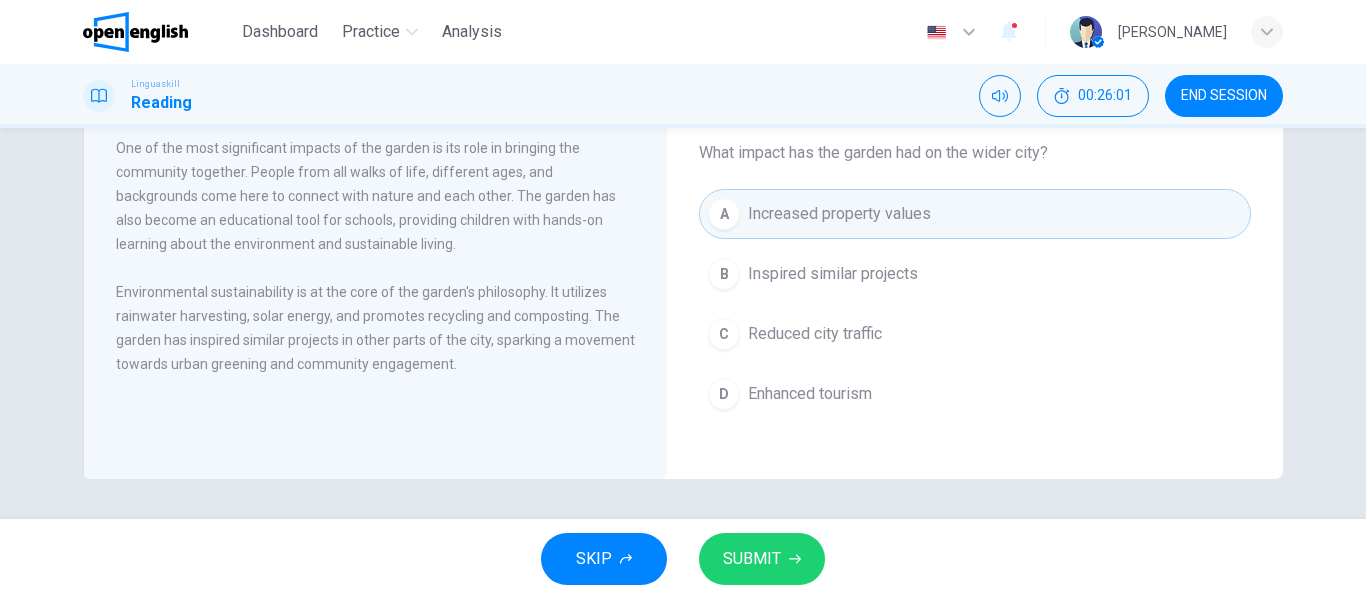 click on "SUBMIT" at bounding box center [762, 559] 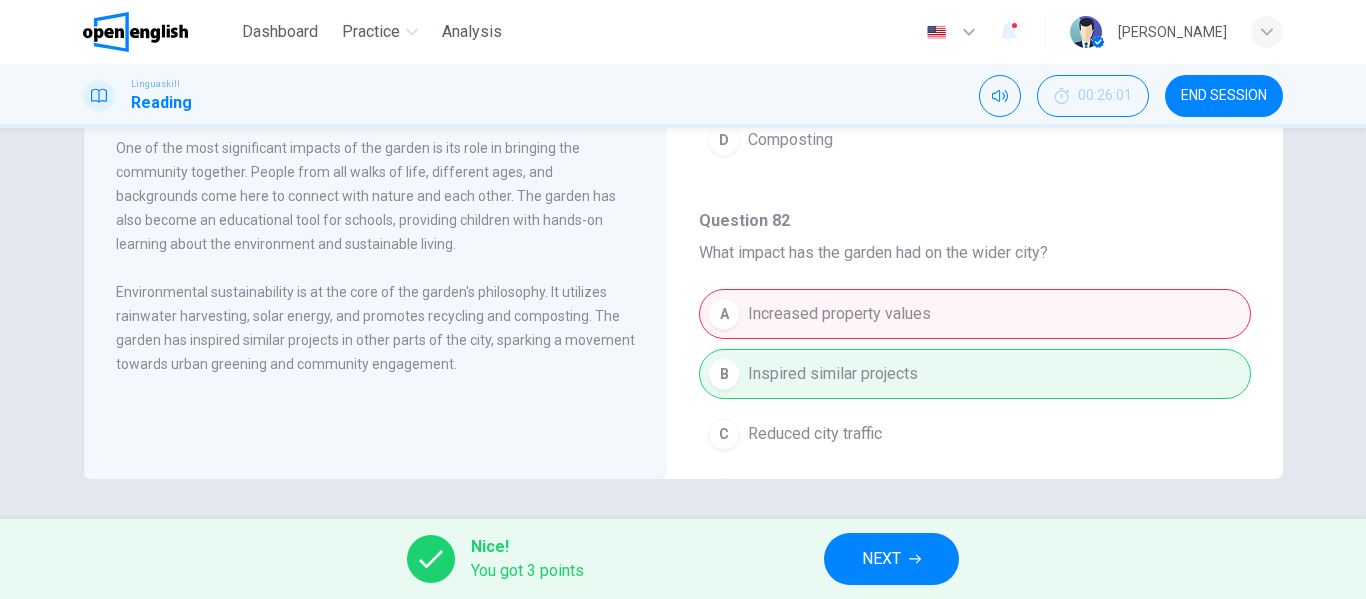 scroll, scrollTop: 1299, scrollLeft: 0, axis: vertical 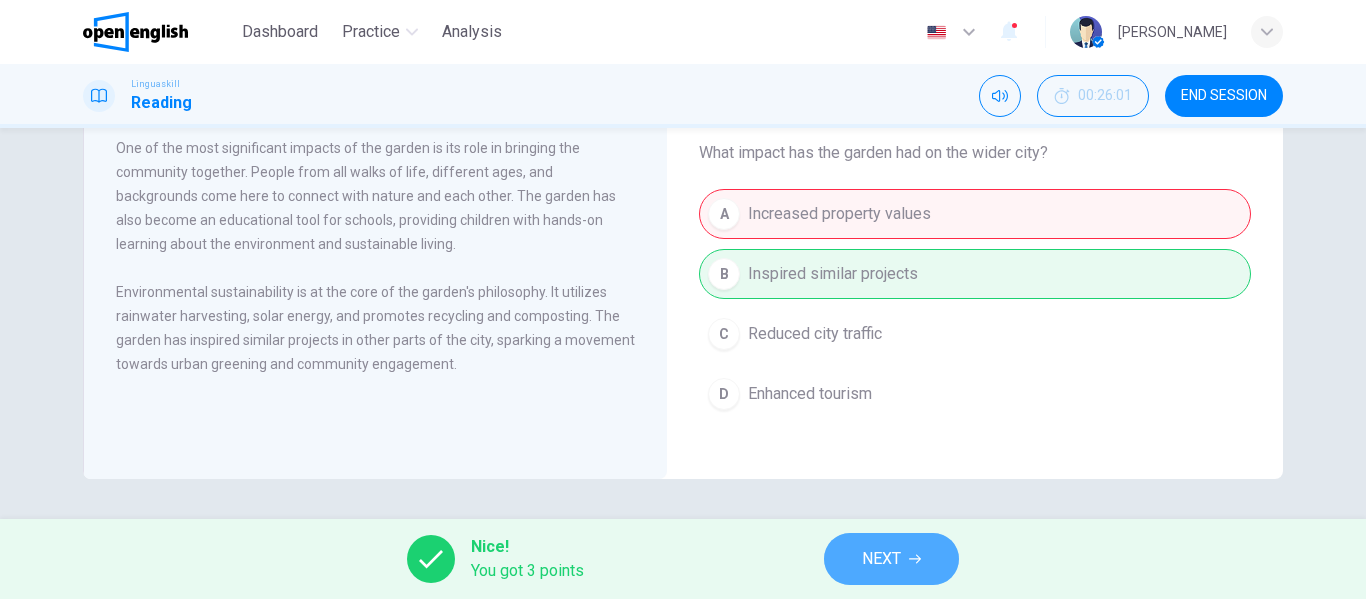 click on "NEXT" at bounding box center [881, 559] 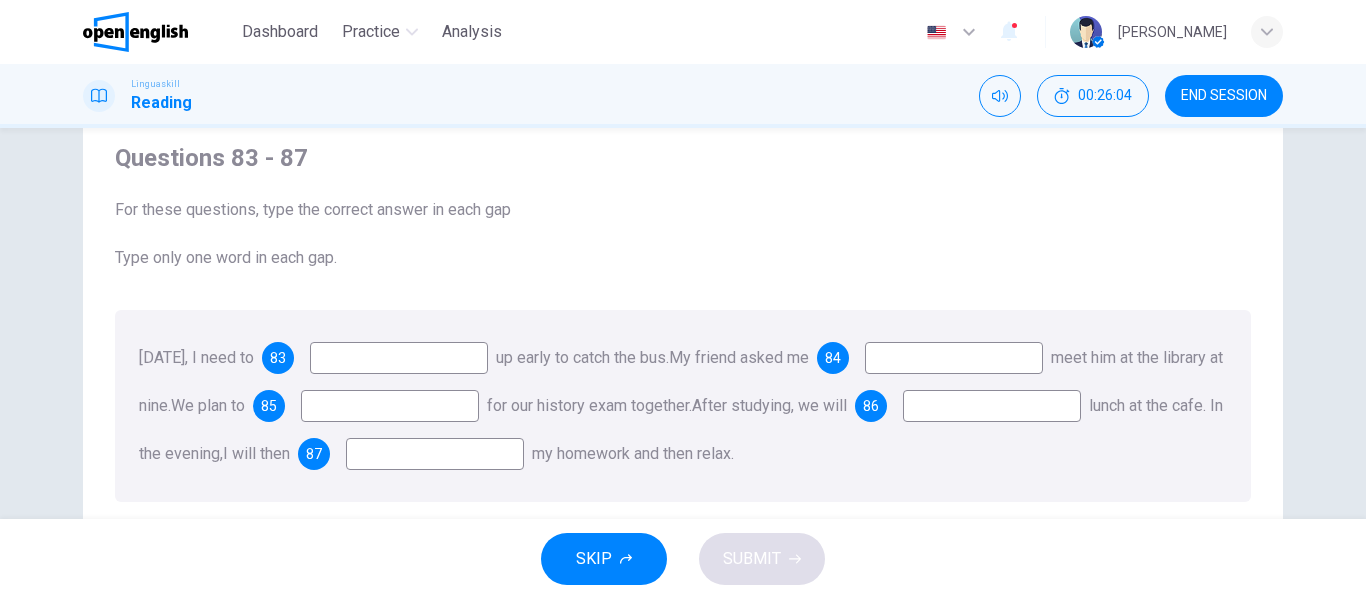 scroll, scrollTop: 100, scrollLeft: 0, axis: vertical 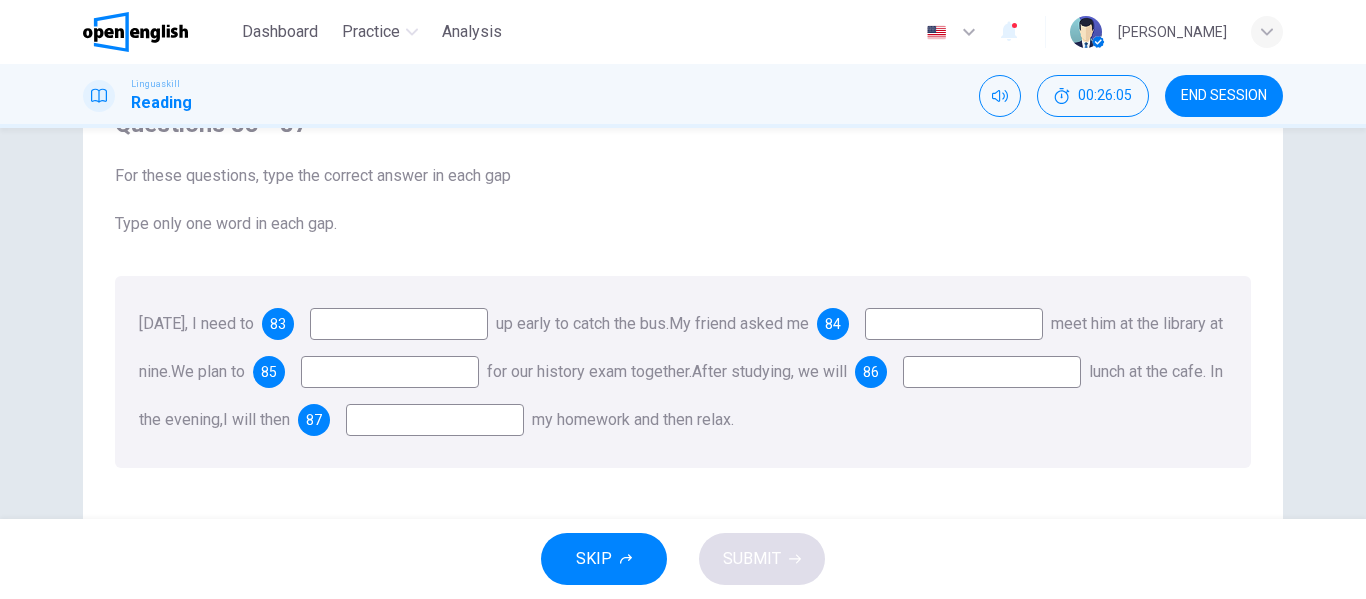 click at bounding box center [399, 324] 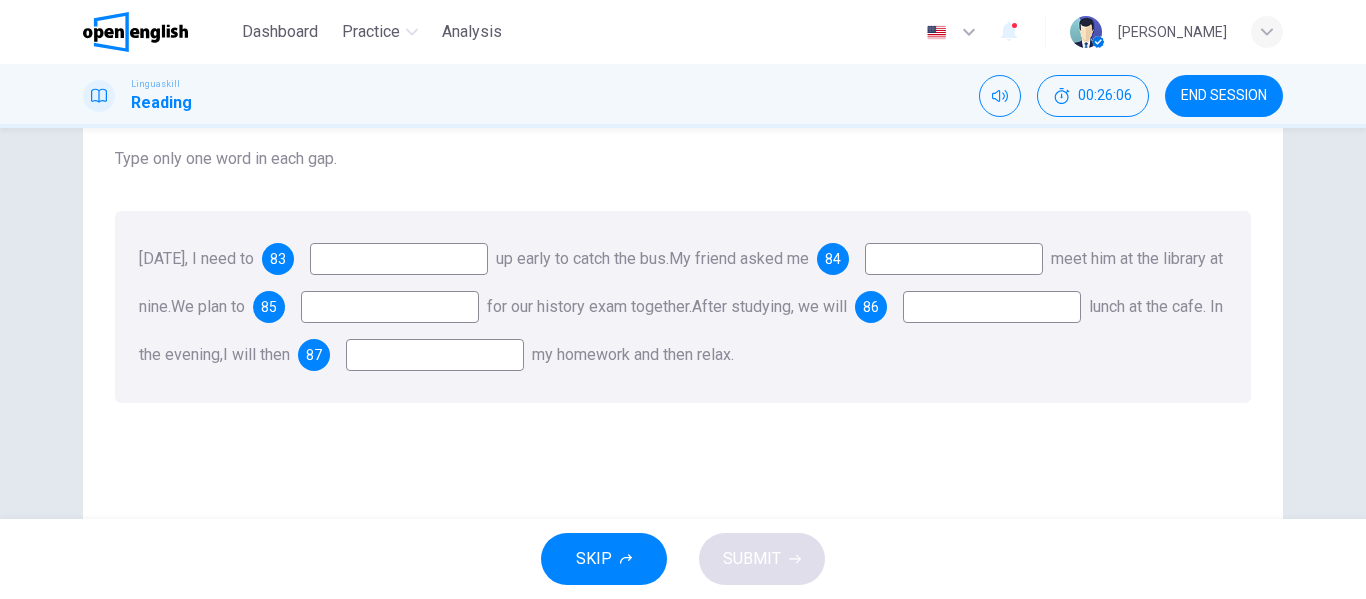 scroll, scrollTop: 200, scrollLeft: 0, axis: vertical 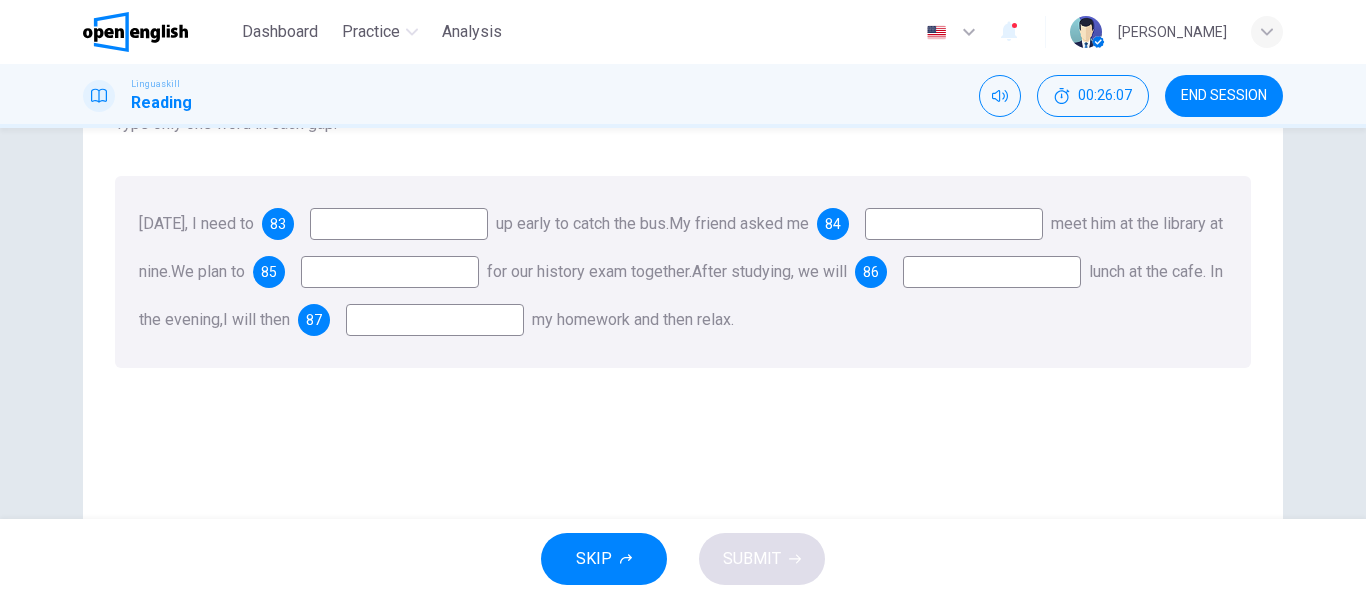 click at bounding box center [399, 224] 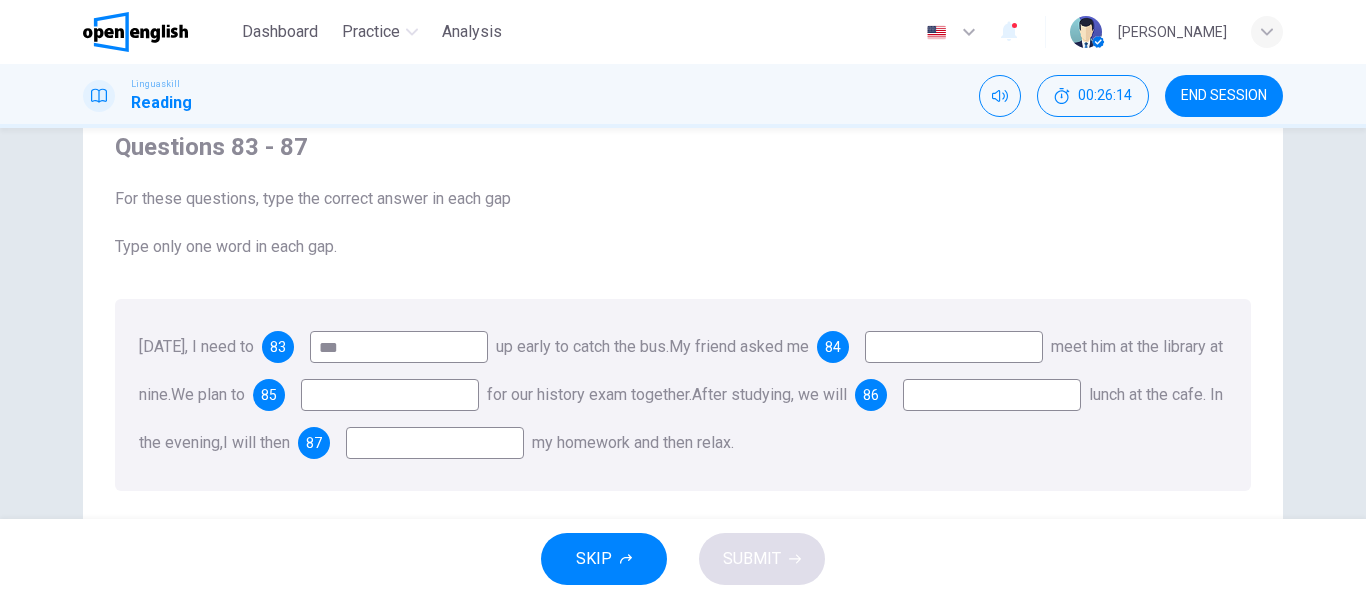 scroll, scrollTop: 100, scrollLeft: 0, axis: vertical 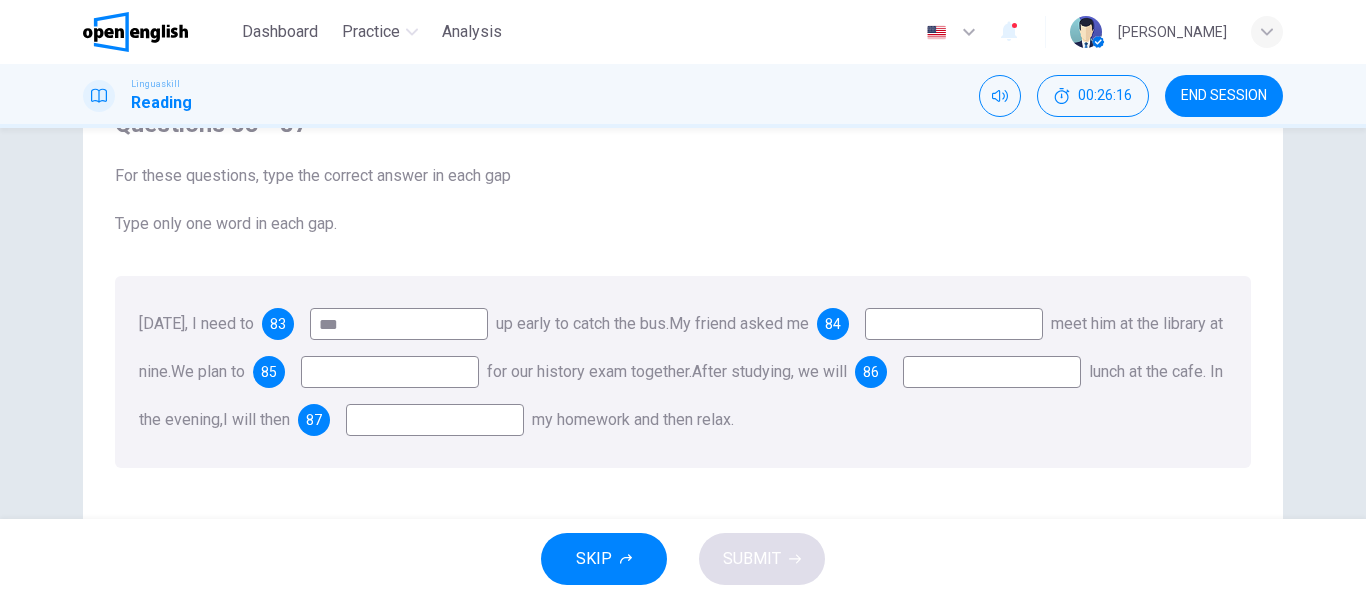 type on "***" 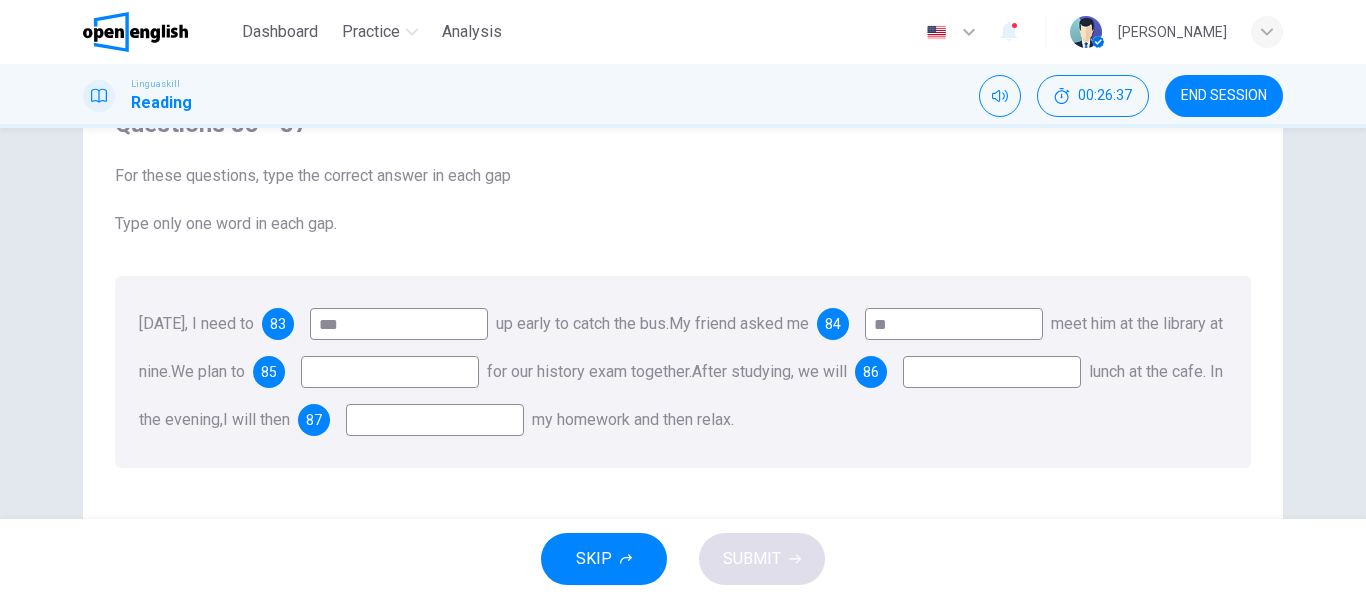 type on "*" 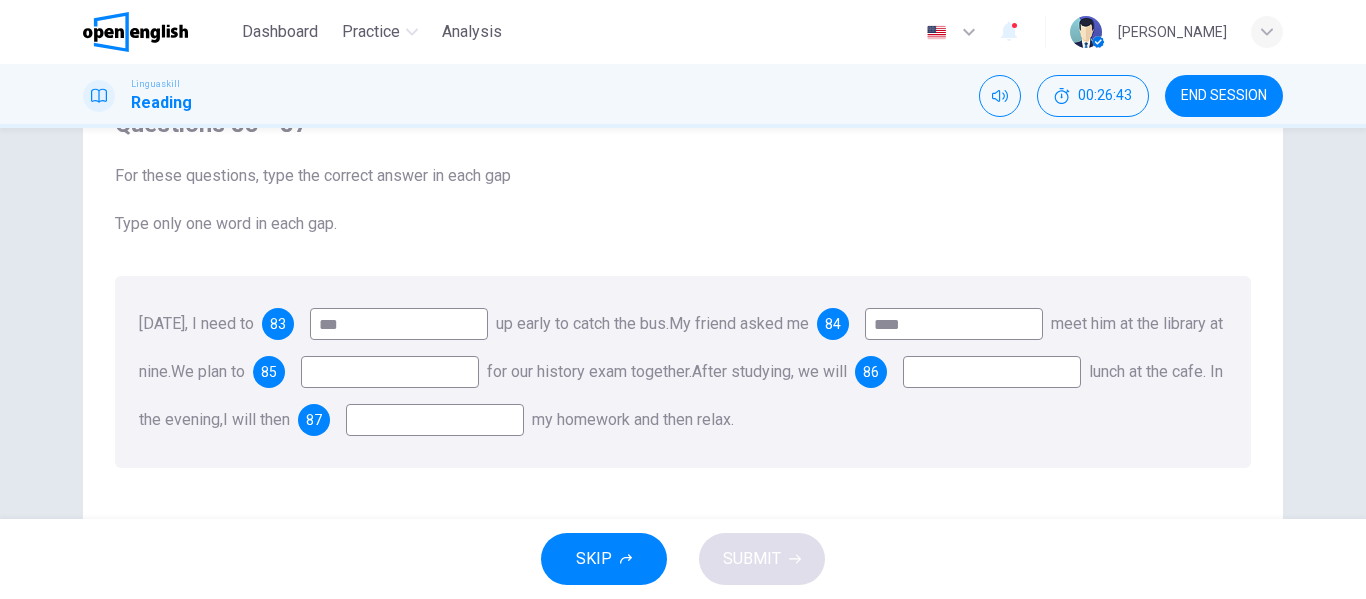 type on "****" 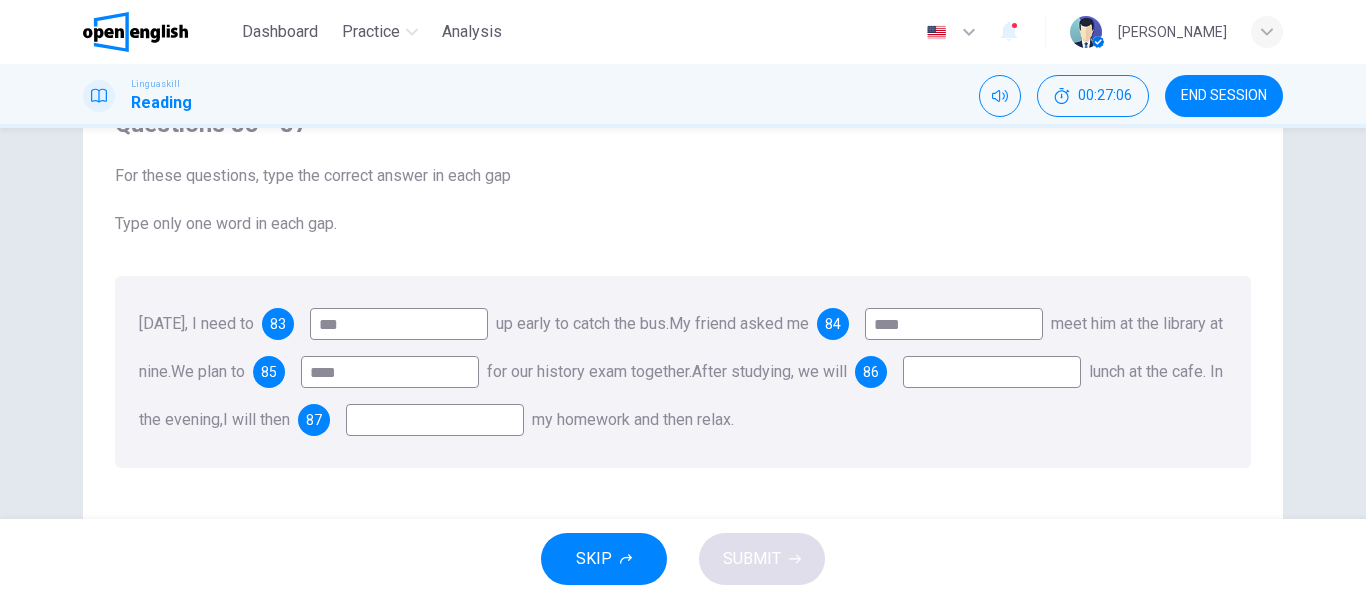 type on "****" 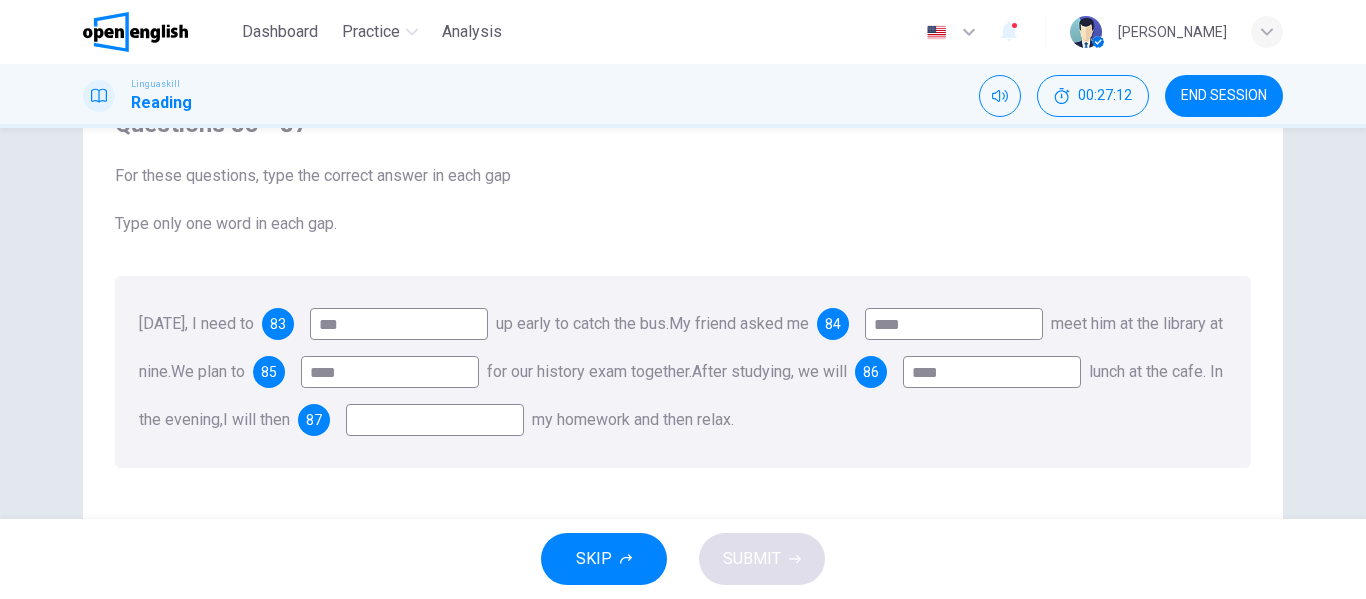 type on "****" 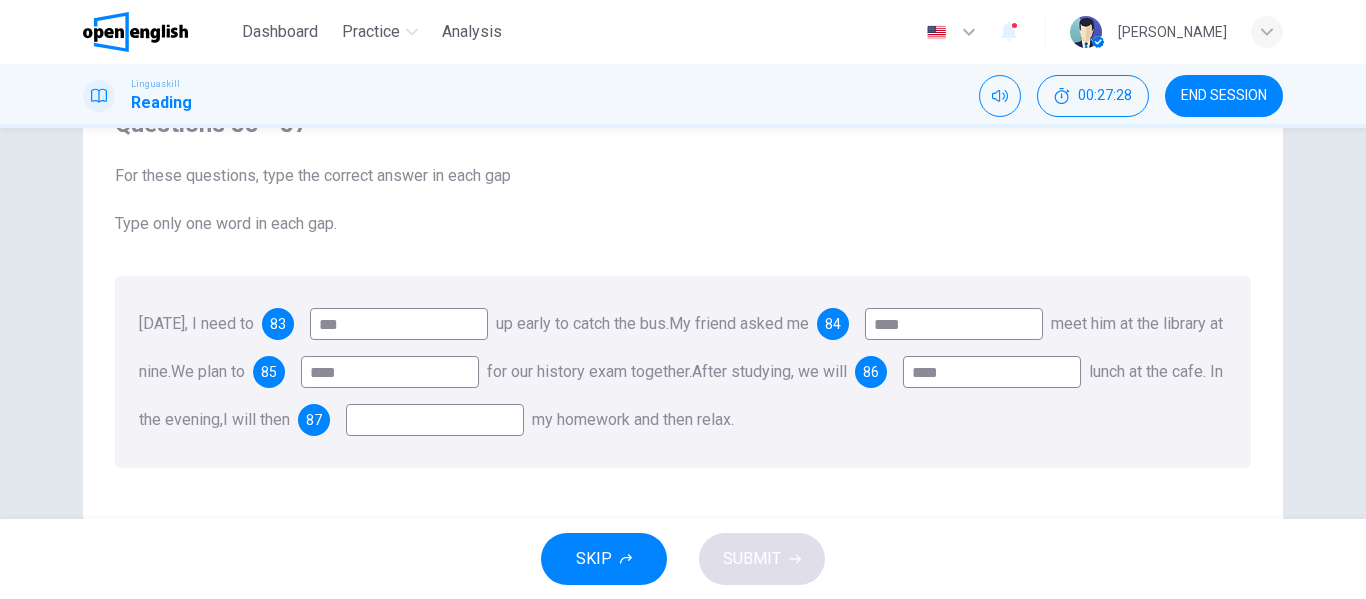 type on "*" 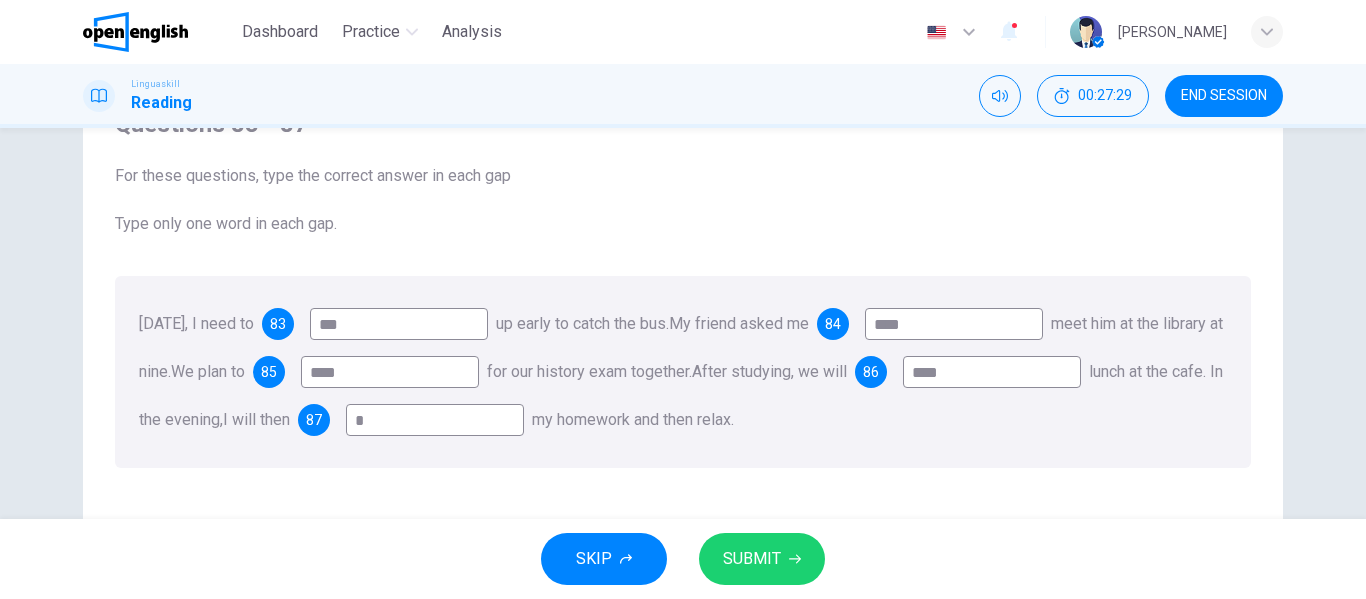 type 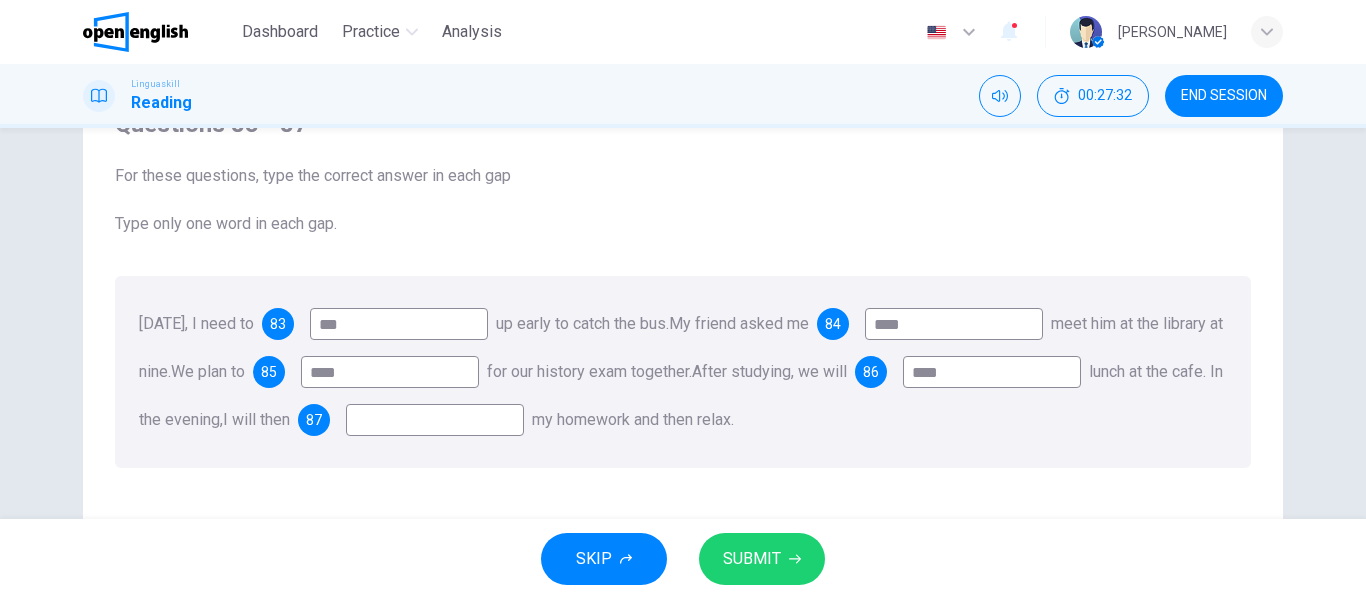 click on "SUBMIT" at bounding box center [752, 559] 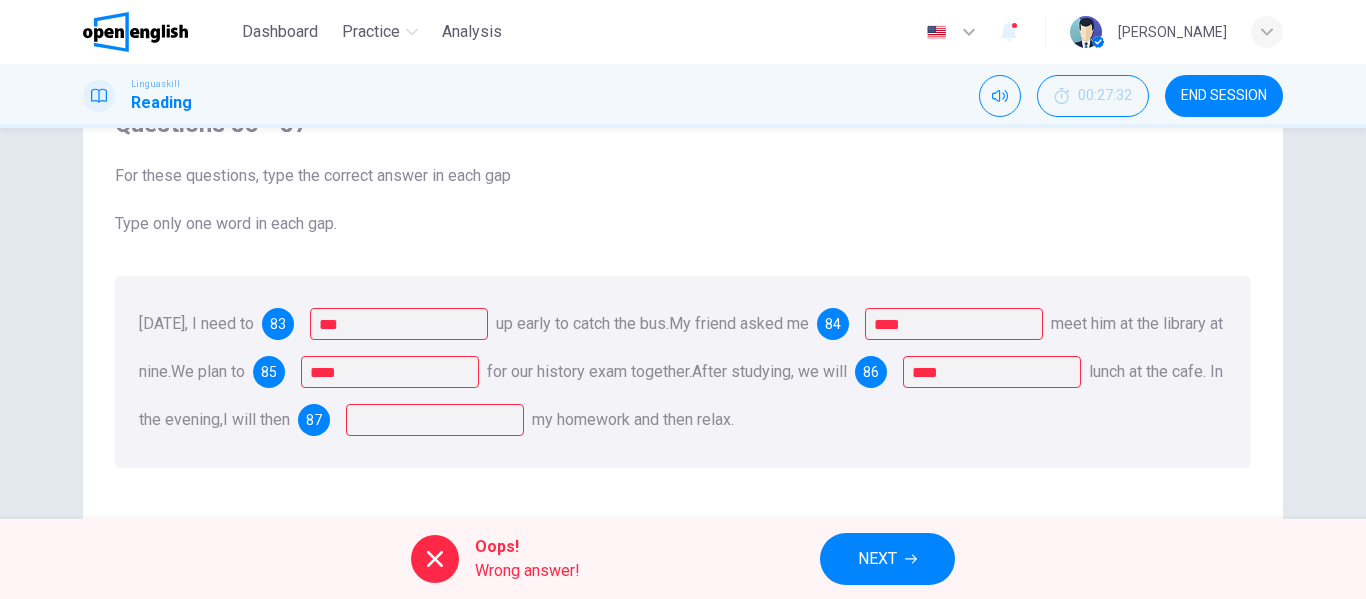 click on "NEXT" at bounding box center [887, 559] 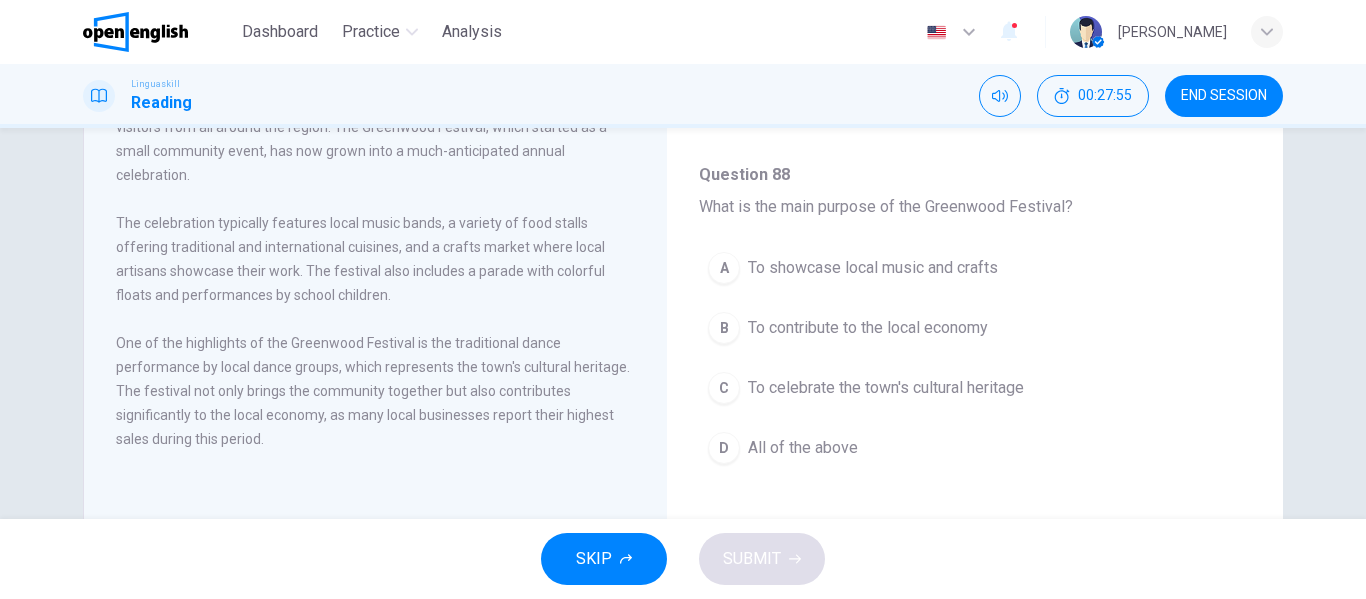 scroll, scrollTop: 200, scrollLeft: 0, axis: vertical 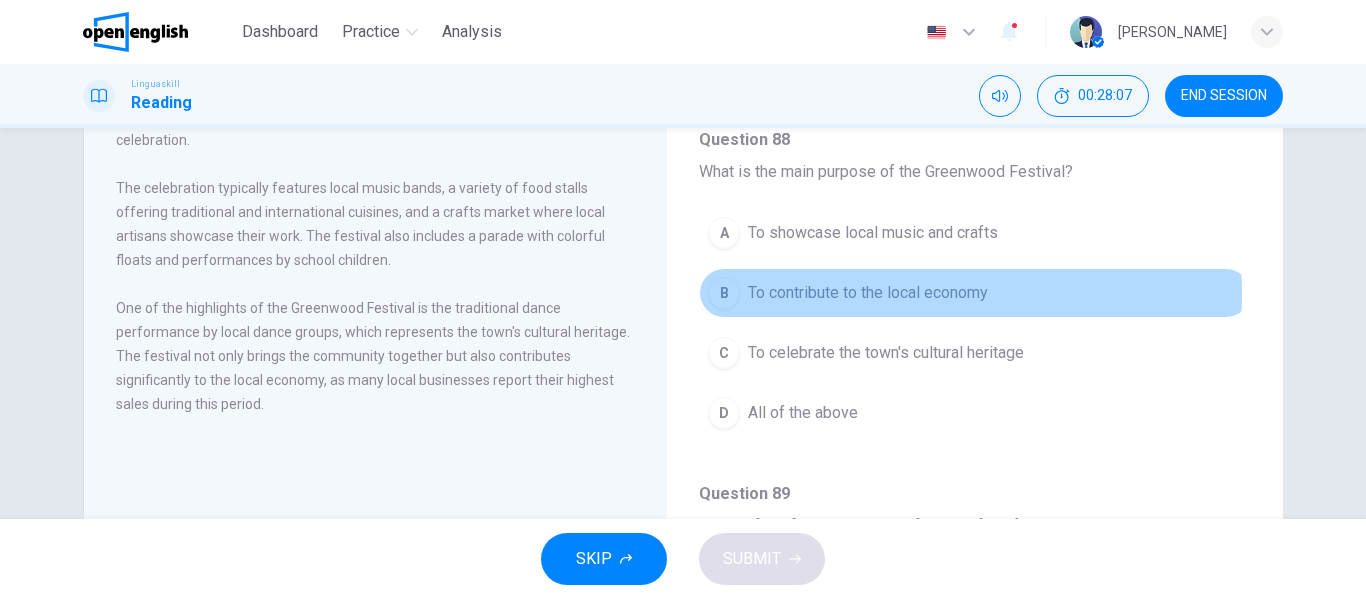 click on "To contribute to the local economy" at bounding box center (868, 293) 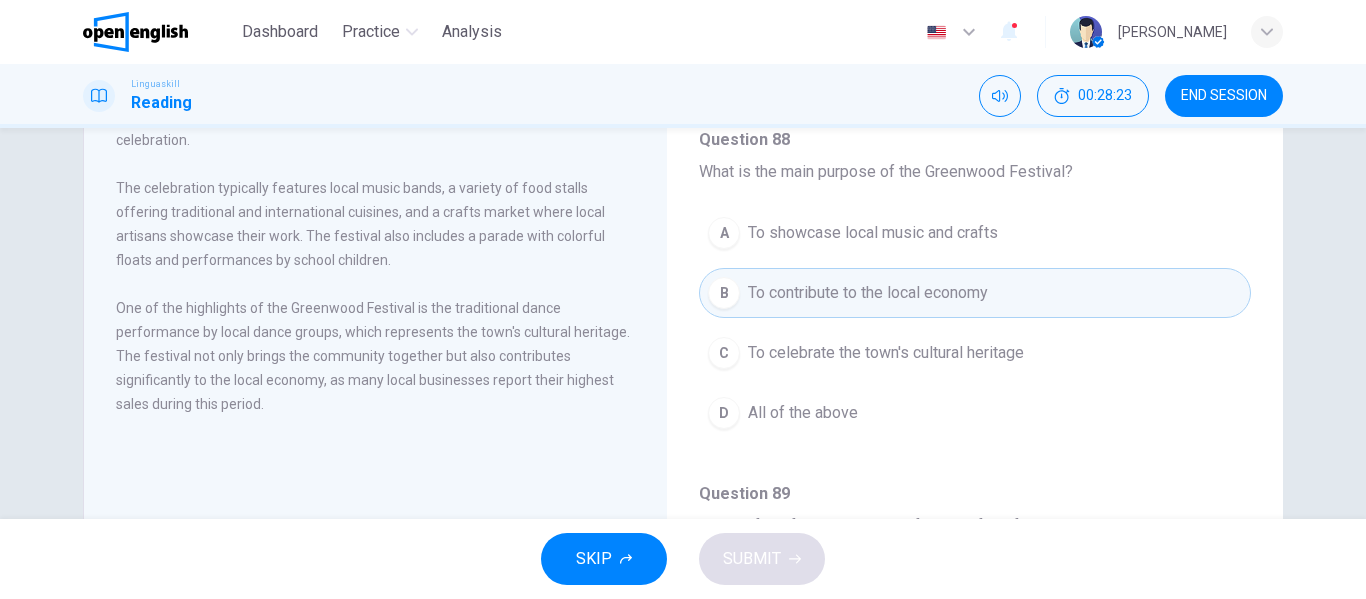 click on "C To celebrate the town's cultural heritage" at bounding box center (975, 353) 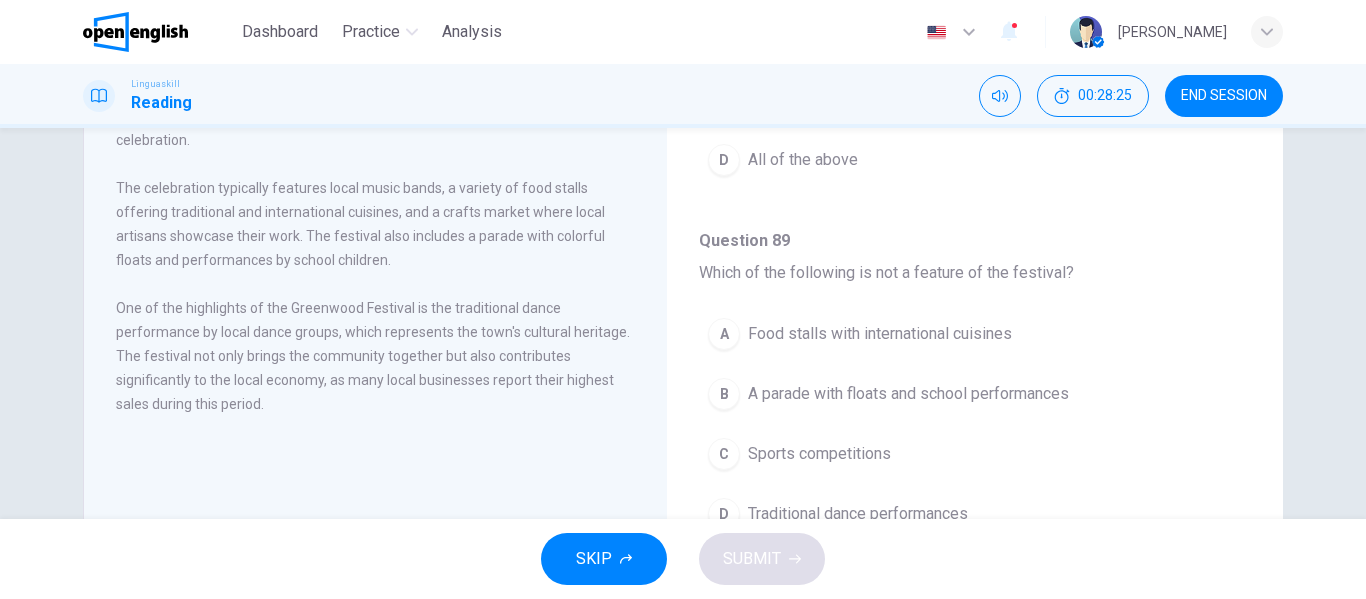 scroll, scrollTop: 300, scrollLeft: 0, axis: vertical 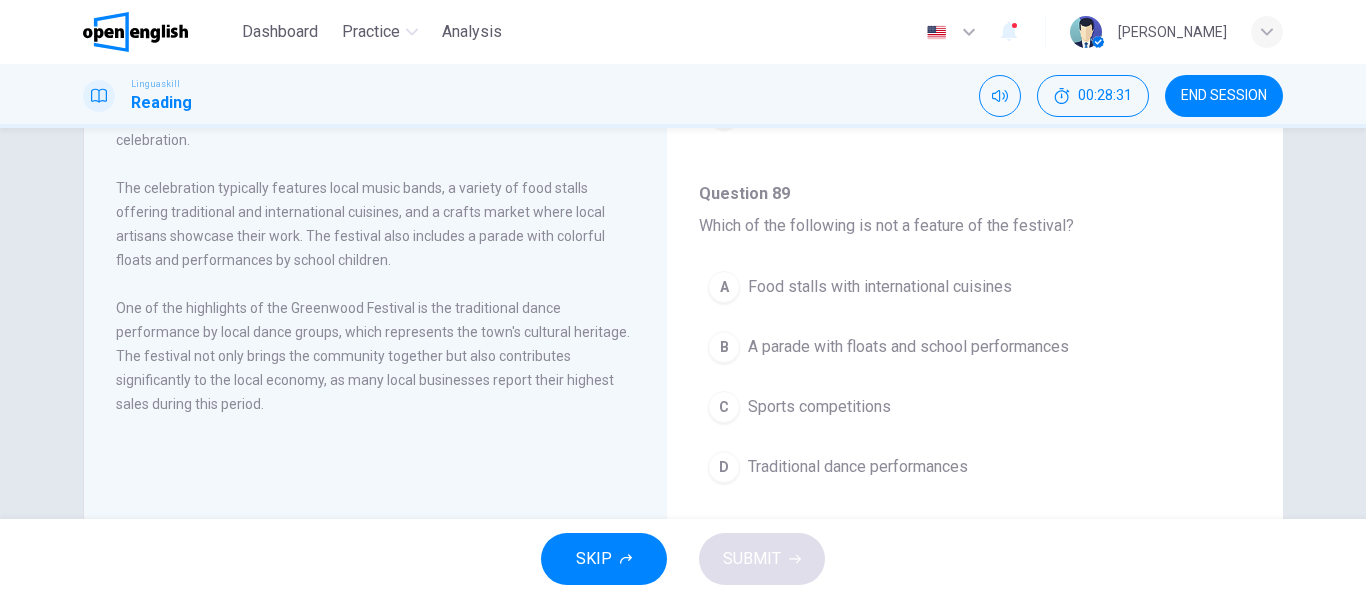 click on "Sports competitions" at bounding box center [819, 407] 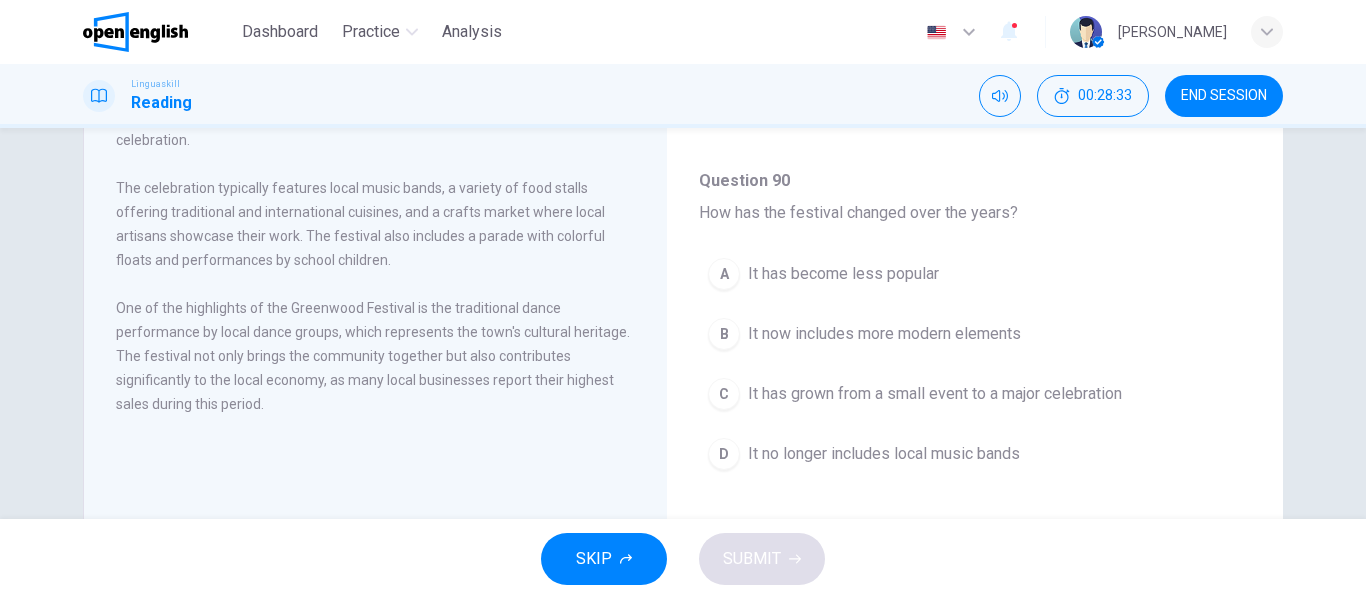 scroll, scrollTop: 700, scrollLeft: 0, axis: vertical 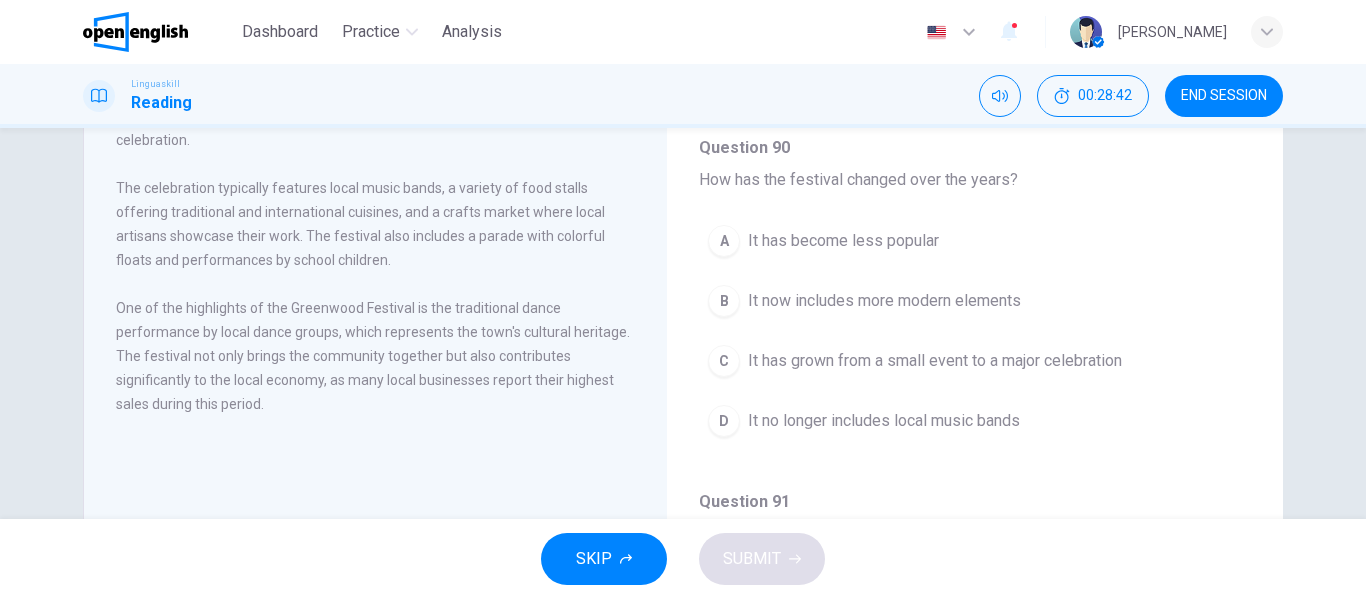 click on "C It has grown from a small event to a major celebration" at bounding box center [975, 361] 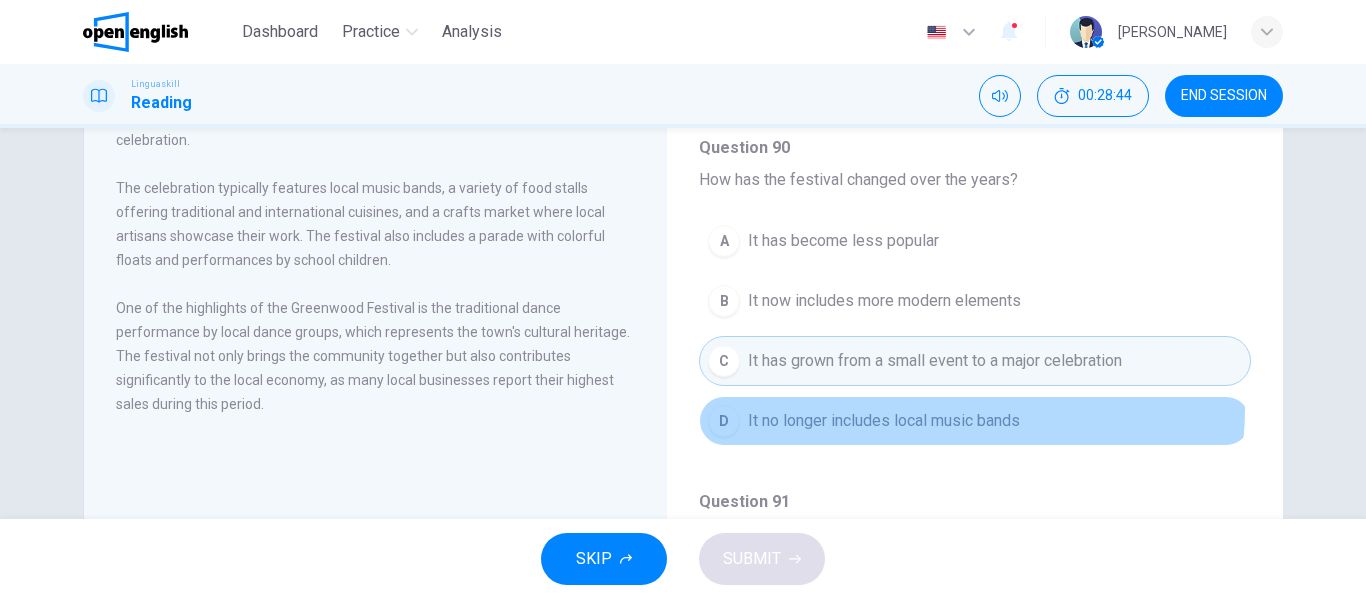 click on "It no longer includes local music bands" at bounding box center [884, 421] 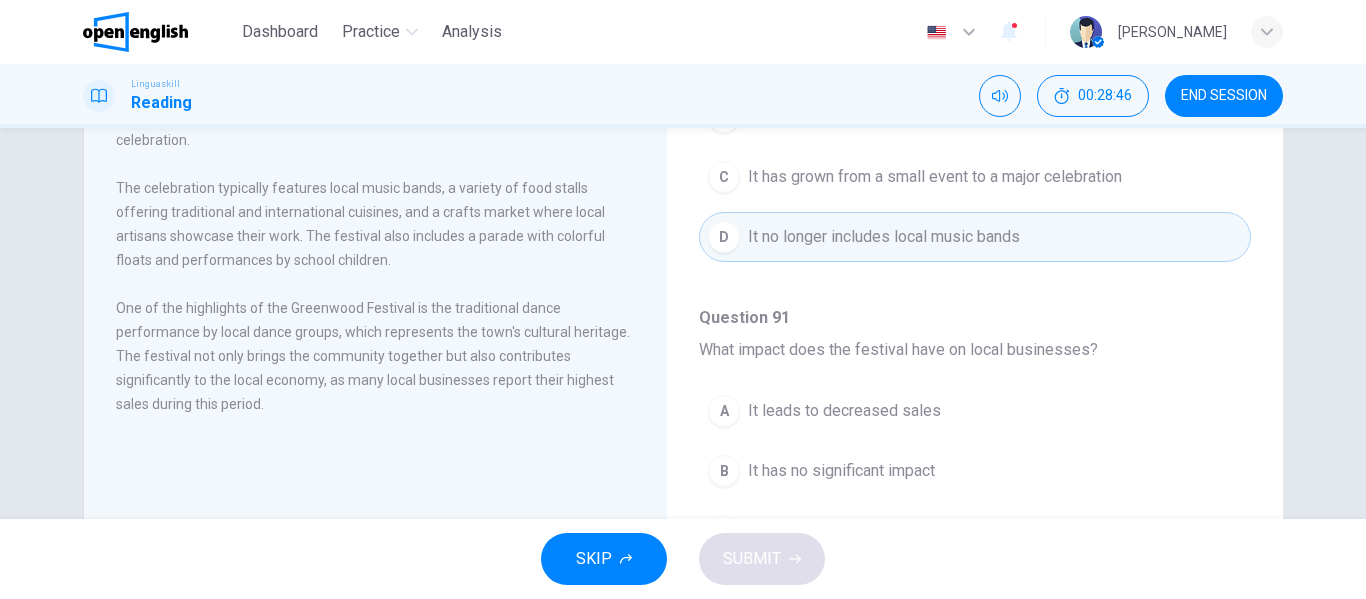 scroll, scrollTop: 1000, scrollLeft: 0, axis: vertical 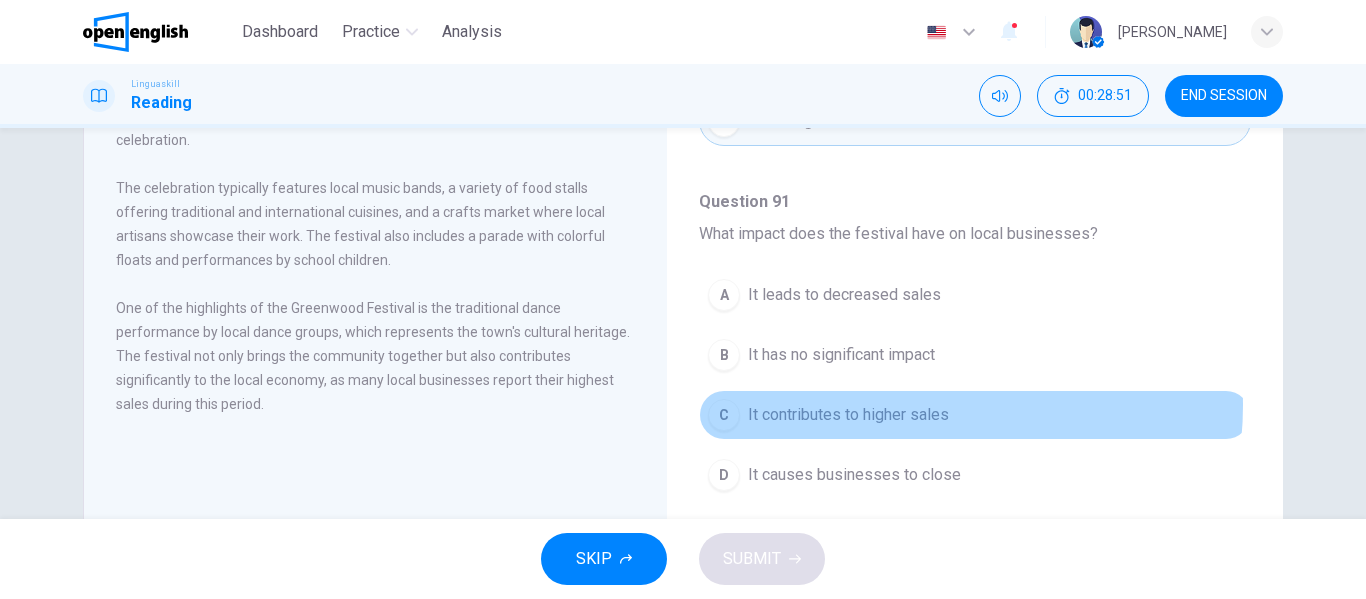 click on "It contributes to higher sales" at bounding box center [848, 415] 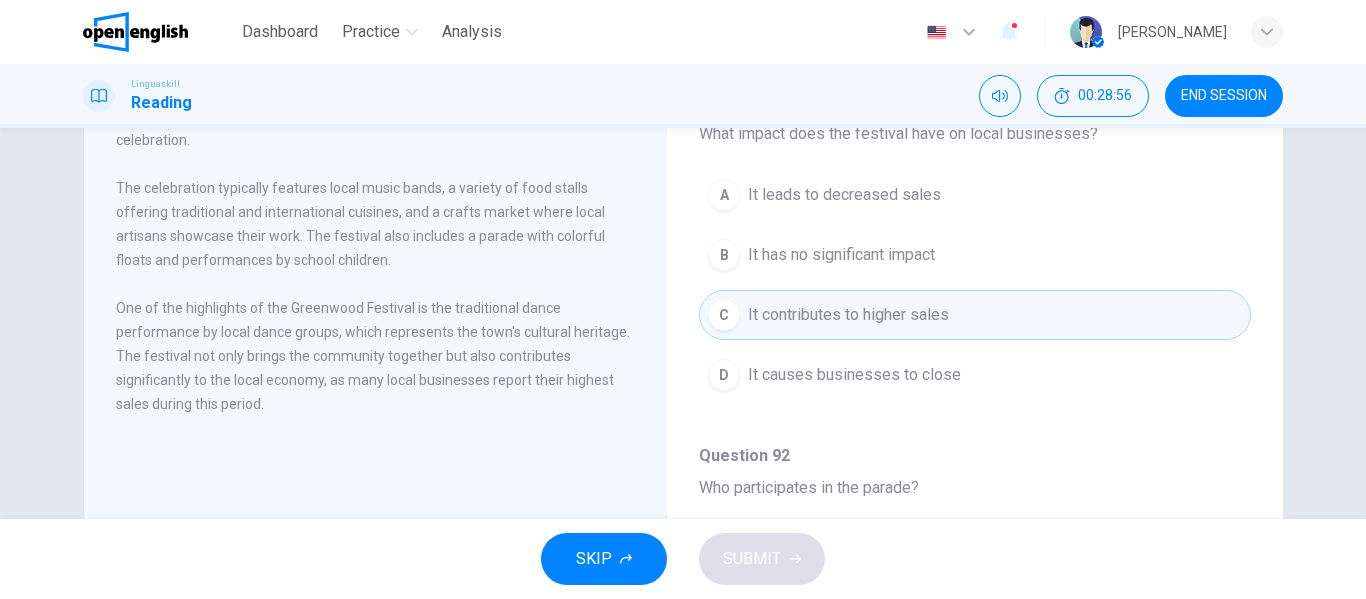 scroll, scrollTop: 1200, scrollLeft: 0, axis: vertical 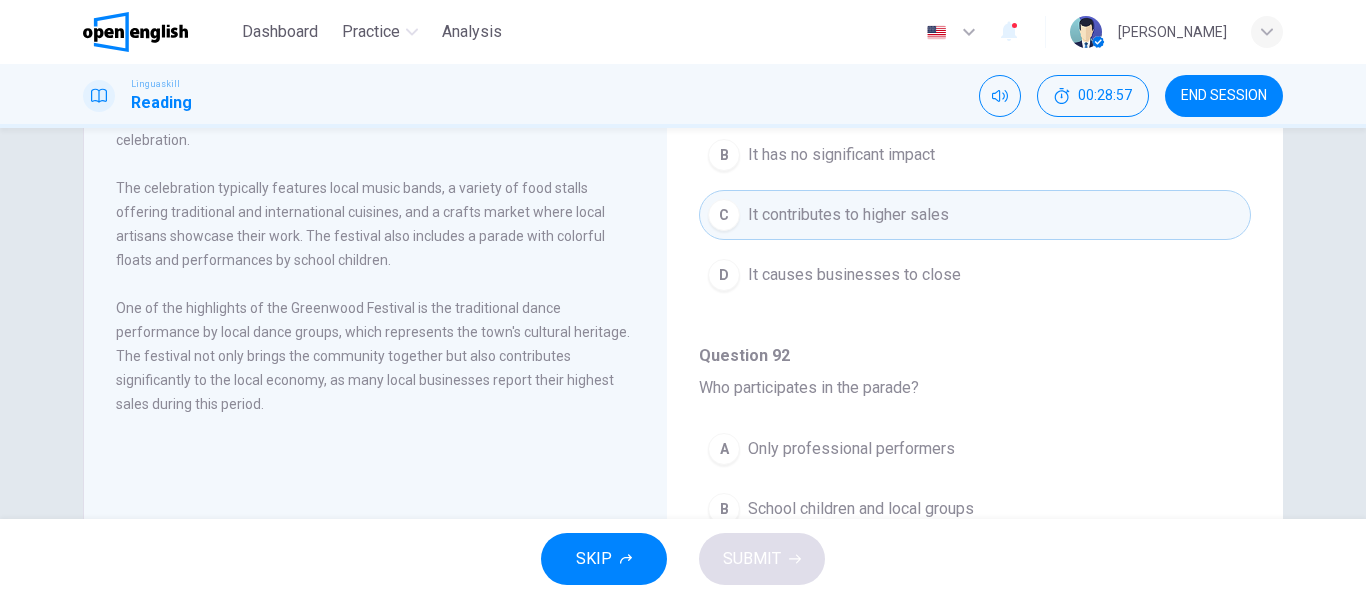 click on "D It causes businesses to close" at bounding box center (975, 275) 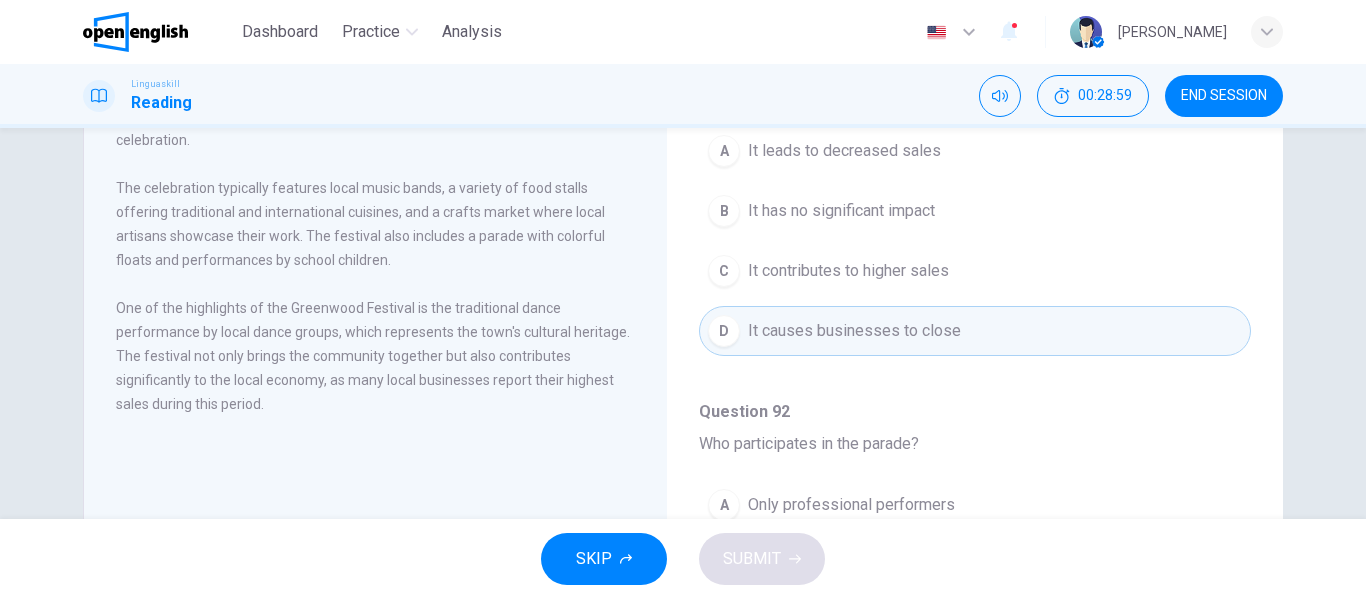 scroll, scrollTop: 1100, scrollLeft: 0, axis: vertical 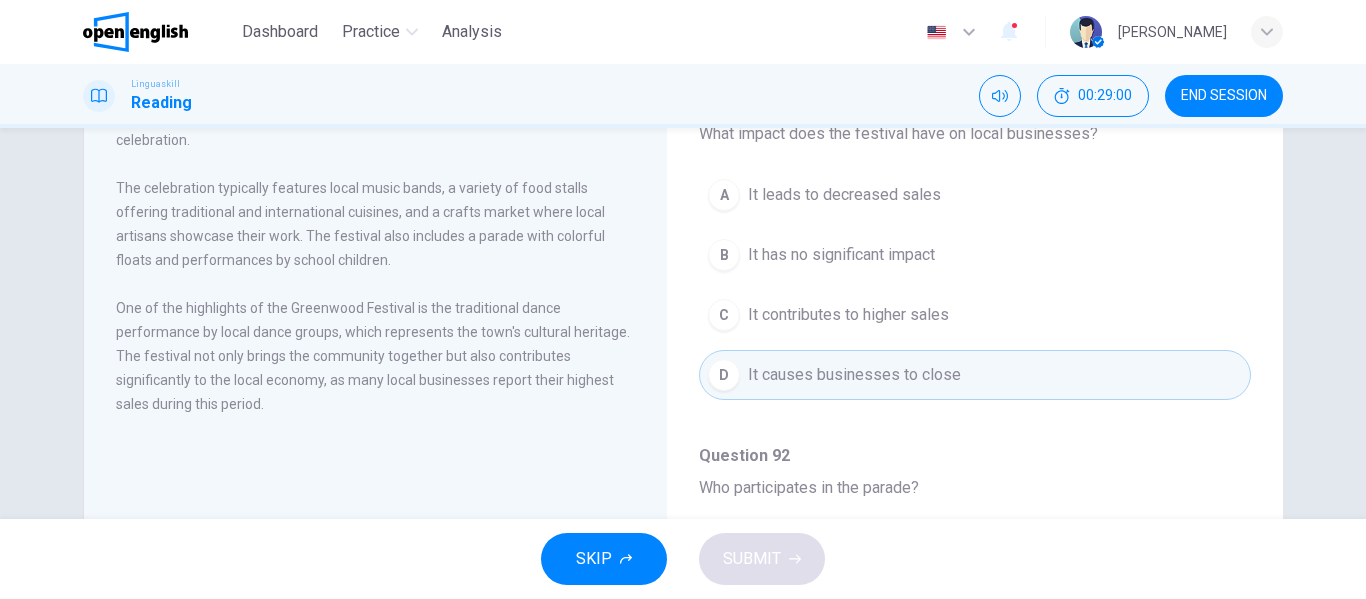 click on "It contributes to higher sales" at bounding box center (848, 315) 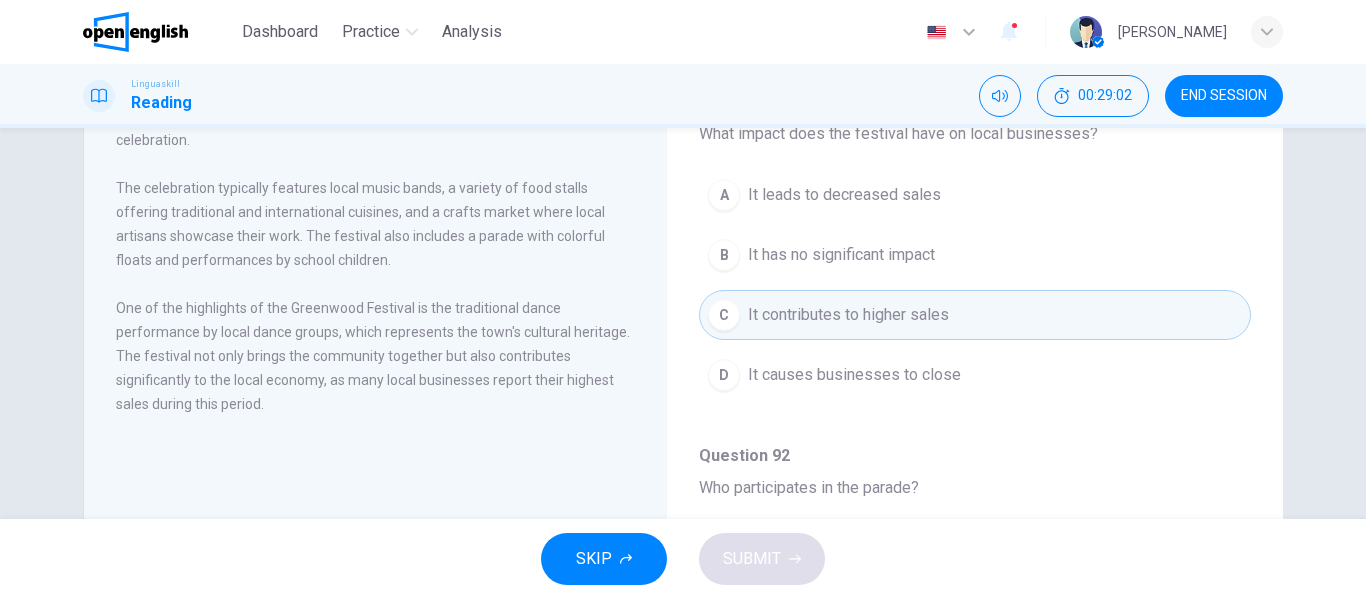 click on "B It has no significant impact" at bounding box center (975, 255) 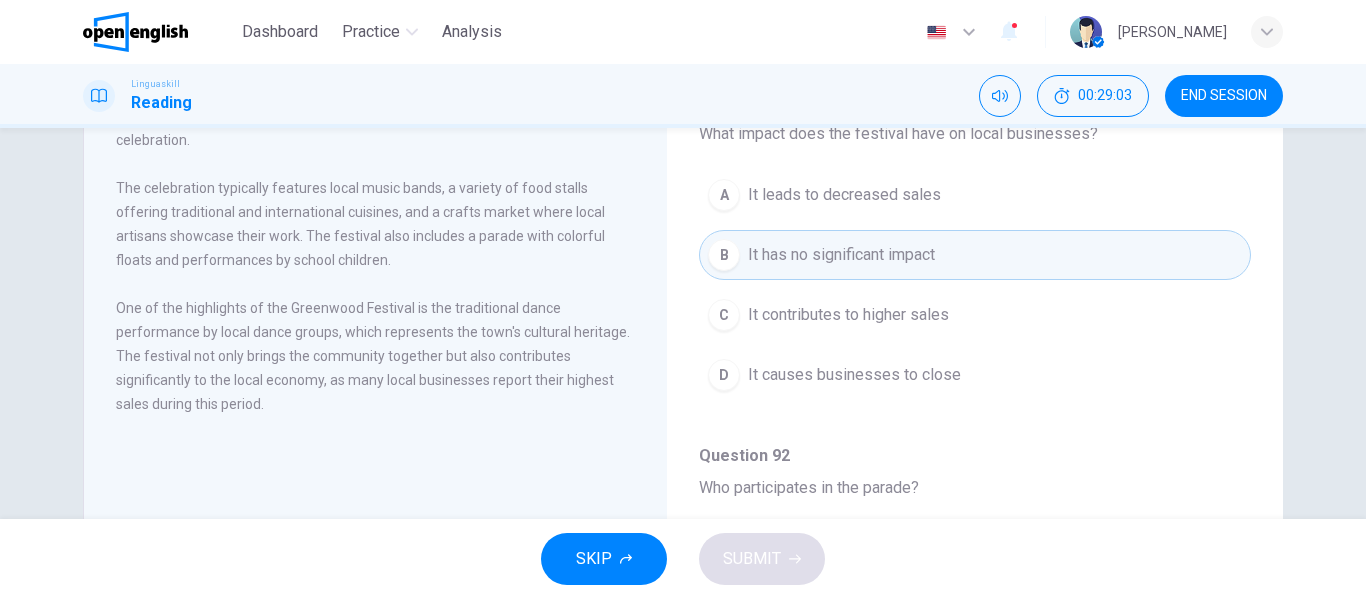 click on "It contributes to higher sales" at bounding box center (848, 315) 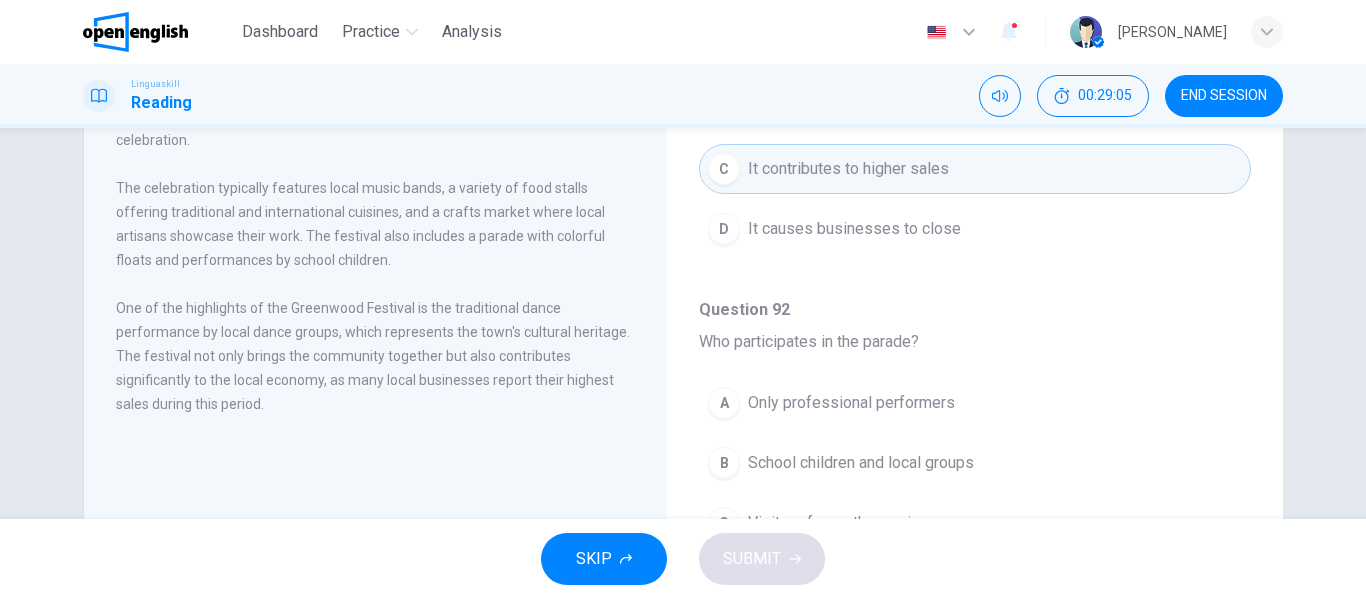 scroll, scrollTop: 1251, scrollLeft: 0, axis: vertical 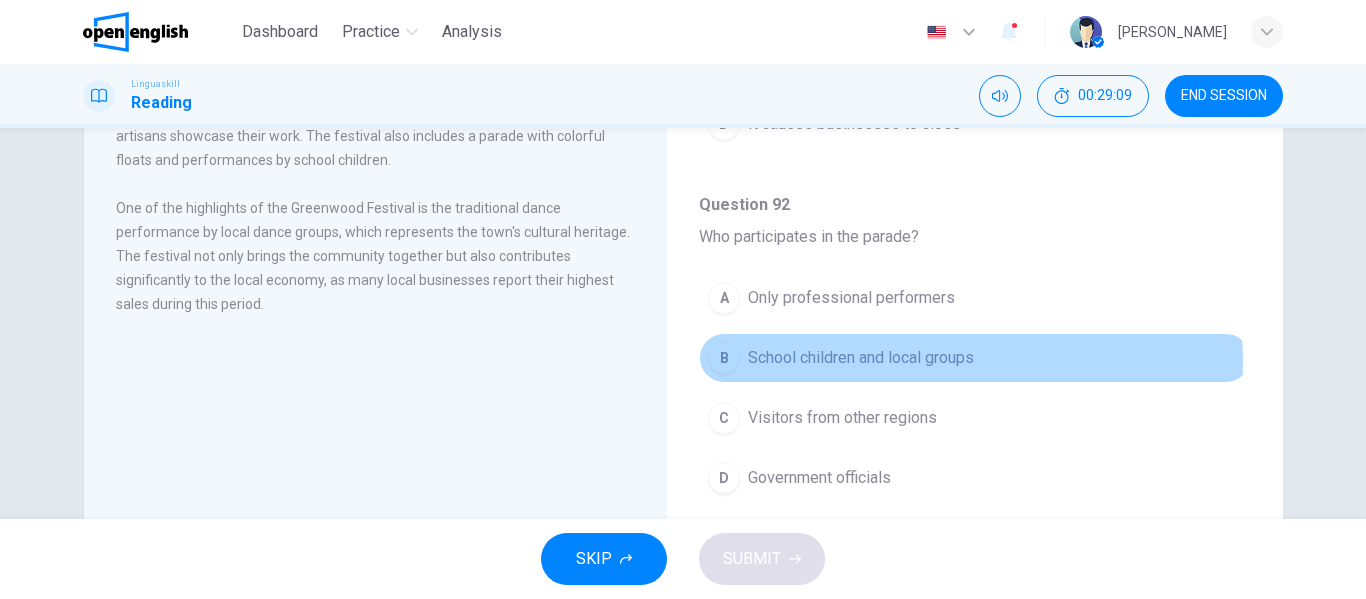 click on "School children and local groups" at bounding box center [861, 358] 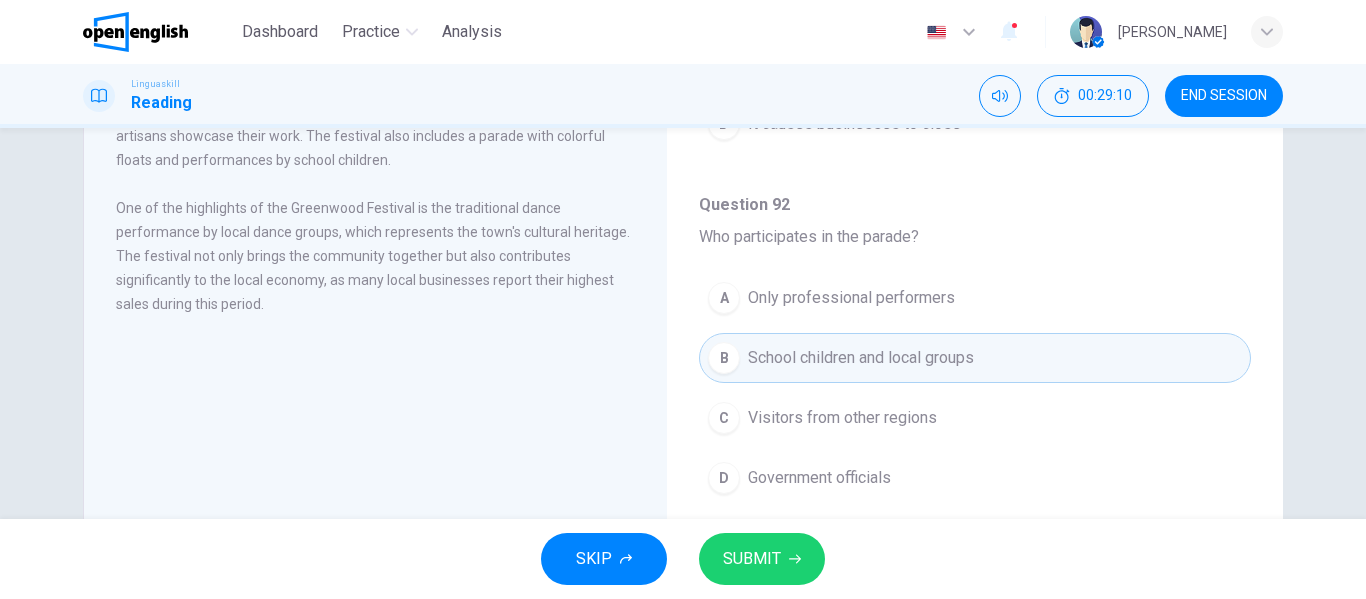 click on "SUBMIT" at bounding box center (752, 559) 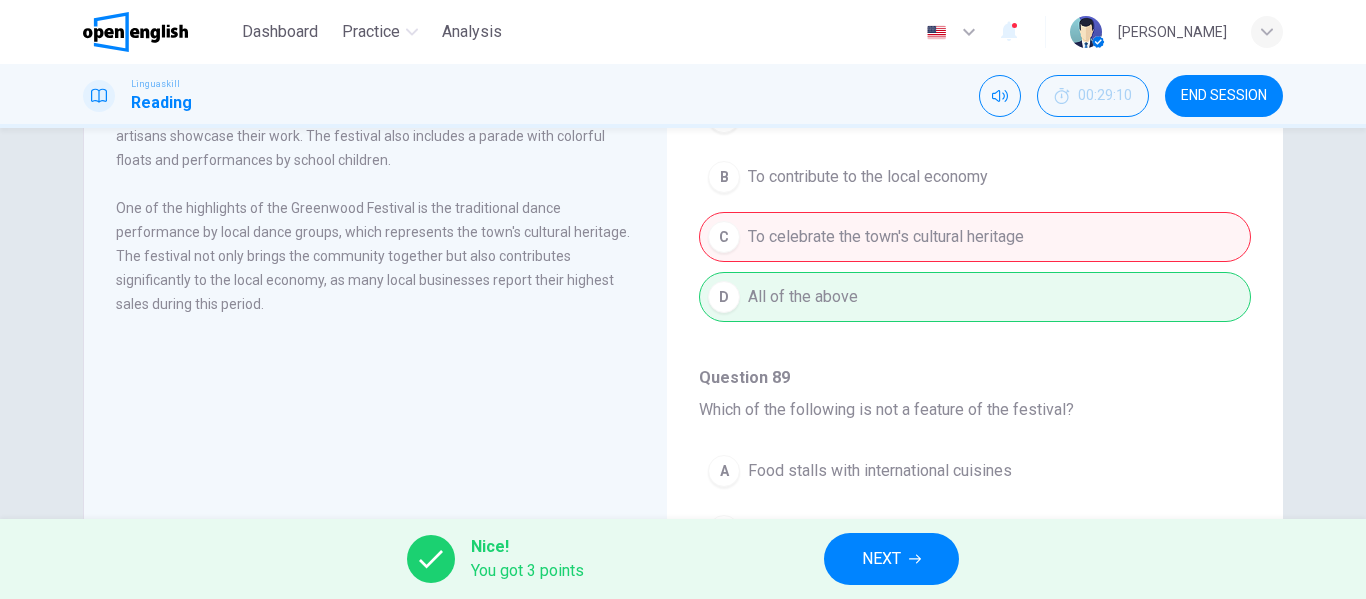 scroll, scrollTop: 0, scrollLeft: 0, axis: both 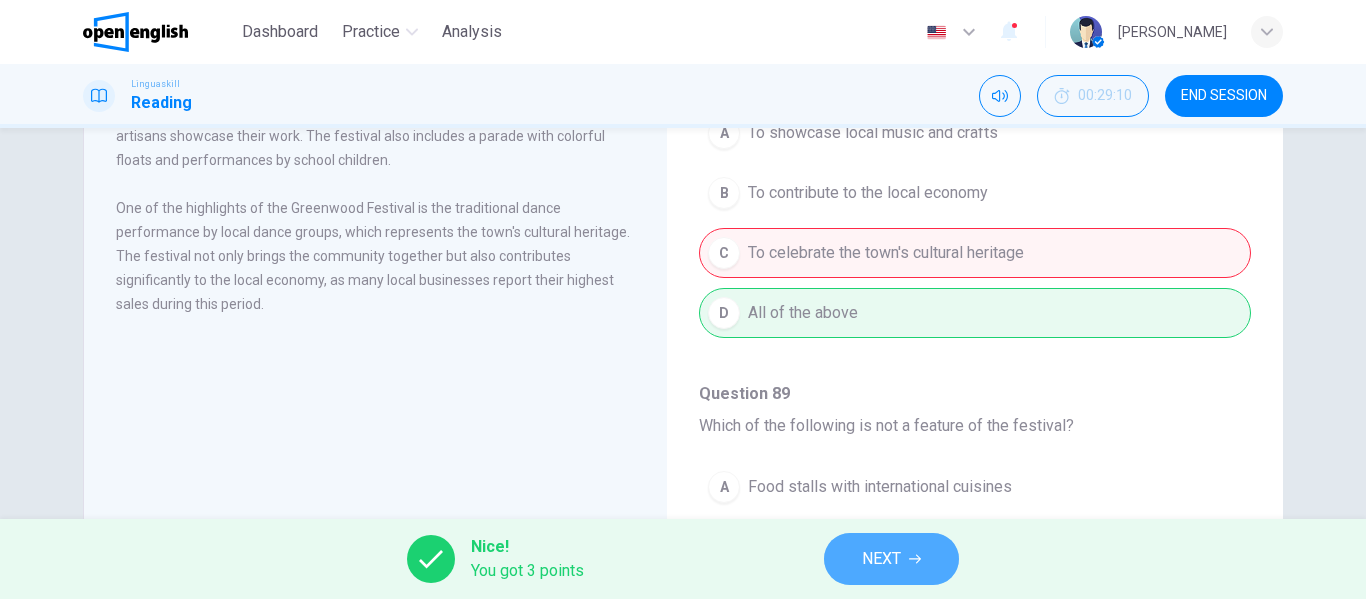 click on "NEXT" at bounding box center [881, 559] 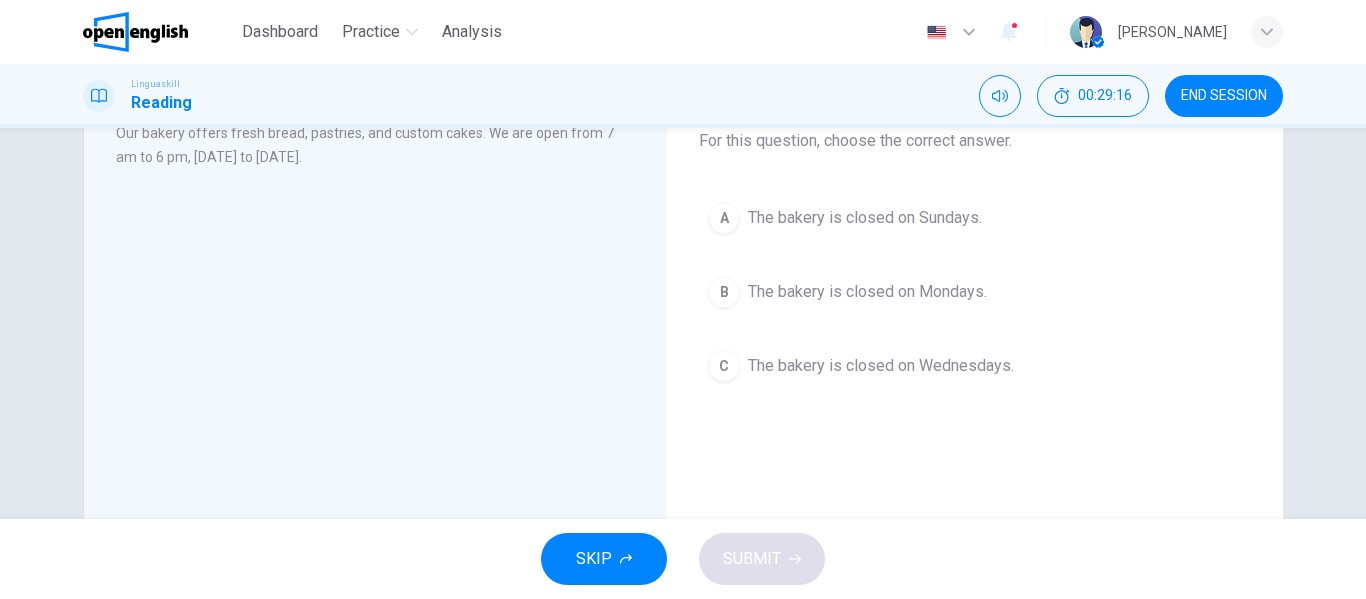 scroll, scrollTop: 100, scrollLeft: 0, axis: vertical 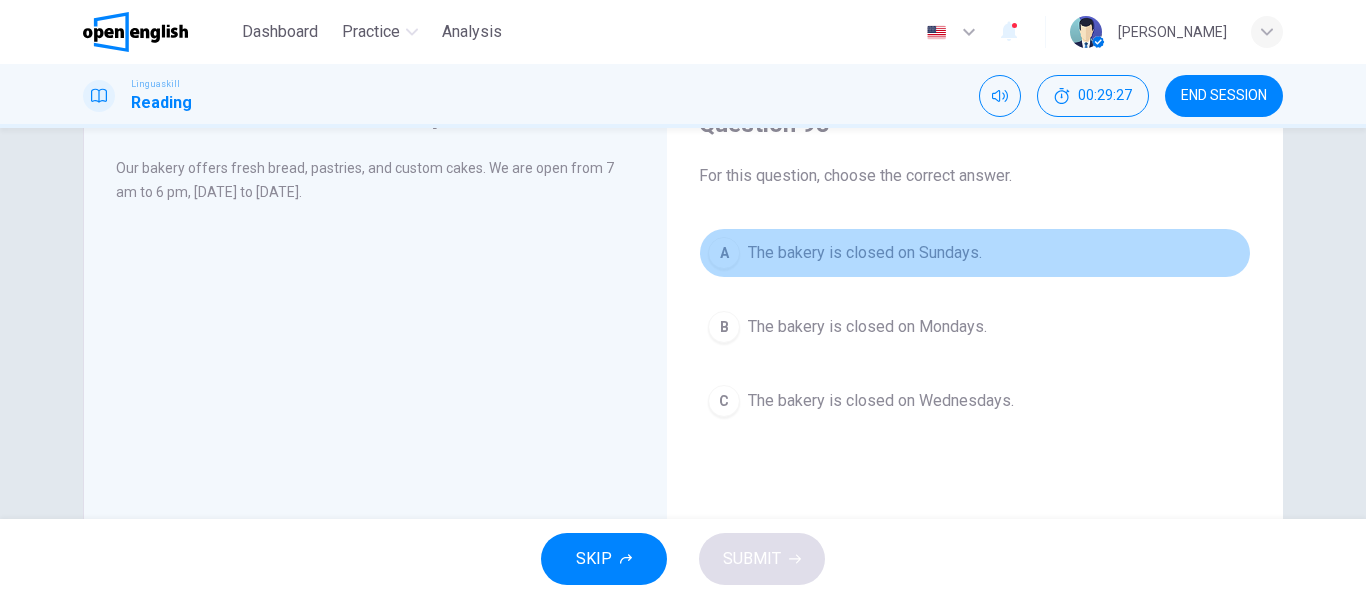 click on "The bakery is closed on Sundays." at bounding box center (865, 253) 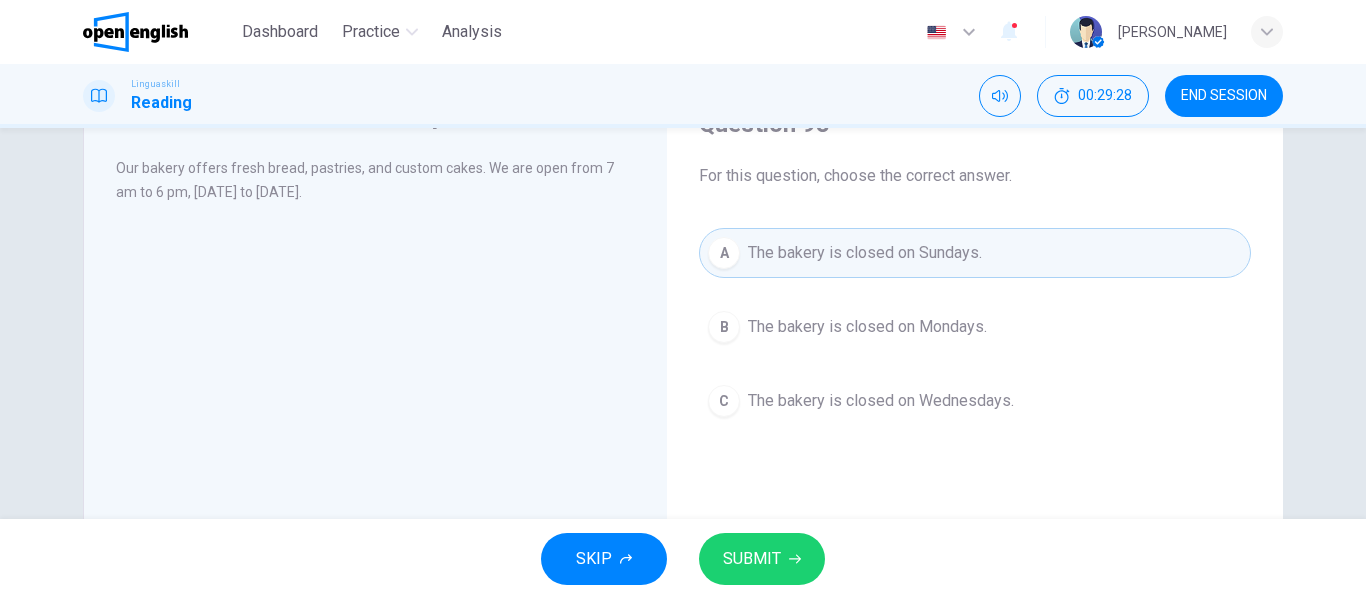 drag, startPoint x: 787, startPoint y: 504, endPoint x: 784, endPoint y: 558, distance: 54.08327 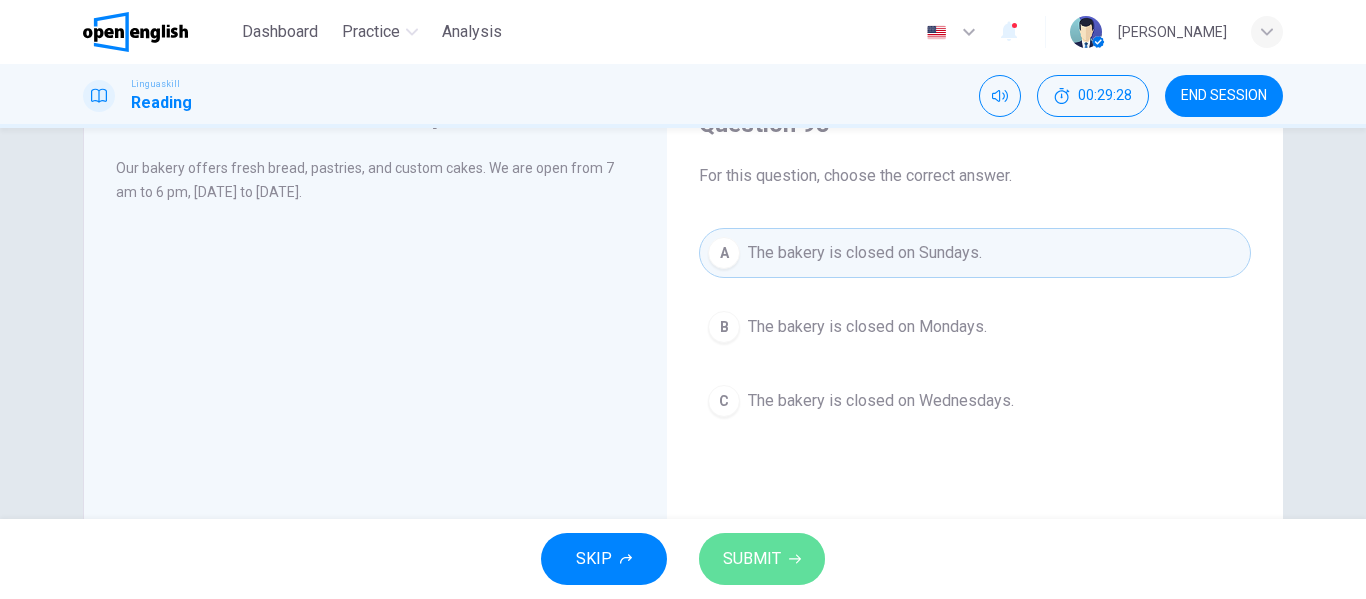 click on "SUBMIT" at bounding box center [762, 559] 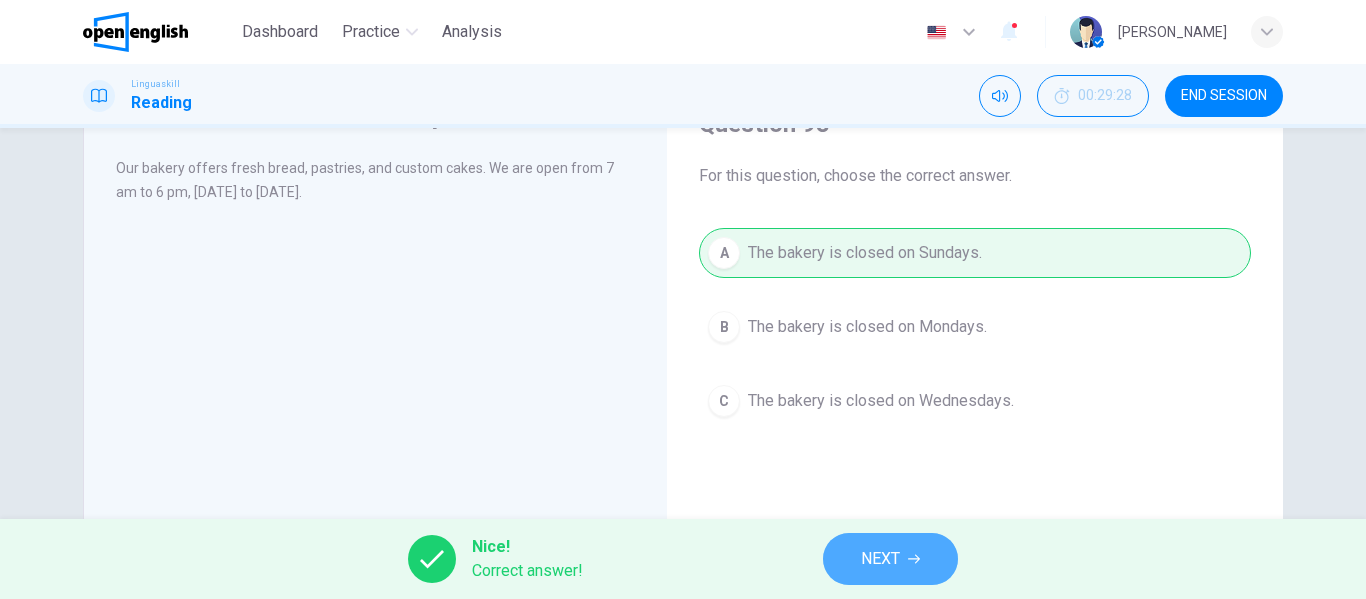 click on "NEXT" at bounding box center (890, 559) 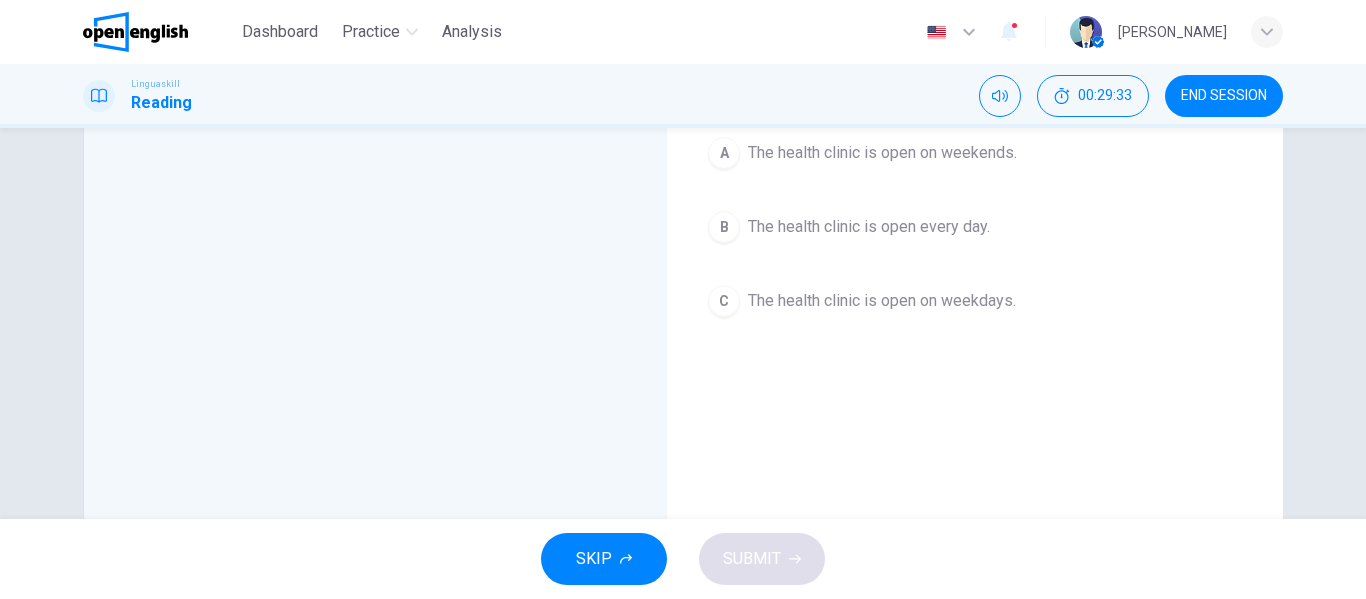 scroll, scrollTop: 0, scrollLeft: 0, axis: both 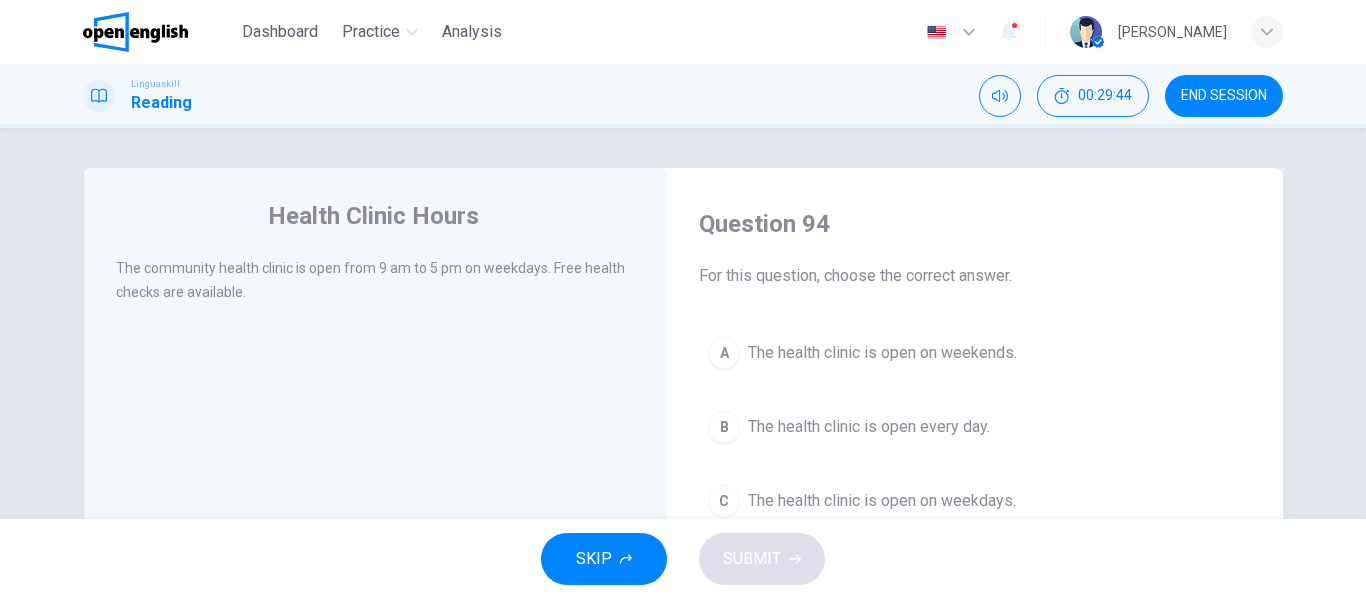 click on "The health clinic is open on weekdays." at bounding box center [882, 501] 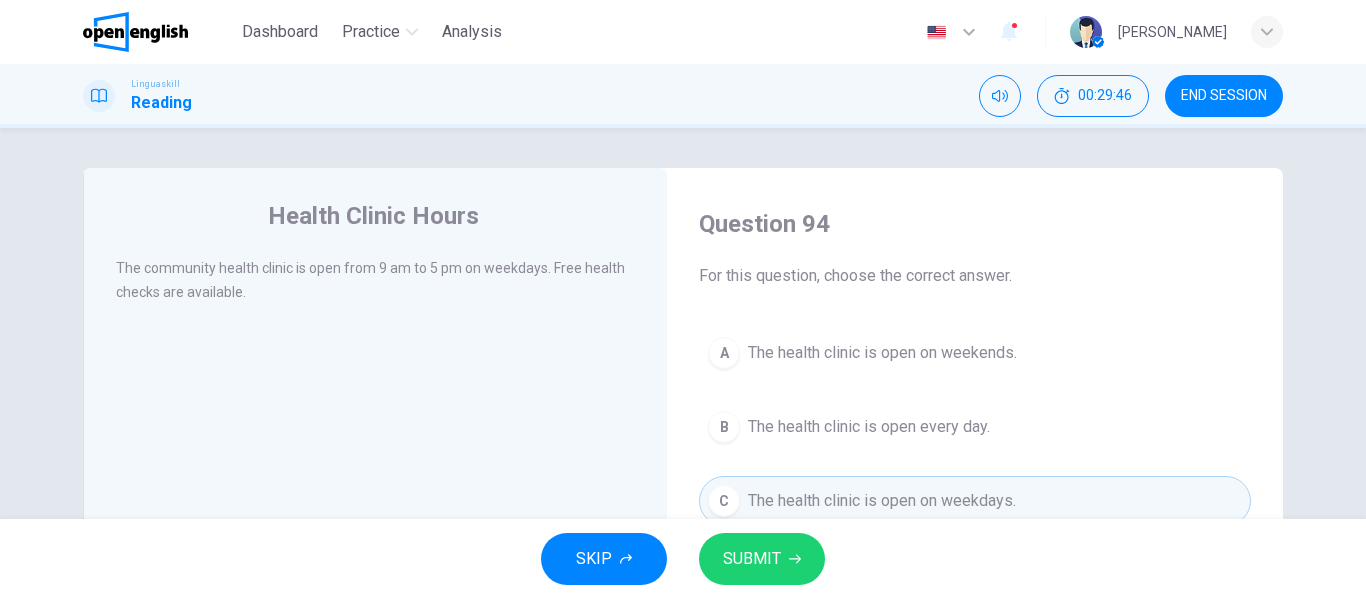 click on "SUBMIT" at bounding box center (752, 559) 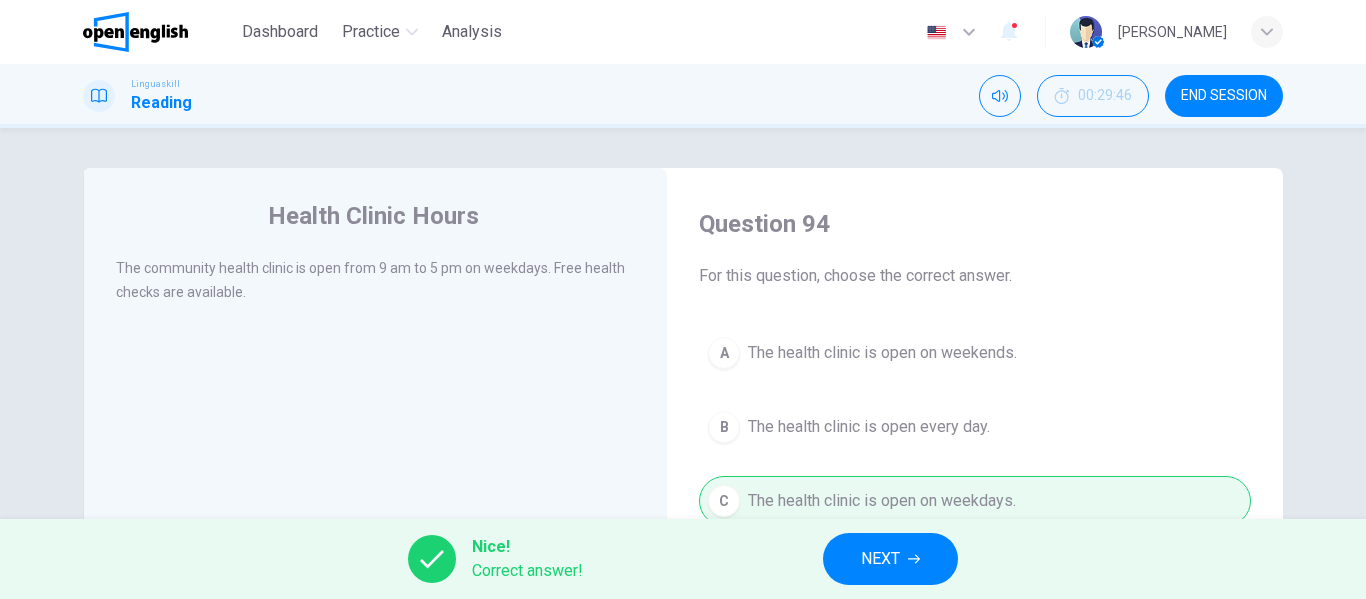 click on "NEXT" at bounding box center [890, 559] 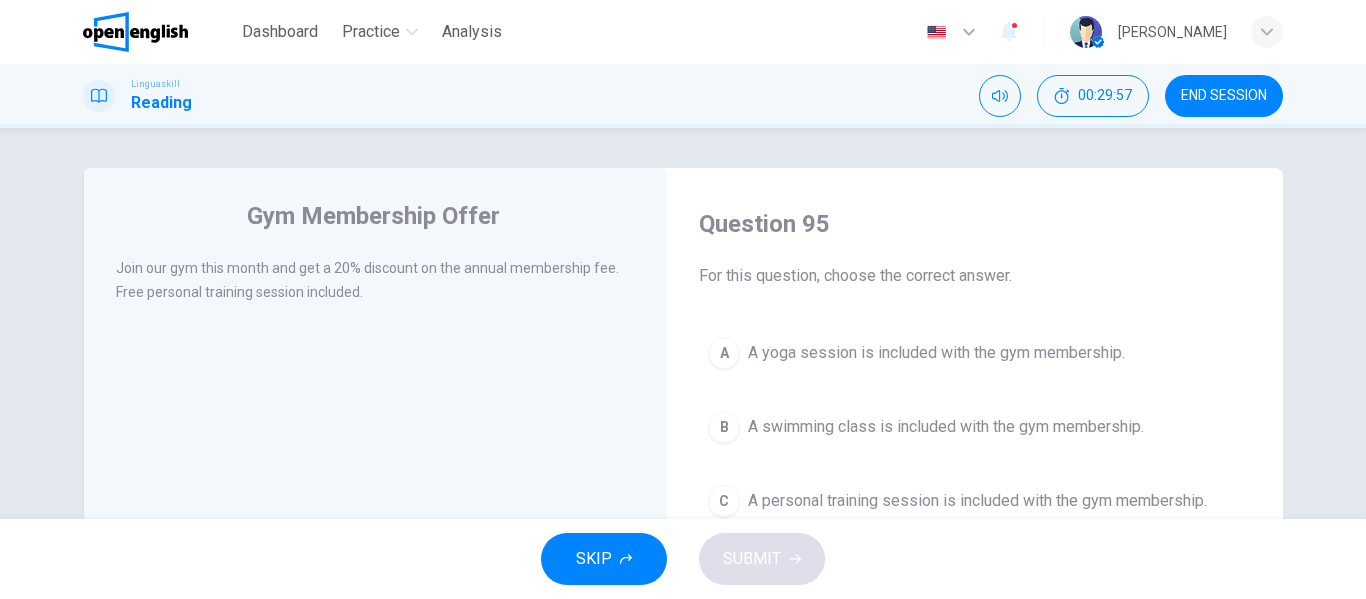 click on "C A personal training session is included with the gym membership." at bounding box center (975, 501) 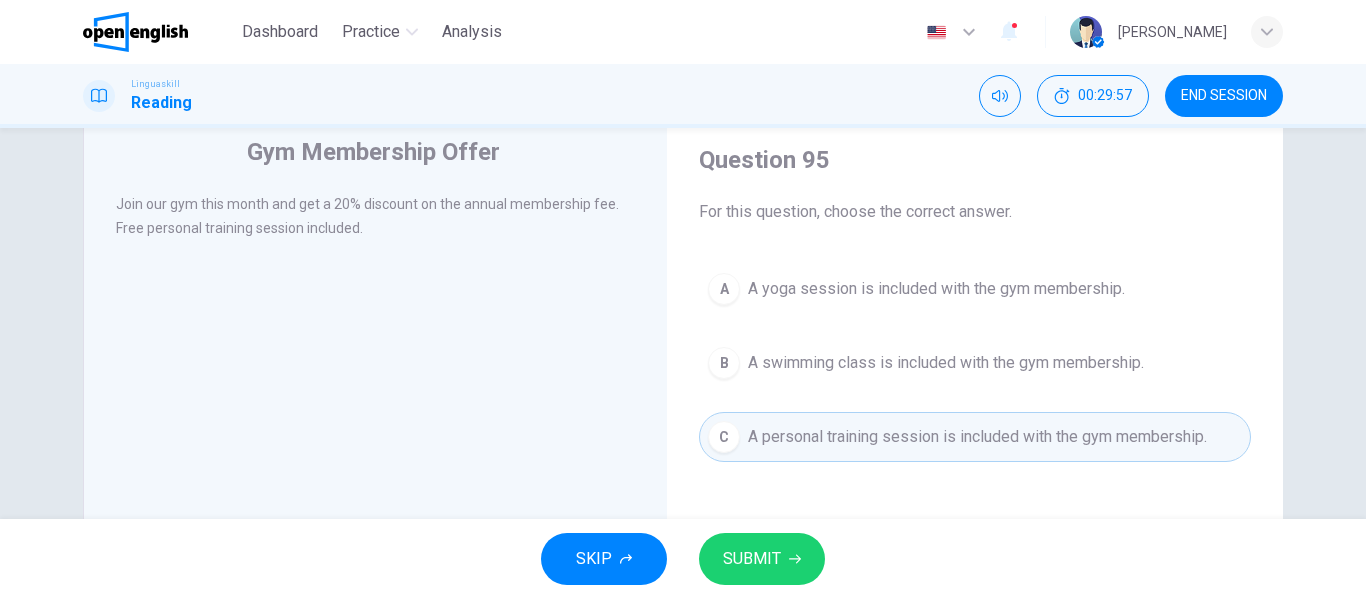 scroll, scrollTop: 100, scrollLeft: 0, axis: vertical 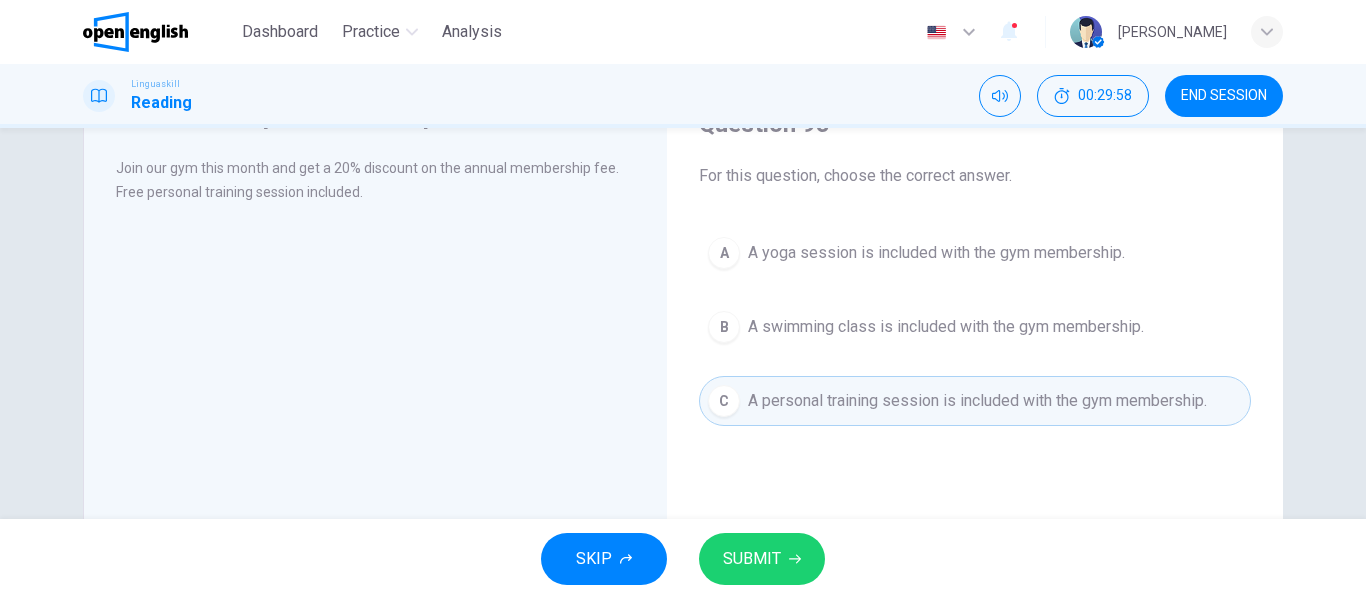 click on "SUBMIT" at bounding box center [752, 559] 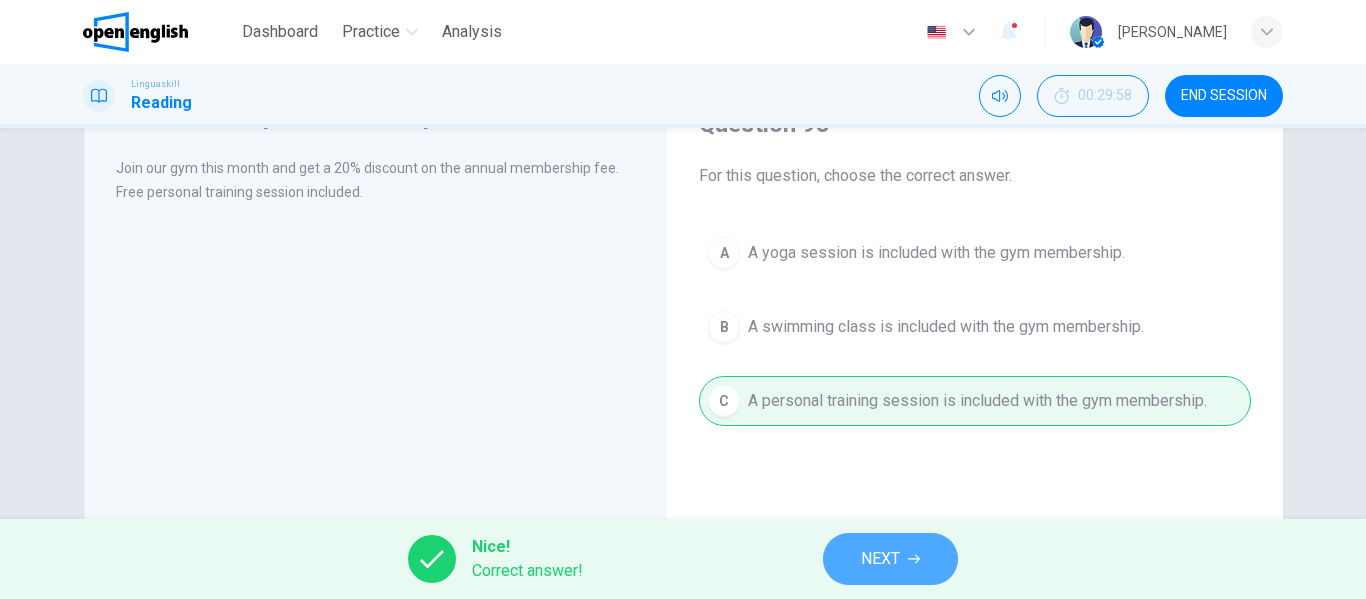 click on "NEXT" at bounding box center (880, 559) 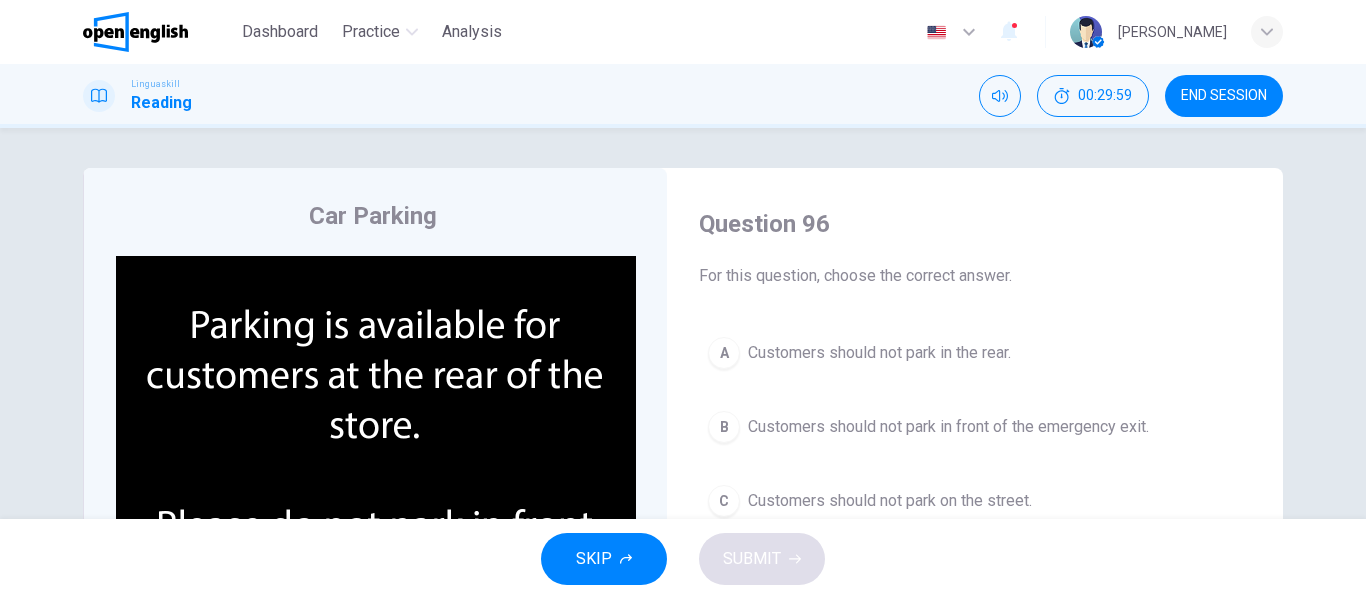 scroll, scrollTop: 100, scrollLeft: 0, axis: vertical 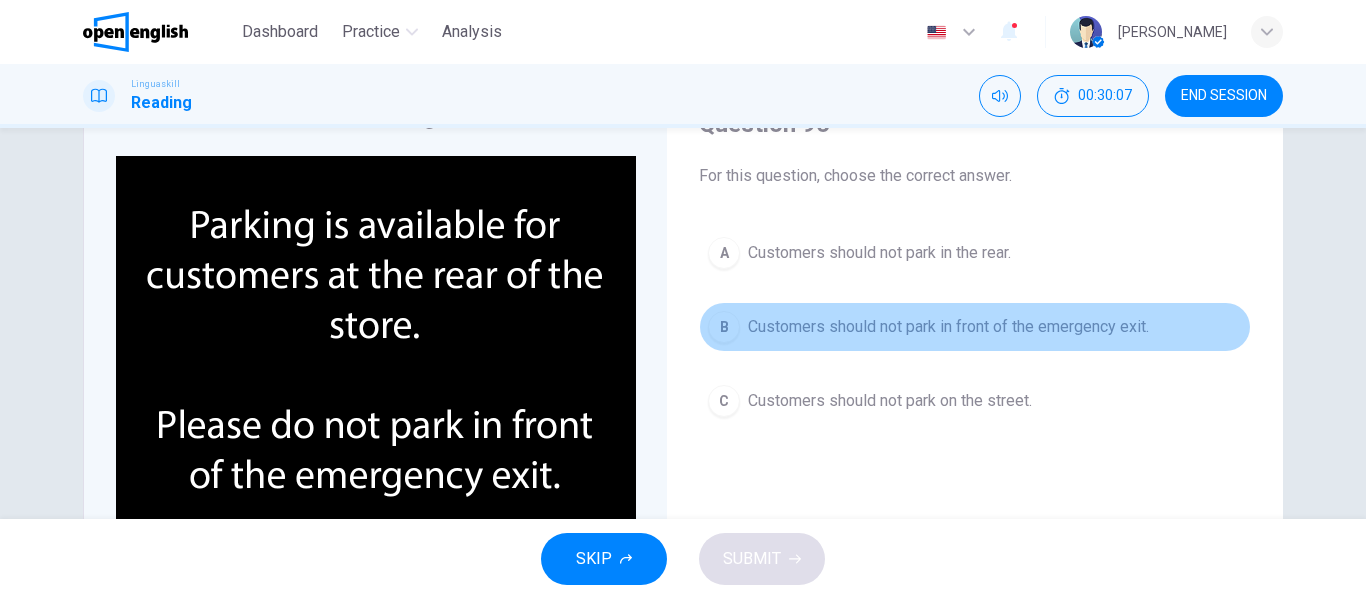 click on "Customers should not park in front of the emergency exit." at bounding box center [948, 327] 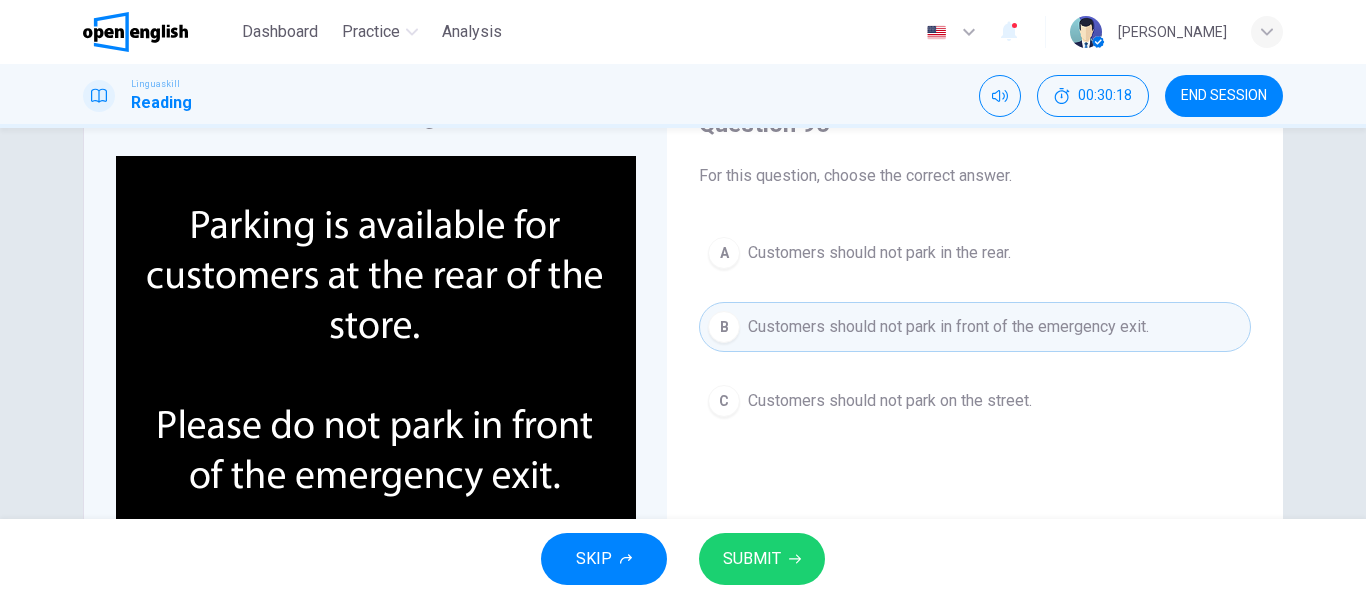 click on "SUBMIT" at bounding box center (762, 559) 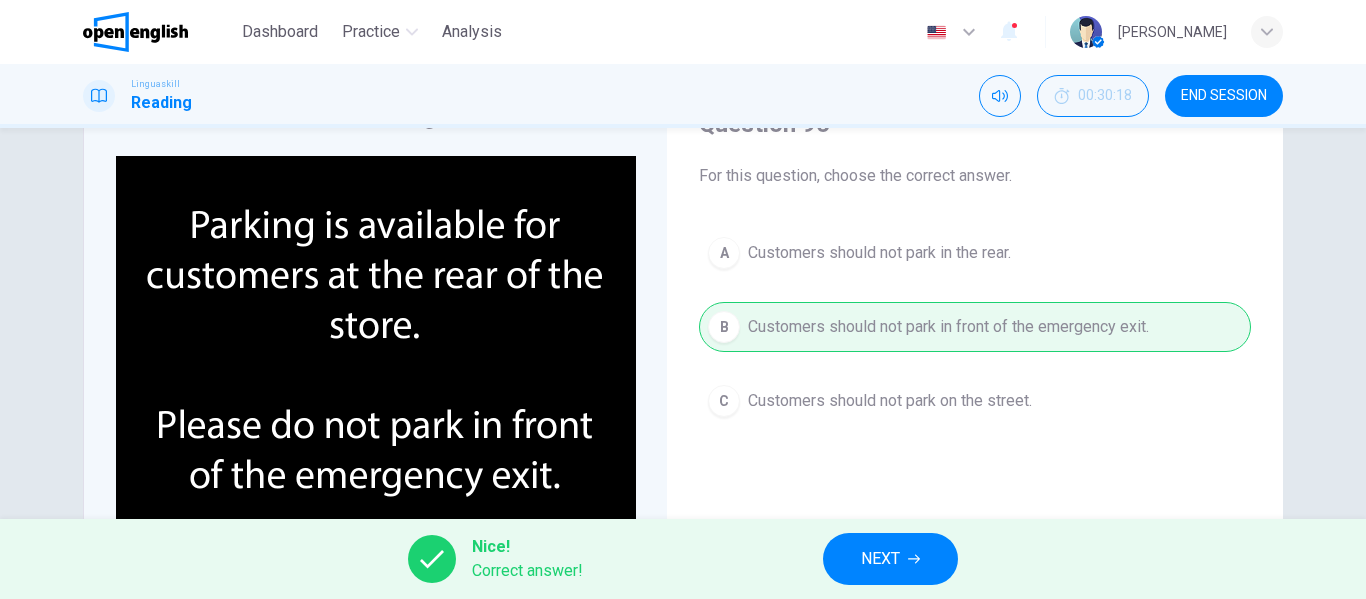 click on "NEXT" at bounding box center (880, 559) 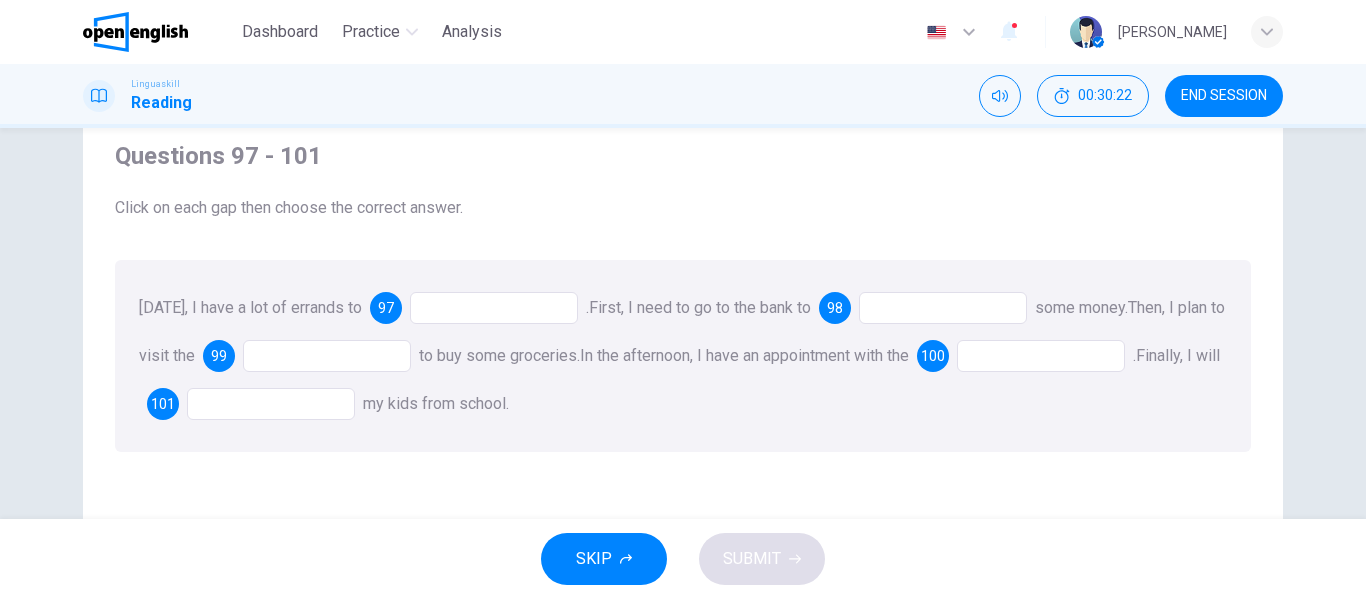 scroll, scrollTop: 100, scrollLeft: 0, axis: vertical 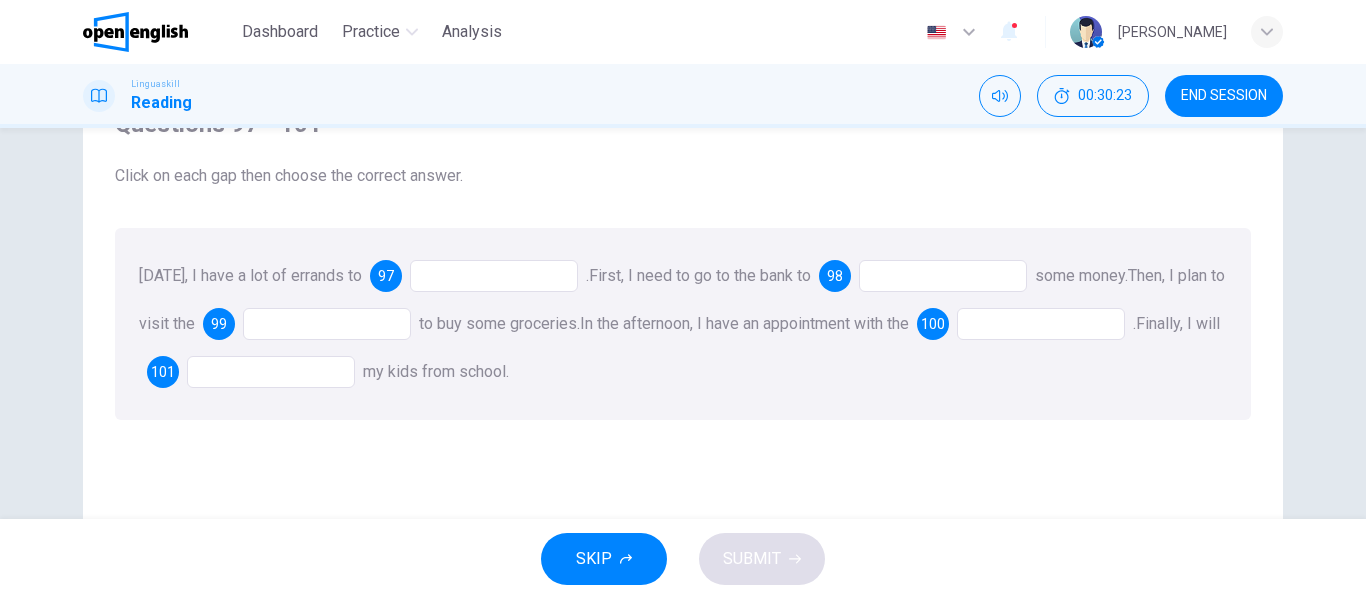 click at bounding box center [494, 276] 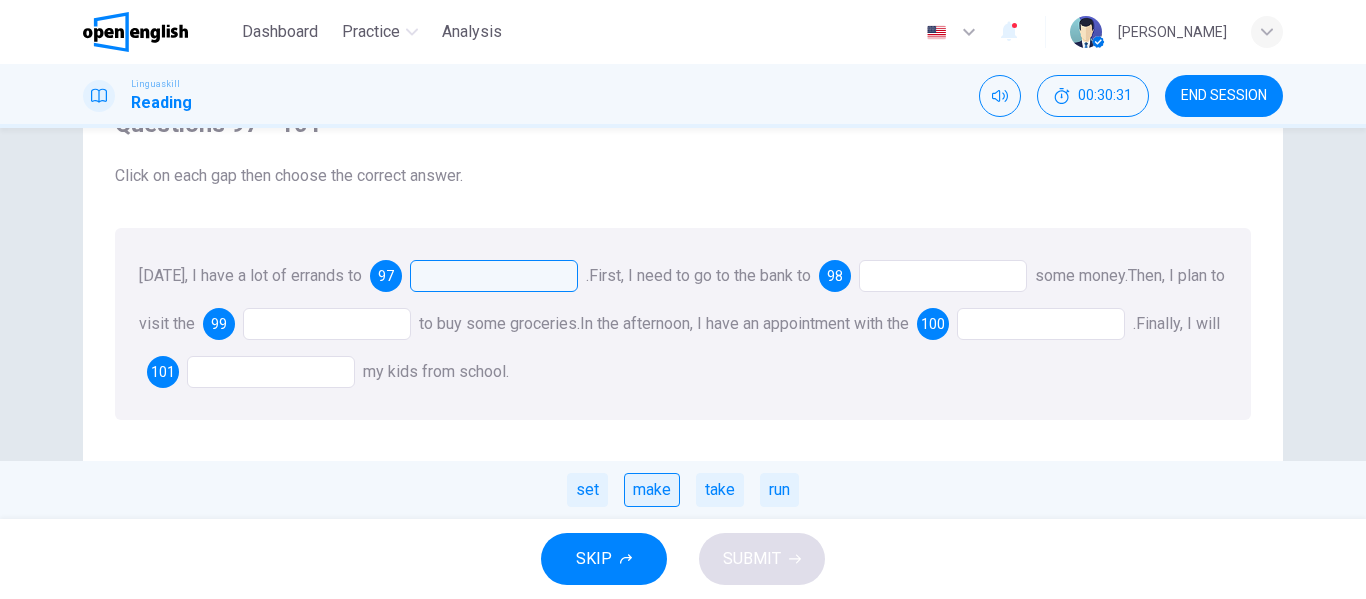 click on "make" at bounding box center [652, 490] 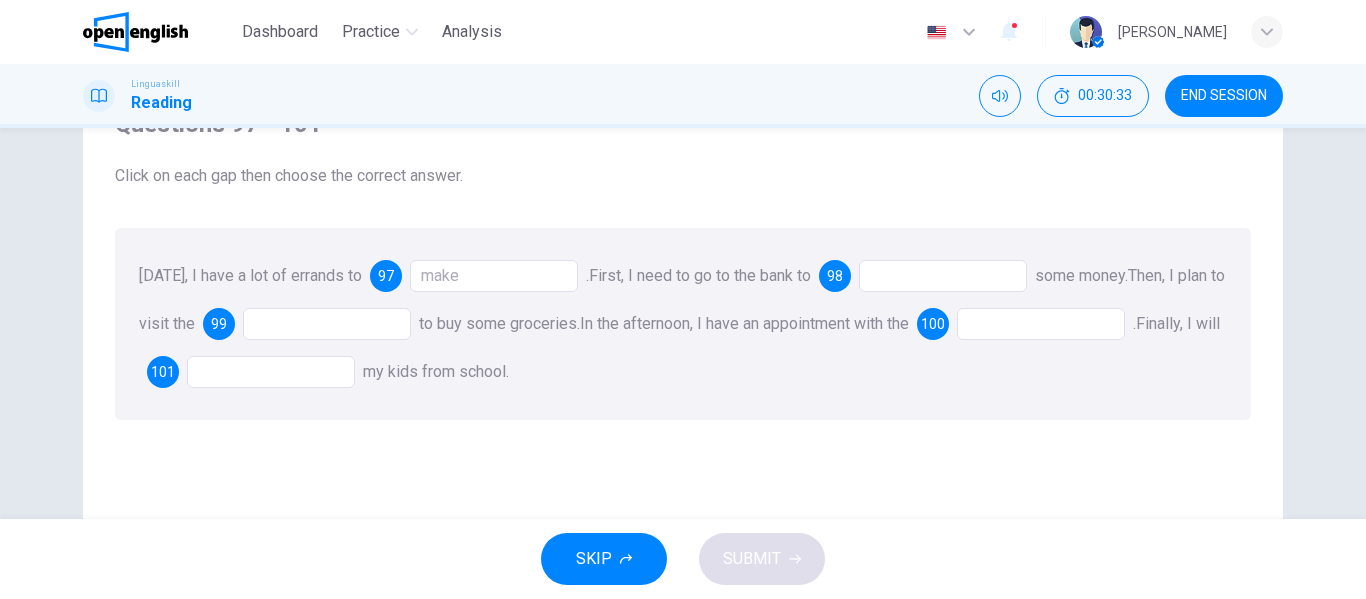 click at bounding box center (943, 276) 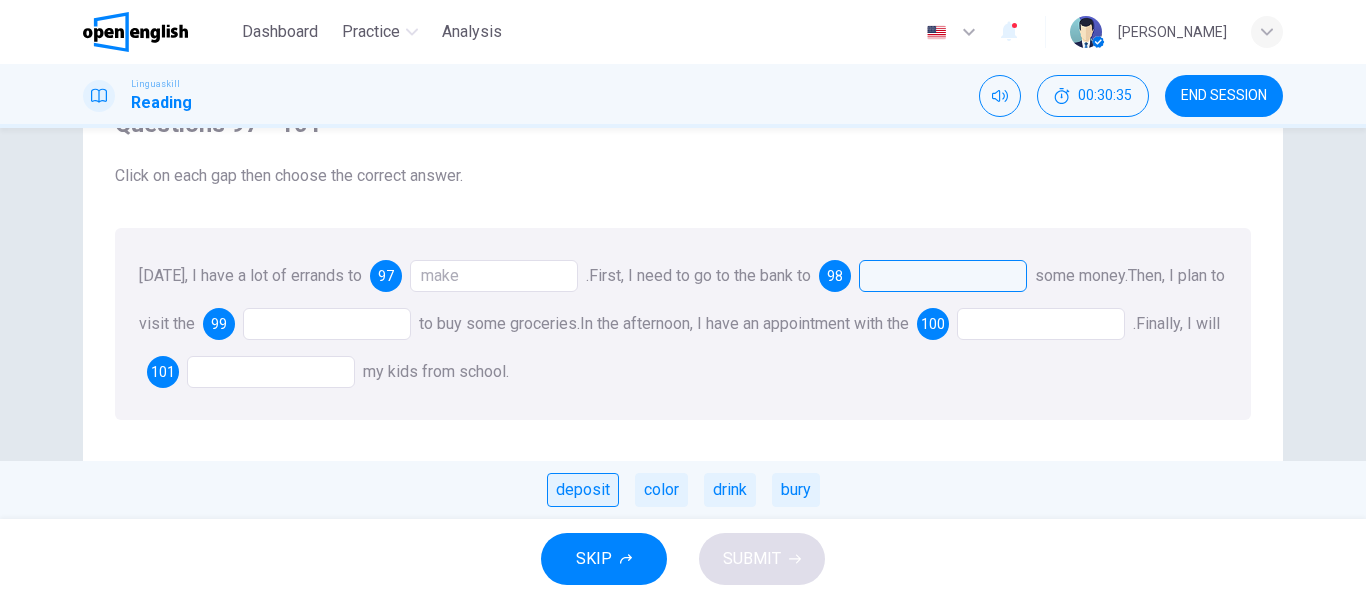 click on "deposit" at bounding box center (583, 490) 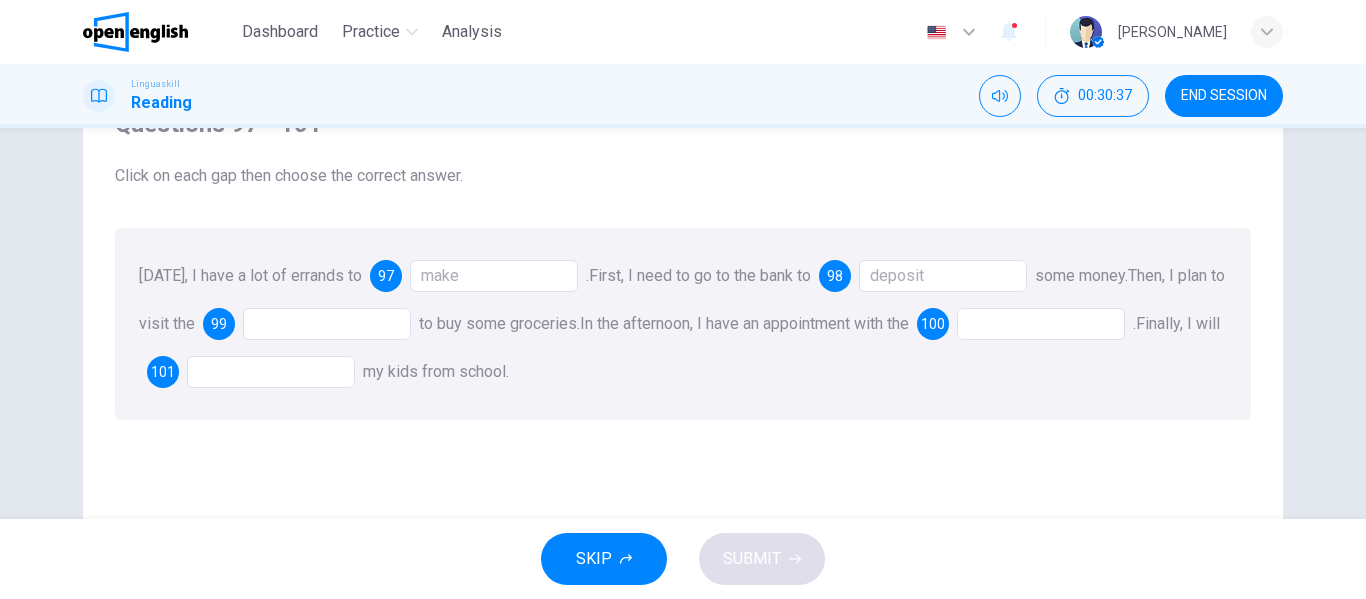 click at bounding box center [327, 324] 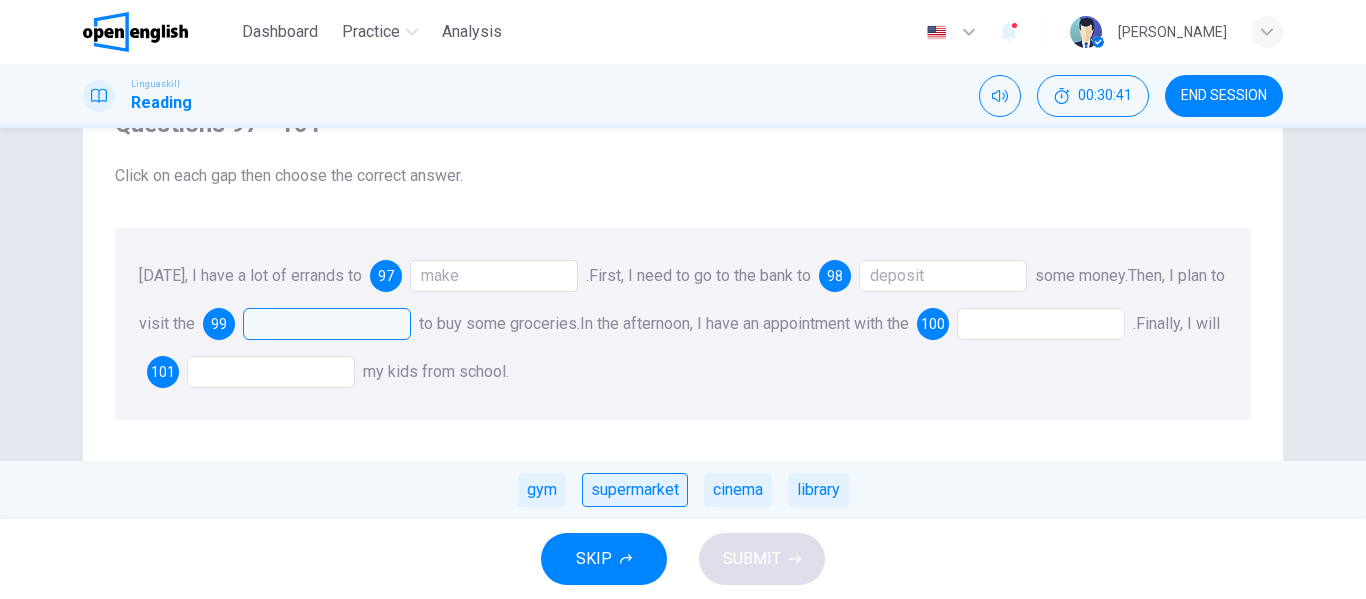 click on "supermarket" at bounding box center [635, 490] 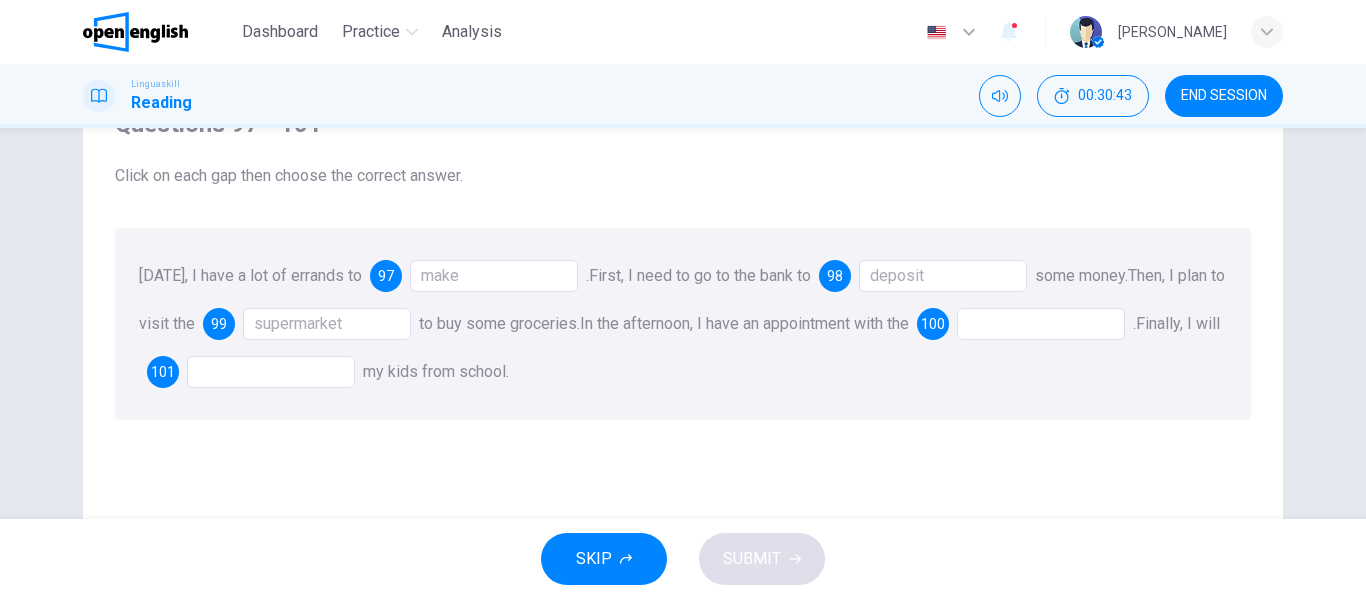 click at bounding box center [1041, 324] 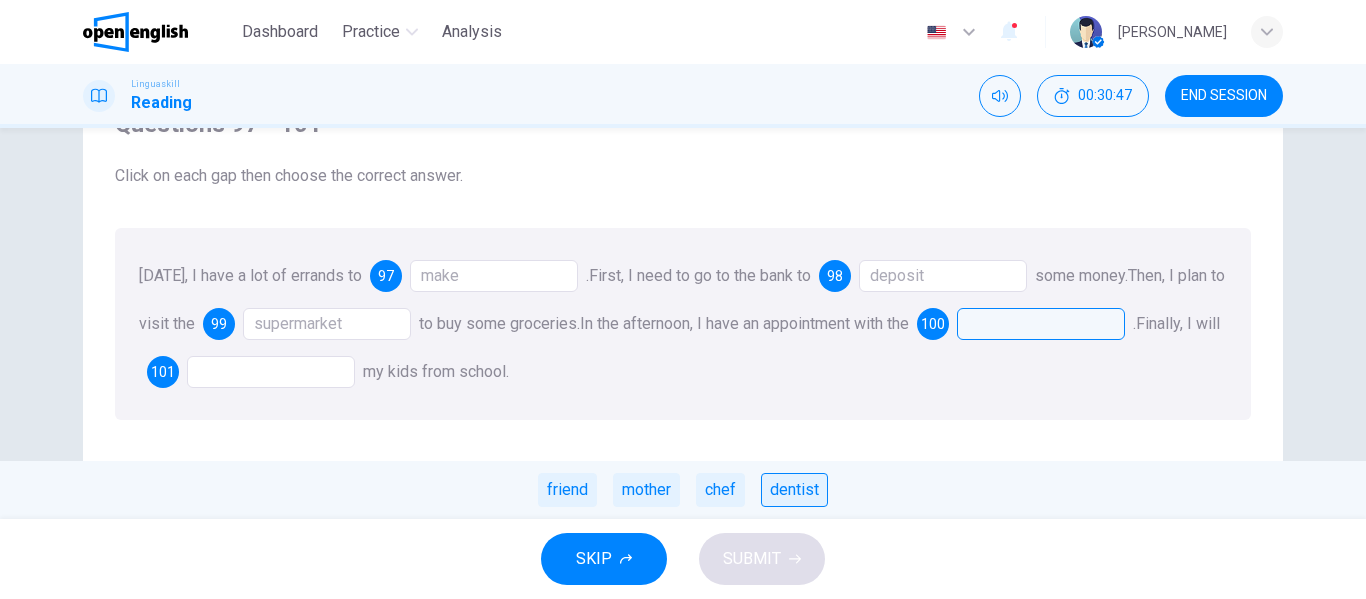 click on "dentist" at bounding box center [794, 490] 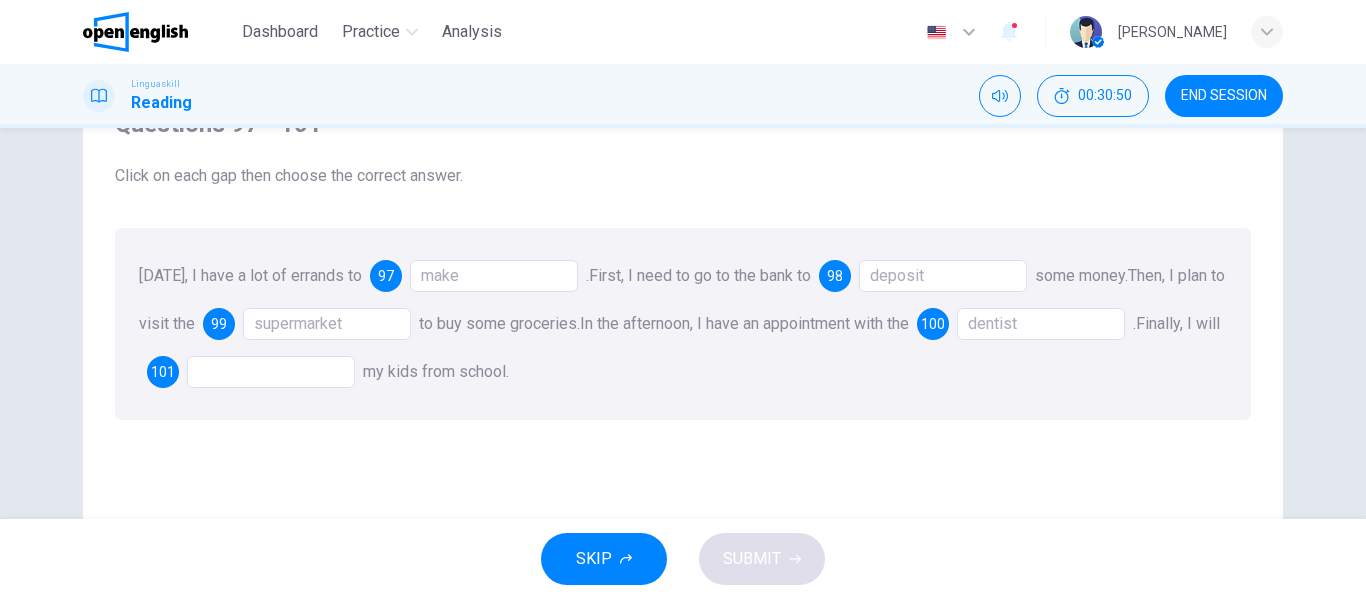 click at bounding box center (271, 372) 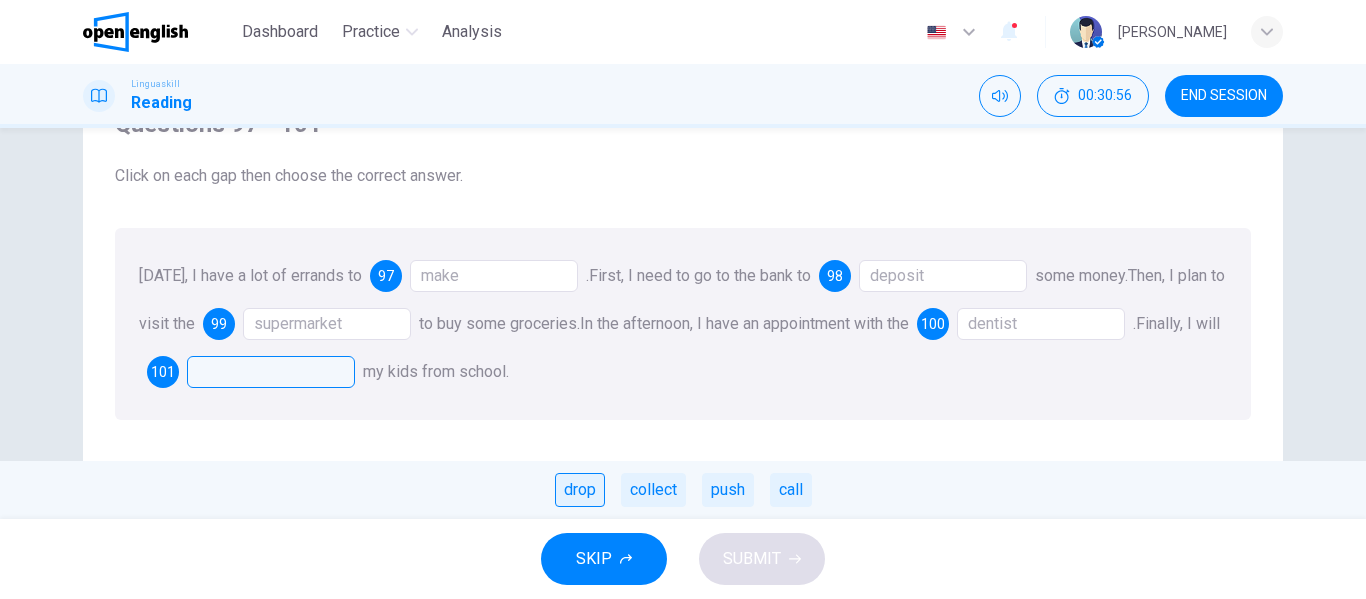 click on "drop" at bounding box center (580, 490) 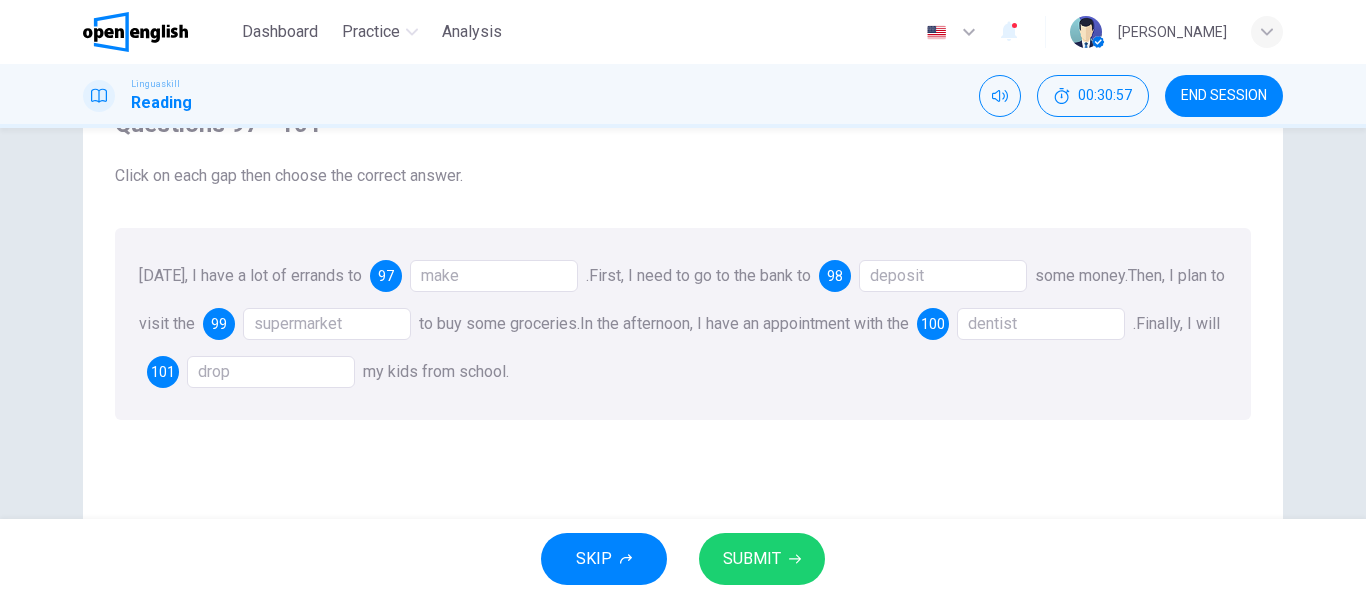 click on "SUBMIT" at bounding box center (762, 559) 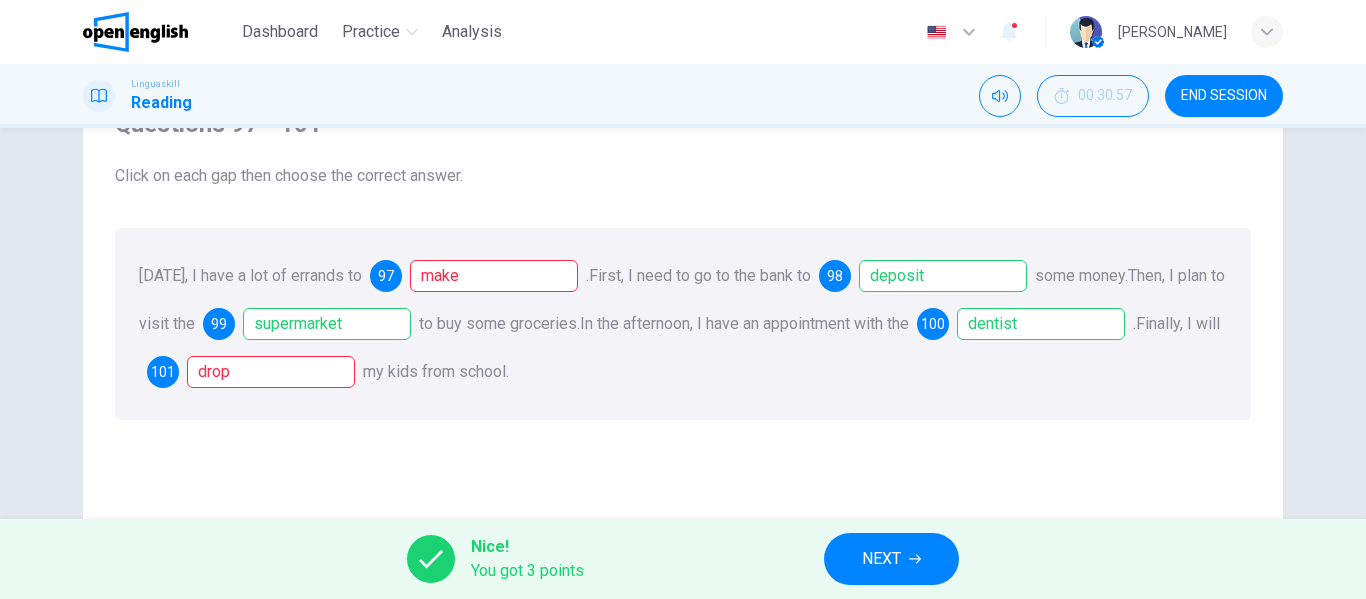 click on "NEXT" at bounding box center [881, 559] 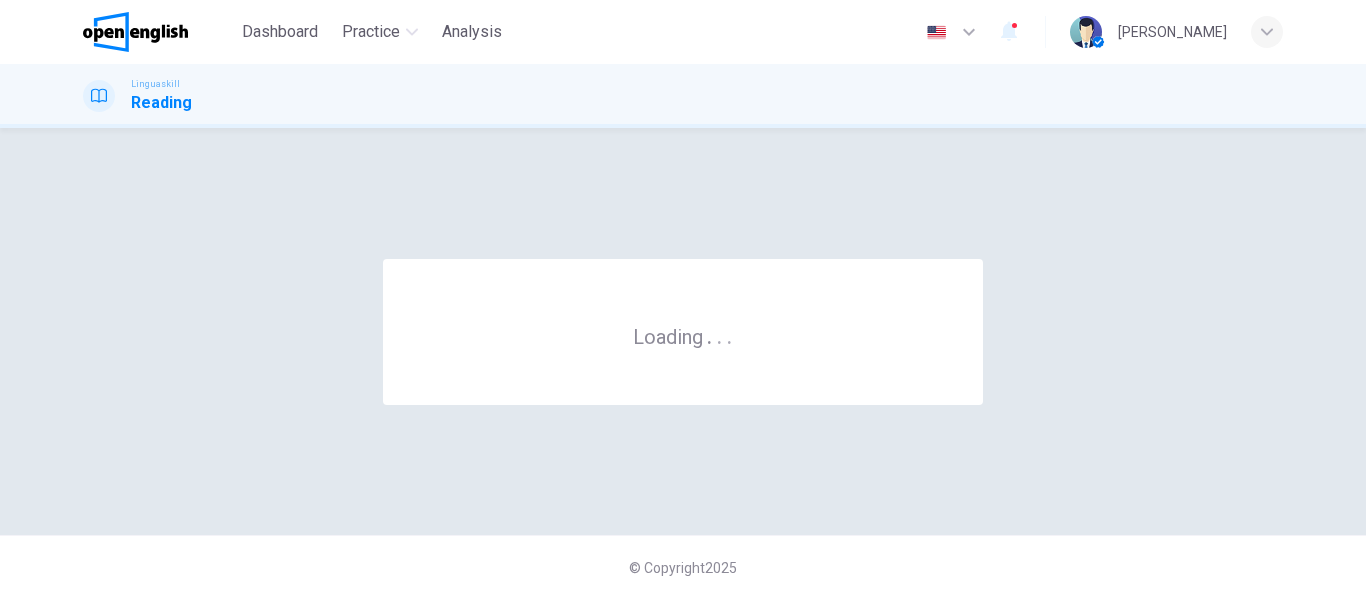 scroll, scrollTop: 0, scrollLeft: 0, axis: both 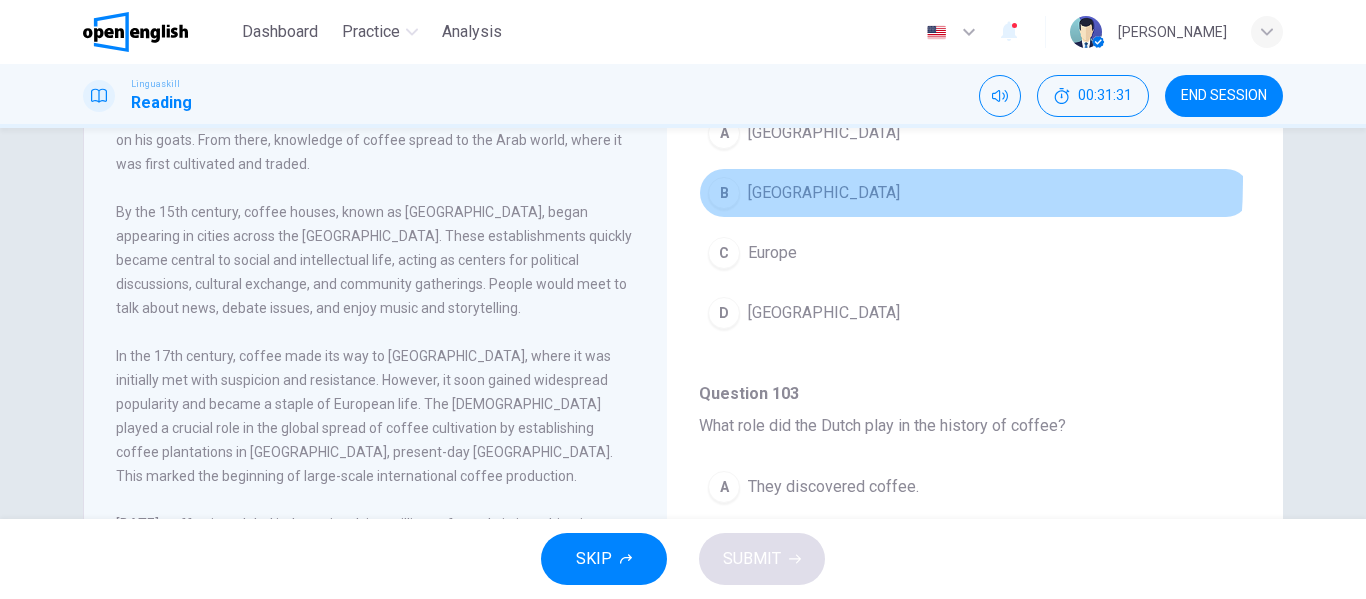 click on "B [GEOGRAPHIC_DATA]" at bounding box center [975, 193] 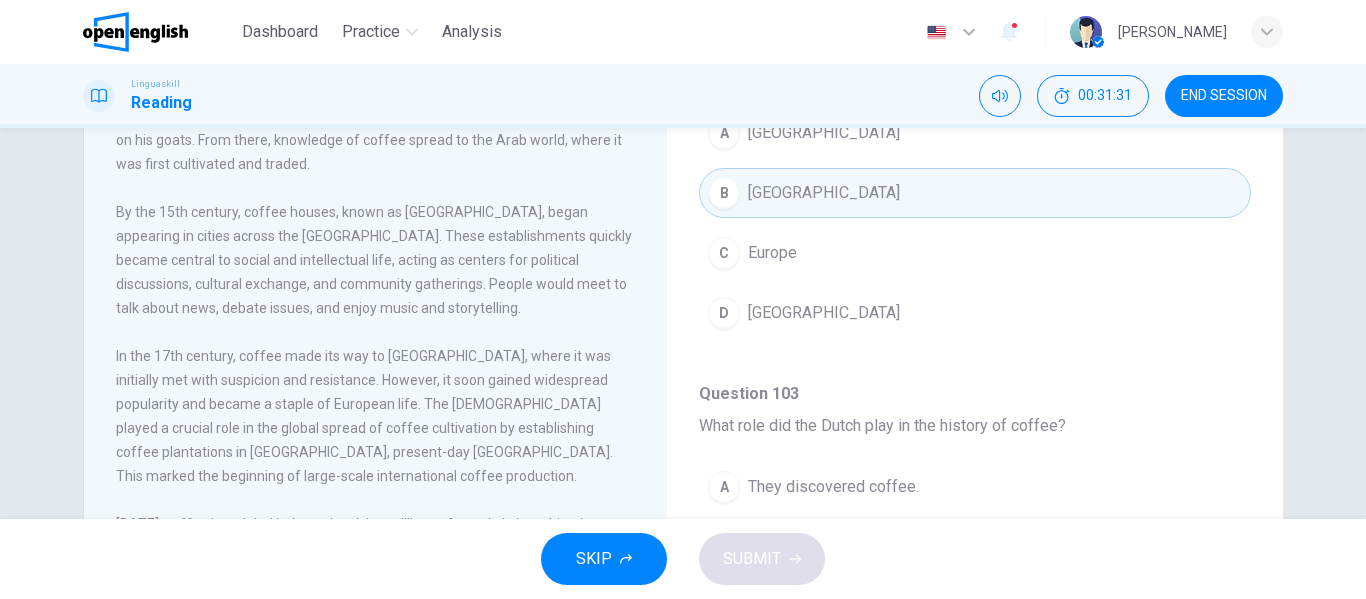 click on "[GEOGRAPHIC_DATA]" at bounding box center [824, 133] 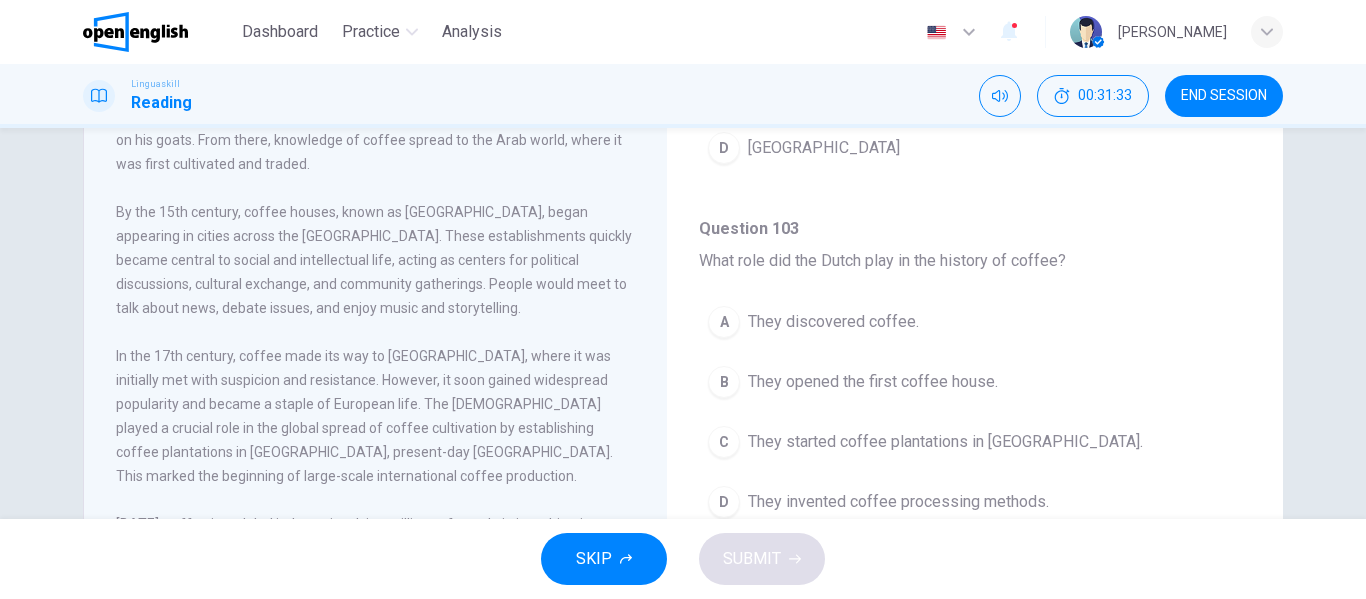 scroll, scrollTop: 300, scrollLeft: 0, axis: vertical 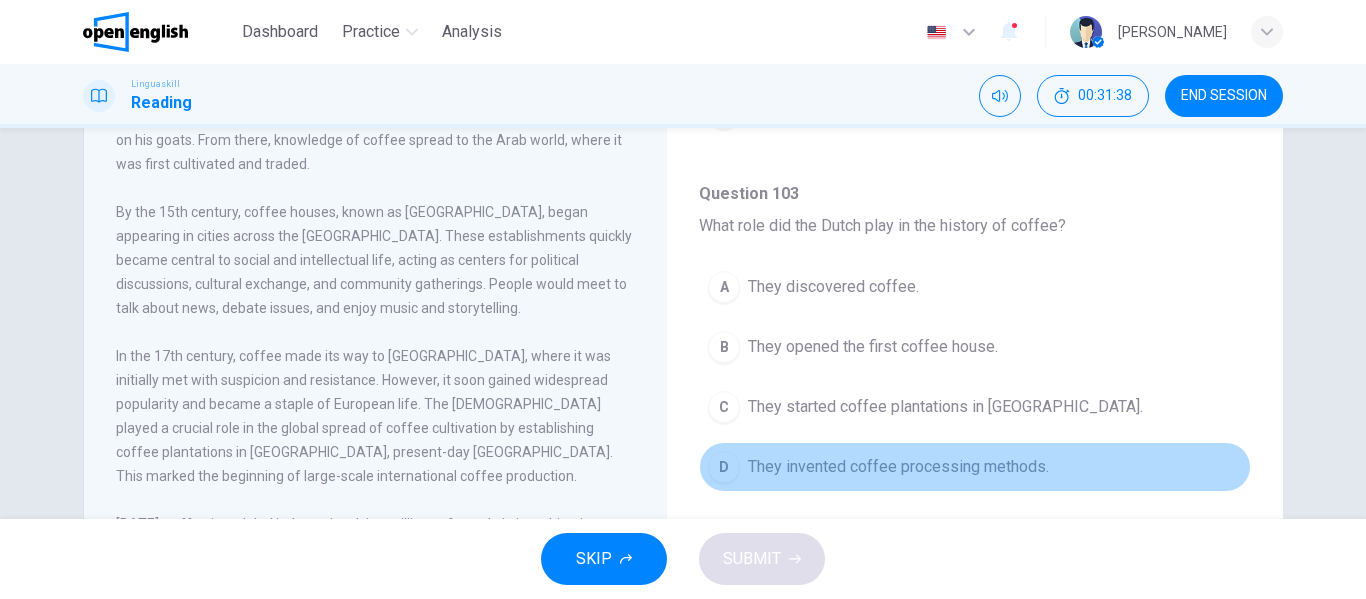 click on "They invented coffee processing methods." at bounding box center [898, 467] 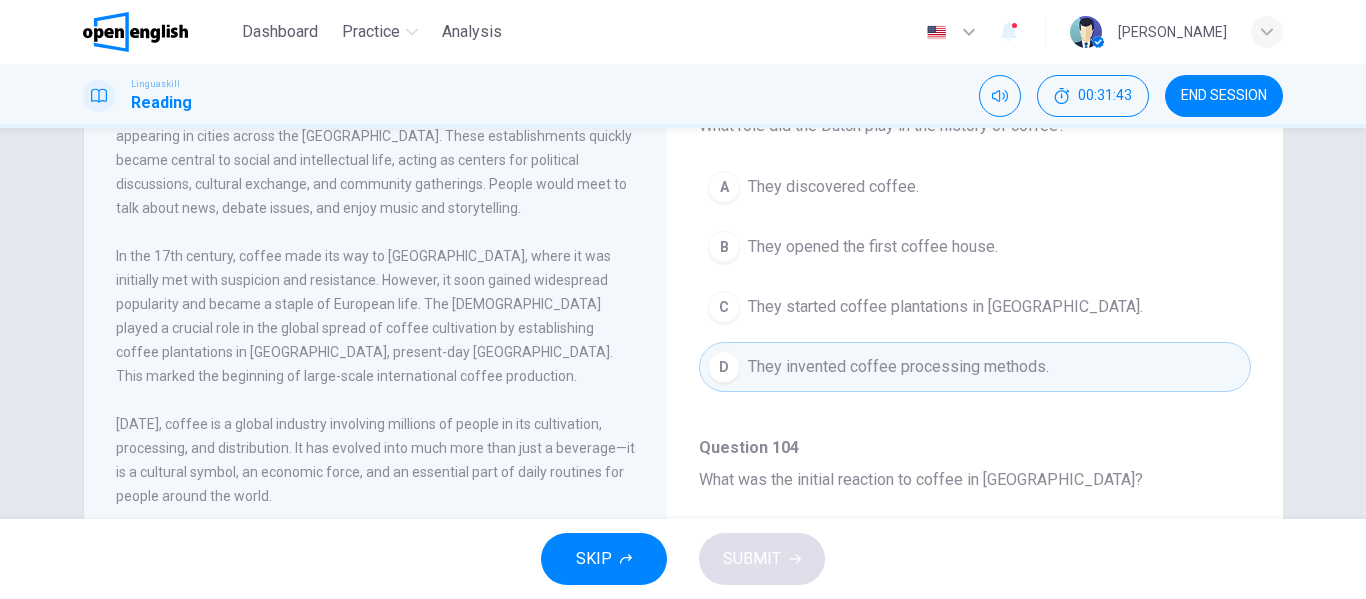 scroll, scrollTop: 384, scrollLeft: 0, axis: vertical 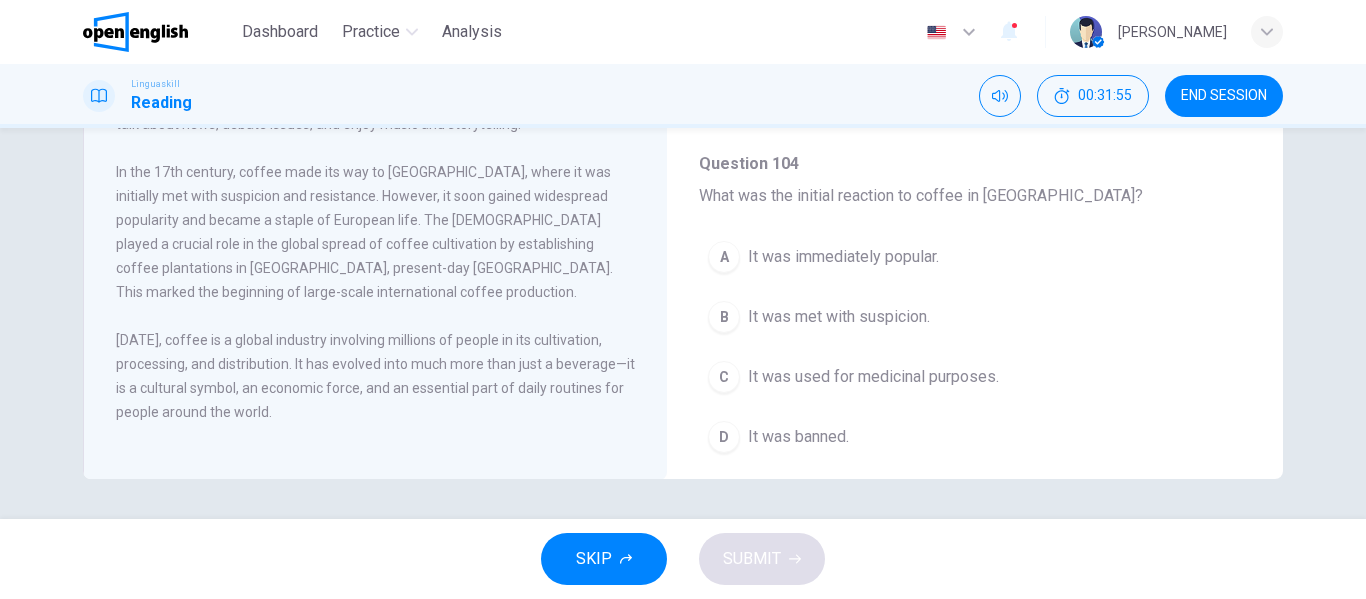 click on "It was used for medicinal purposes." at bounding box center (873, 377) 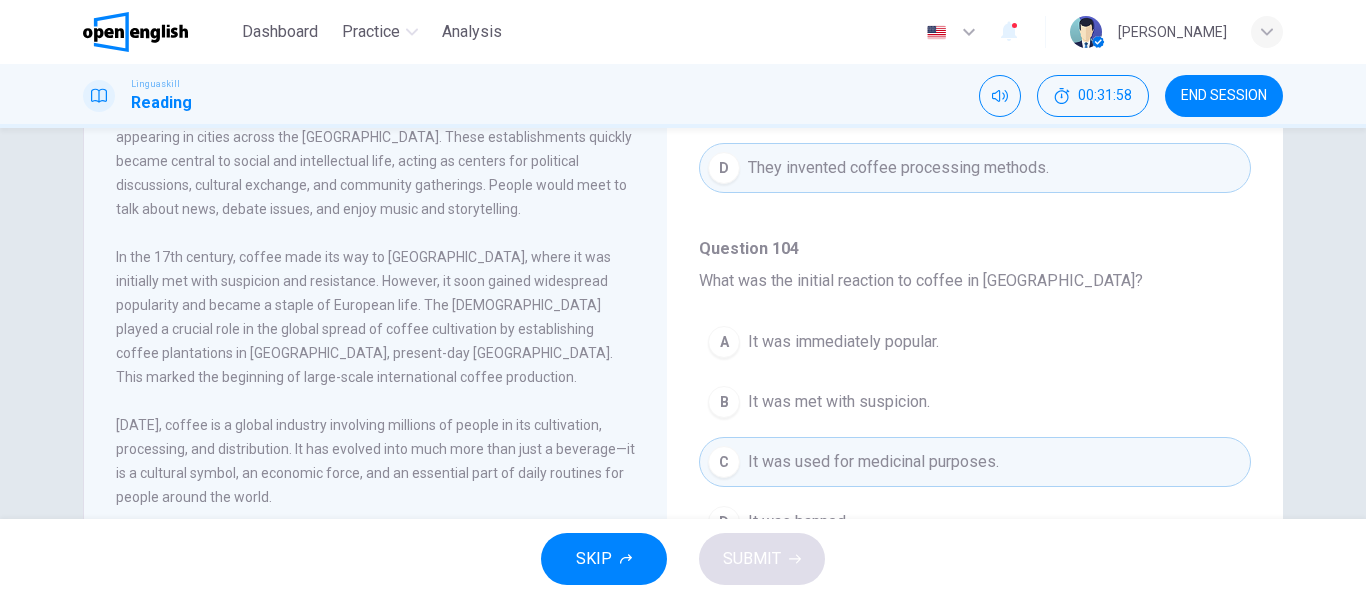 scroll, scrollTop: 184, scrollLeft: 0, axis: vertical 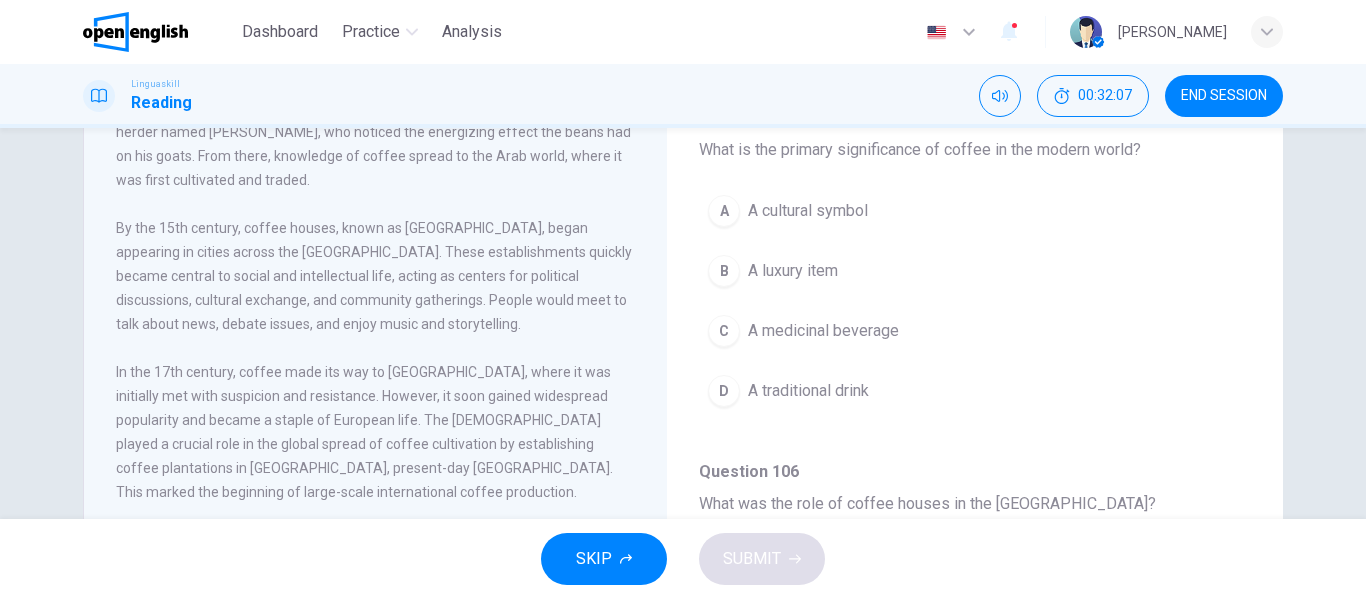 click on "A luxury item" at bounding box center (793, 271) 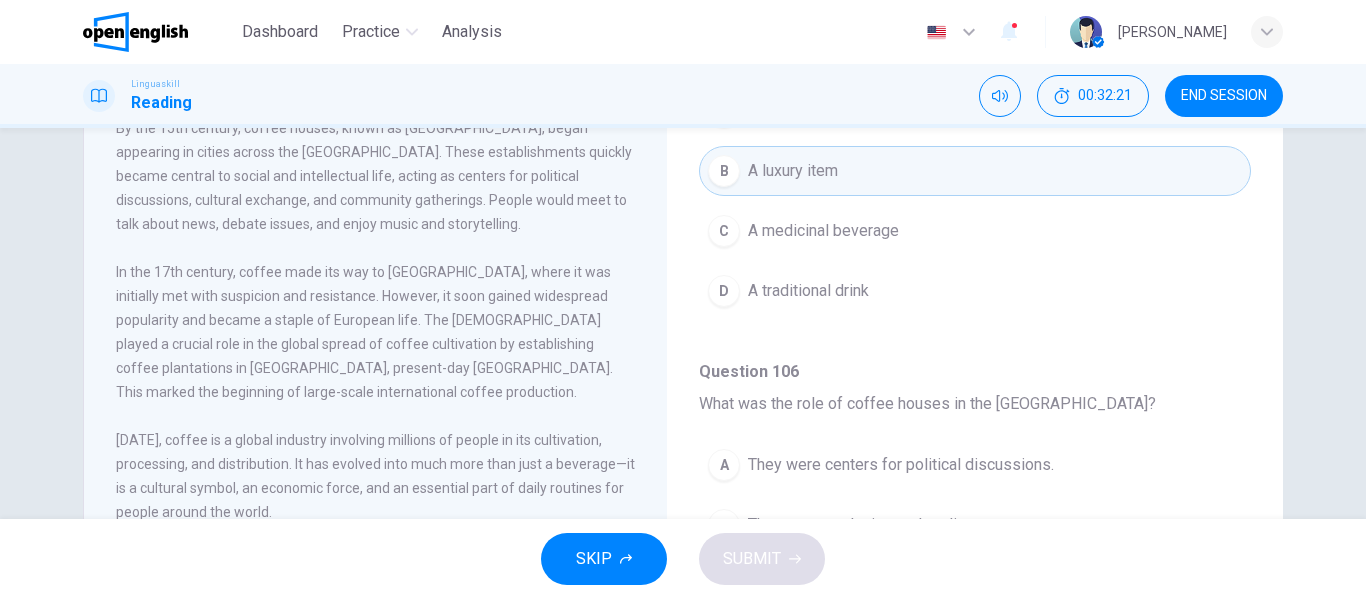 scroll, scrollTop: 384, scrollLeft: 0, axis: vertical 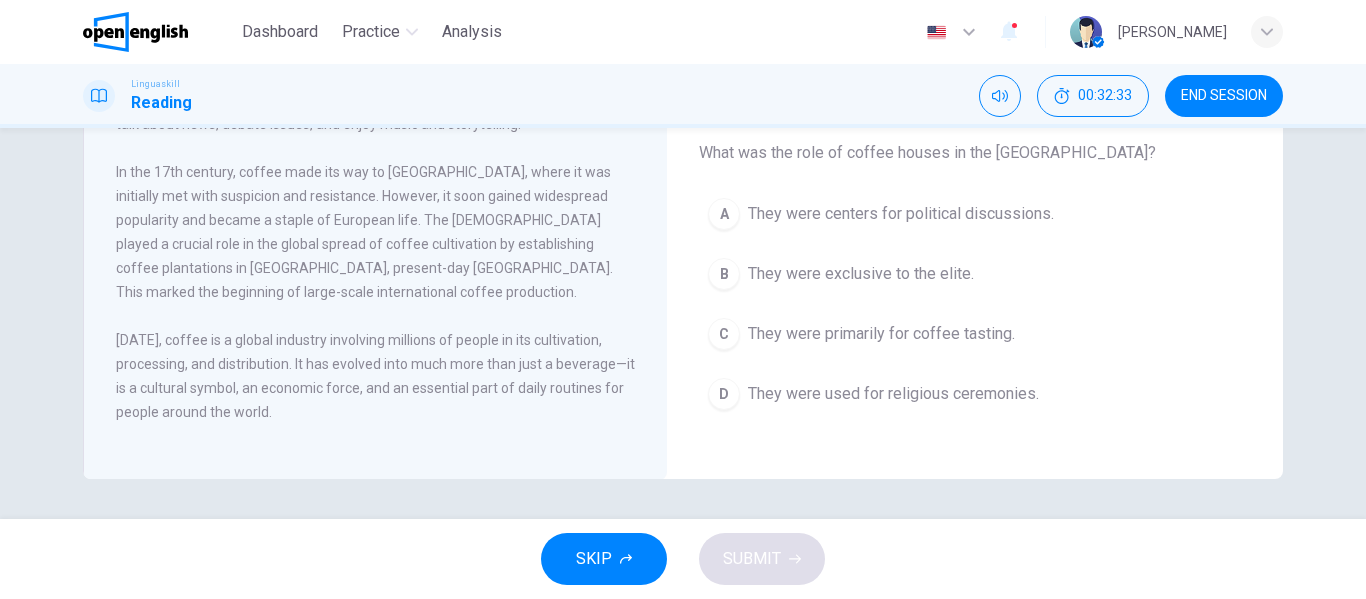 click on "They were centers for political discussions." at bounding box center [901, 214] 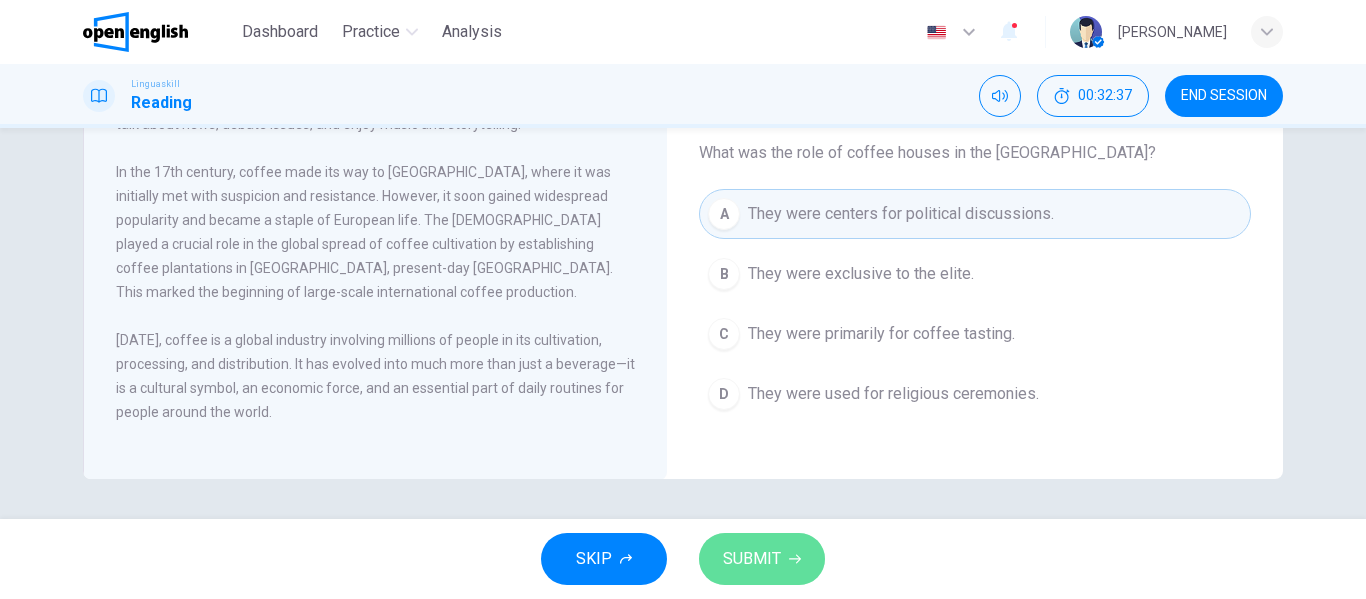 click on "SUBMIT" at bounding box center [752, 559] 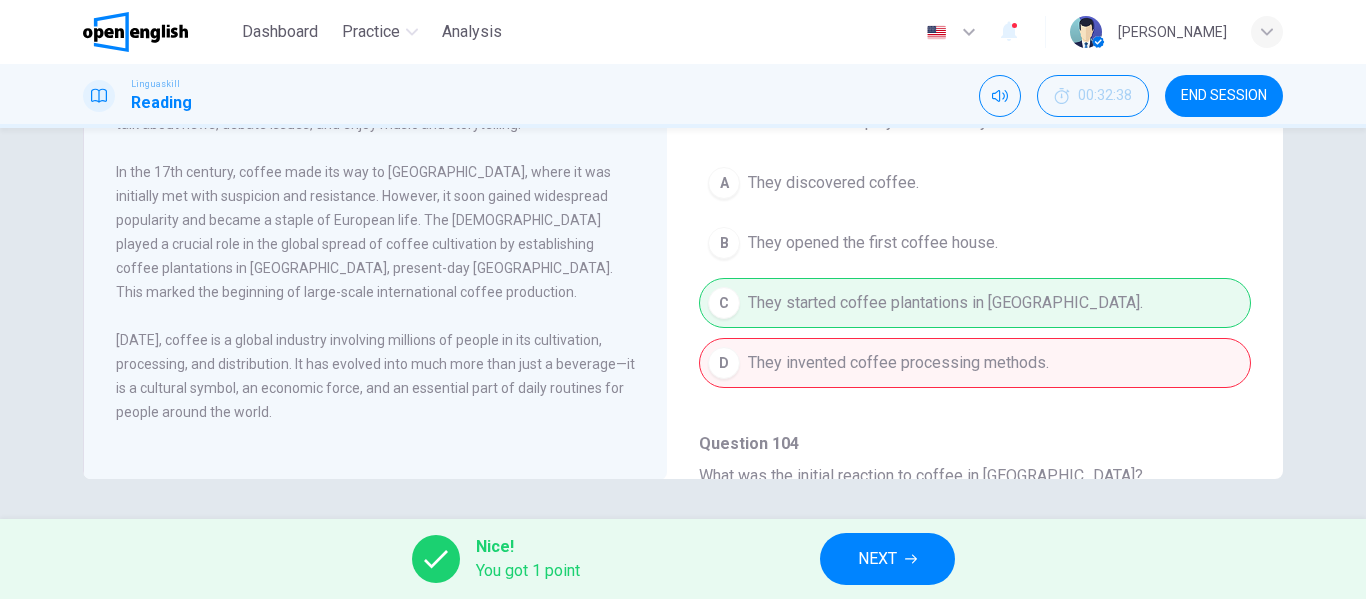 scroll, scrollTop: 400, scrollLeft: 0, axis: vertical 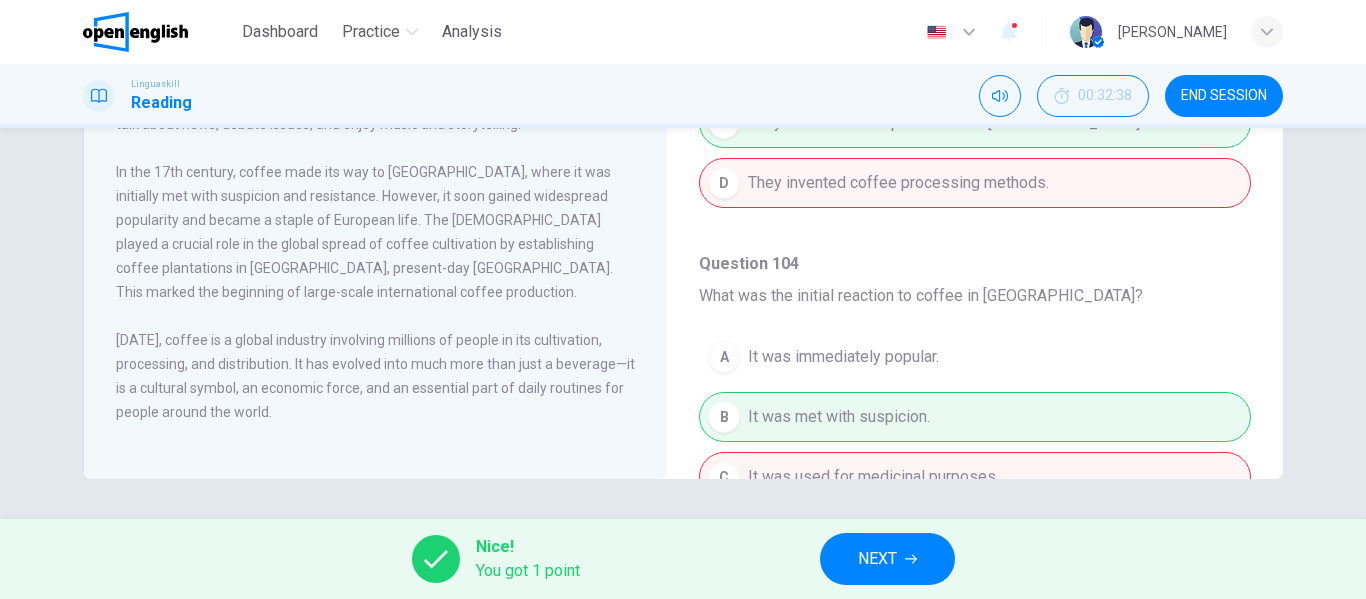 click on "NEXT" at bounding box center (887, 559) 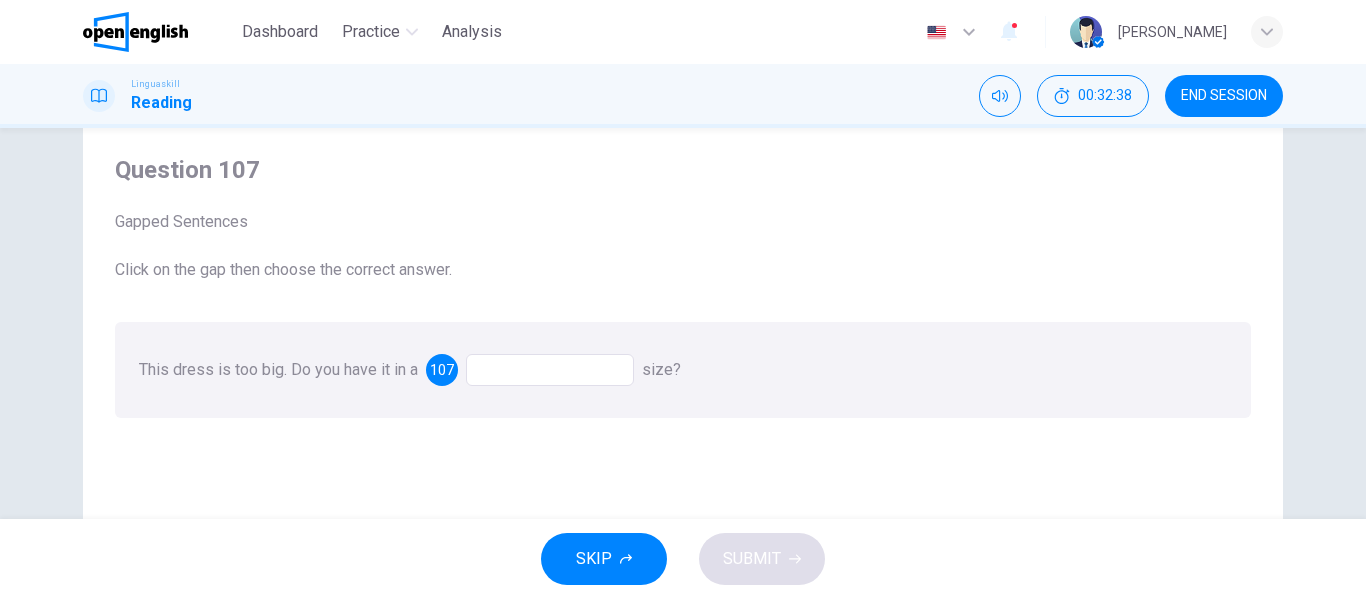 scroll, scrollTop: 100, scrollLeft: 0, axis: vertical 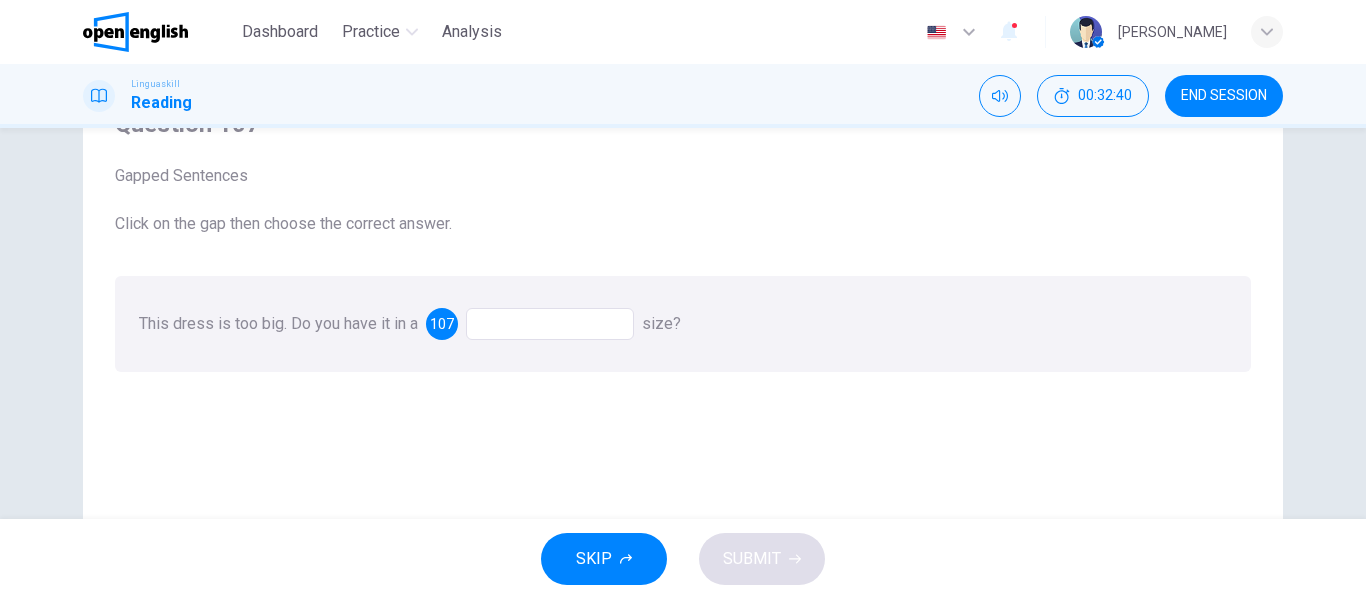 click on "END SESSION" at bounding box center [1224, 96] 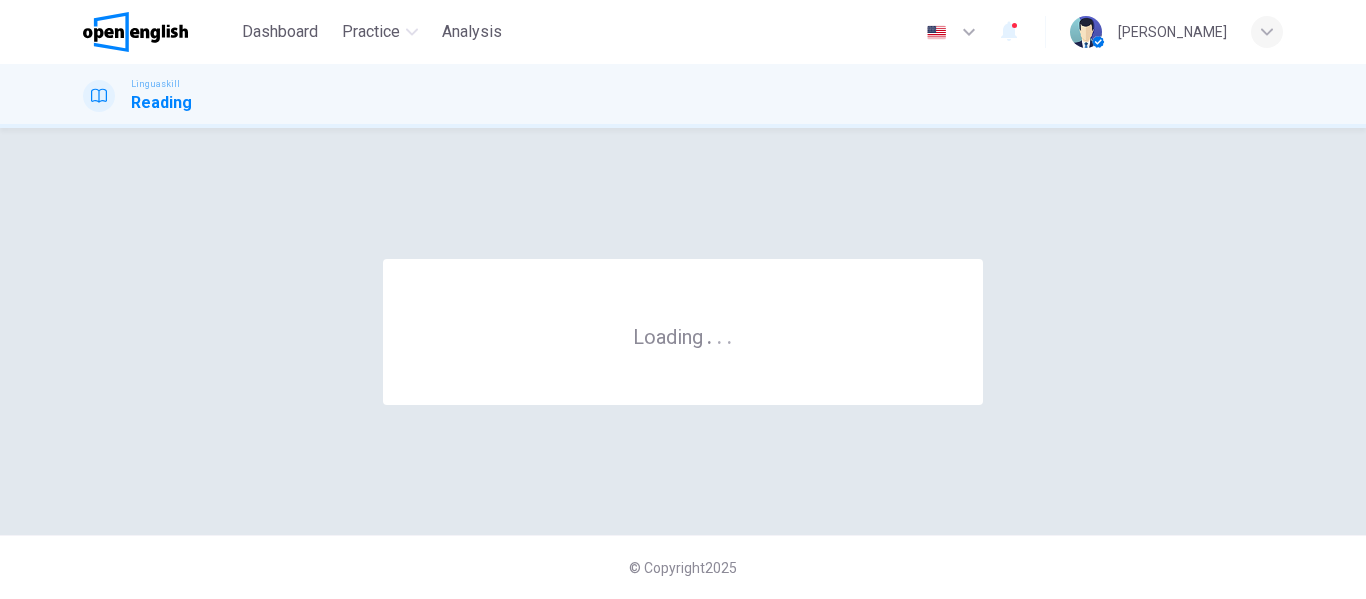 scroll, scrollTop: 0, scrollLeft: 0, axis: both 